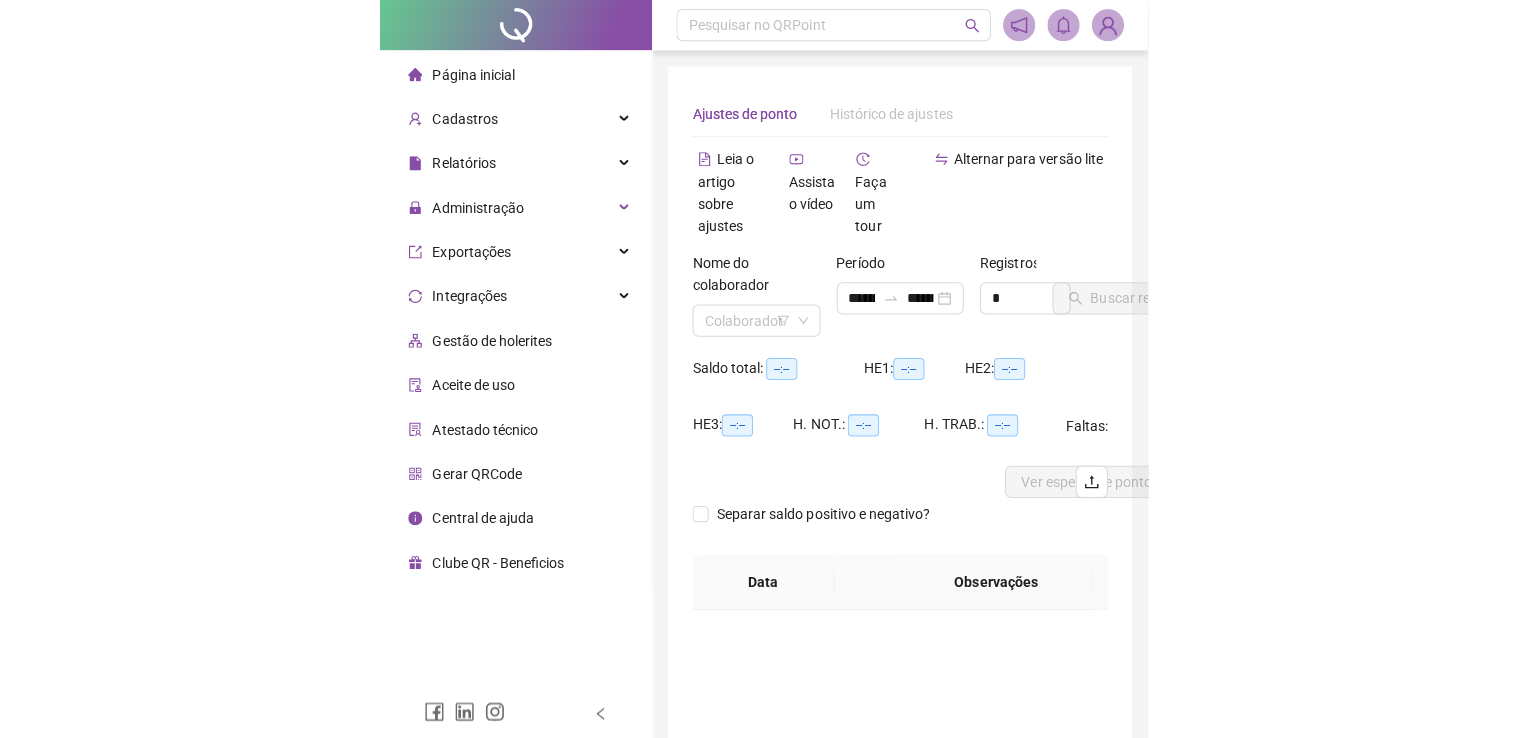 scroll, scrollTop: 0, scrollLeft: 0, axis: both 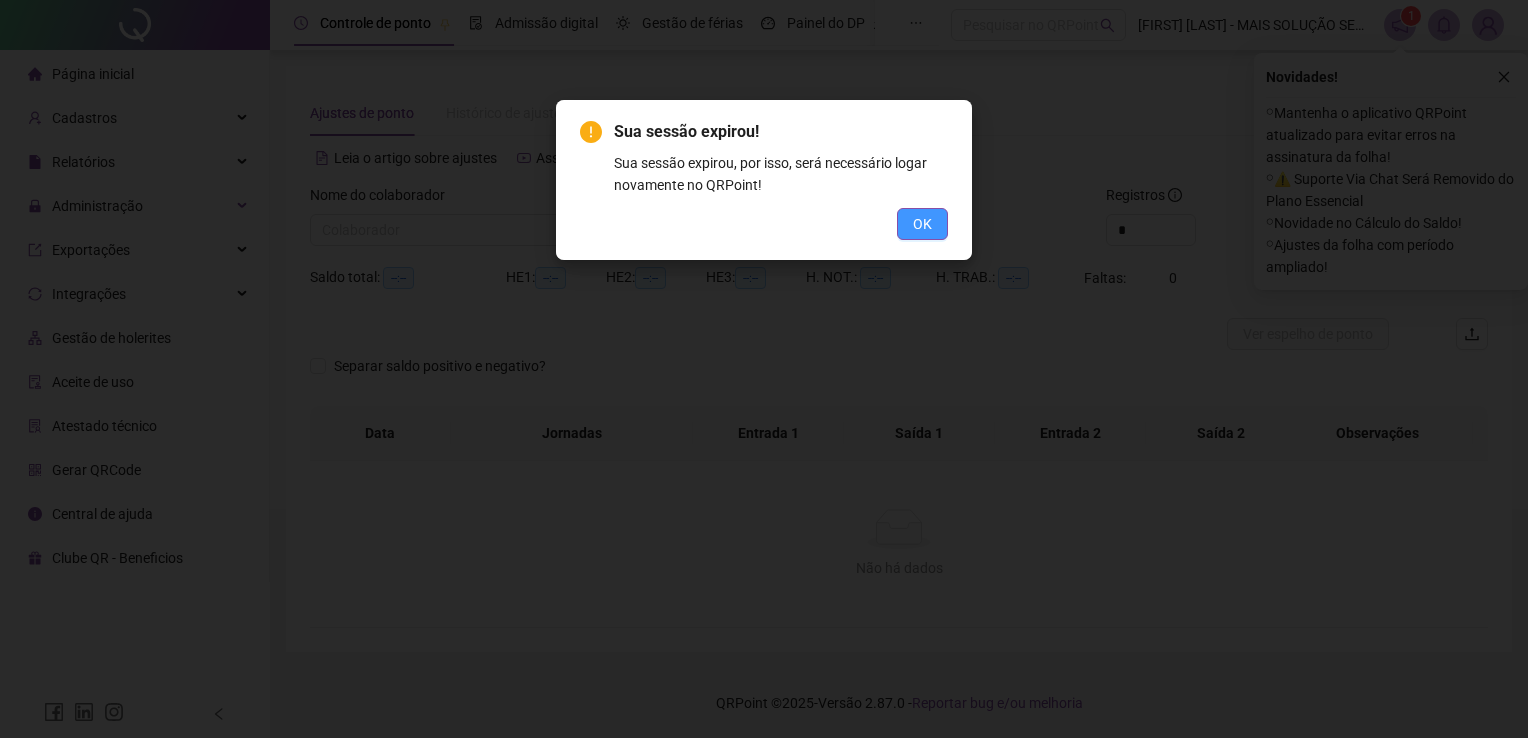 click on "OK" at bounding box center [922, 224] 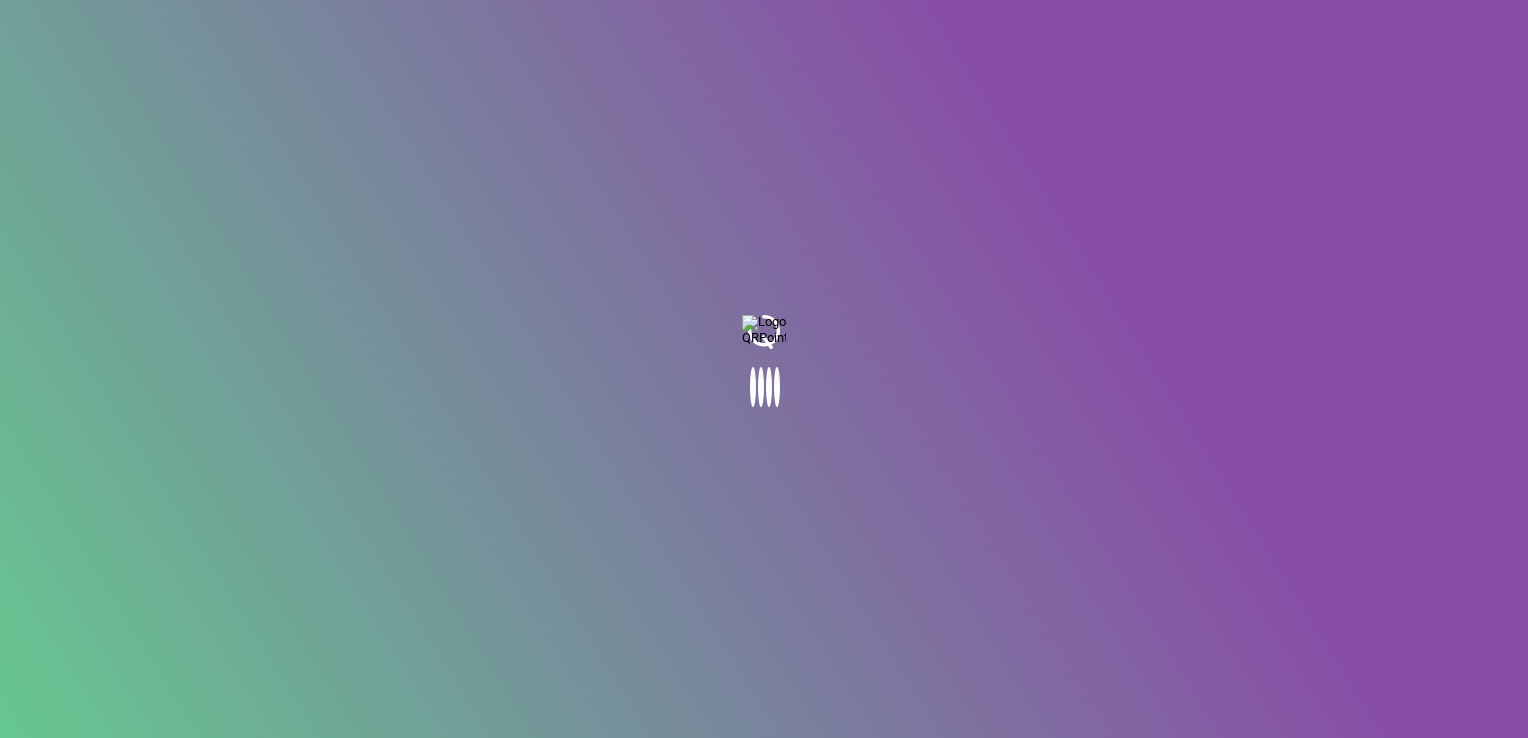 scroll, scrollTop: 0, scrollLeft: 0, axis: both 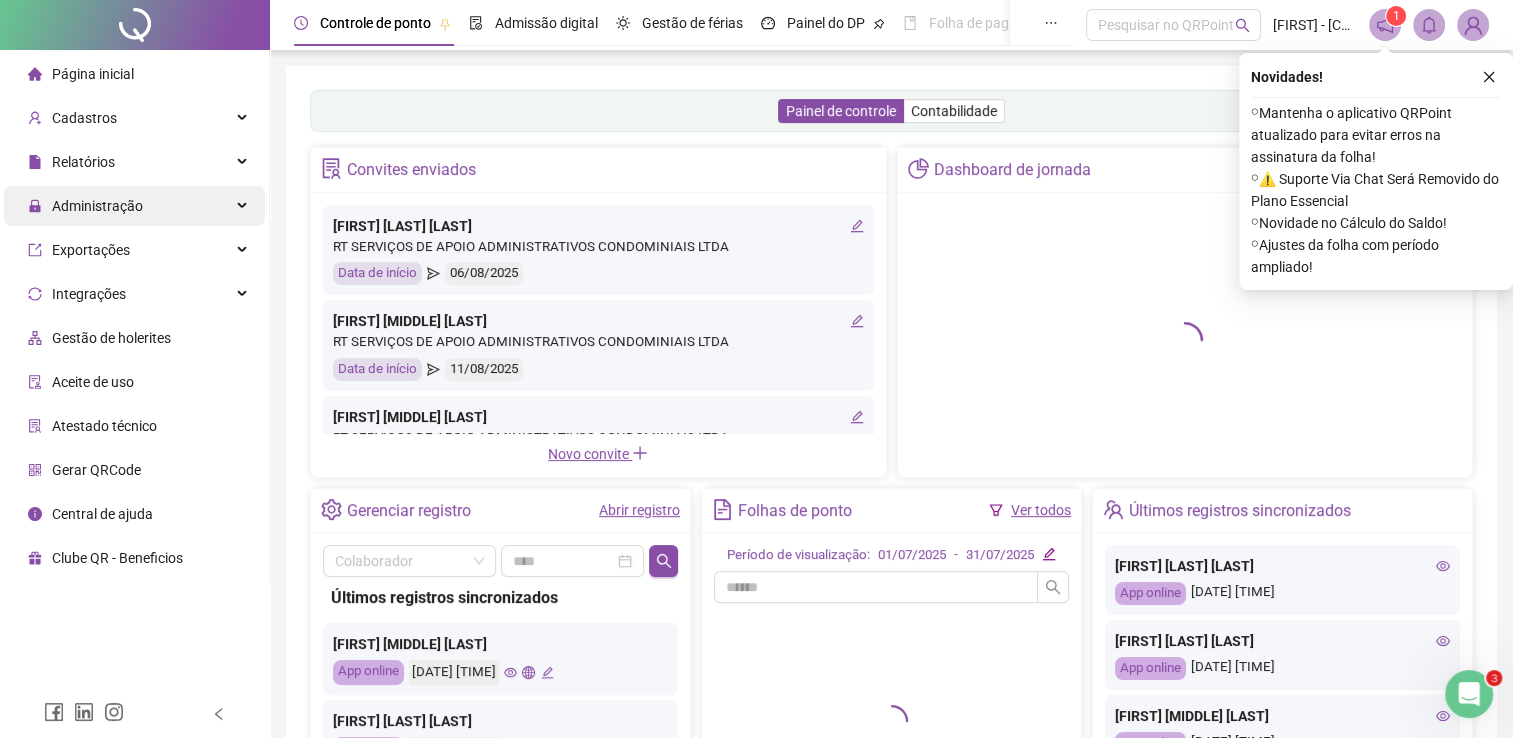 click on "Administração" at bounding box center (97, 206) 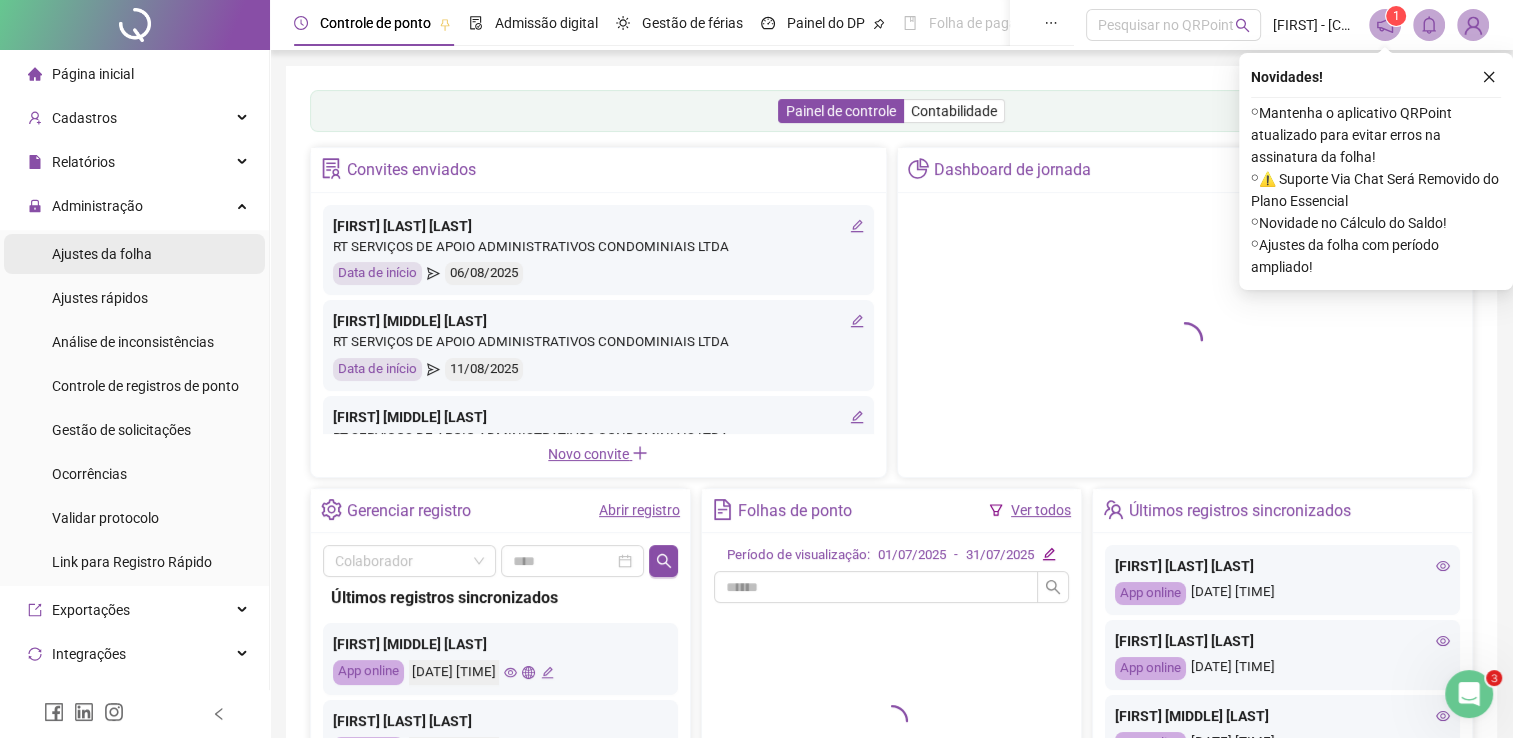 drag, startPoint x: 142, startPoint y: 270, endPoint x: 162, endPoint y: 270, distance: 20 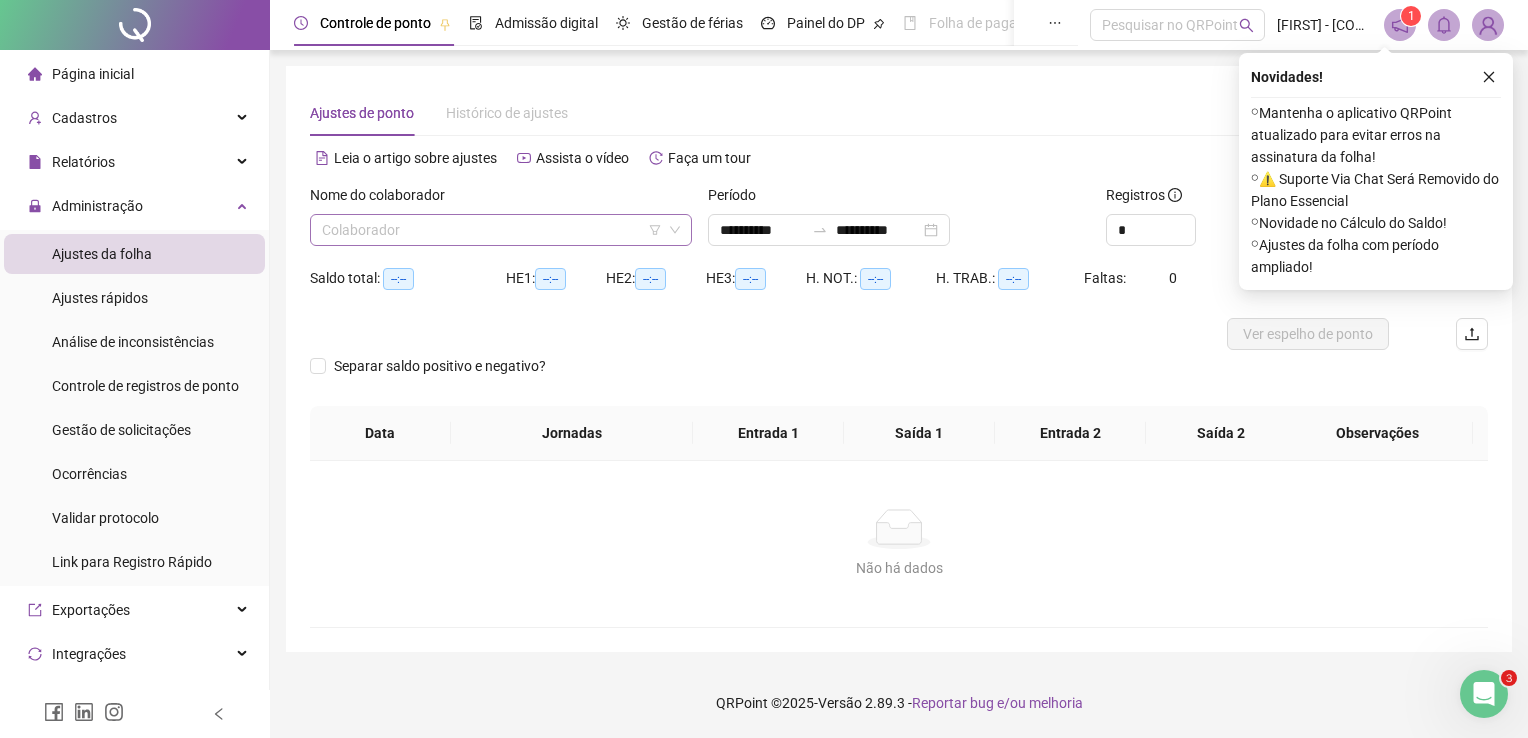 click at bounding box center (492, 230) 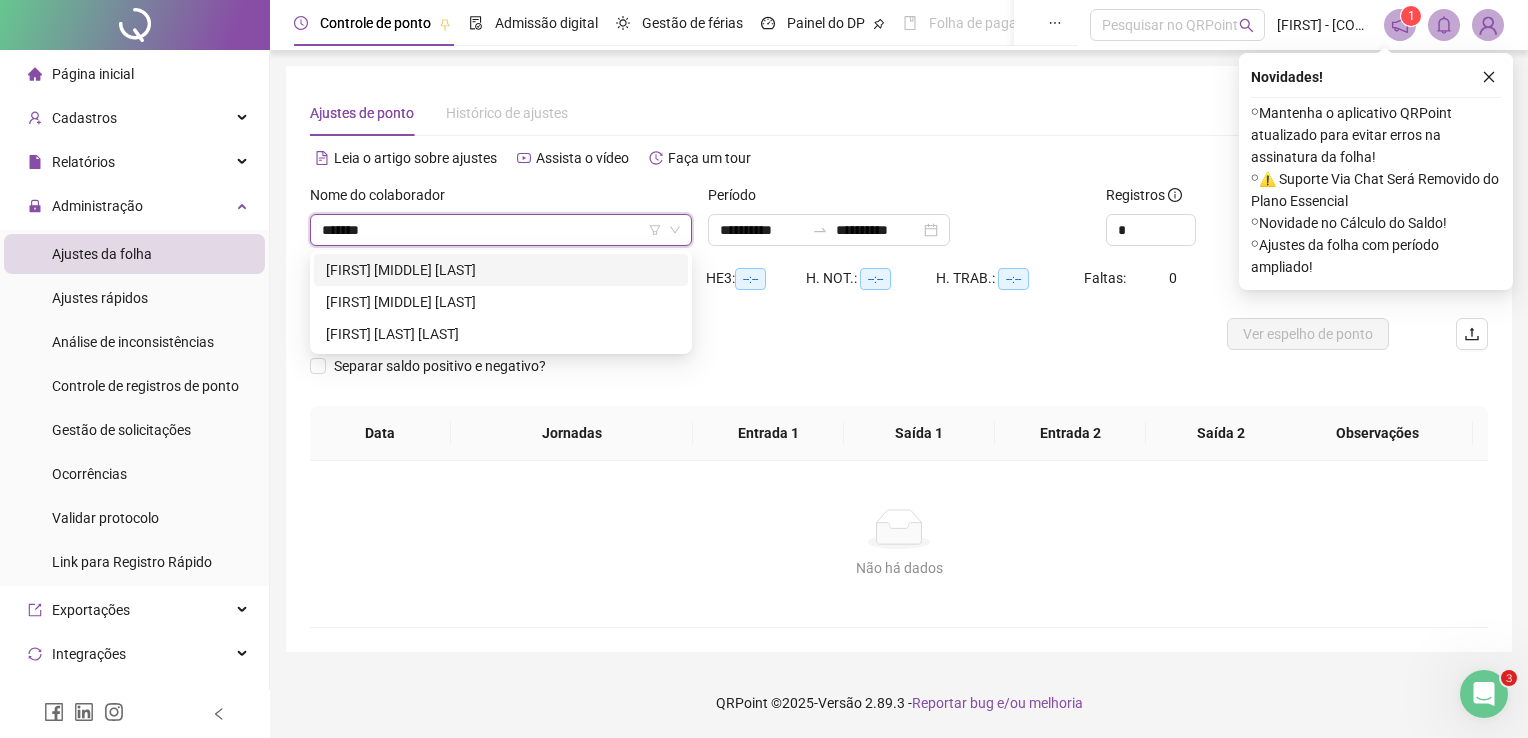 type on "********" 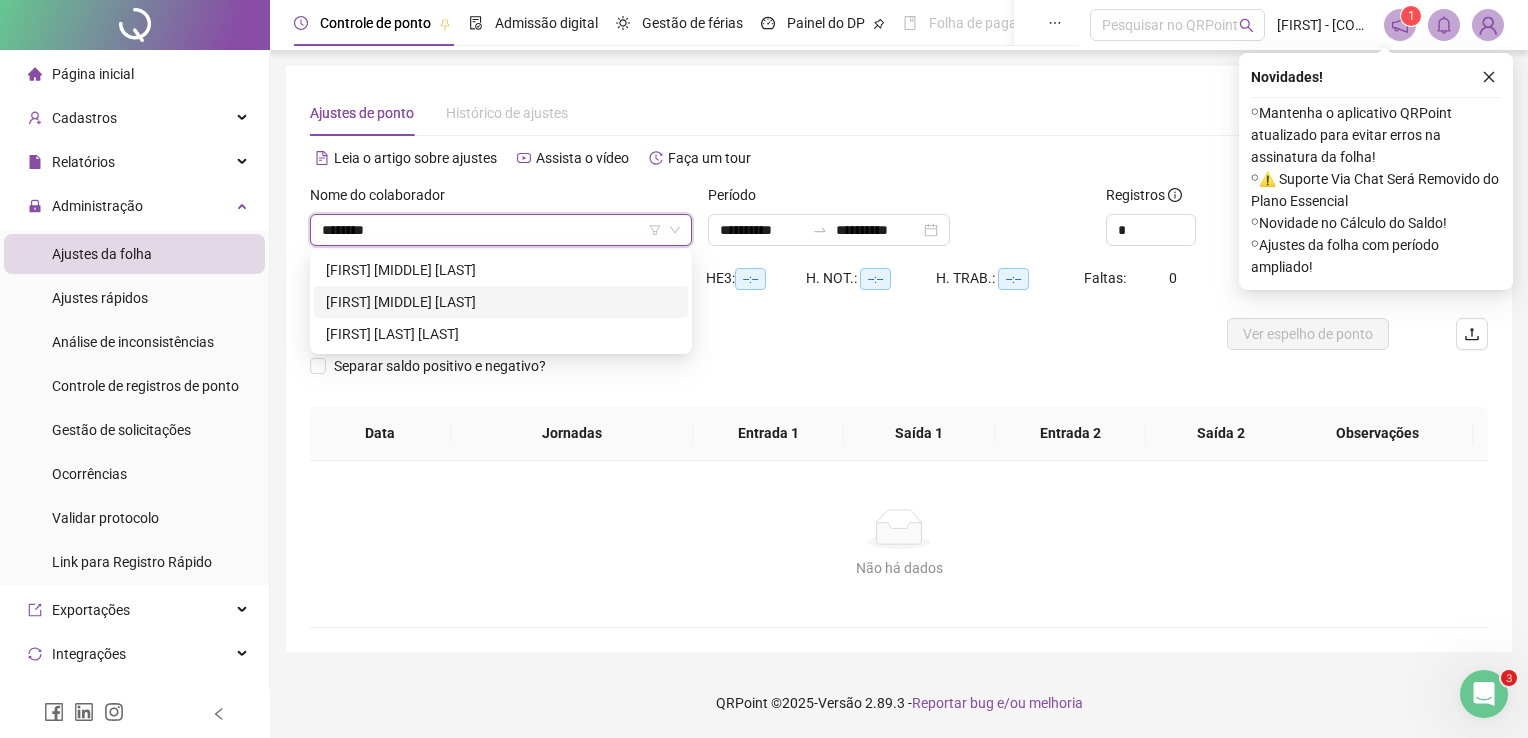 click on "[FIRST] [MIDDLE] [LAST]" at bounding box center [501, 302] 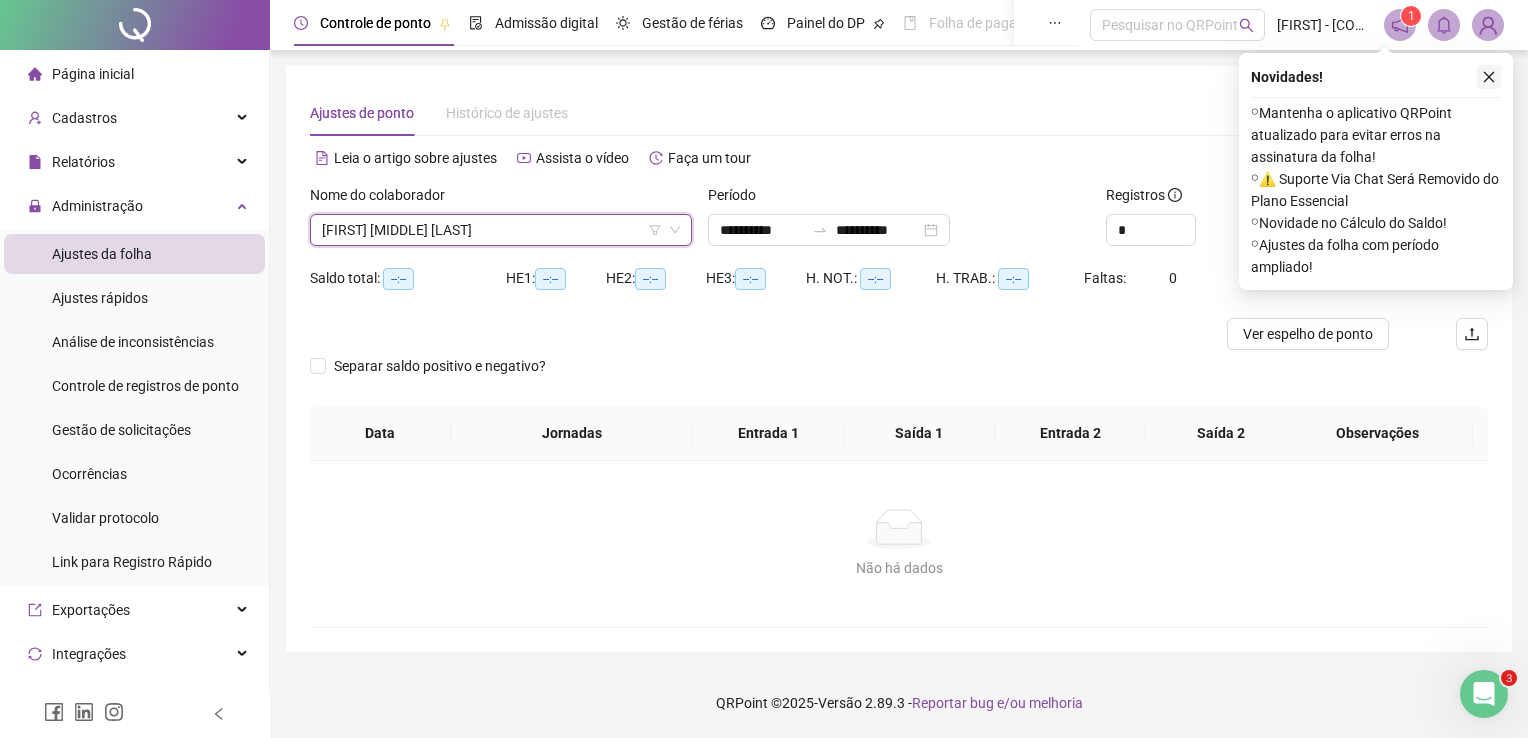 click 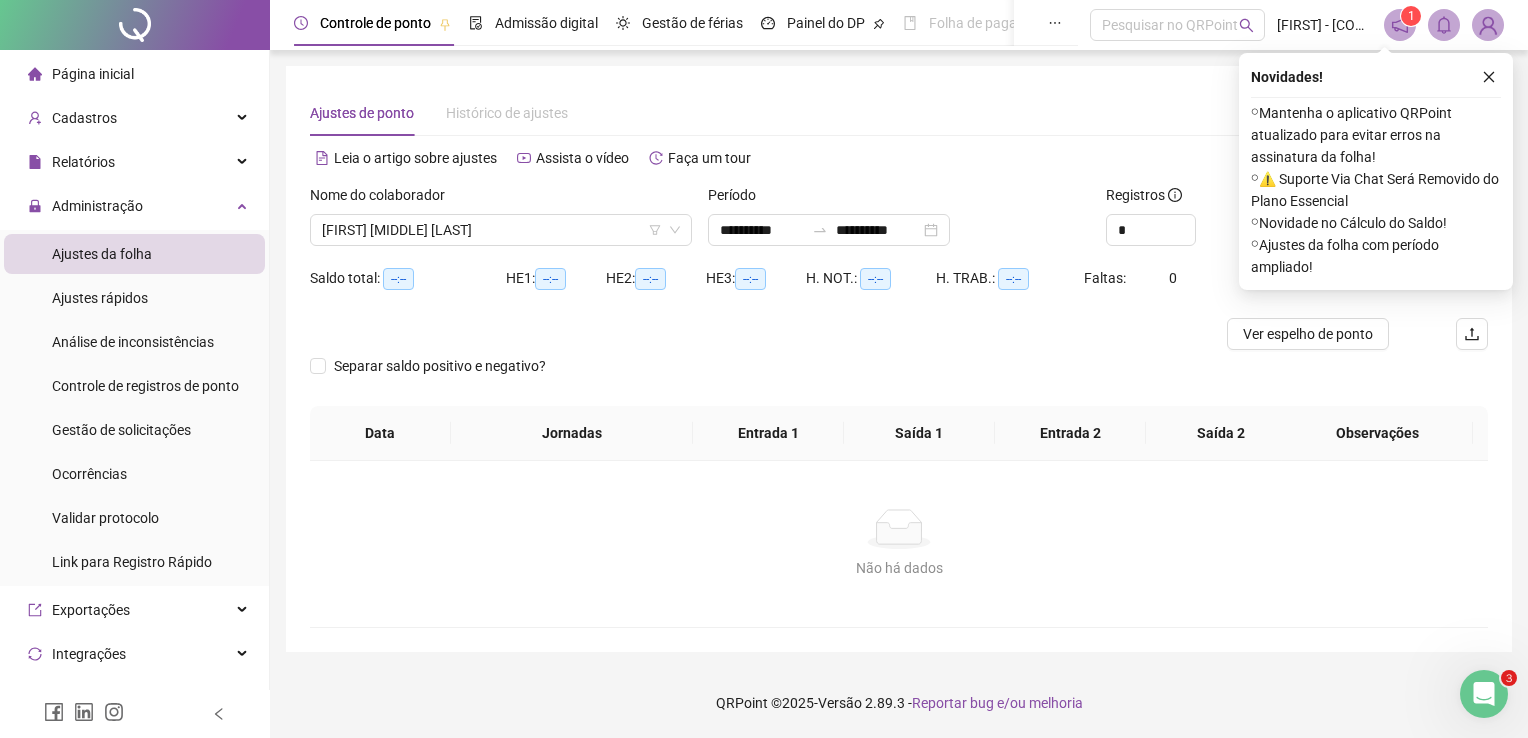 click on "**********" at bounding box center (899, 359) 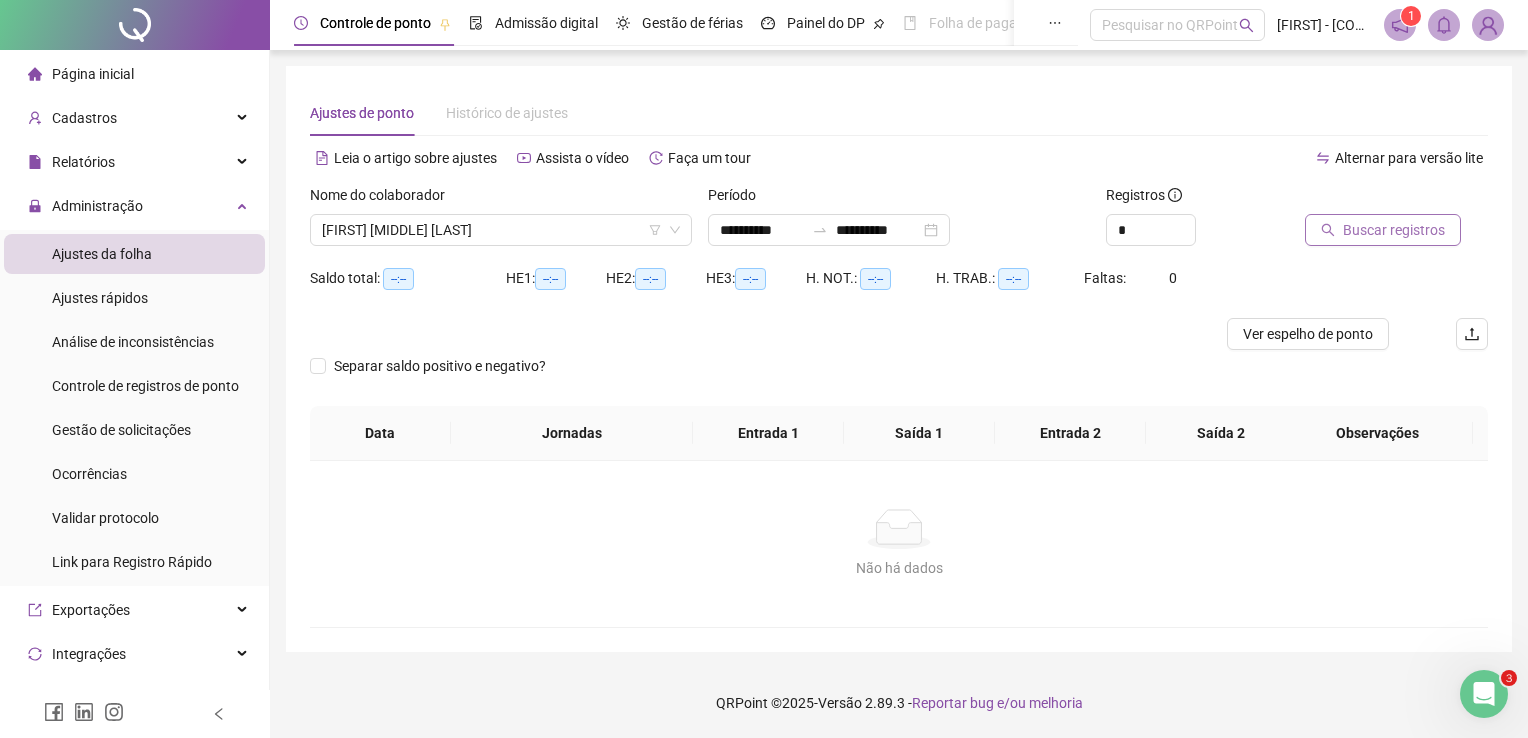 click on "Buscar registros" at bounding box center (1394, 230) 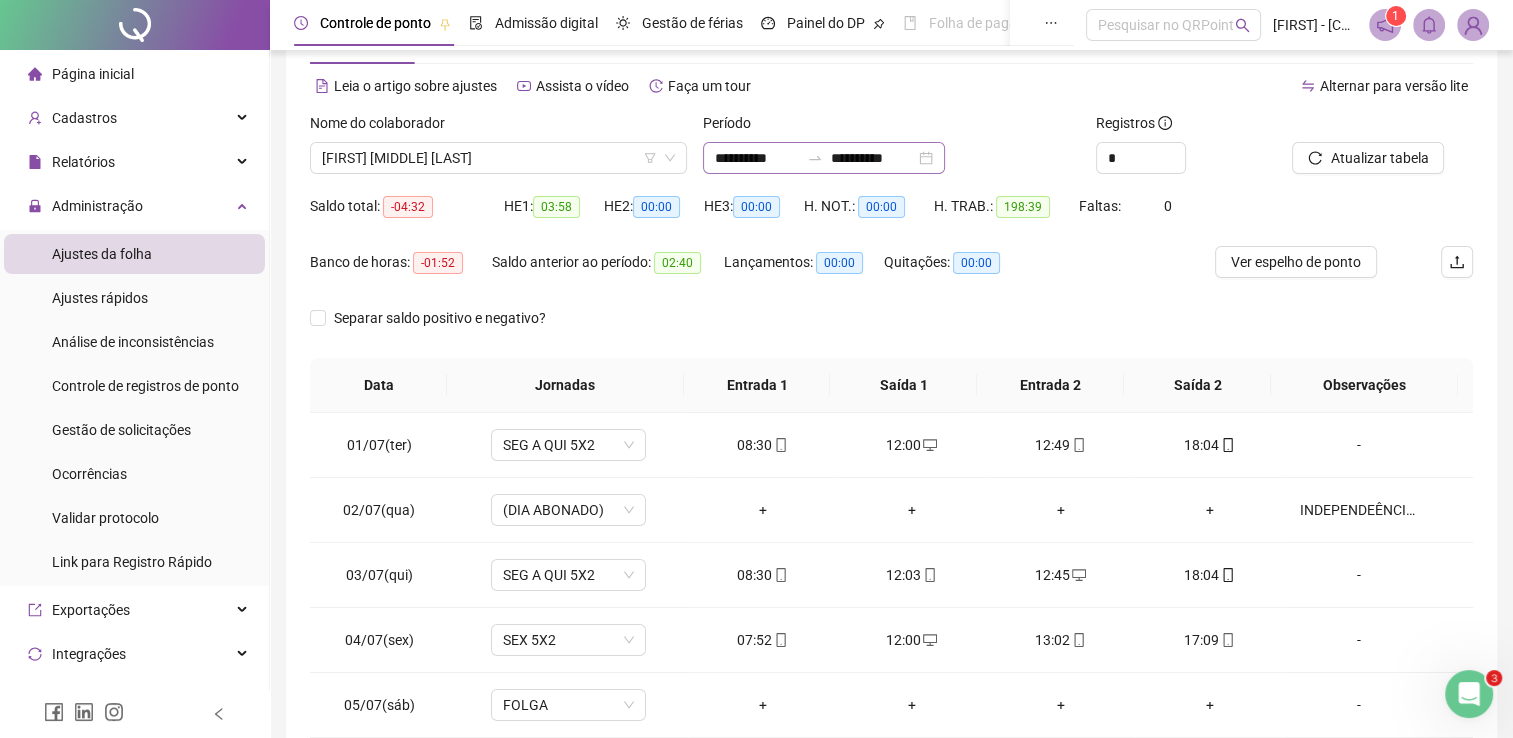 scroll, scrollTop: 283, scrollLeft: 0, axis: vertical 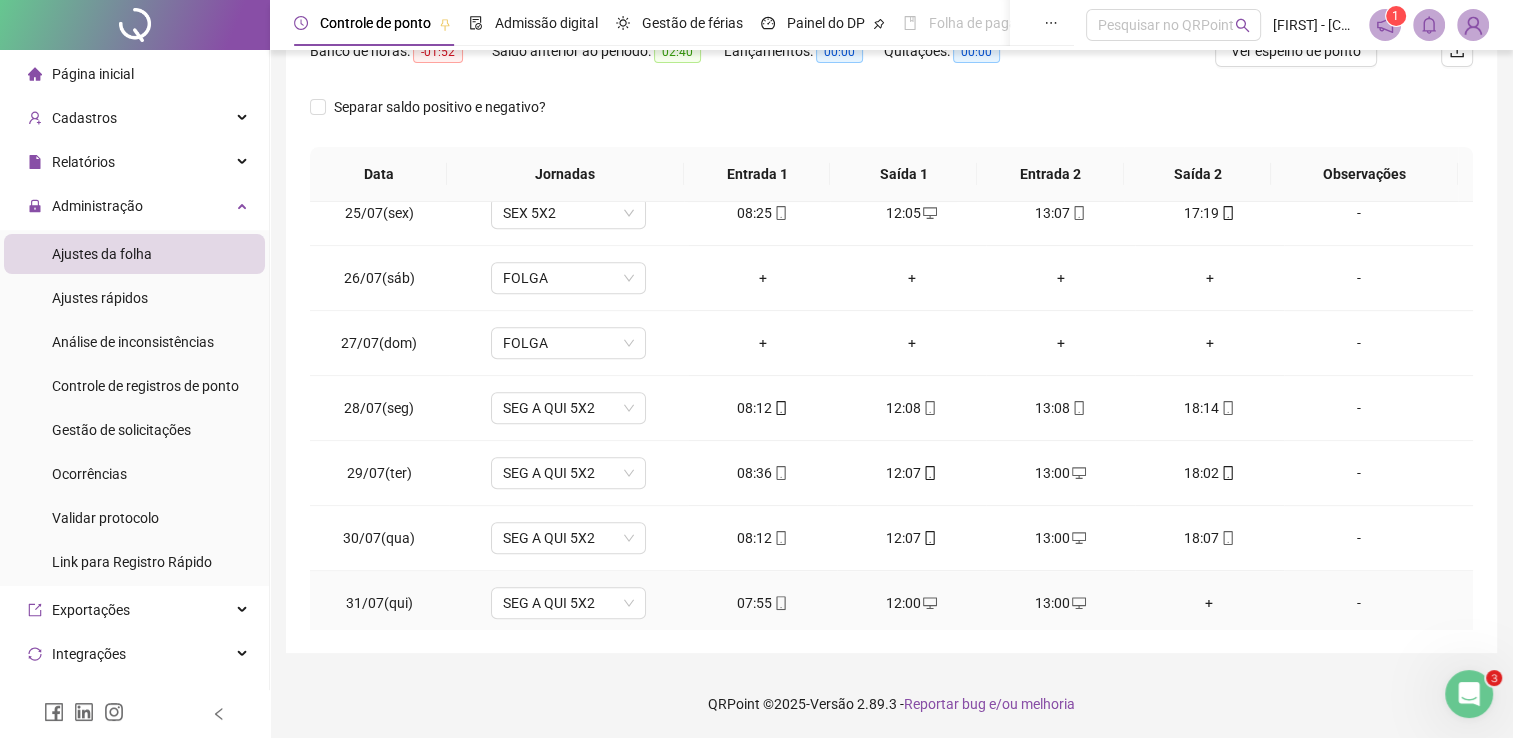 click on "+" at bounding box center (1209, 603) 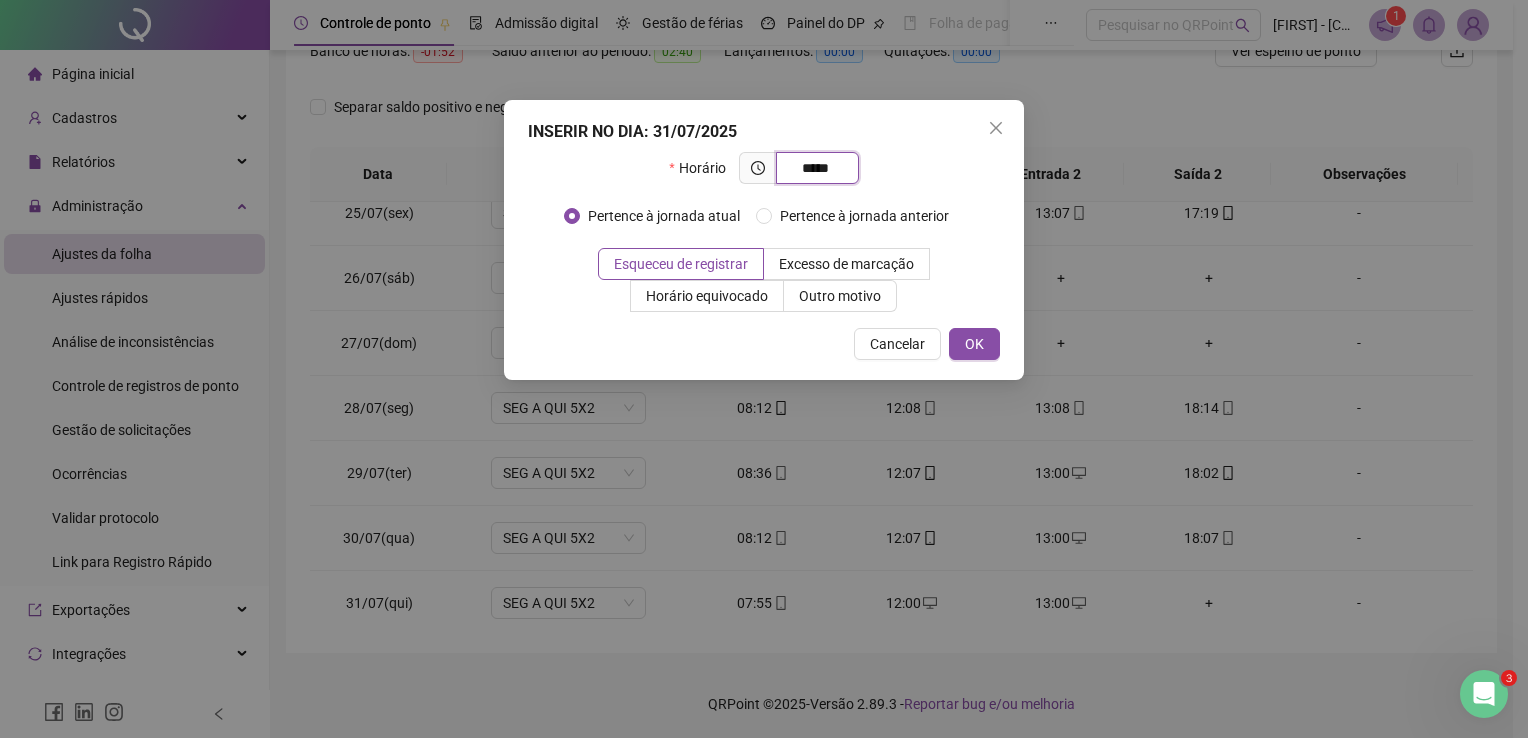 type on "*****" 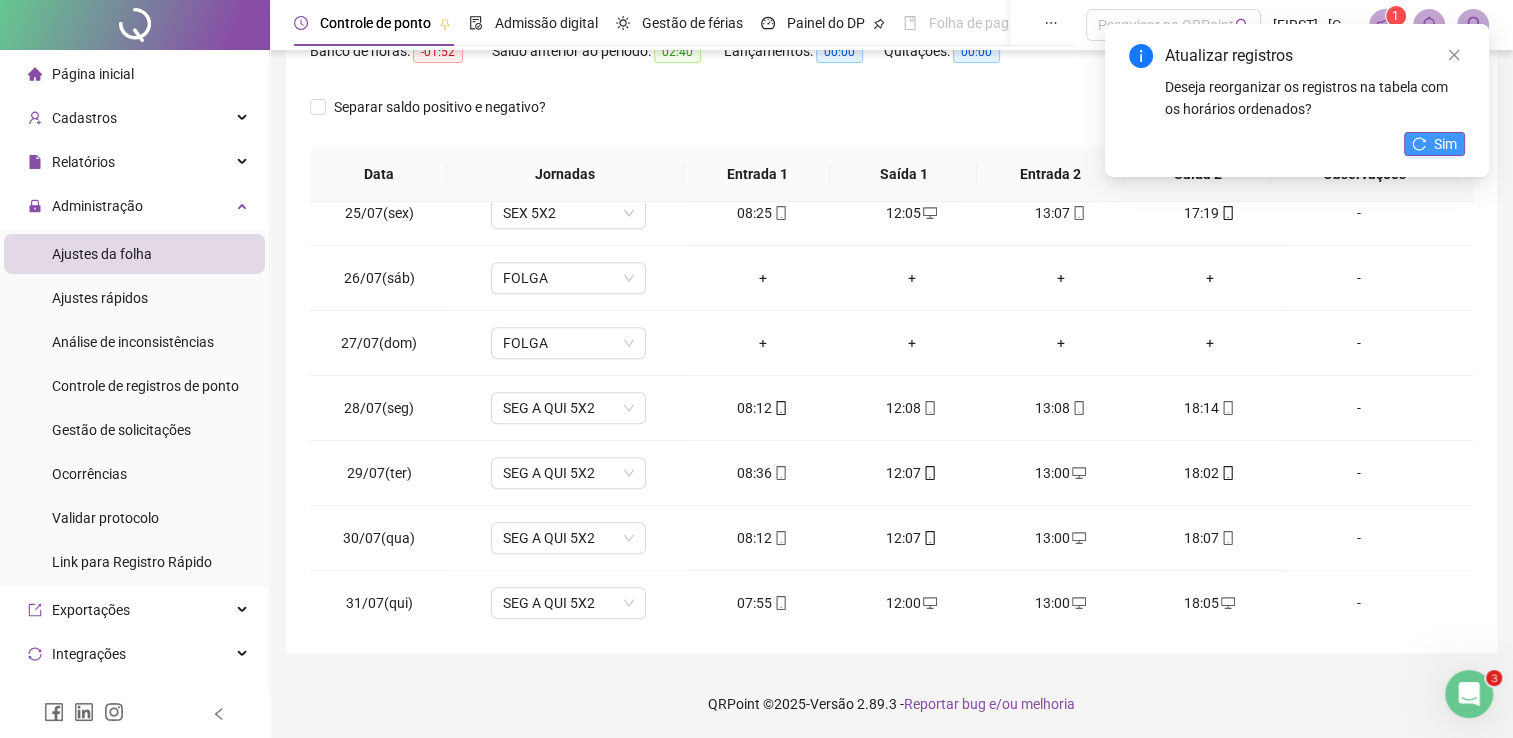 click 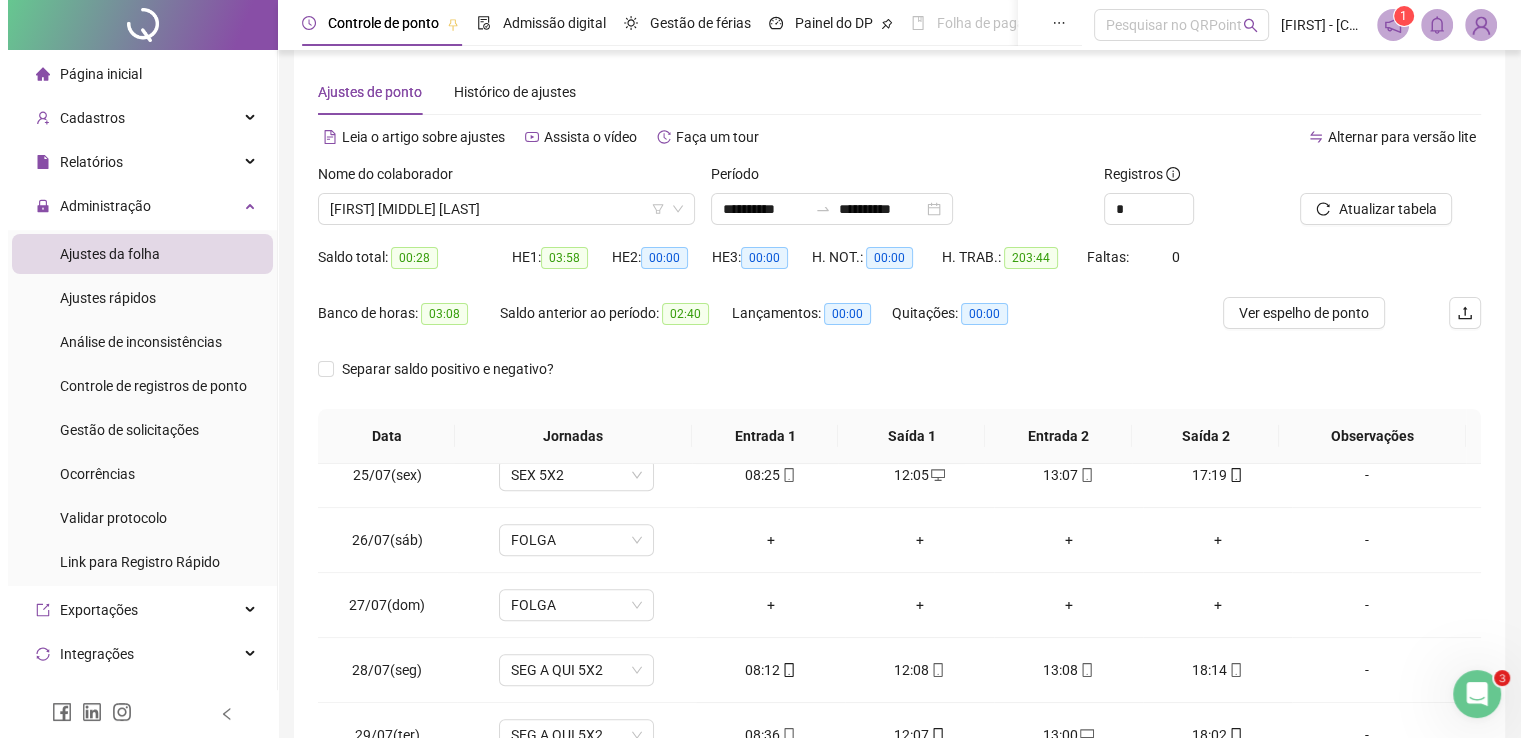 scroll, scrollTop: 0, scrollLeft: 0, axis: both 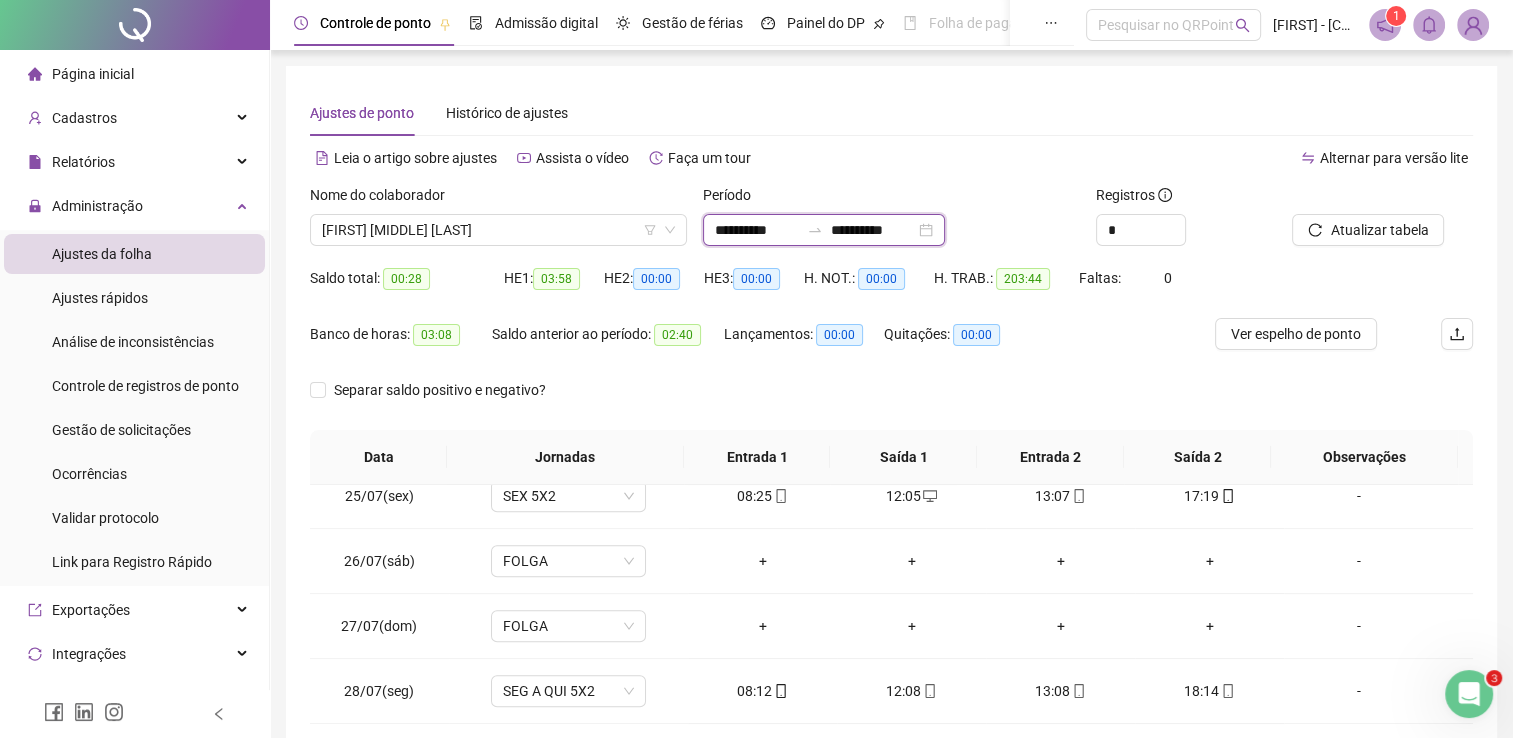 click on "**********" at bounding box center [757, 230] 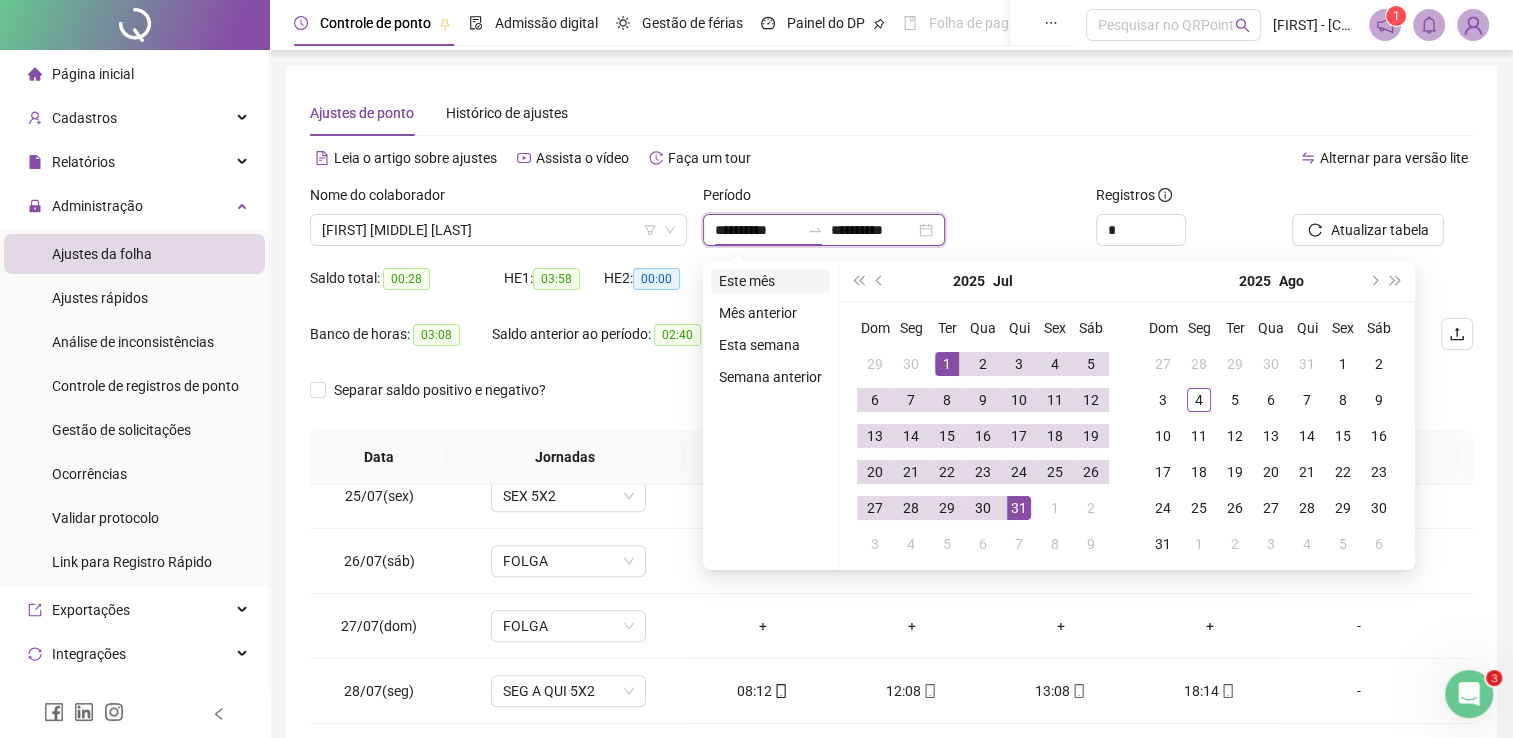 type on "**********" 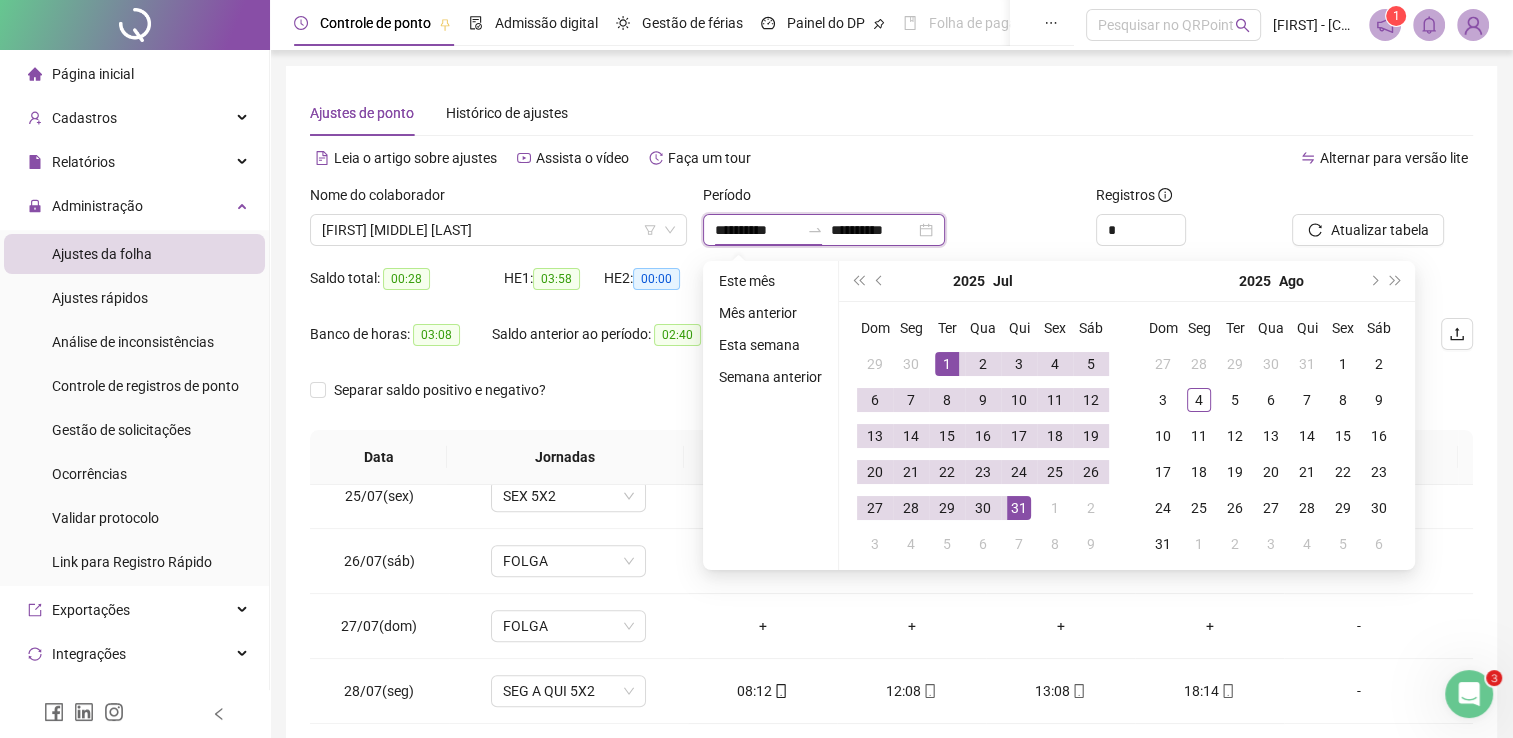 type on "**********" 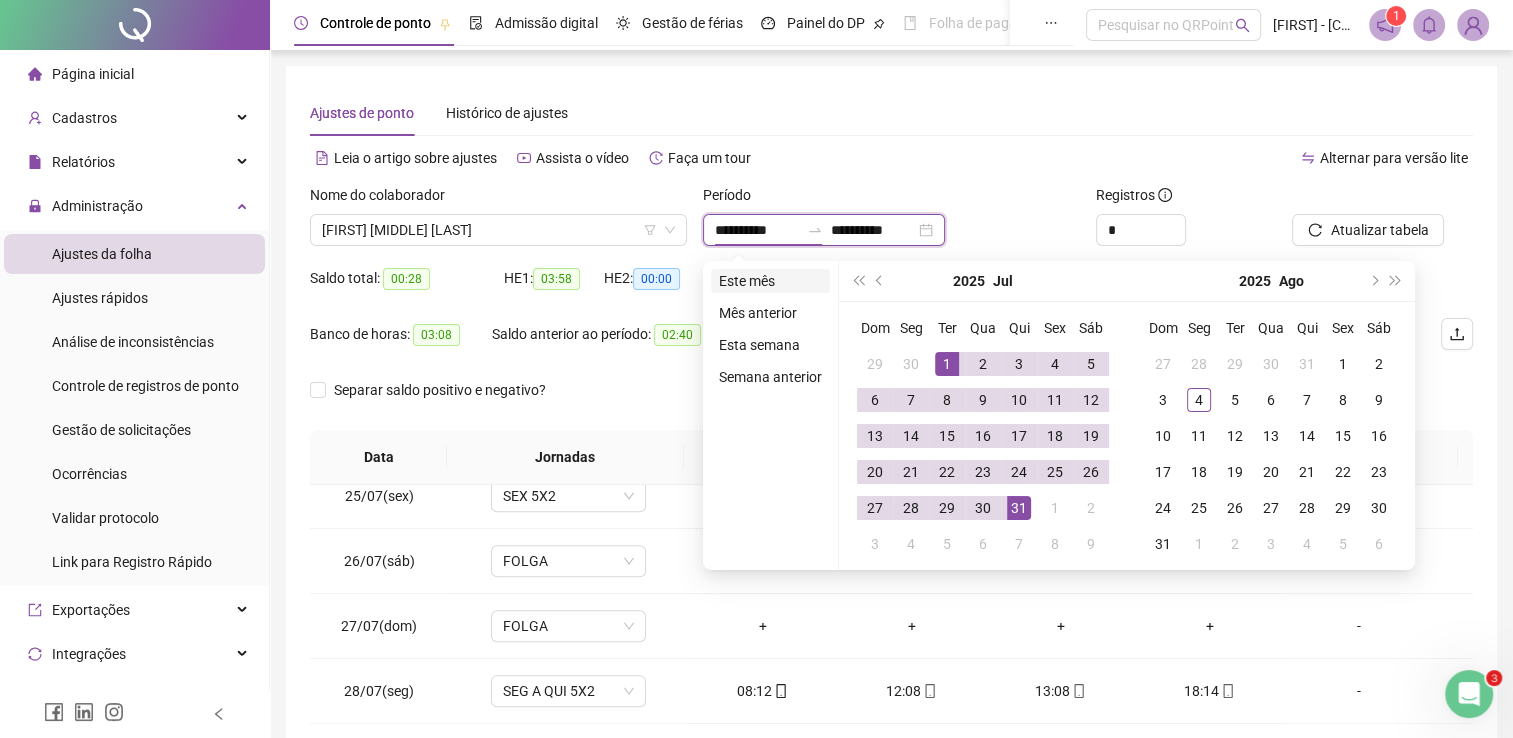 type on "**********" 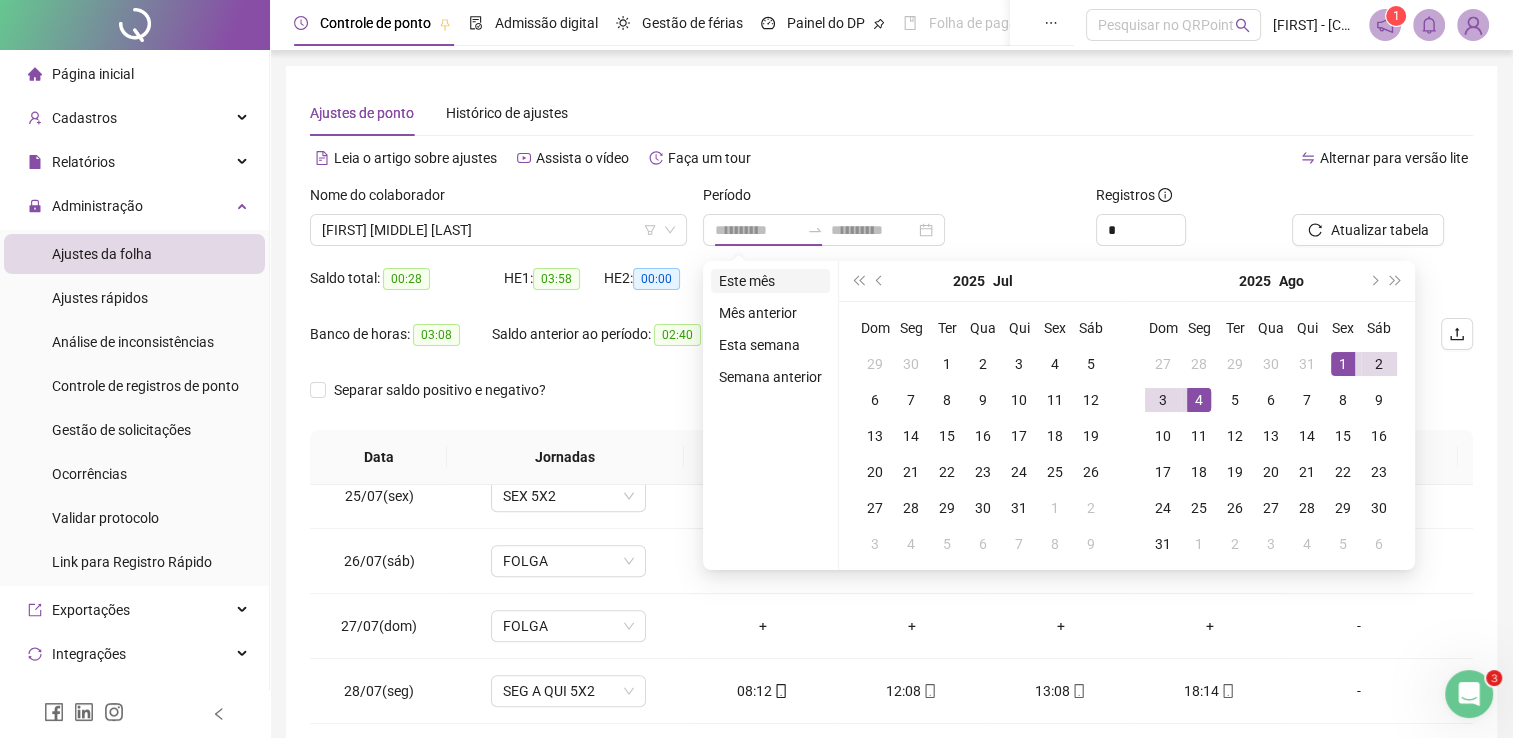 click on "Este mês" at bounding box center (770, 281) 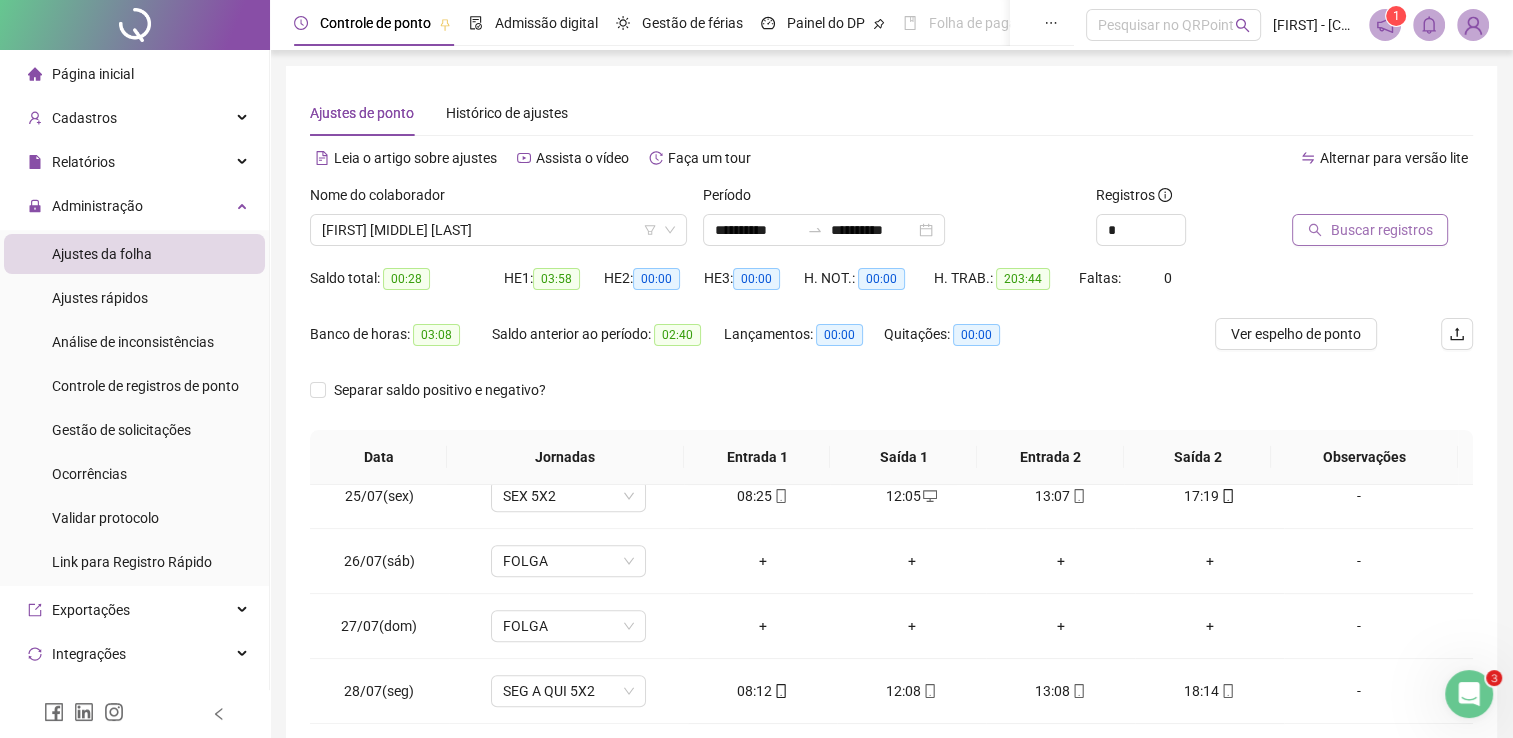 click on "Buscar registros" at bounding box center (1381, 230) 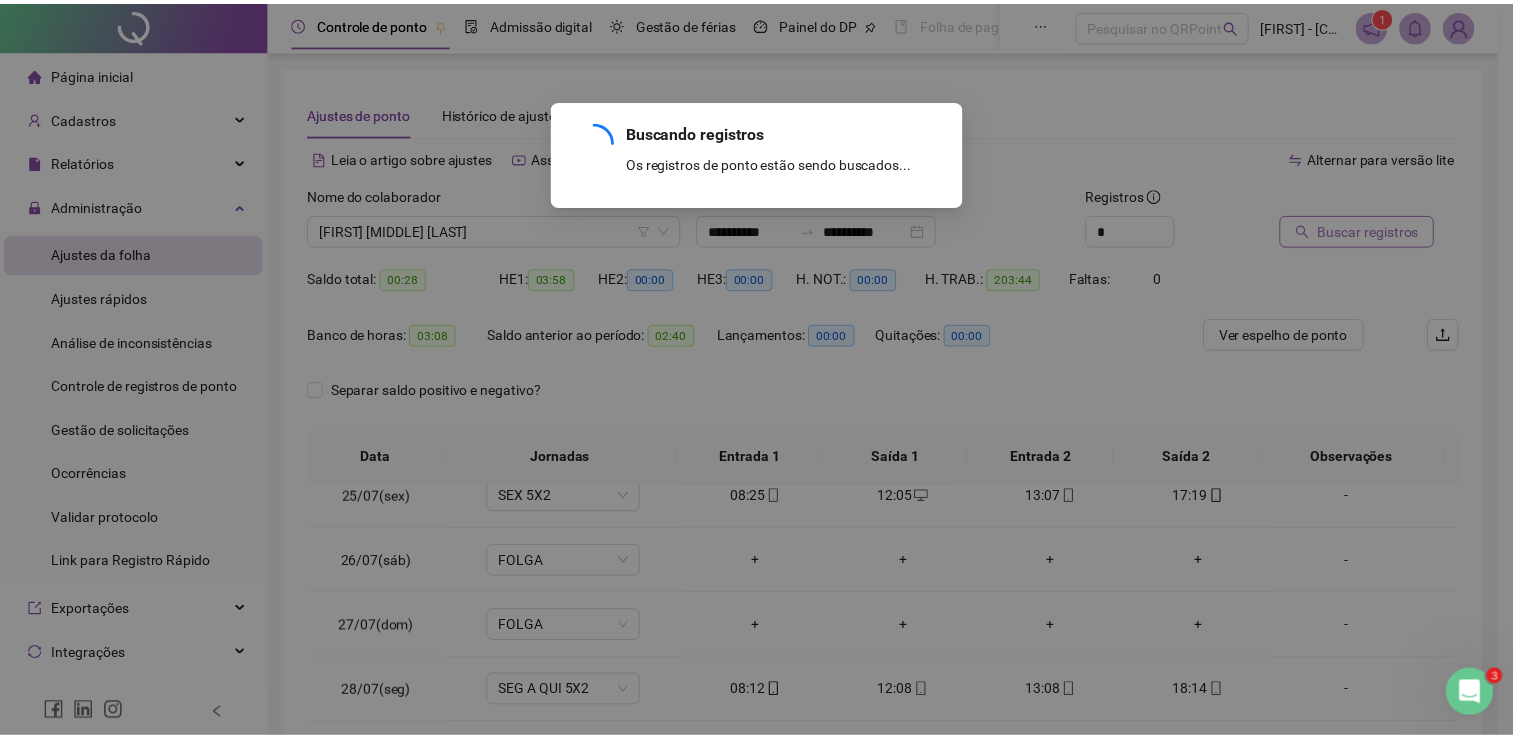 scroll, scrollTop: 0, scrollLeft: 0, axis: both 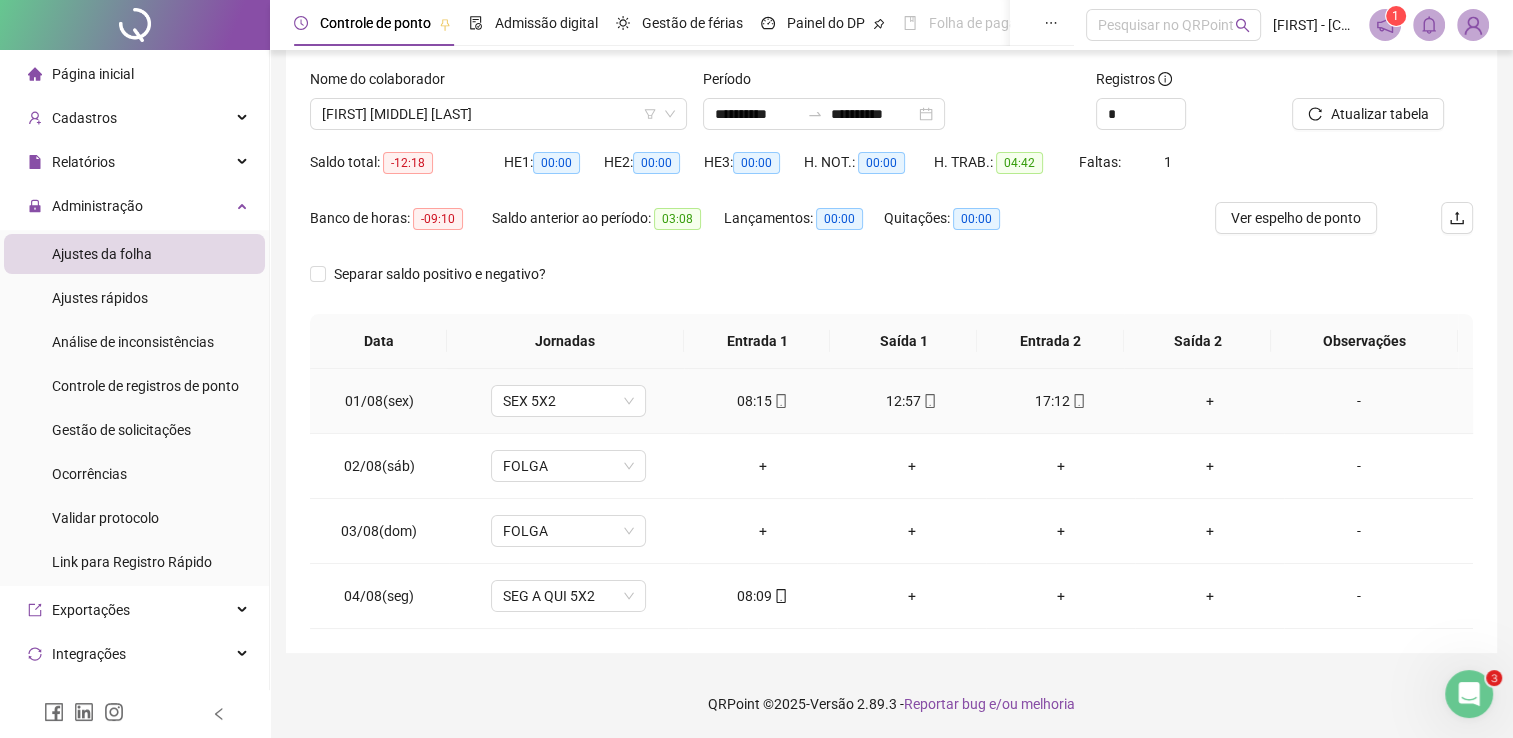click on "+" at bounding box center (1209, 401) 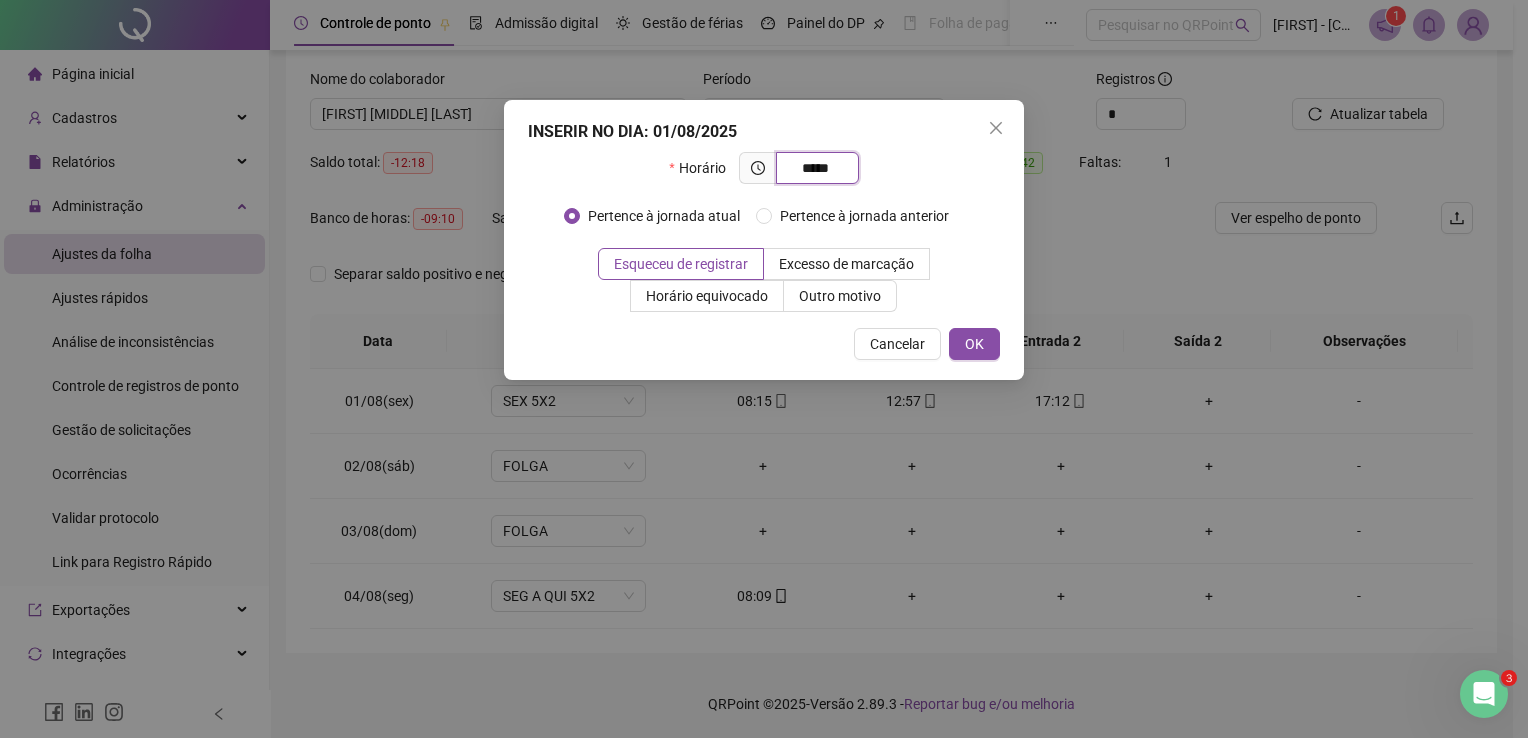 type on "*****" 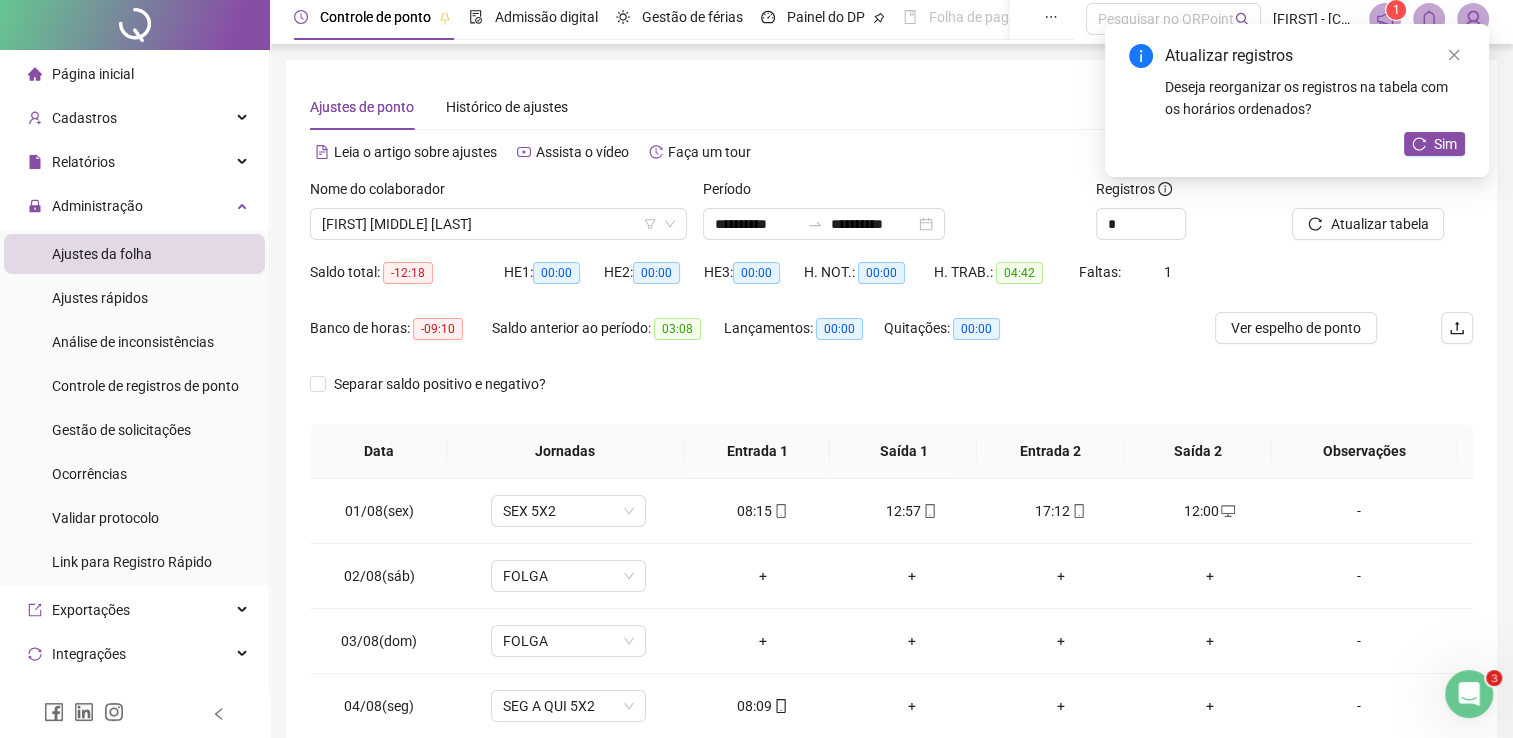 scroll, scrollTop: 0, scrollLeft: 0, axis: both 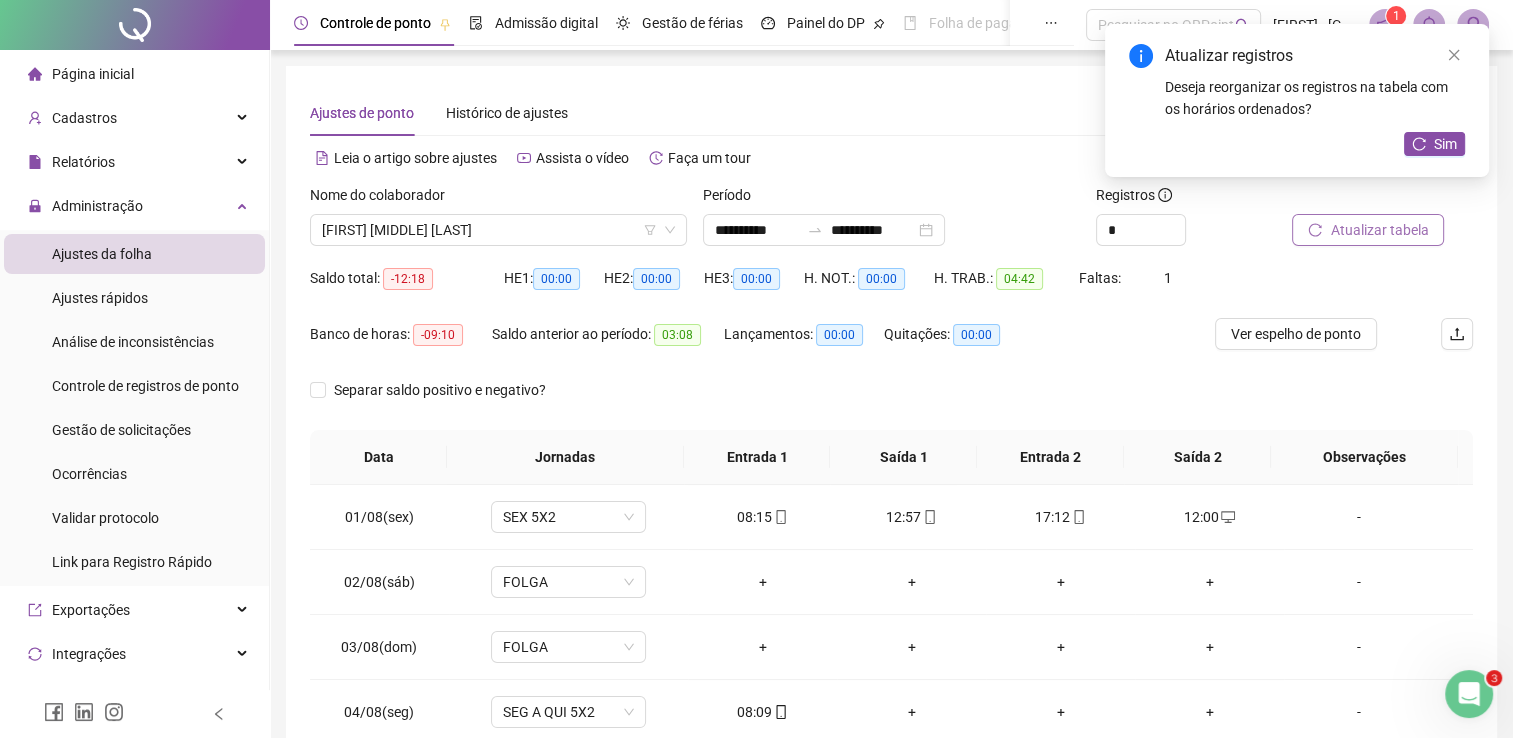 click on "Atualizar tabela" at bounding box center [1379, 230] 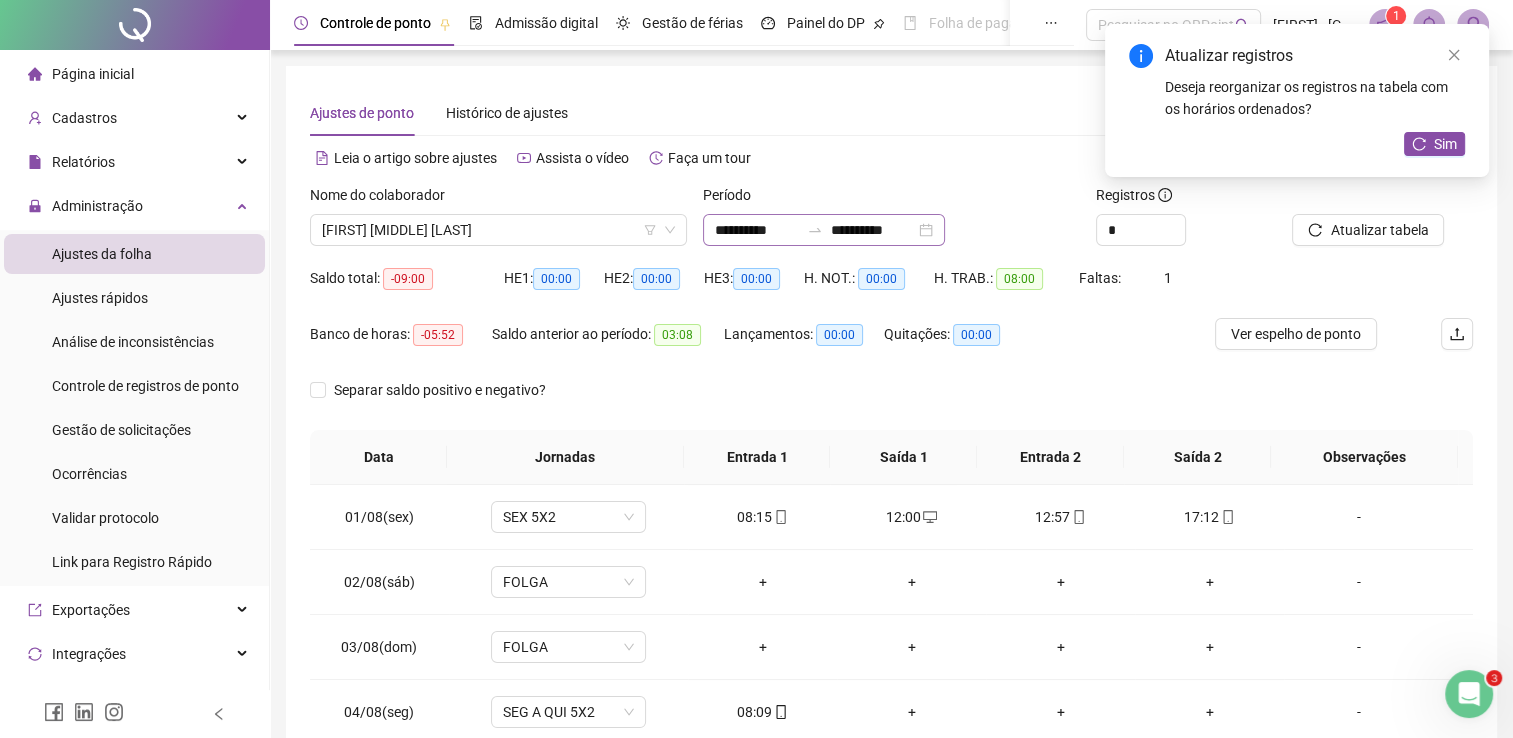scroll, scrollTop: 0, scrollLeft: 0, axis: both 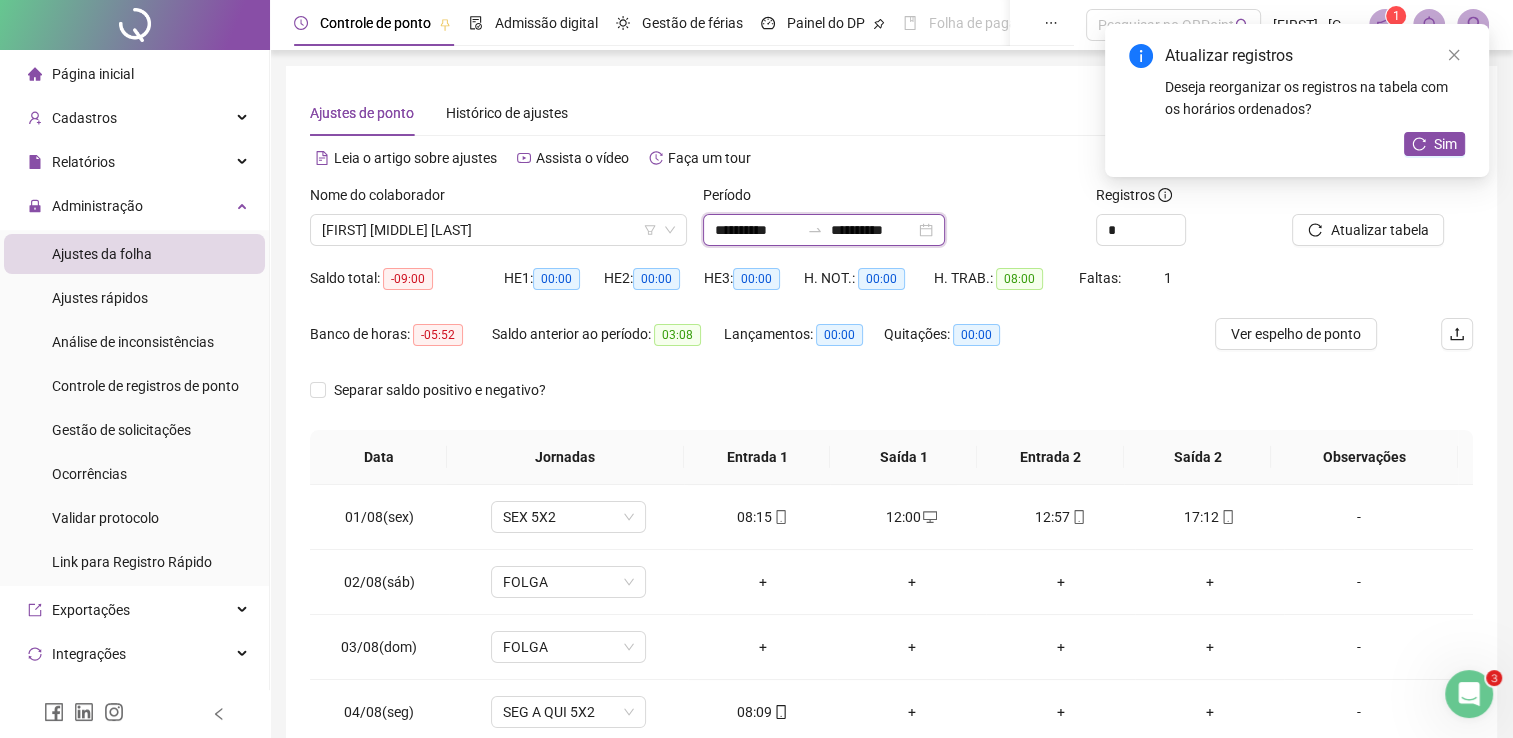 click on "**********" at bounding box center [757, 230] 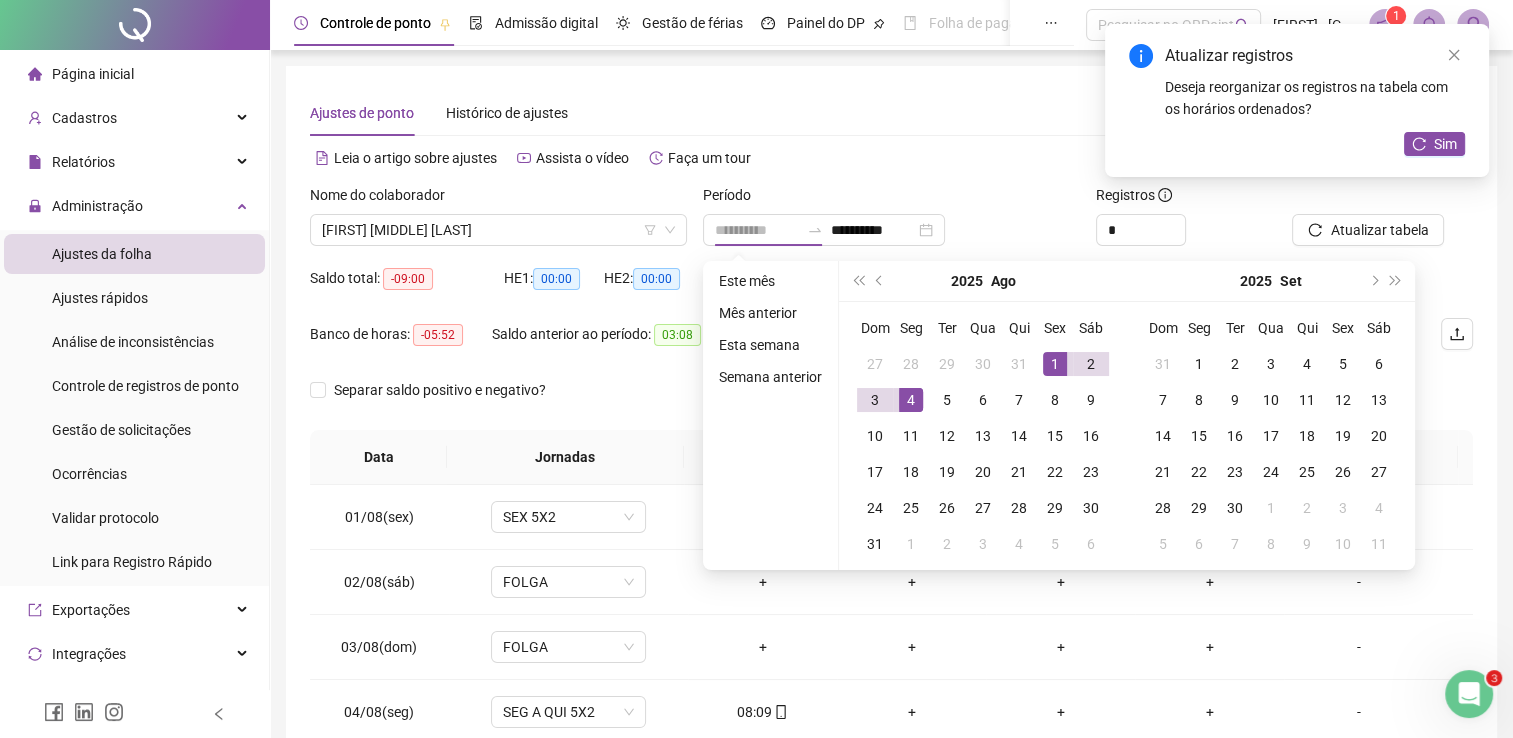 click on "1" at bounding box center (1055, 364) 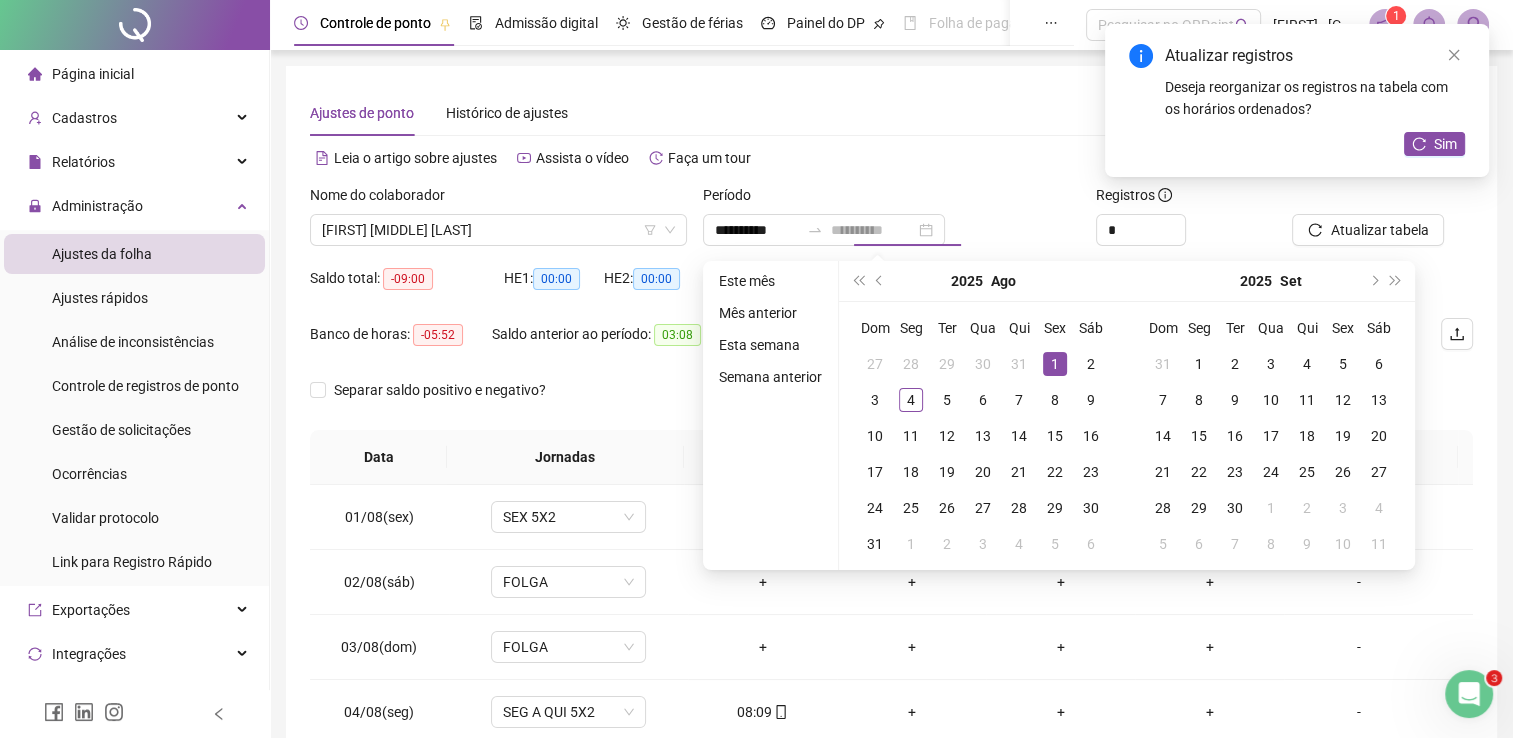 click on "1" at bounding box center (1055, 364) 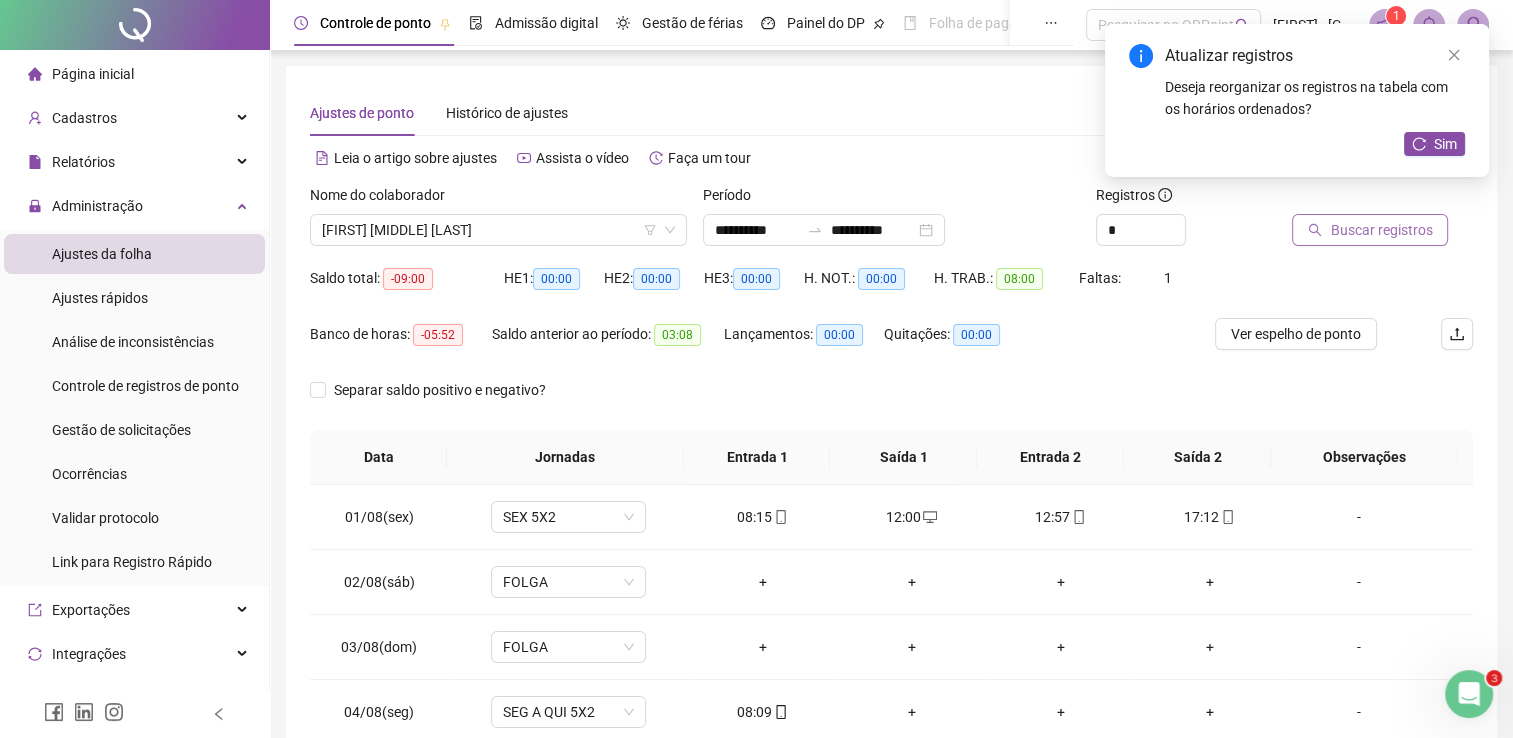 click on "Buscar registros" at bounding box center (1381, 230) 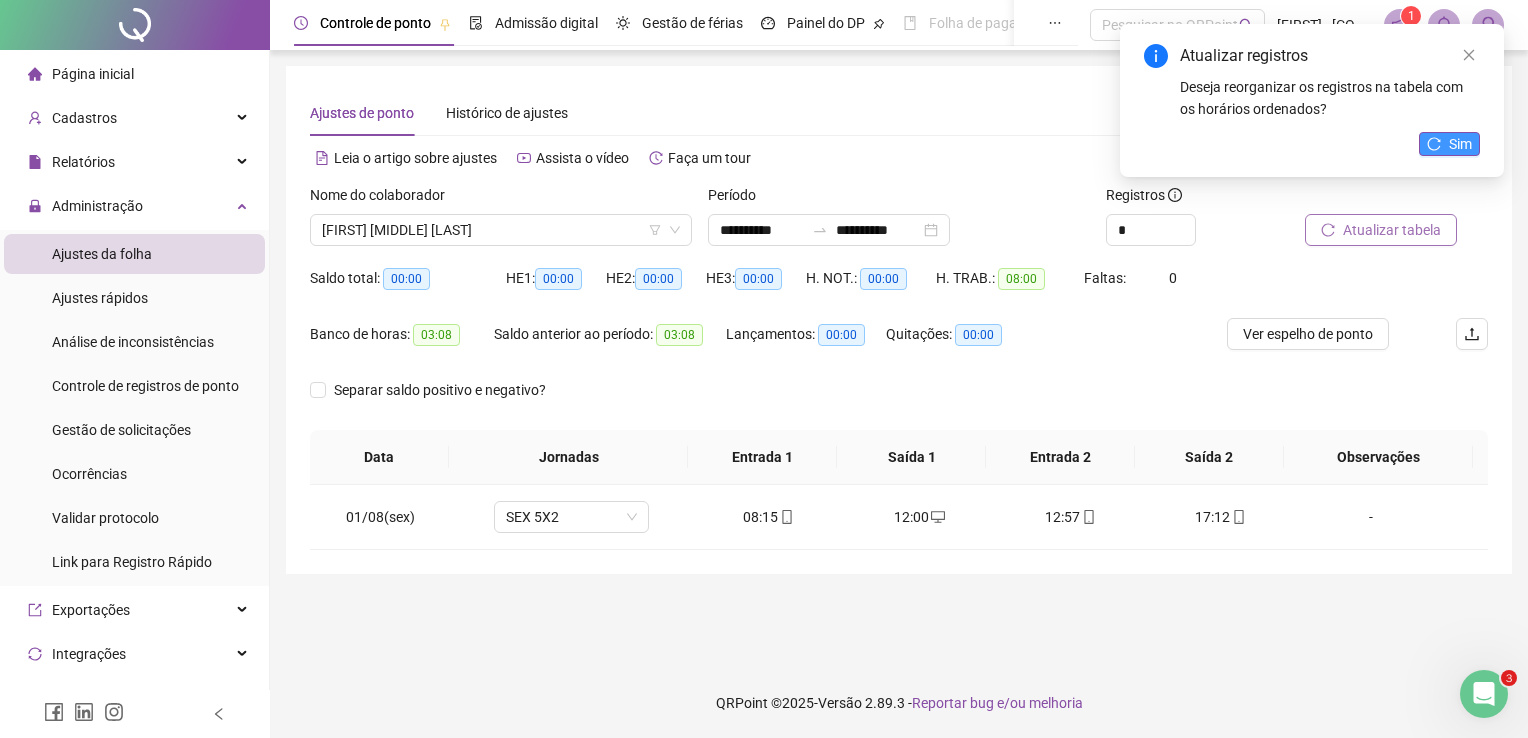 click 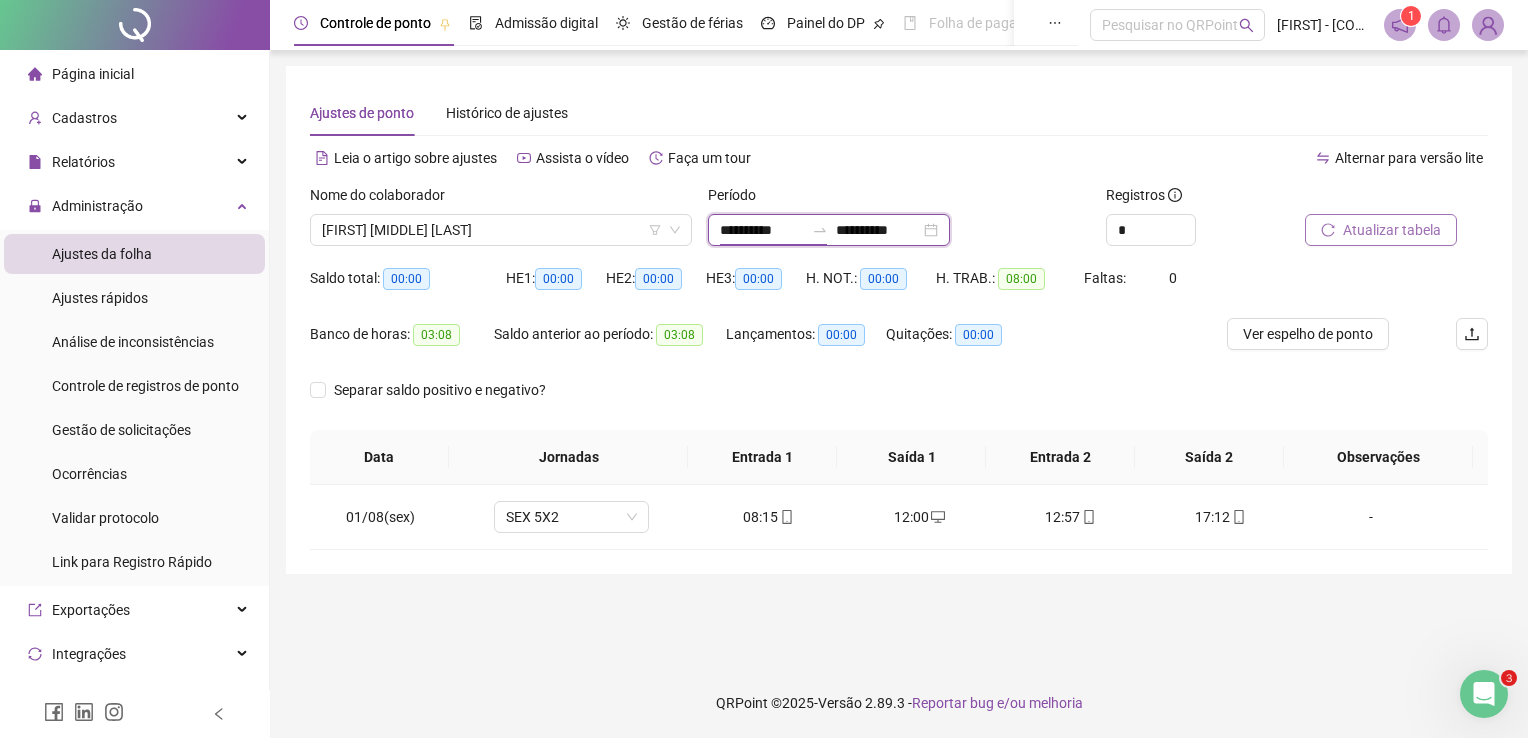 click on "**********" at bounding box center [762, 230] 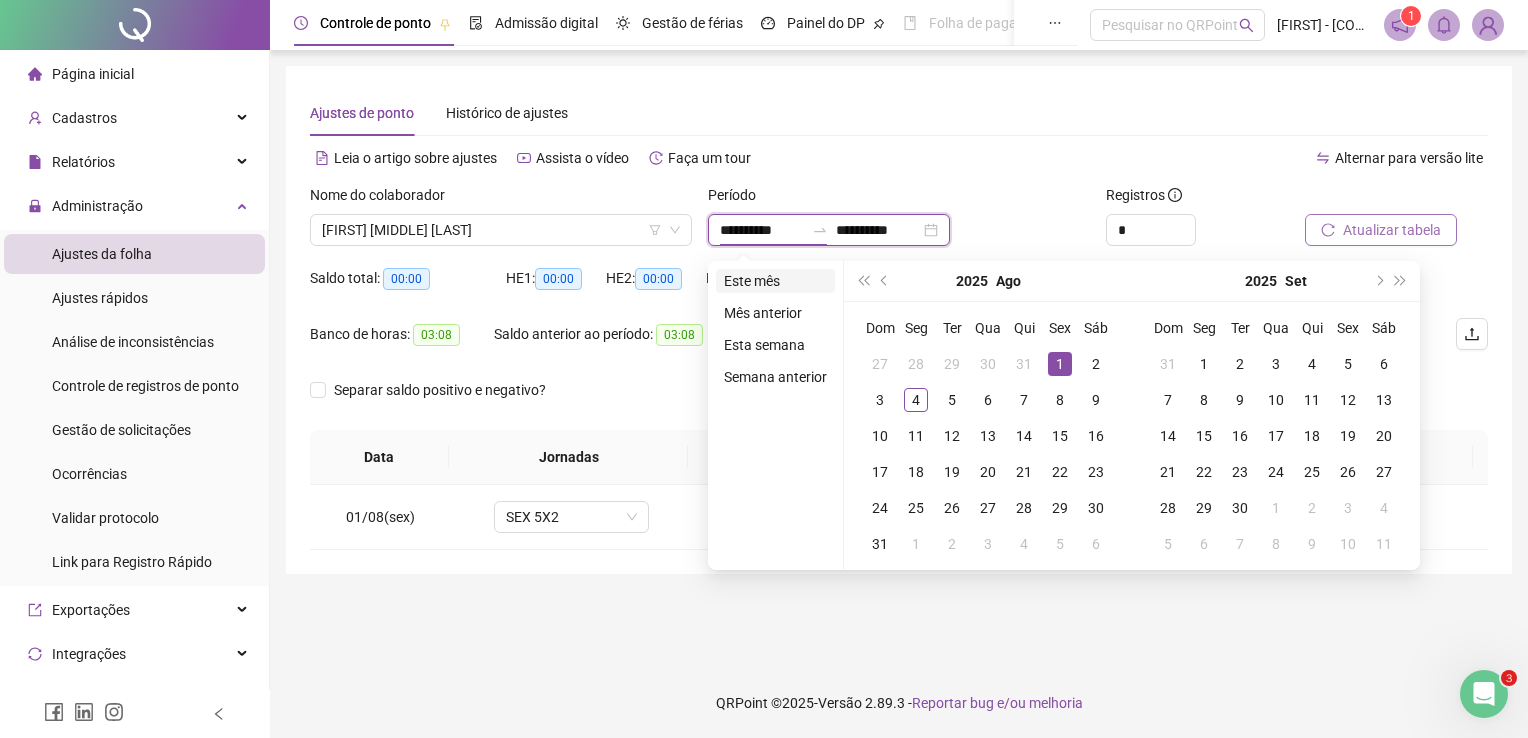 type on "**********" 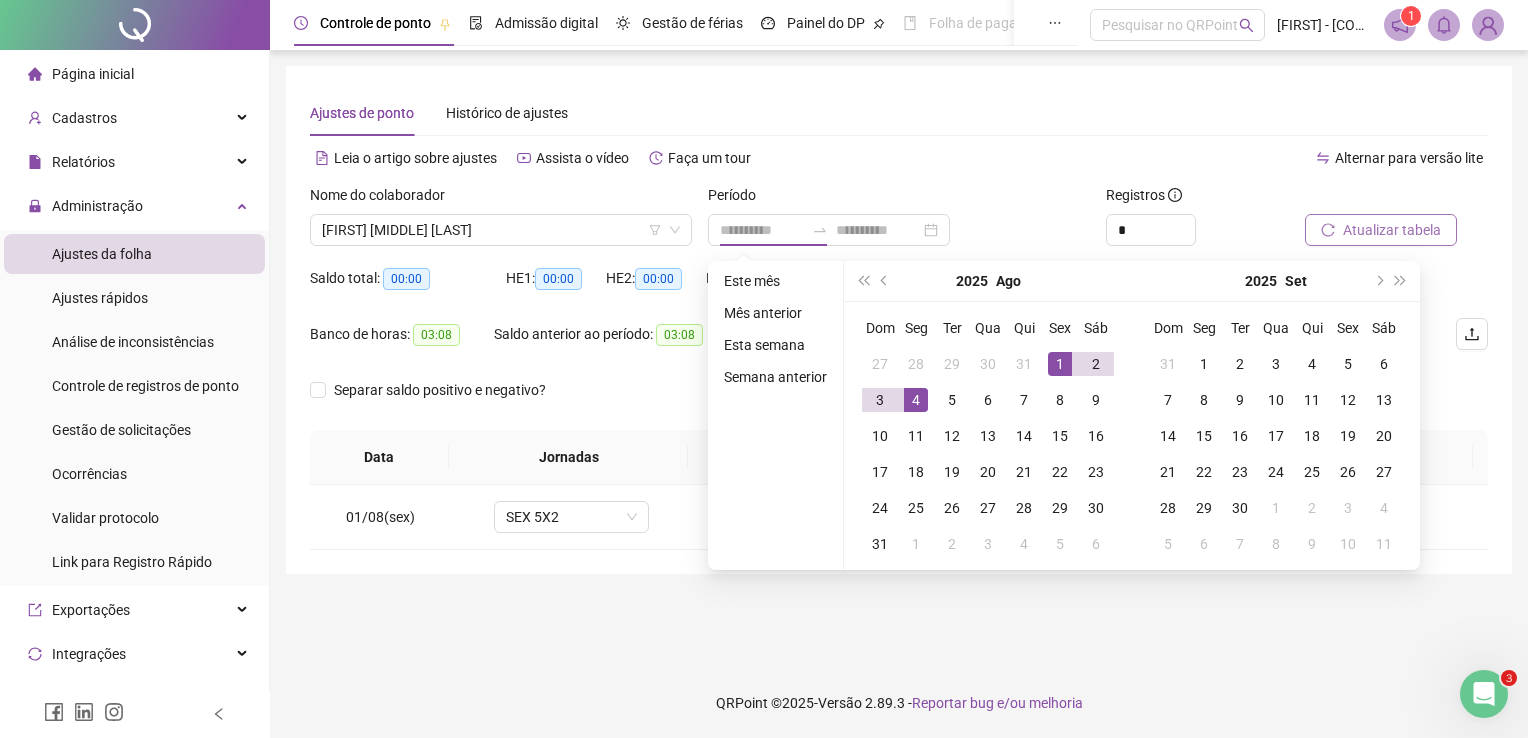 drag, startPoint x: 746, startPoint y: 279, endPoint x: 1126, endPoint y: 269, distance: 380.13156 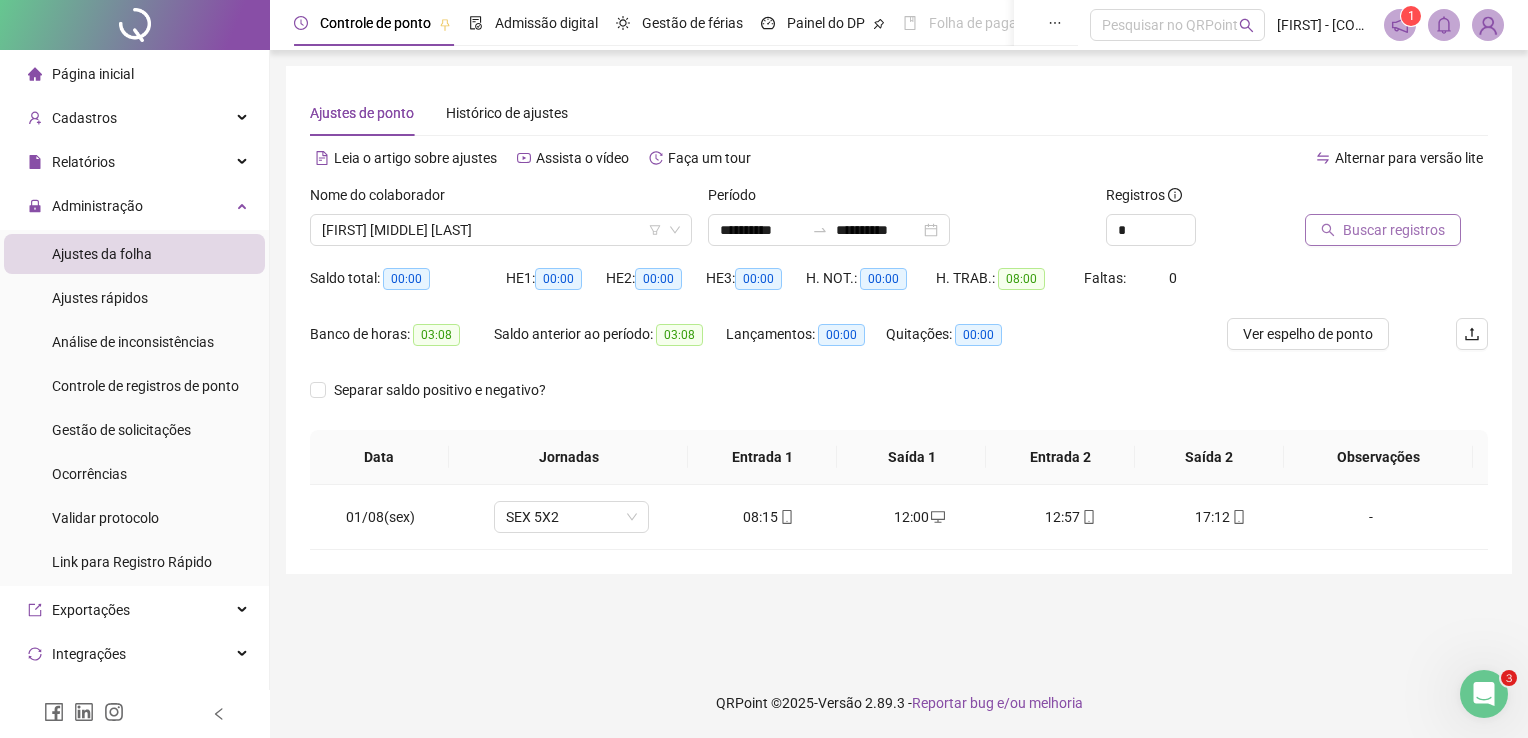 click on "Buscar registros" at bounding box center (1383, 230) 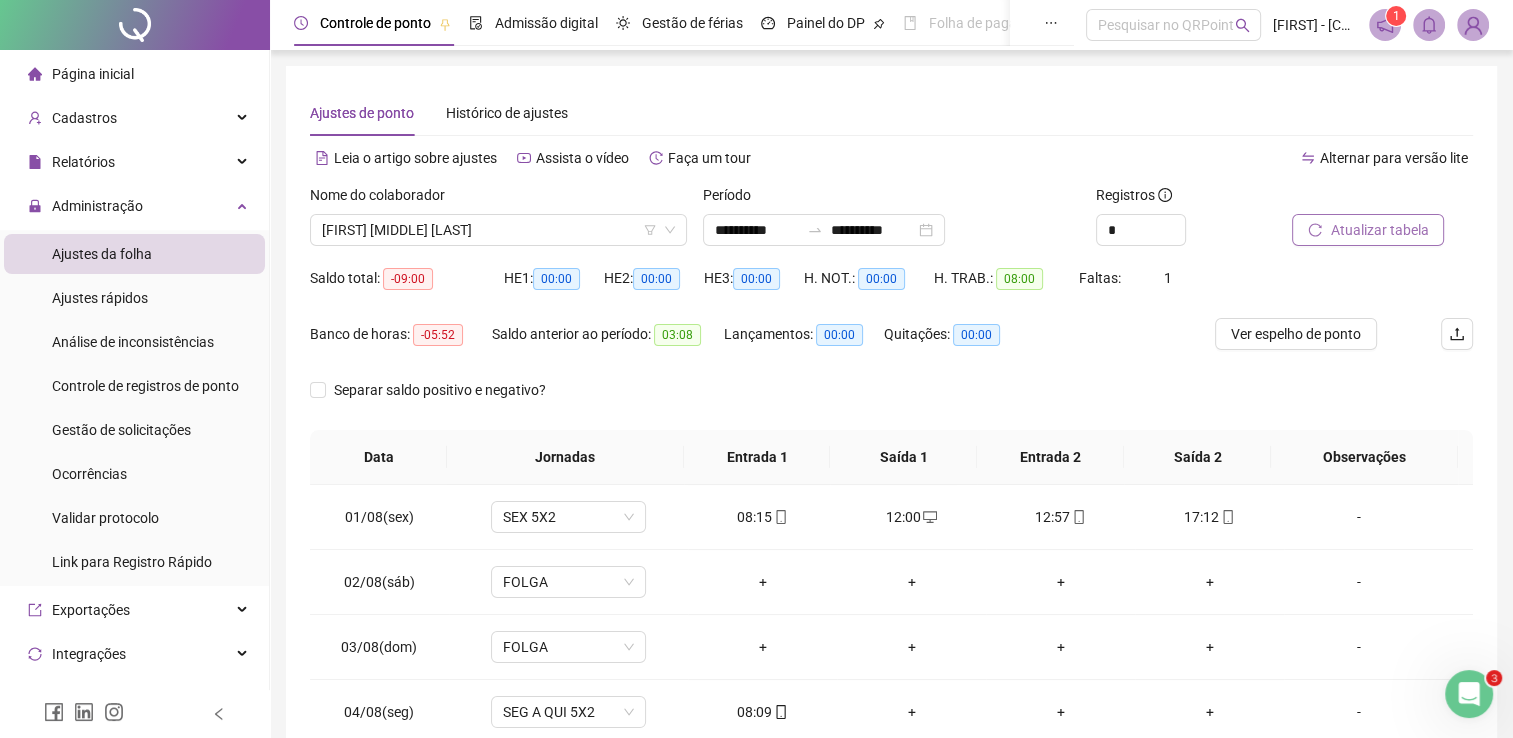 click on "Atualizar tabela" at bounding box center (1379, 230) 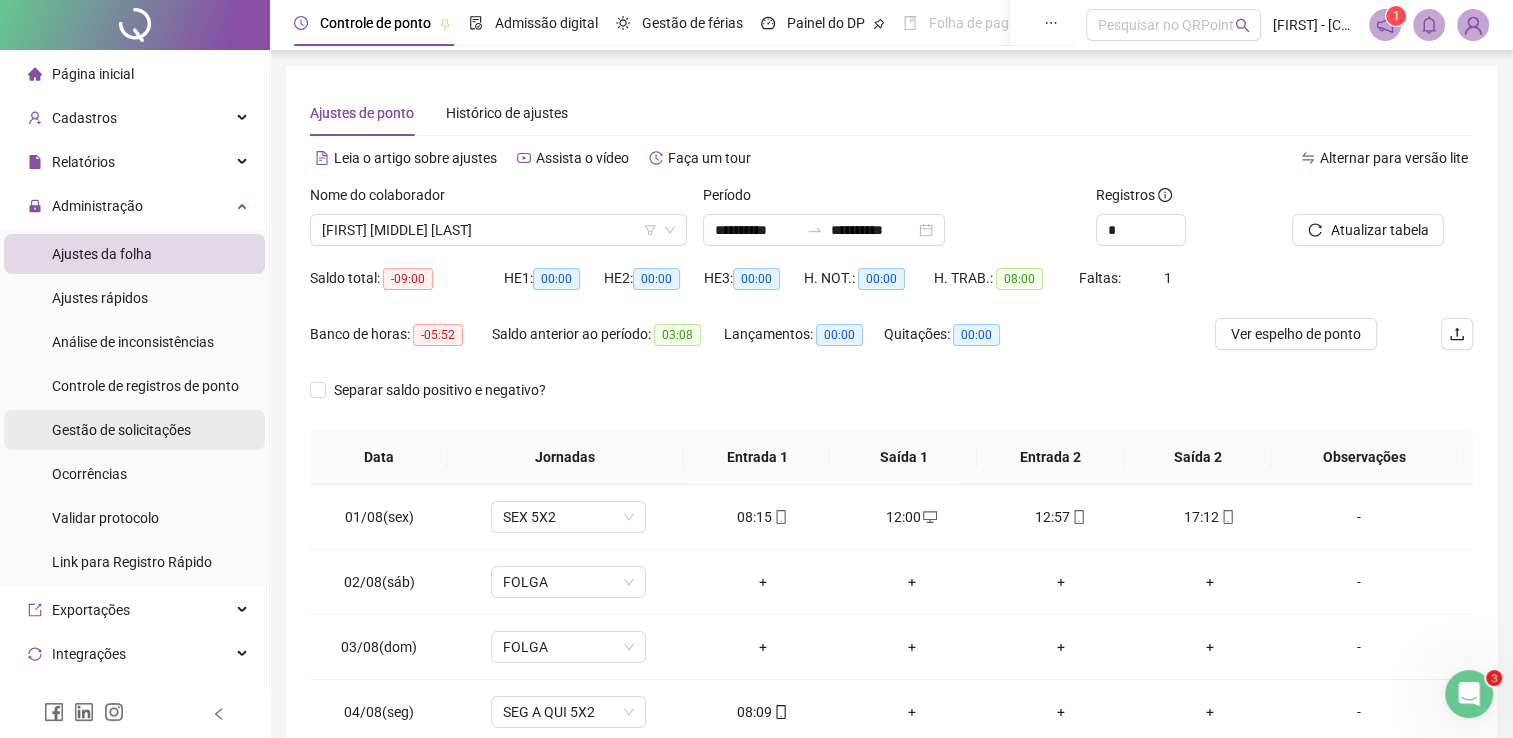 click on "Gestão de solicitações" at bounding box center (121, 430) 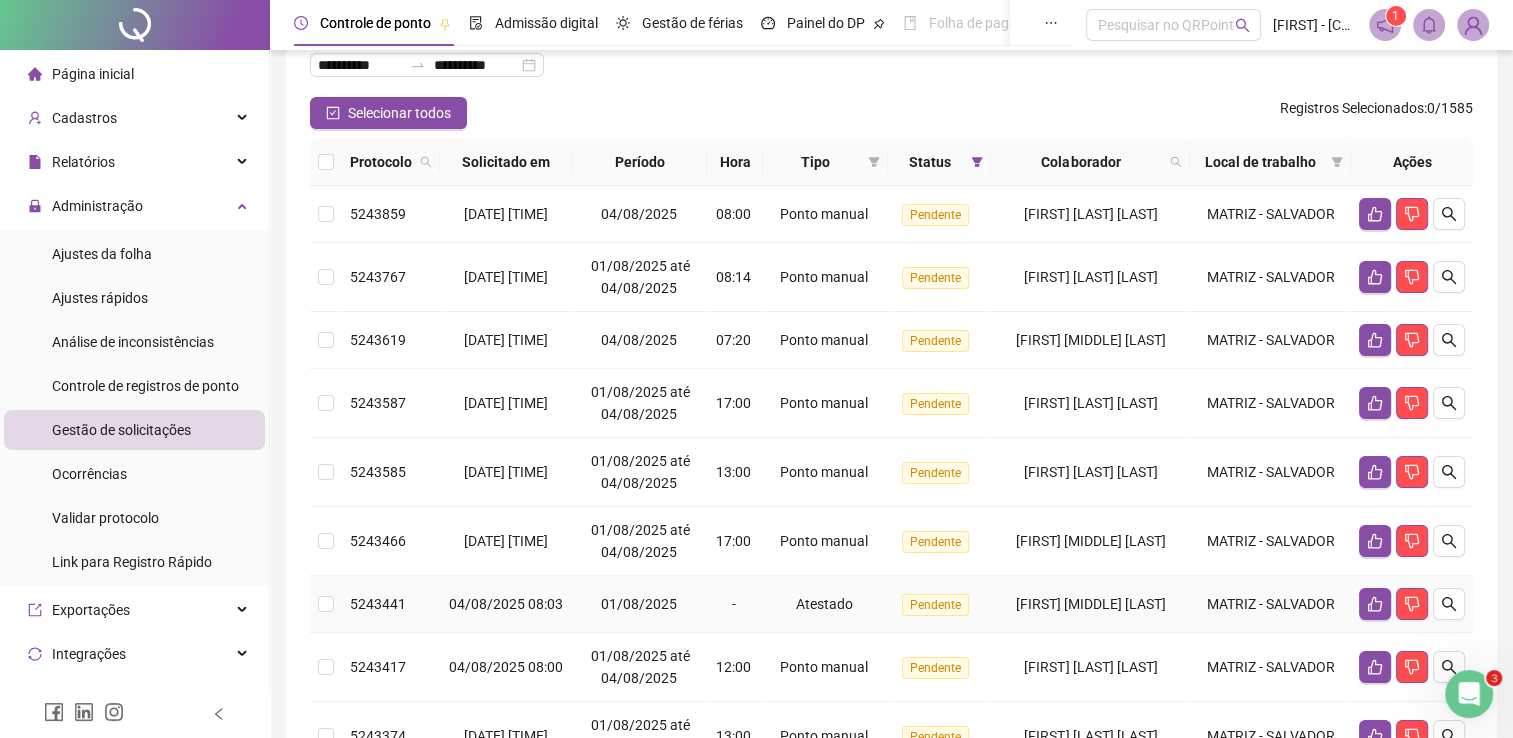 scroll, scrollTop: 100, scrollLeft: 0, axis: vertical 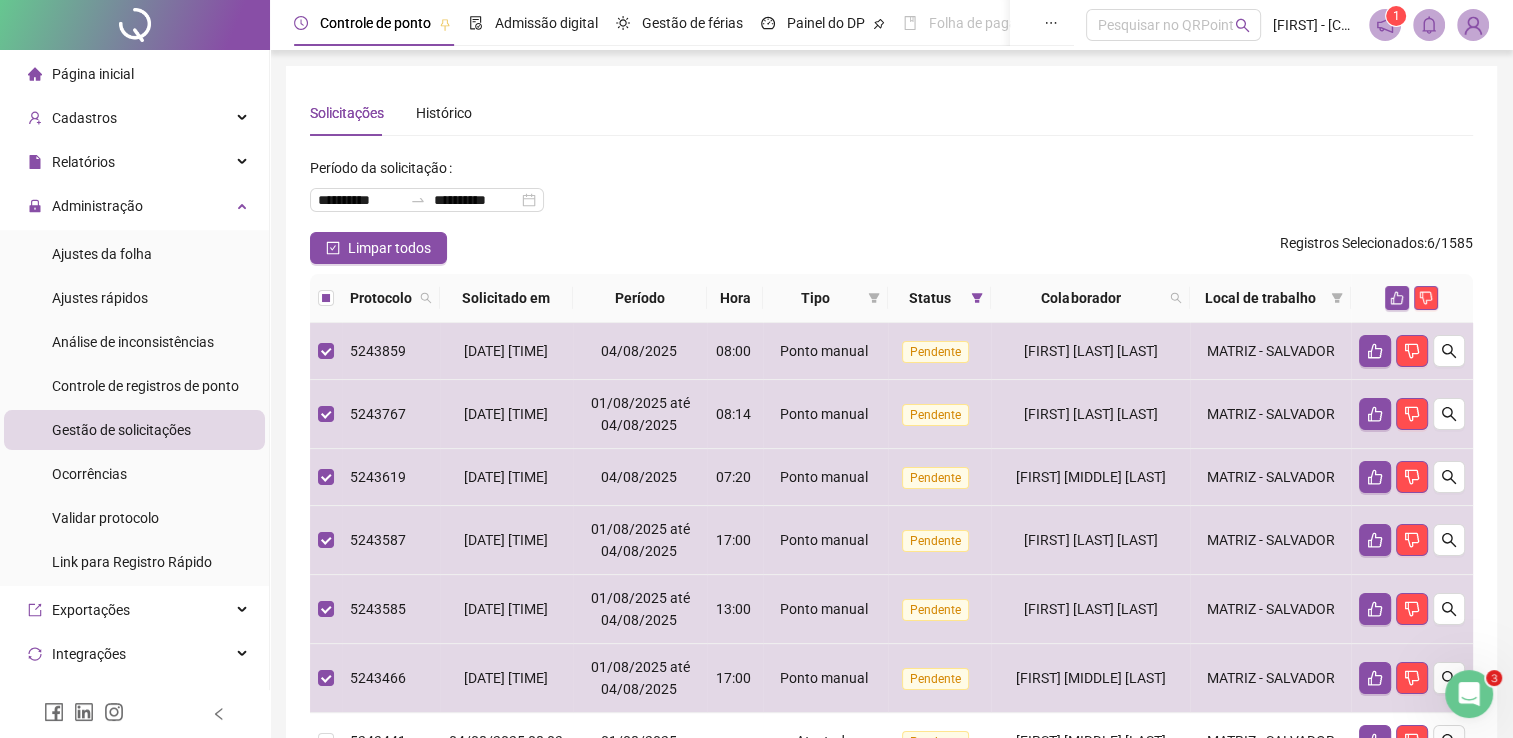 click 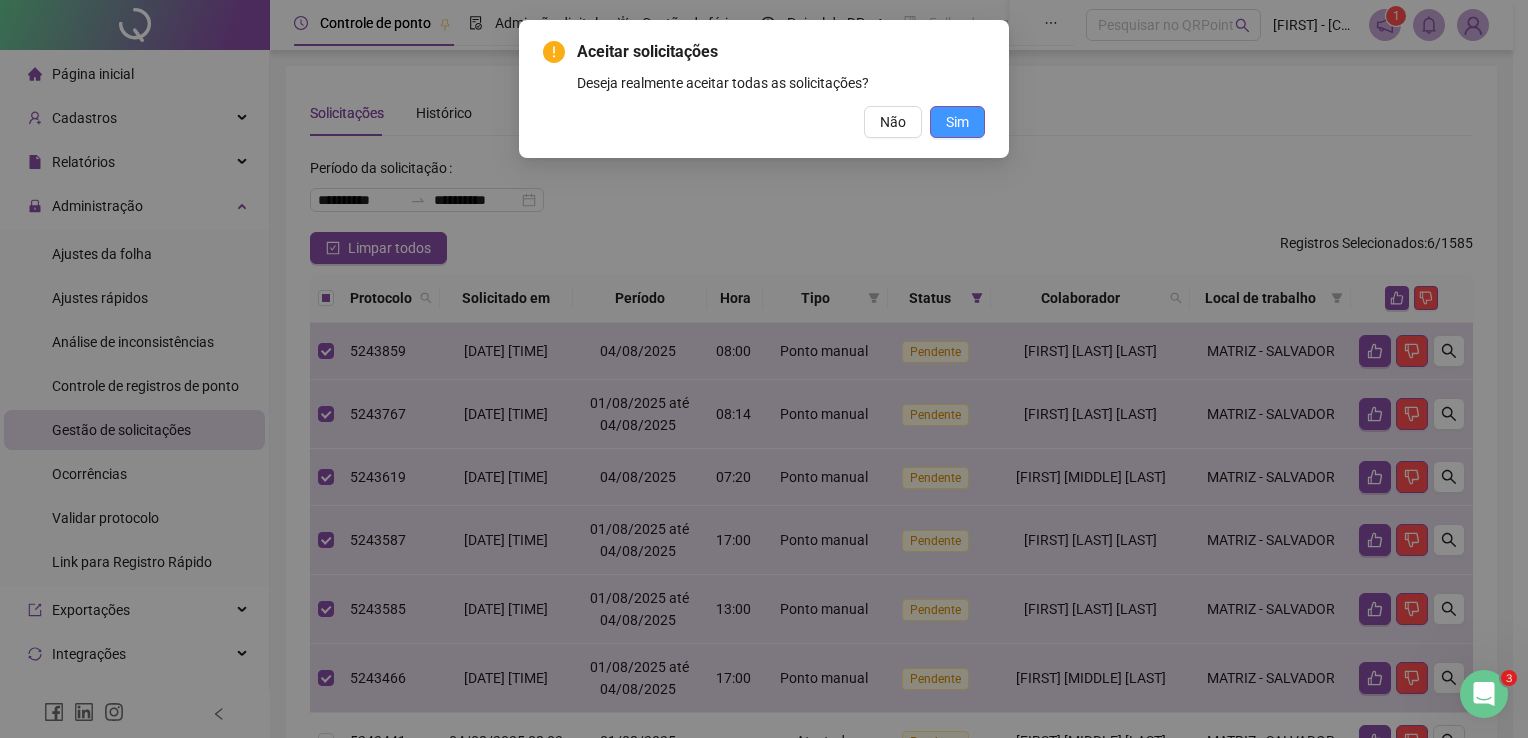 click on "Sim" at bounding box center (957, 122) 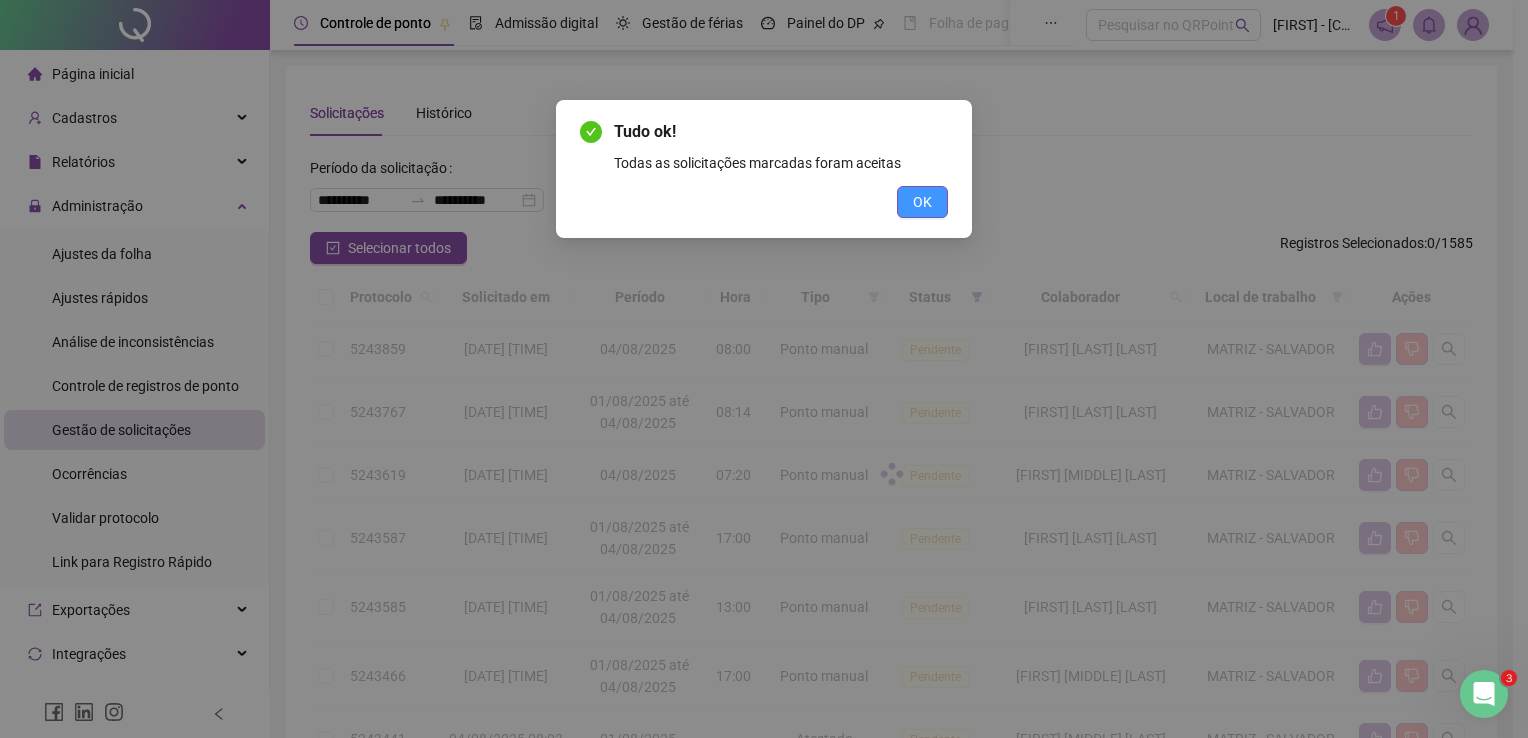 click on "OK" at bounding box center (922, 202) 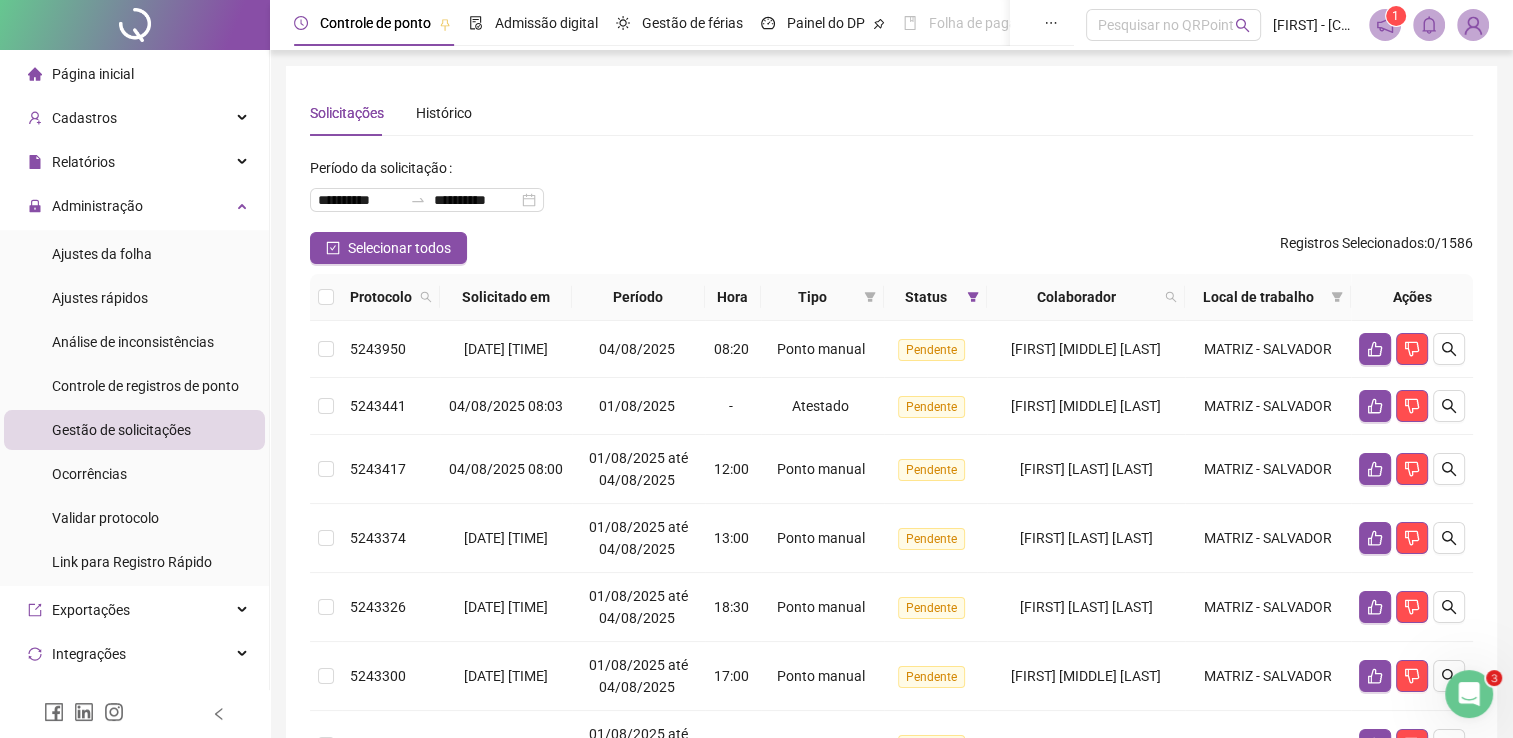 scroll, scrollTop: 100, scrollLeft: 0, axis: vertical 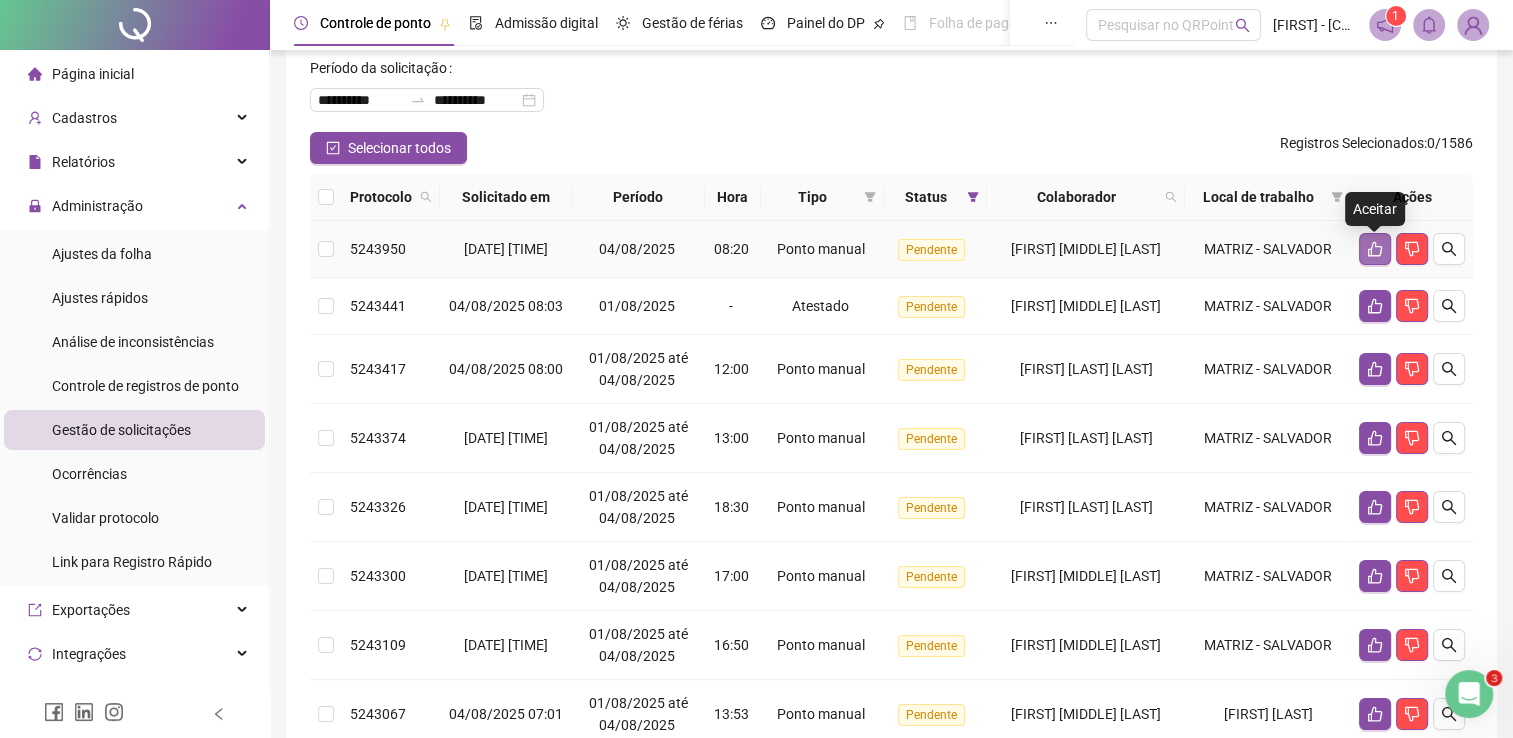 click at bounding box center (1375, 249) 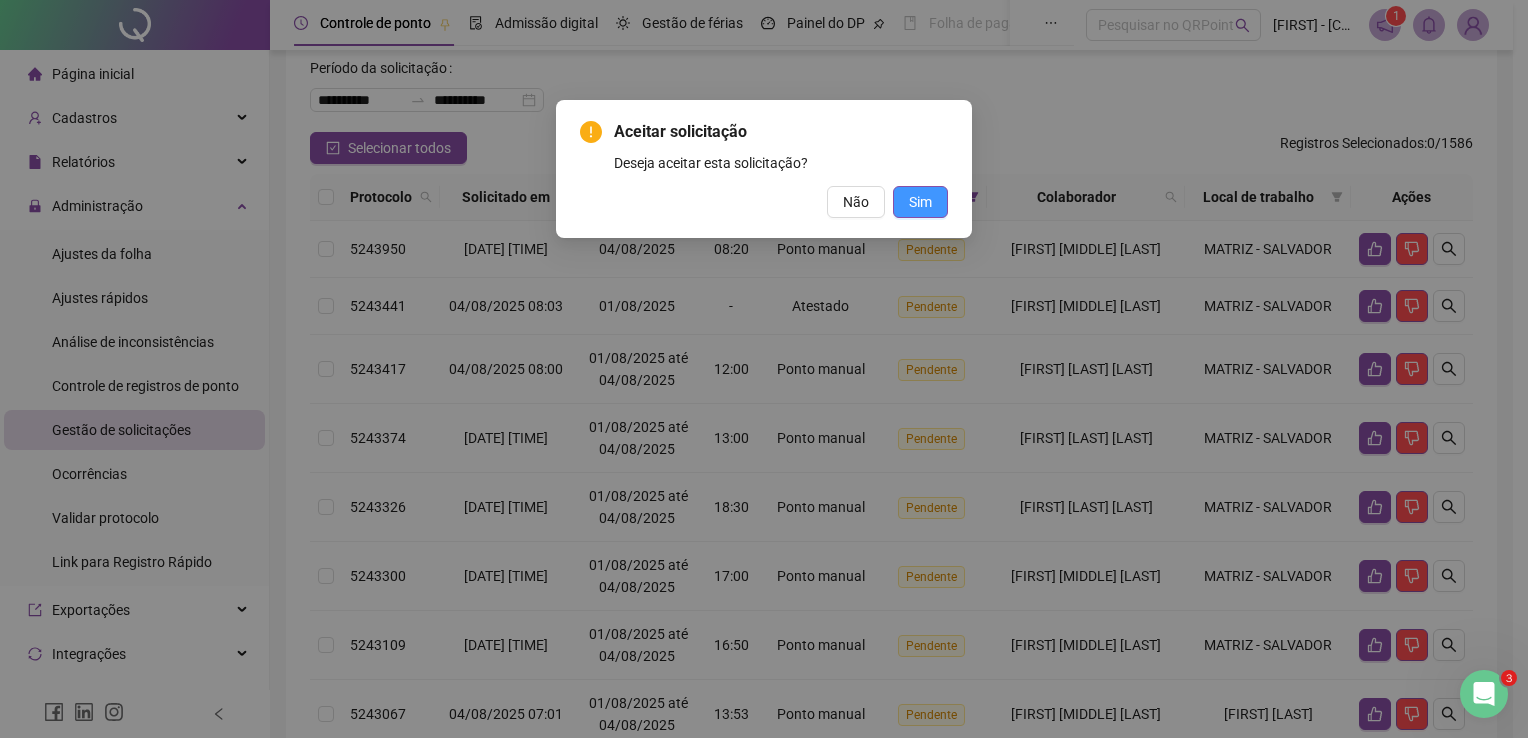 click on "Sim" at bounding box center [920, 202] 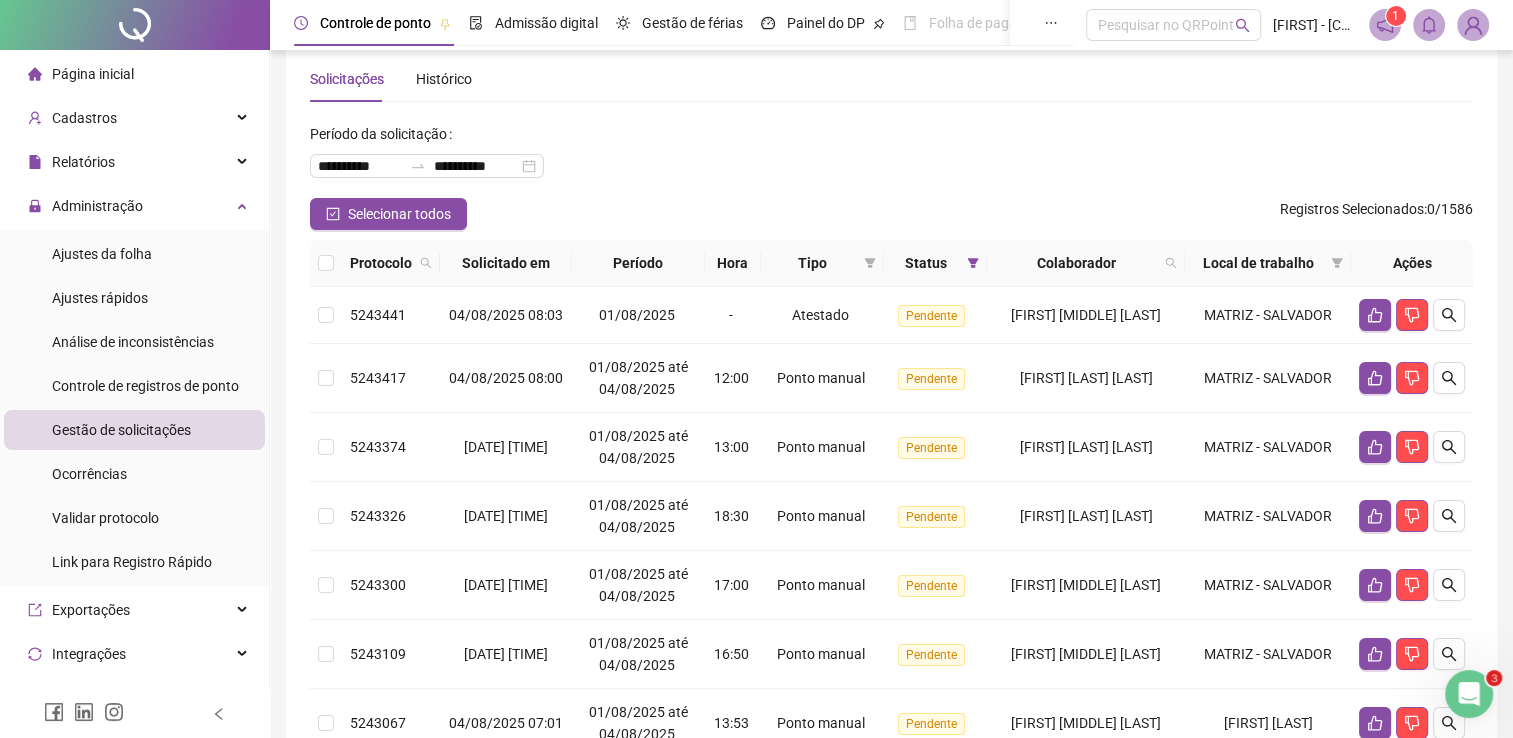 scroll, scrollTop: 0, scrollLeft: 0, axis: both 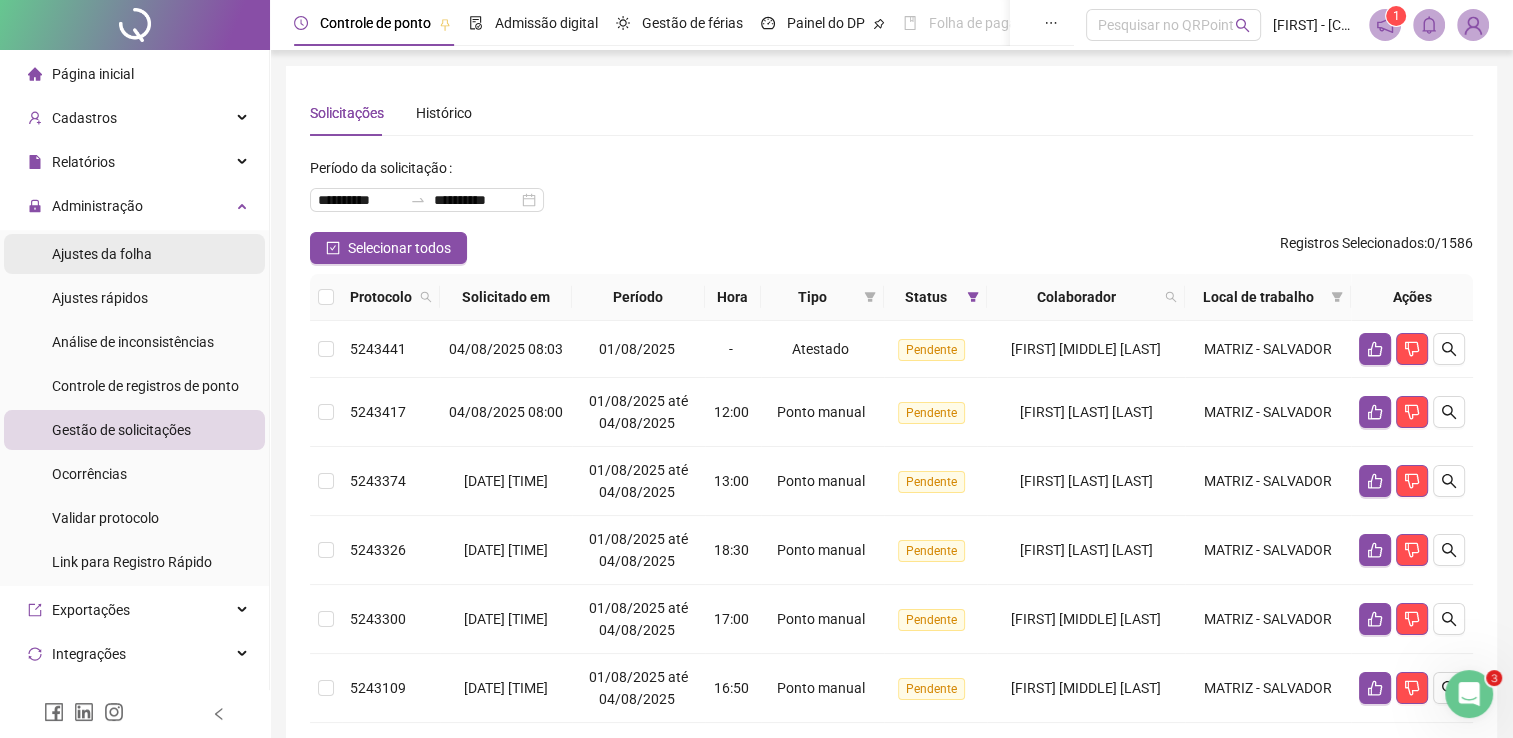 click on "Ajustes da folha" at bounding box center (102, 254) 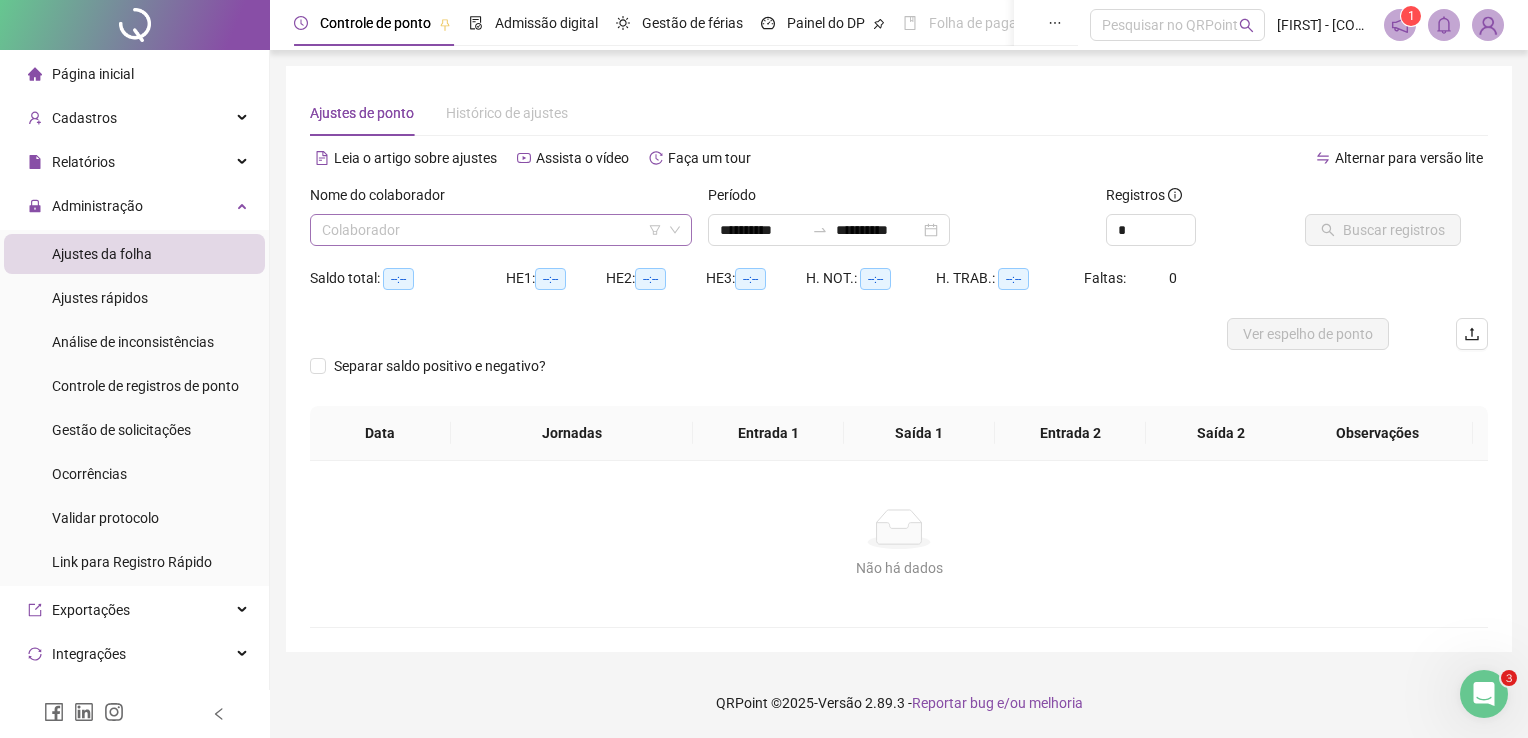 click at bounding box center (492, 230) 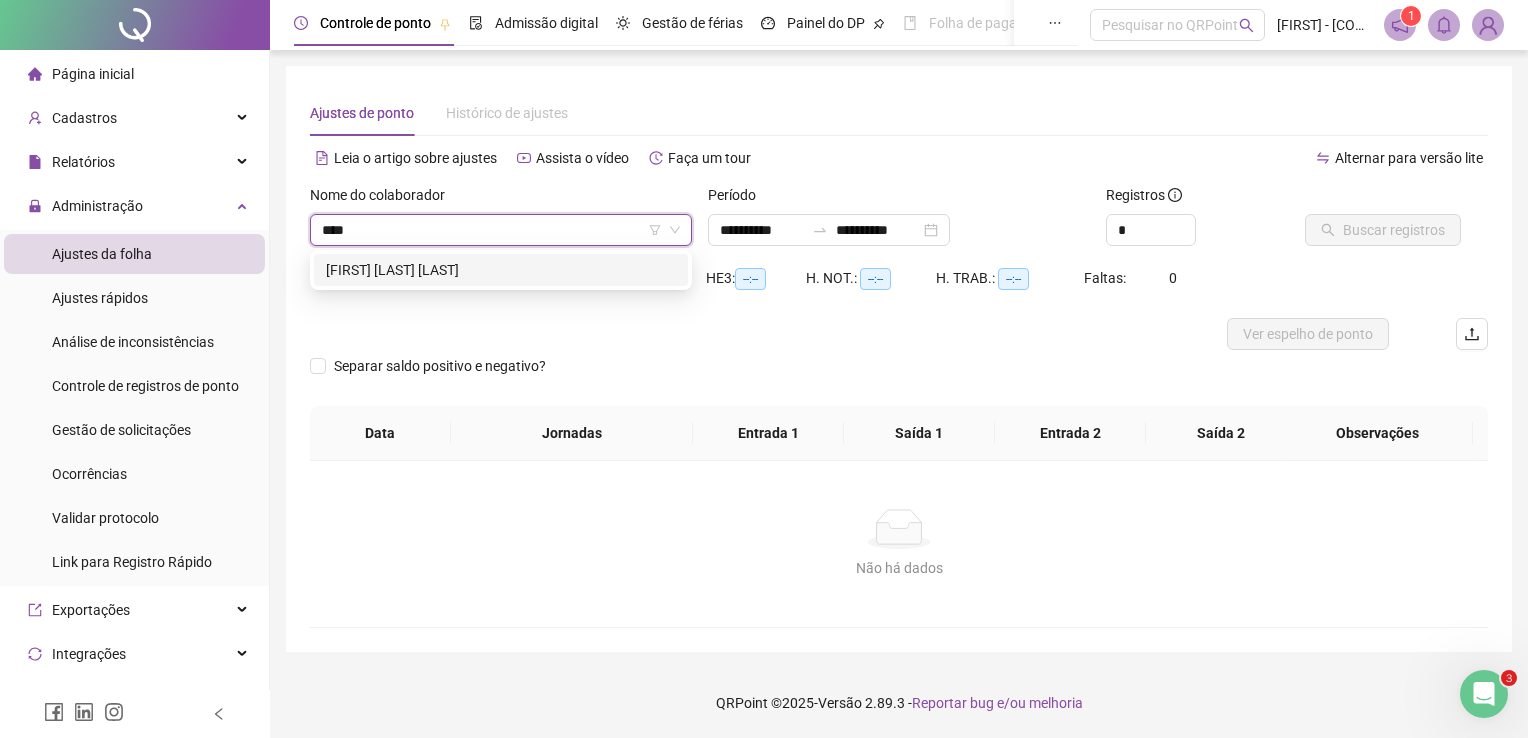type on "*****" 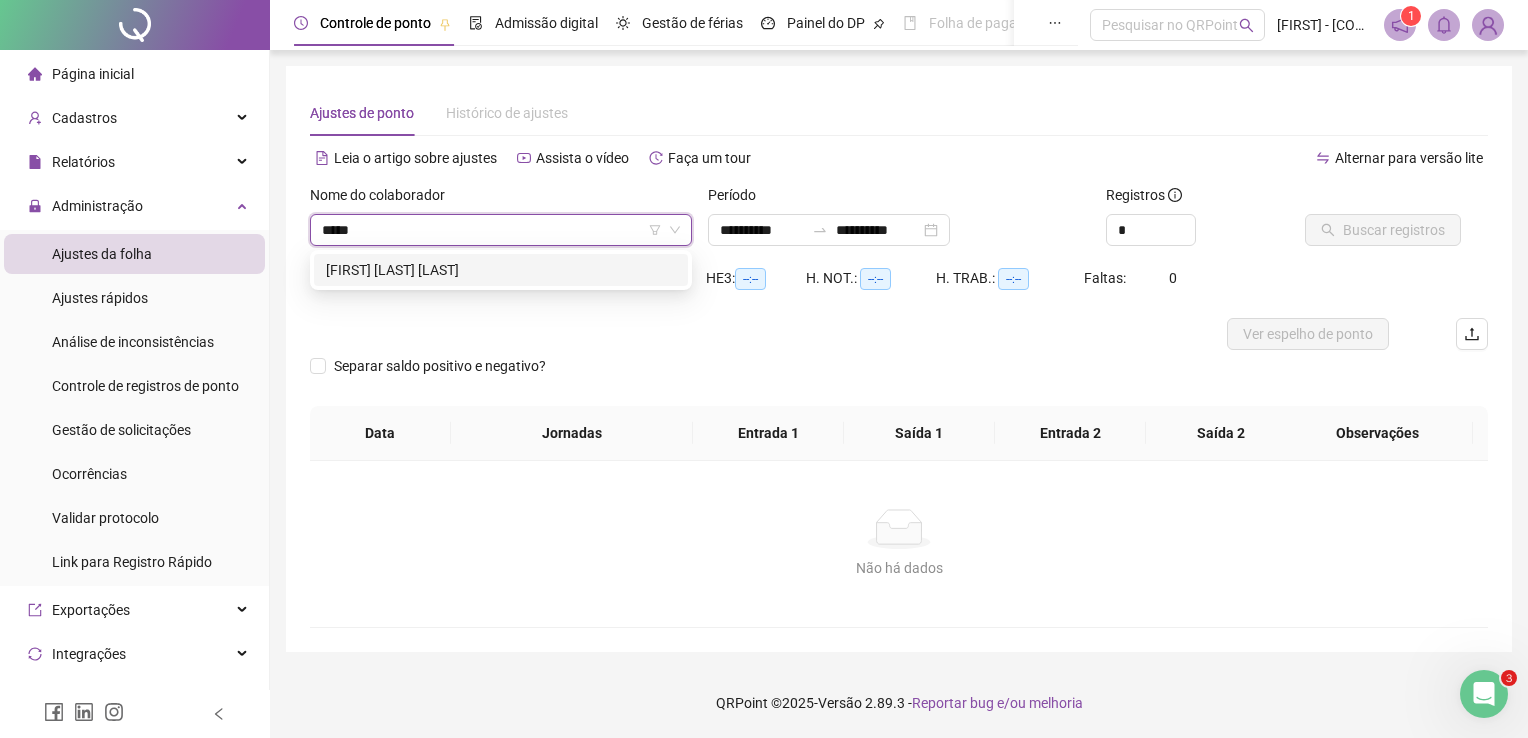 click on "[FIRST] [LAST] [LAST]" at bounding box center (501, 270) 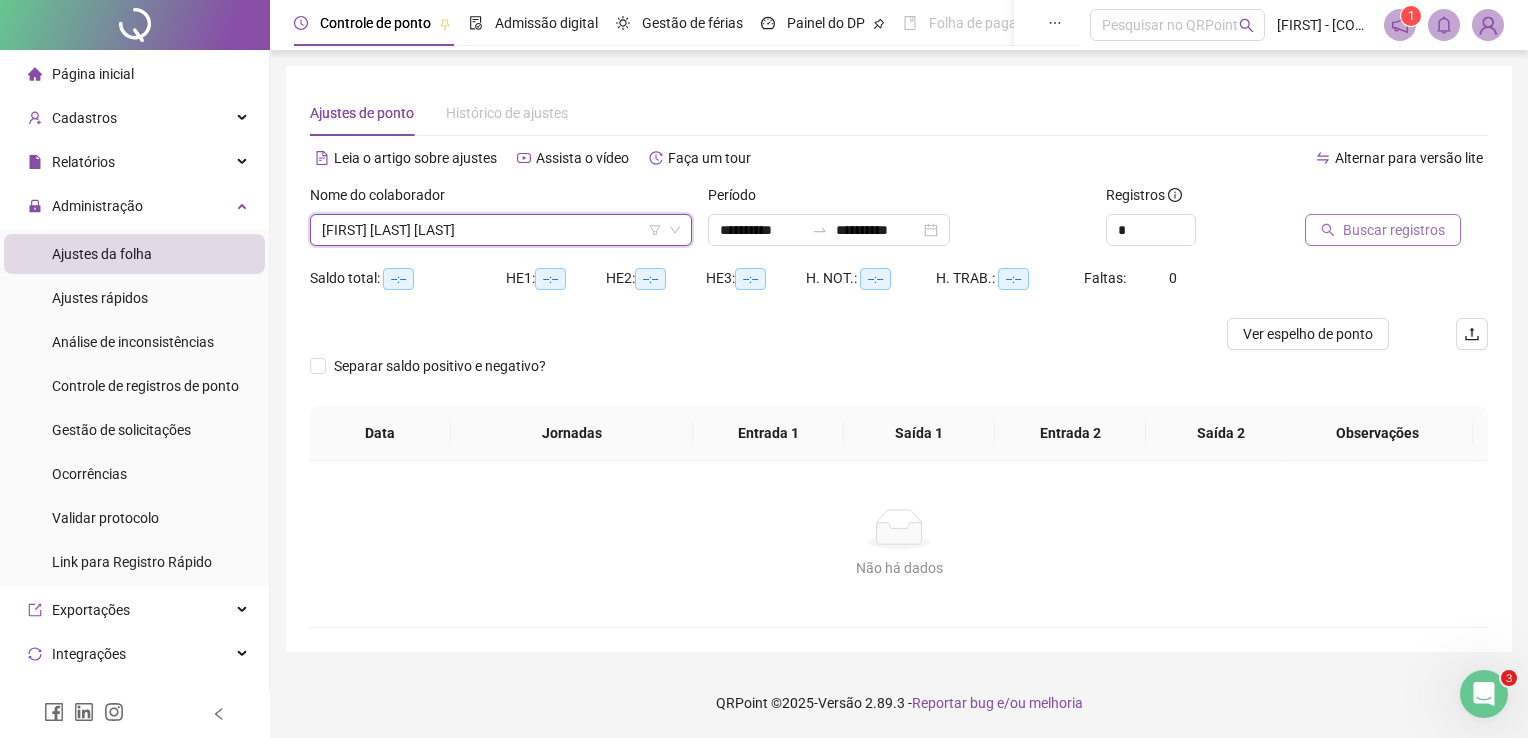 click on "Buscar registros" at bounding box center [1394, 230] 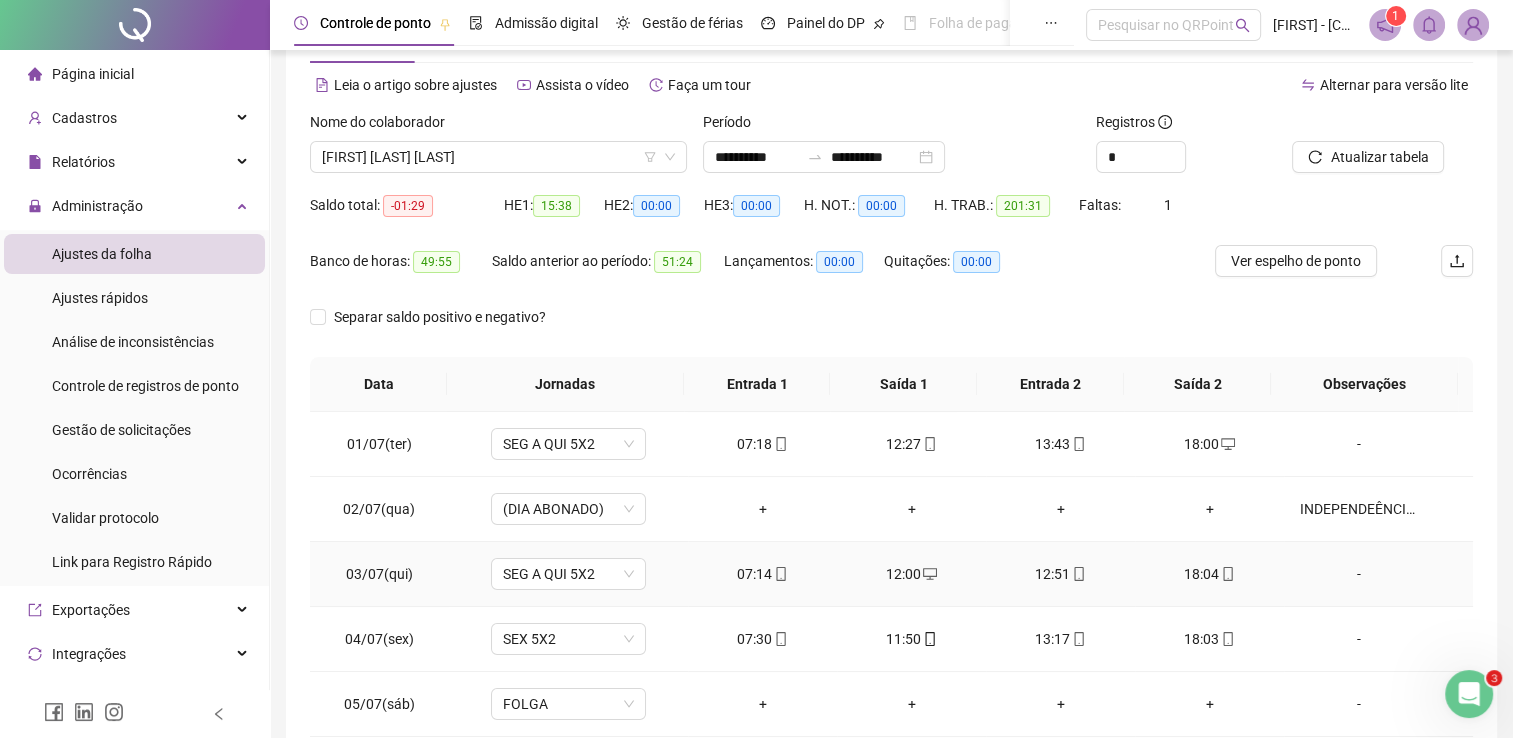 scroll, scrollTop: 0, scrollLeft: 0, axis: both 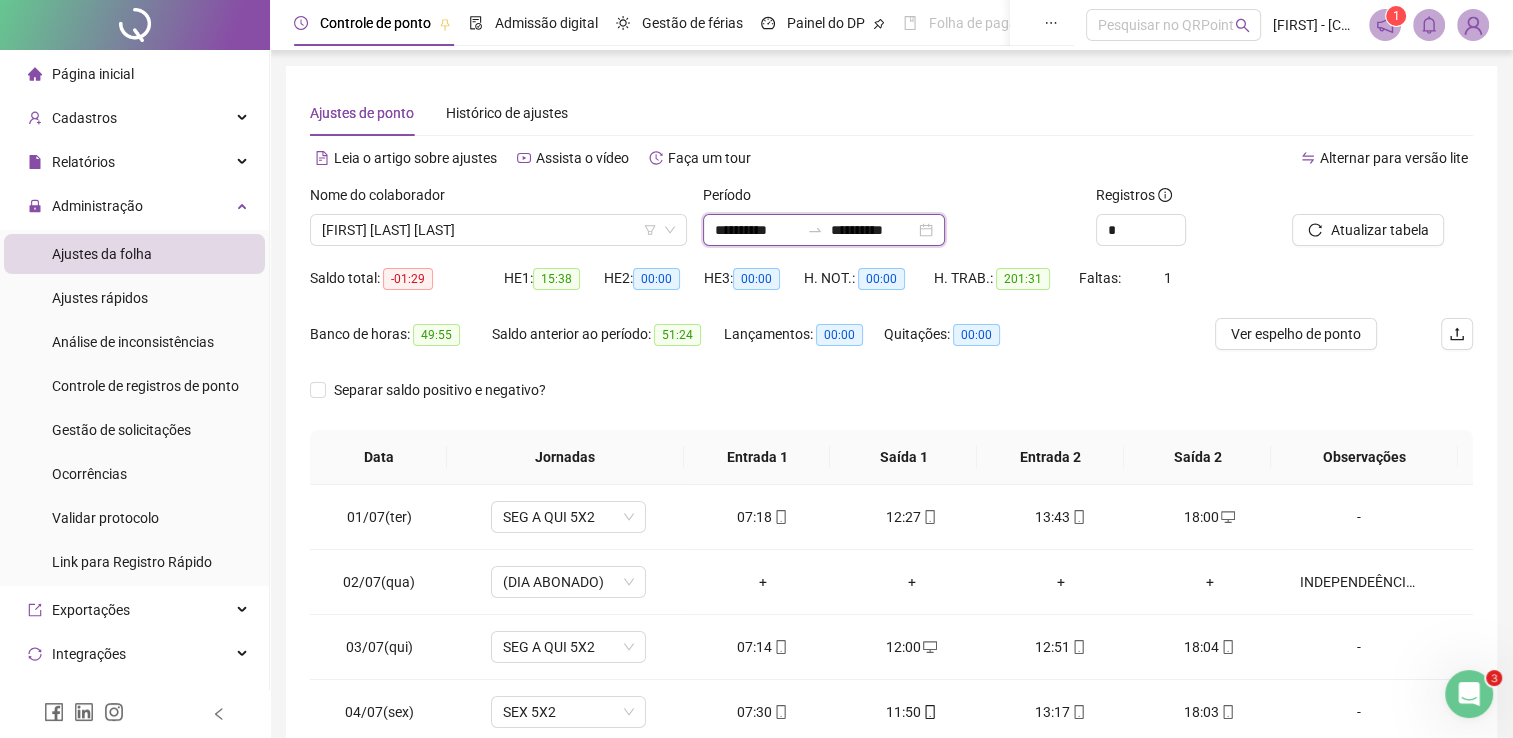 click on "**********" at bounding box center (757, 230) 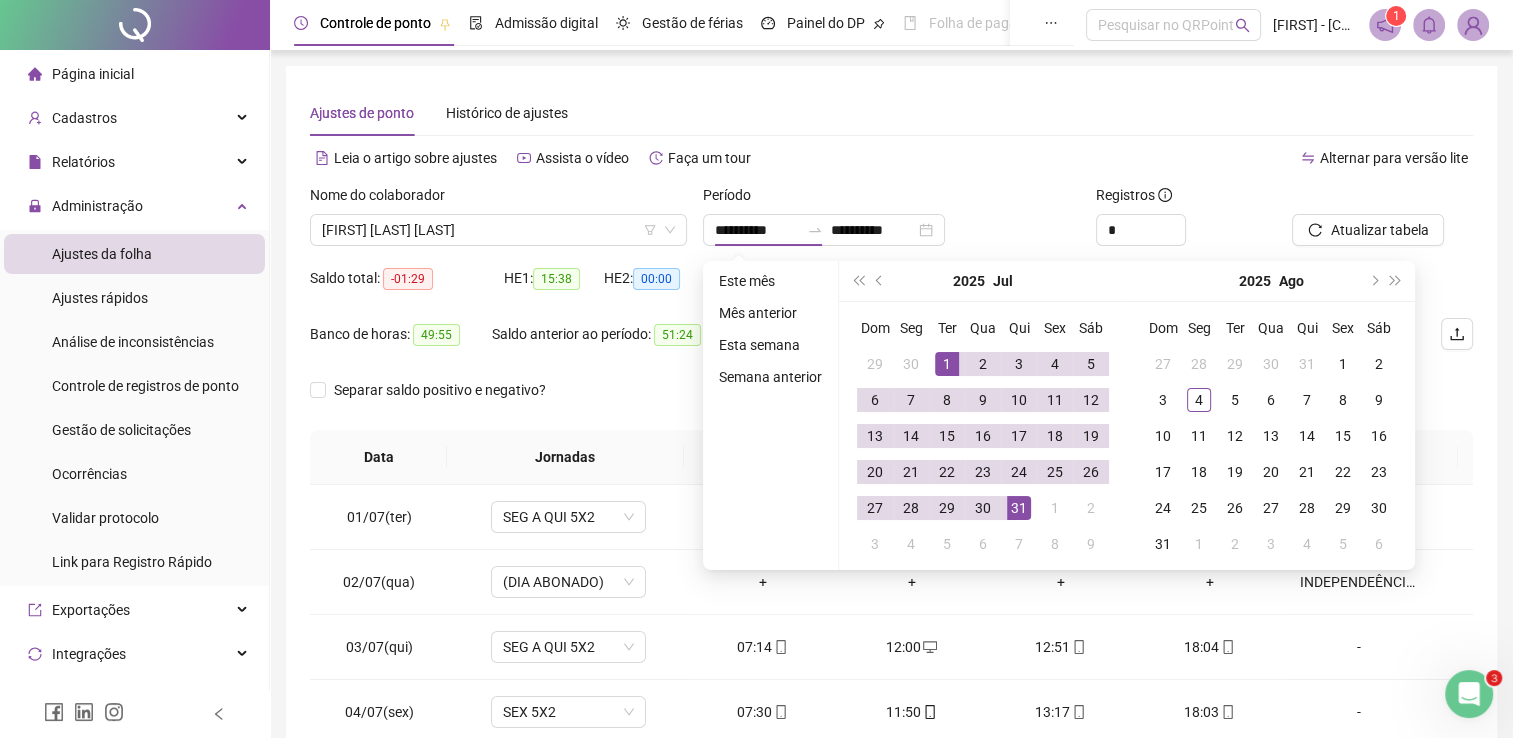 click on "Alternar para versão lite" at bounding box center [1183, 158] 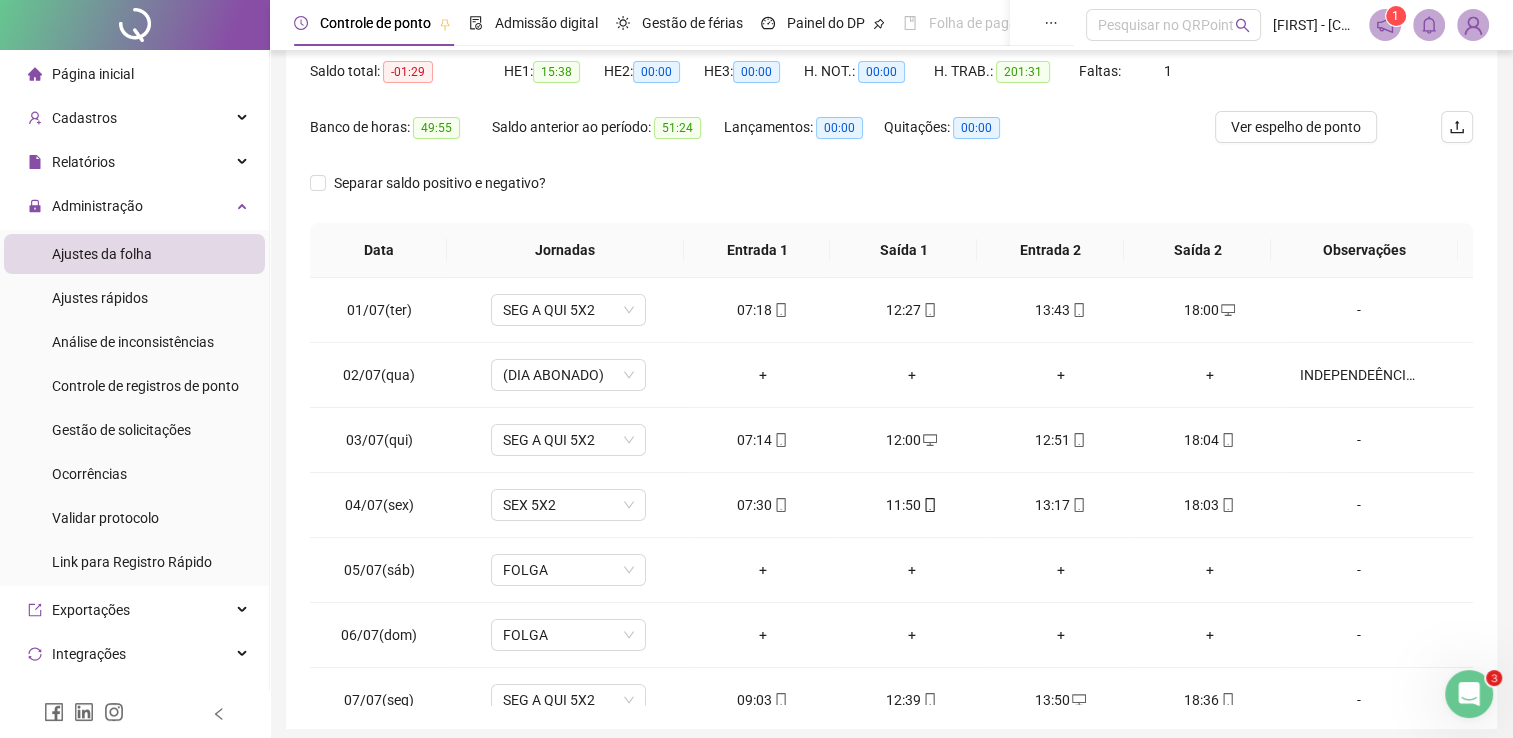 scroll, scrollTop: 283, scrollLeft: 0, axis: vertical 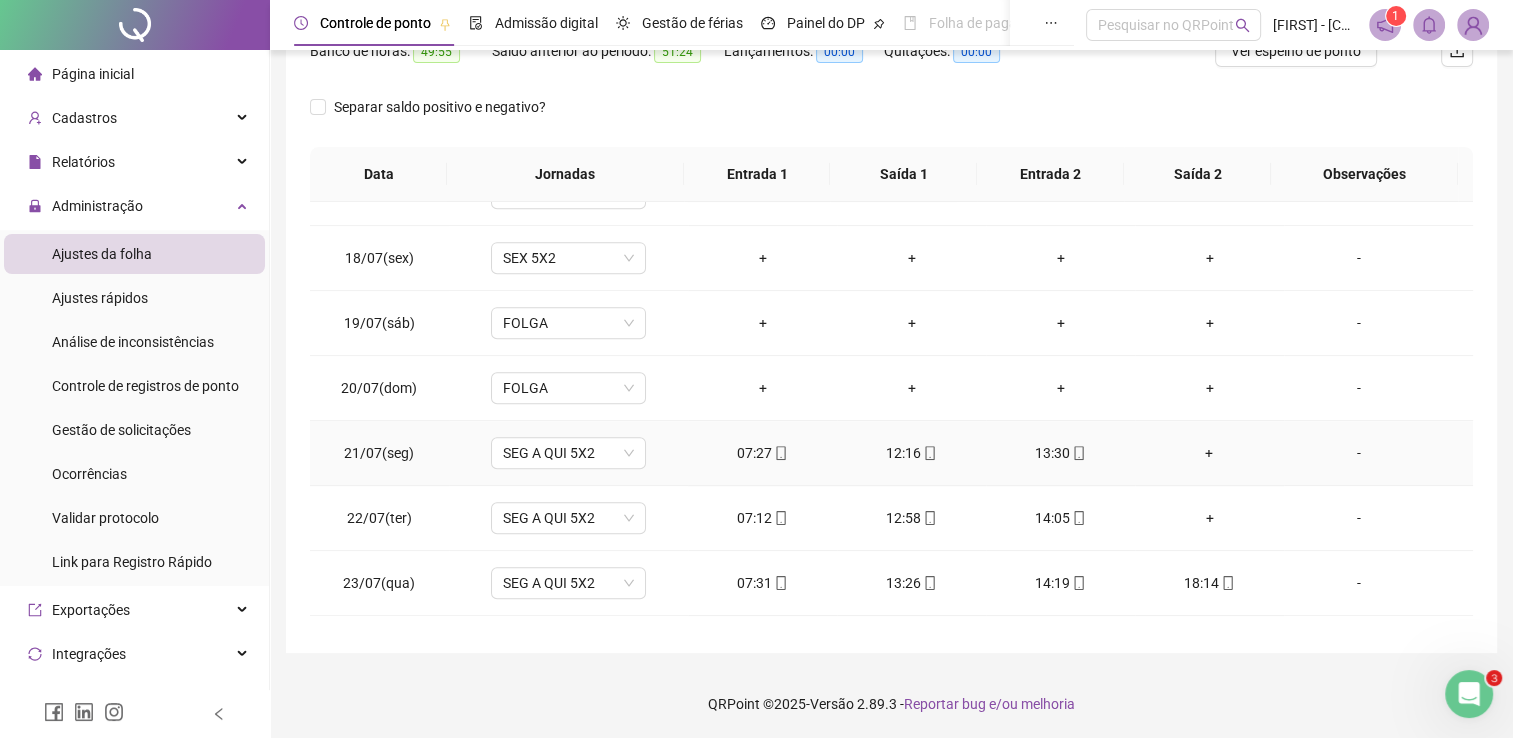 click on "+" at bounding box center [1209, 453] 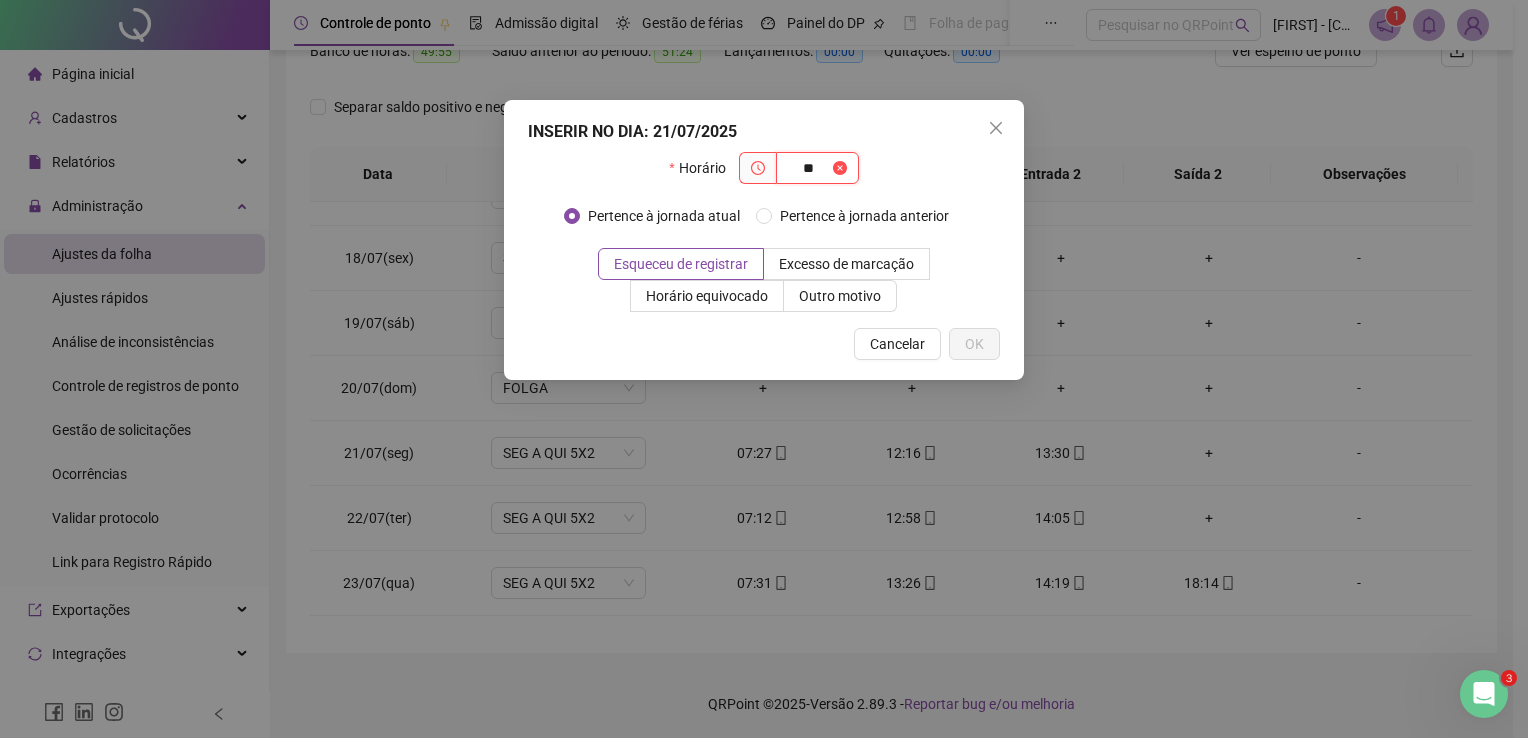type on "*" 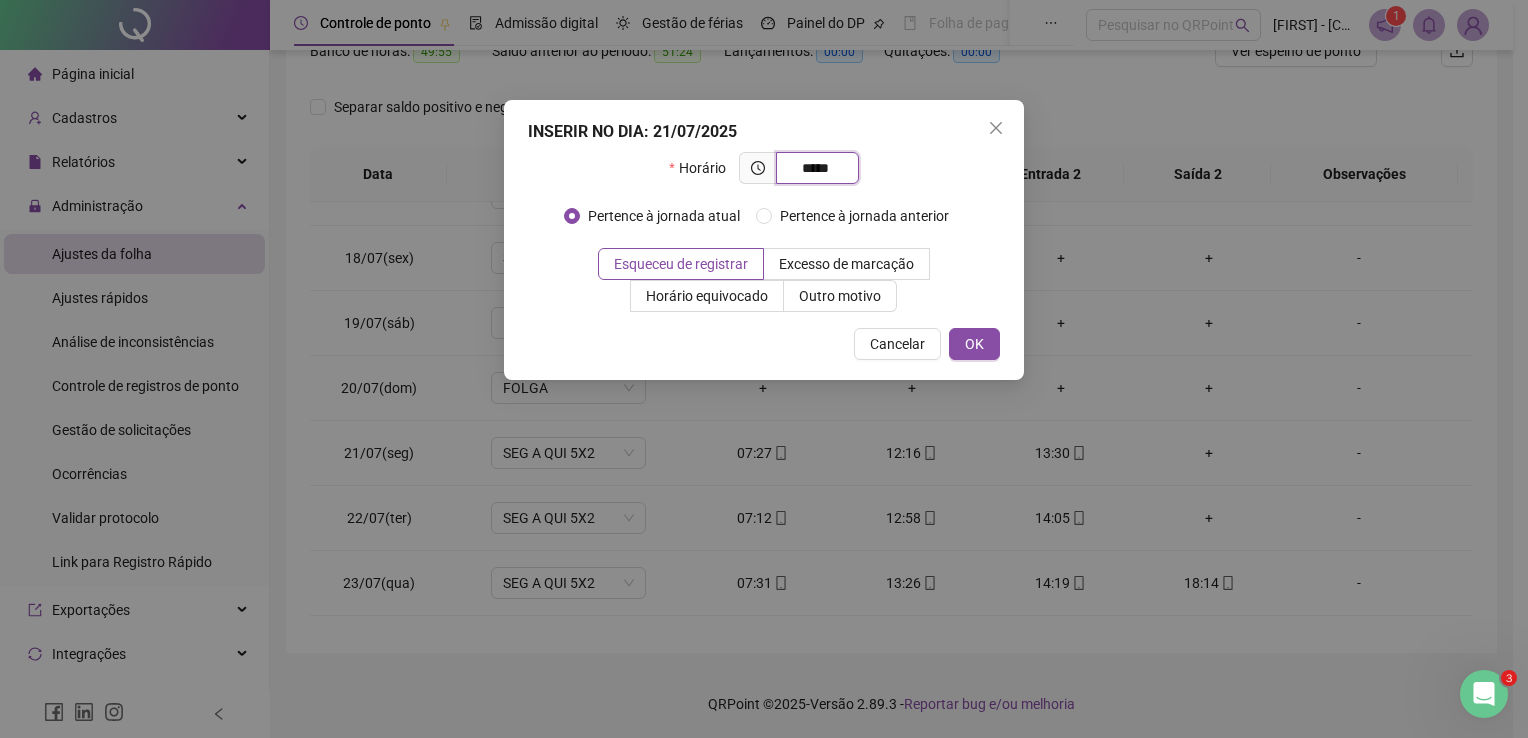 type on "*****" 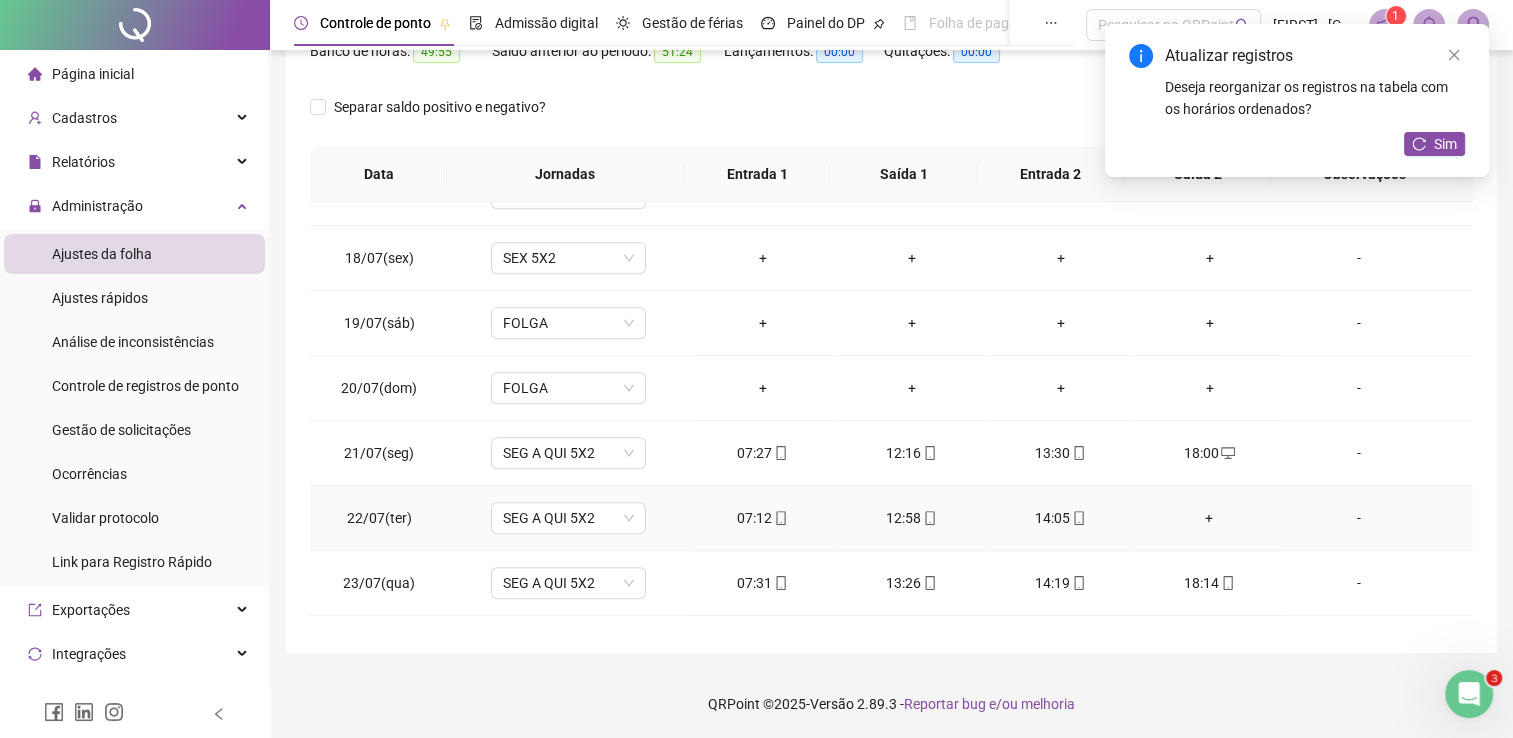 click on "+" at bounding box center [1209, 518] 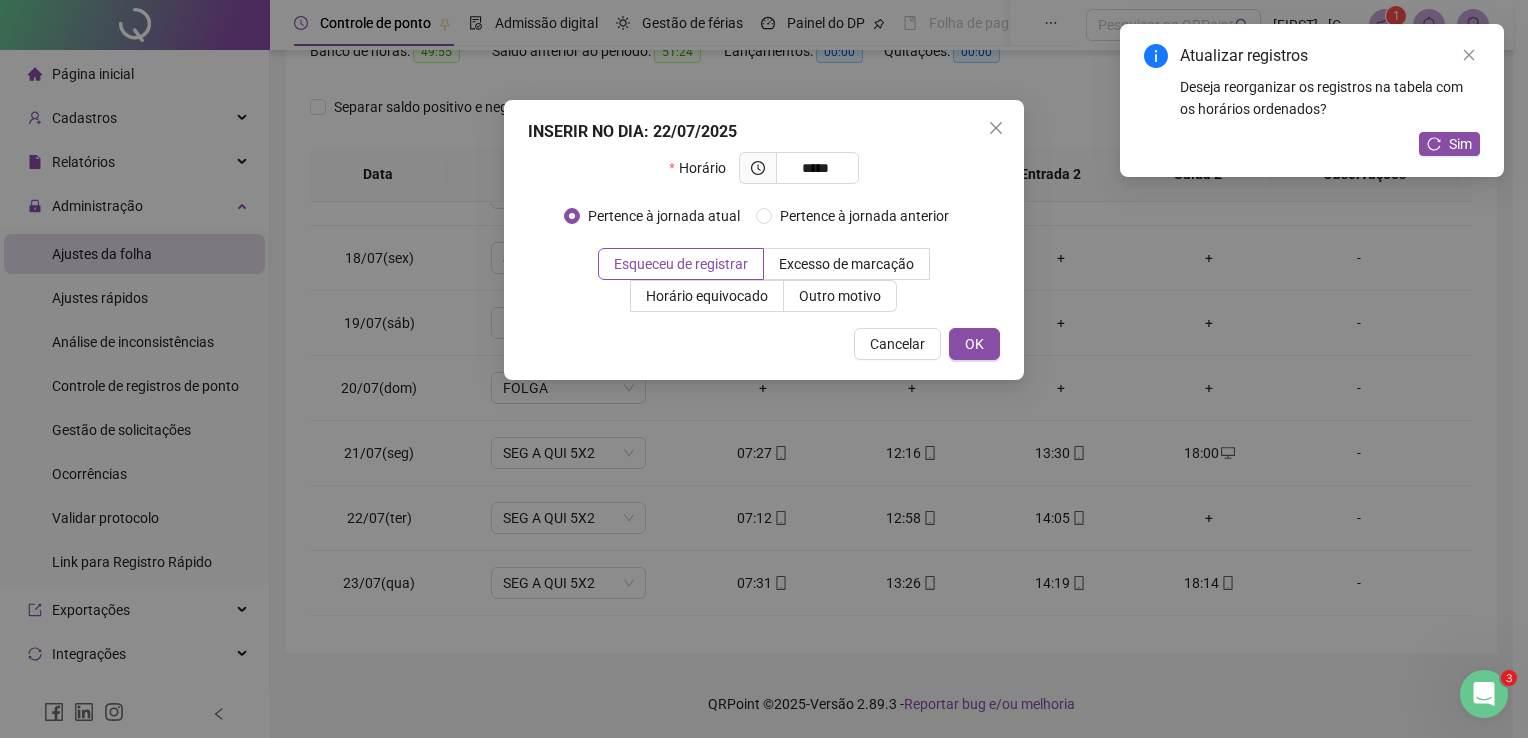 type on "*****" 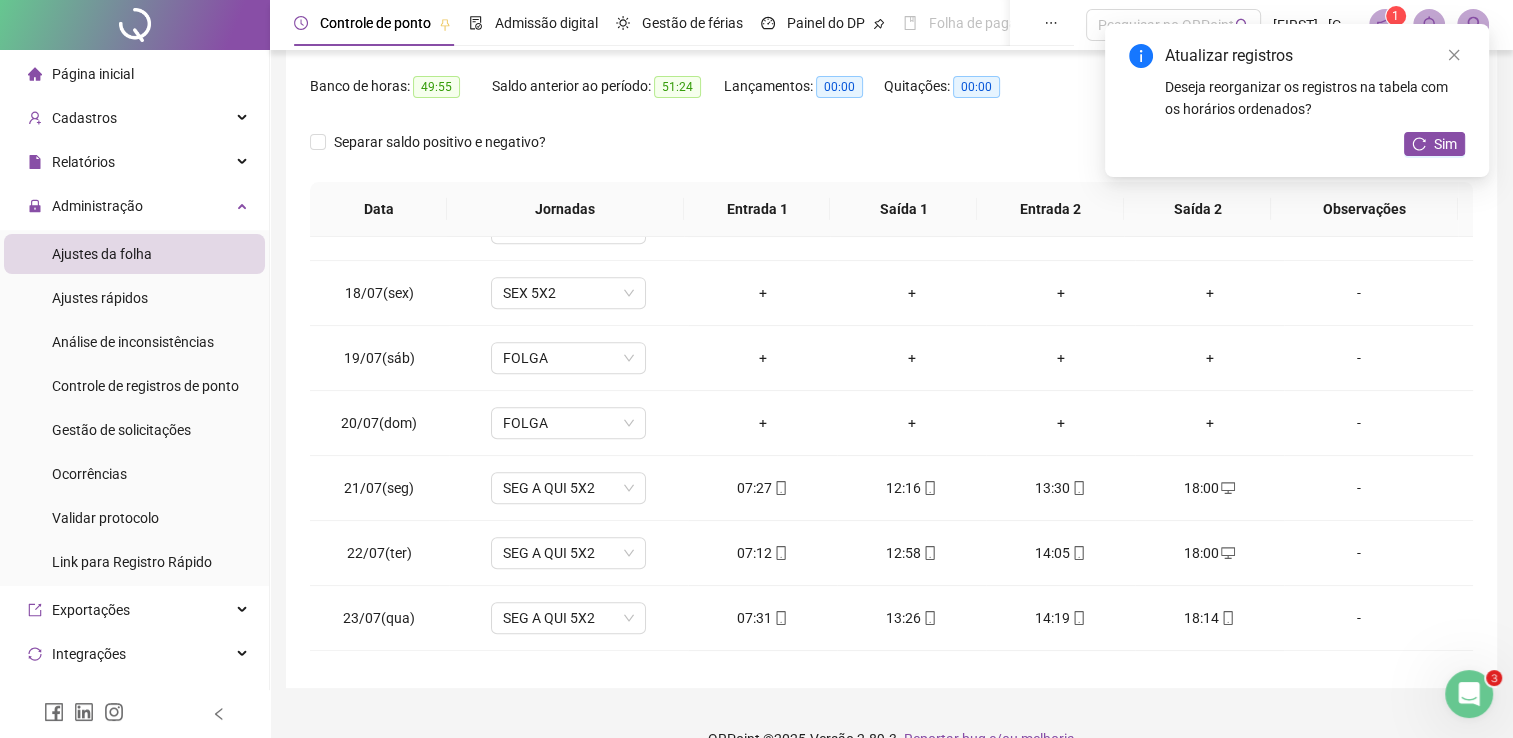 scroll, scrollTop: 283, scrollLeft: 0, axis: vertical 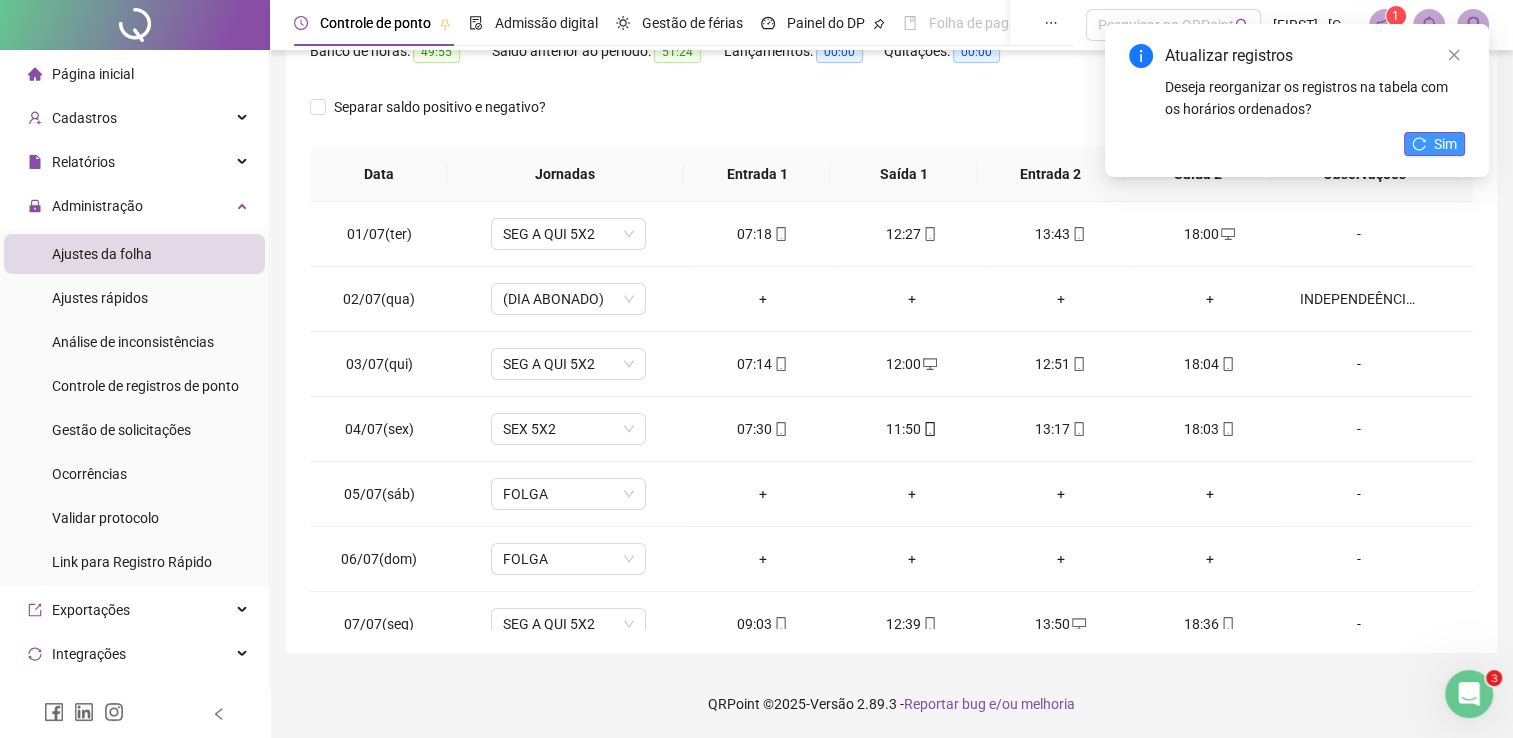 click on "Sim" at bounding box center [1445, 144] 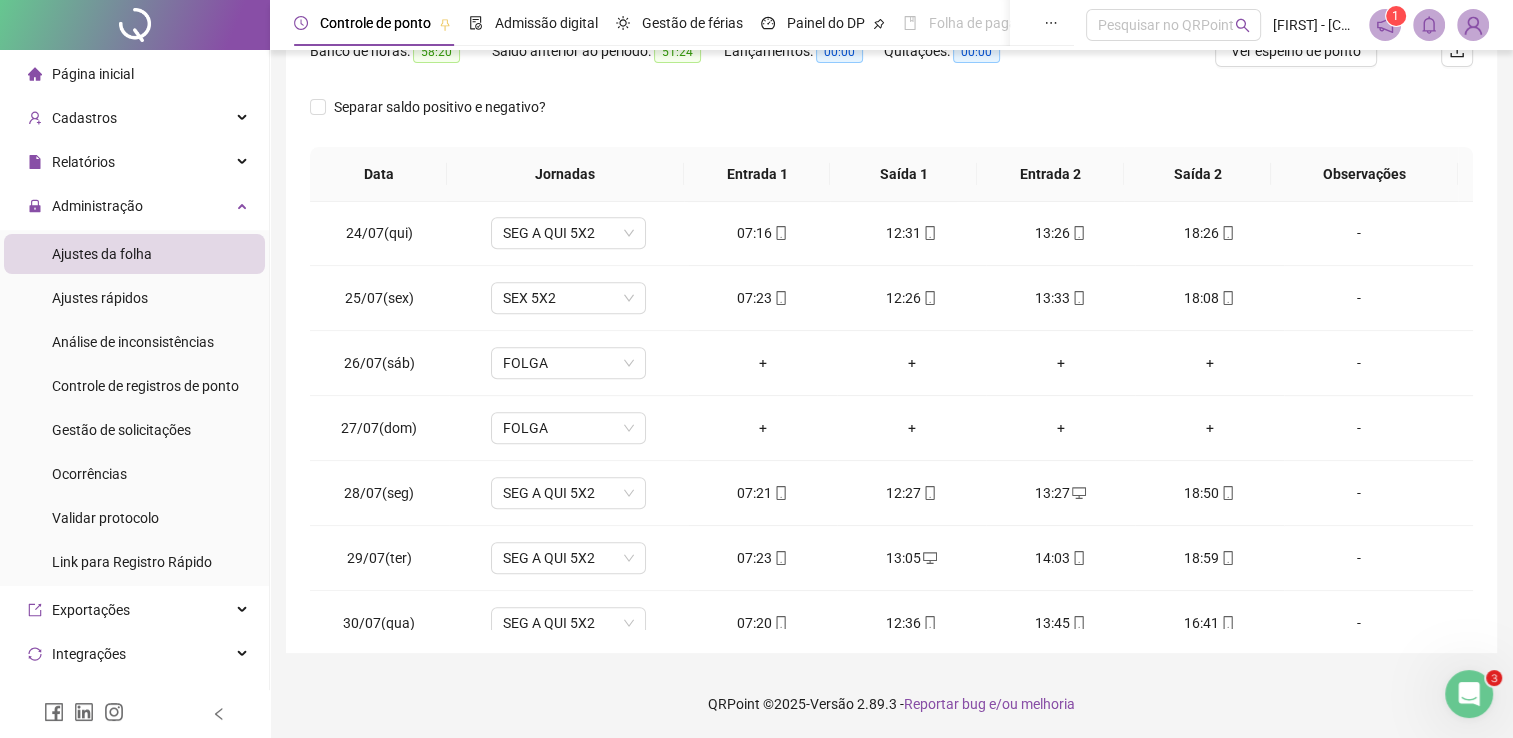 scroll, scrollTop: 1581, scrollLeft: 0, axis: vertical 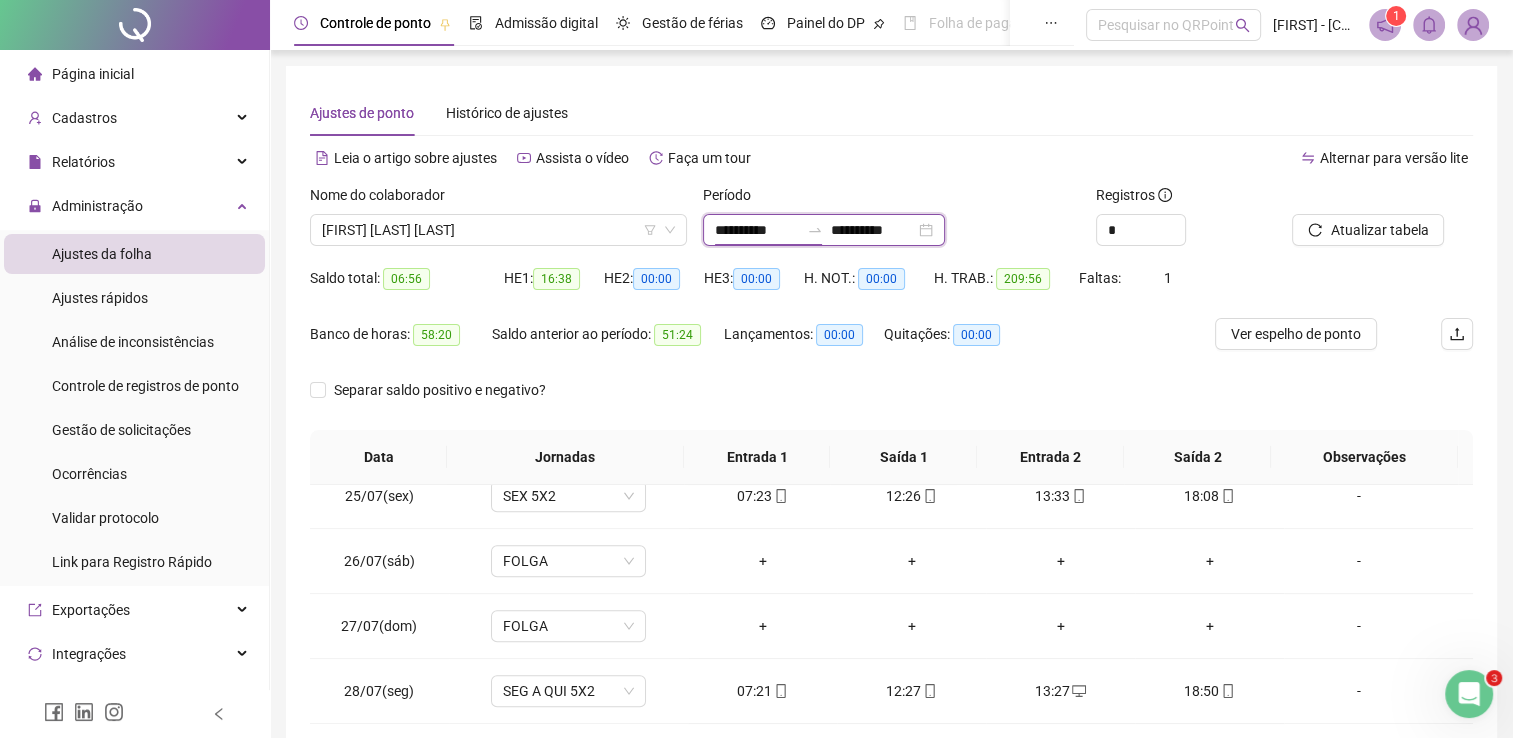 click on "**********" at bounding box center [757, 230] 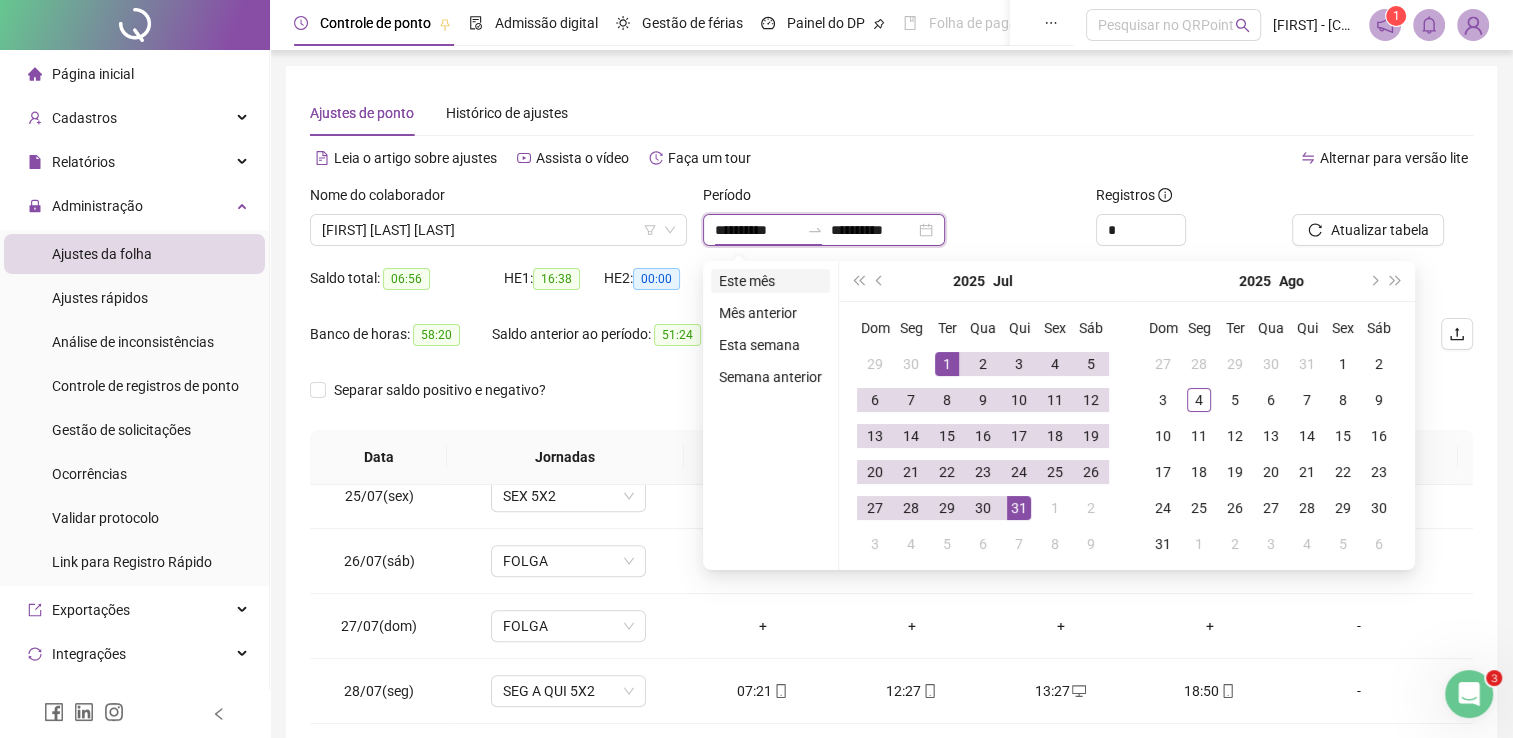 type on "**********" 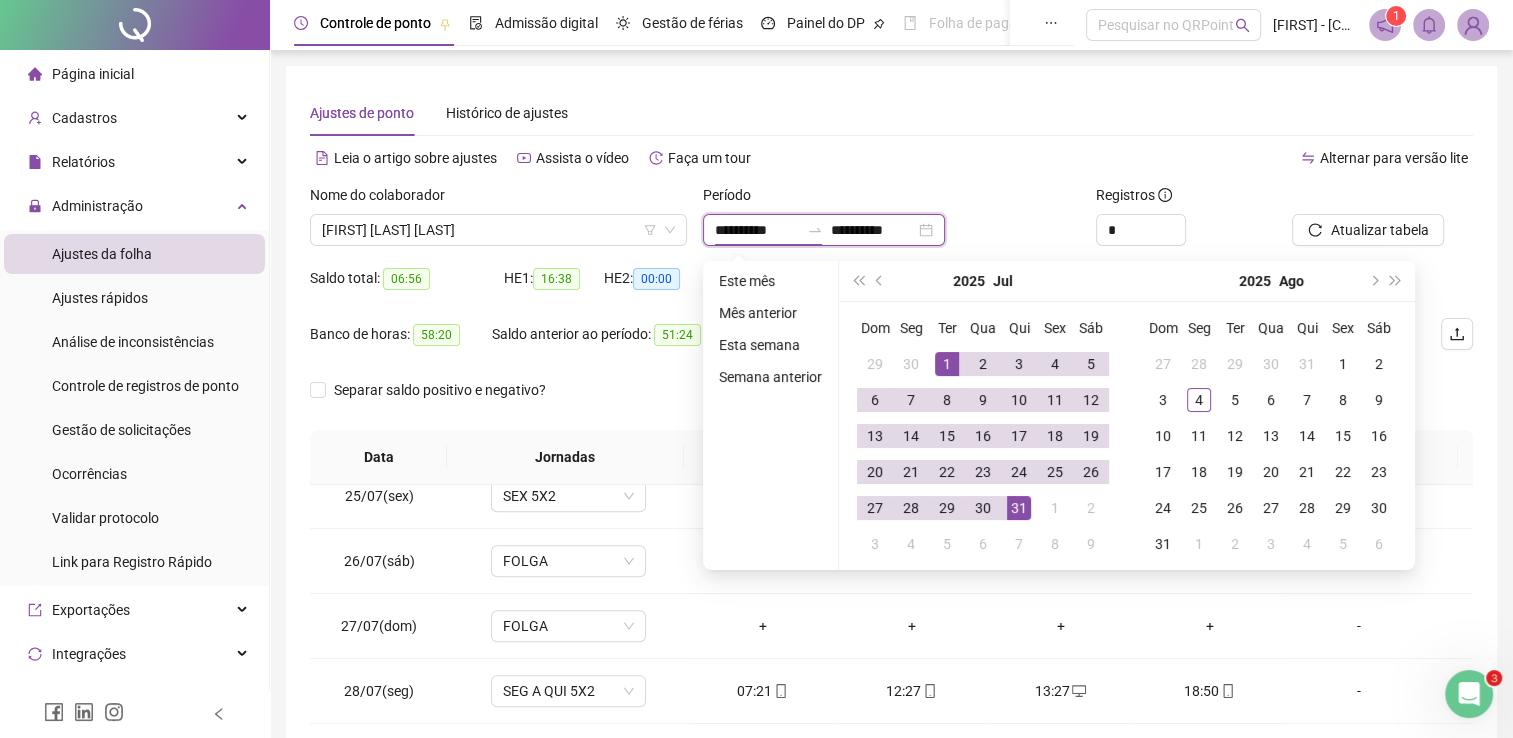 type on "**********" 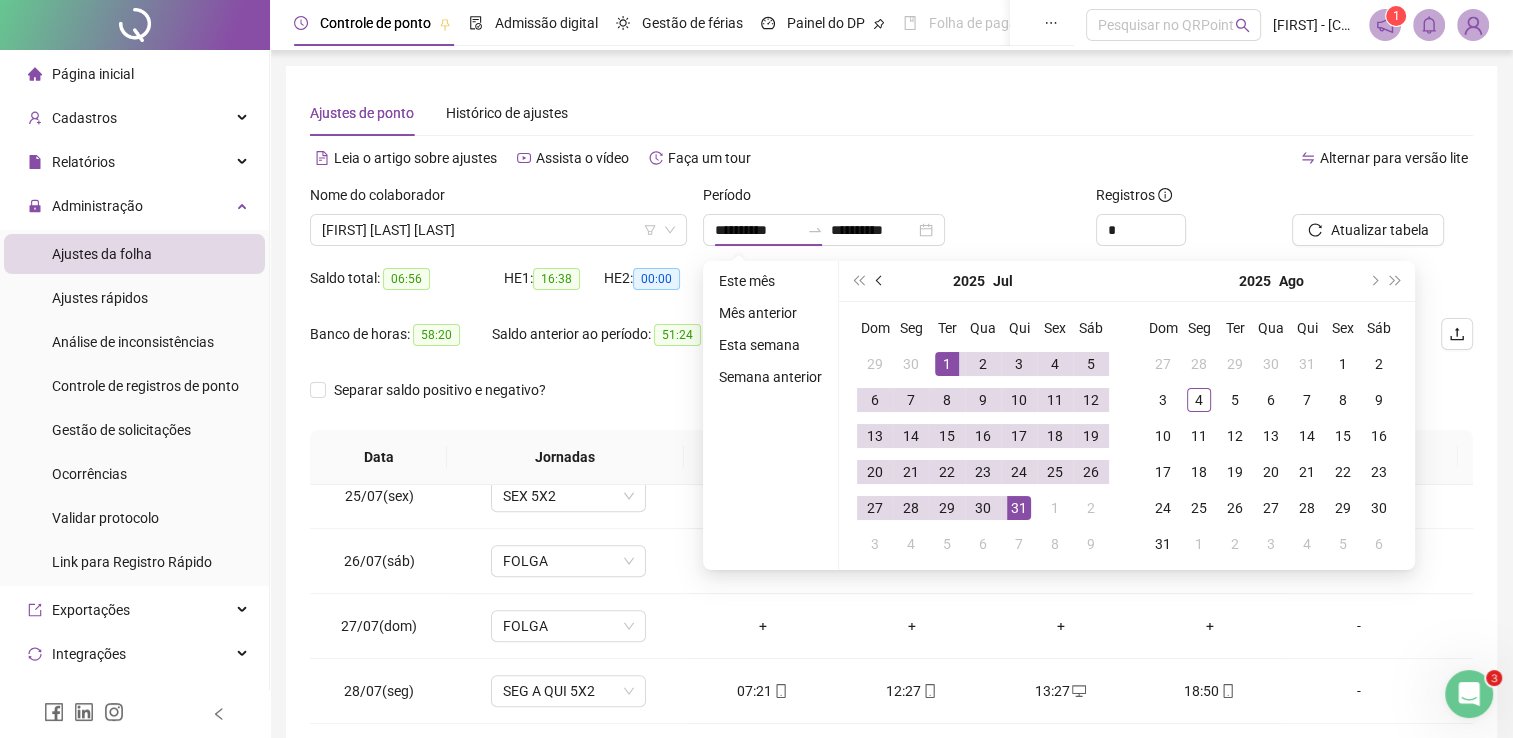 click at bounding box center (880, 281) 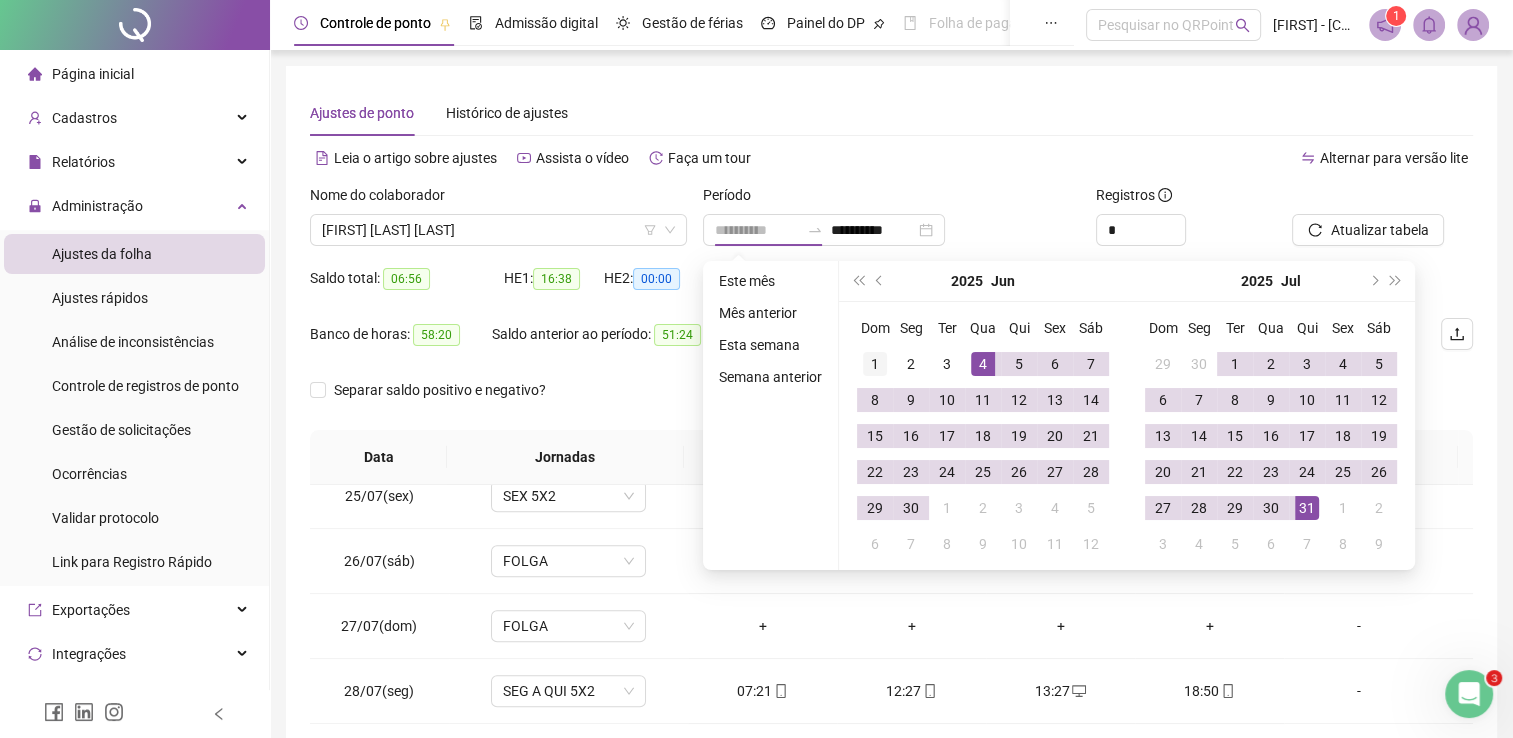 type on "**********" 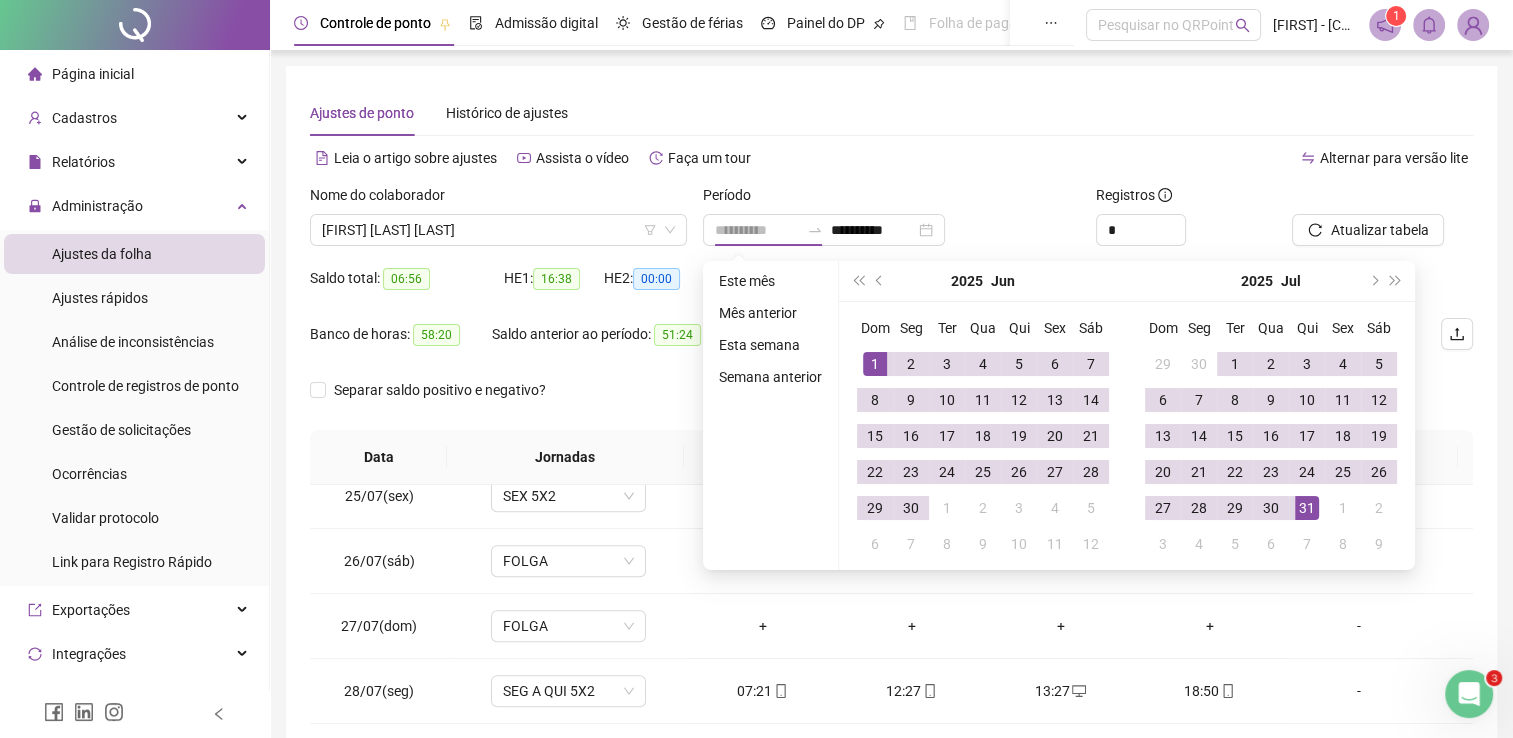 click on "1" at bounding box center [875, 364] 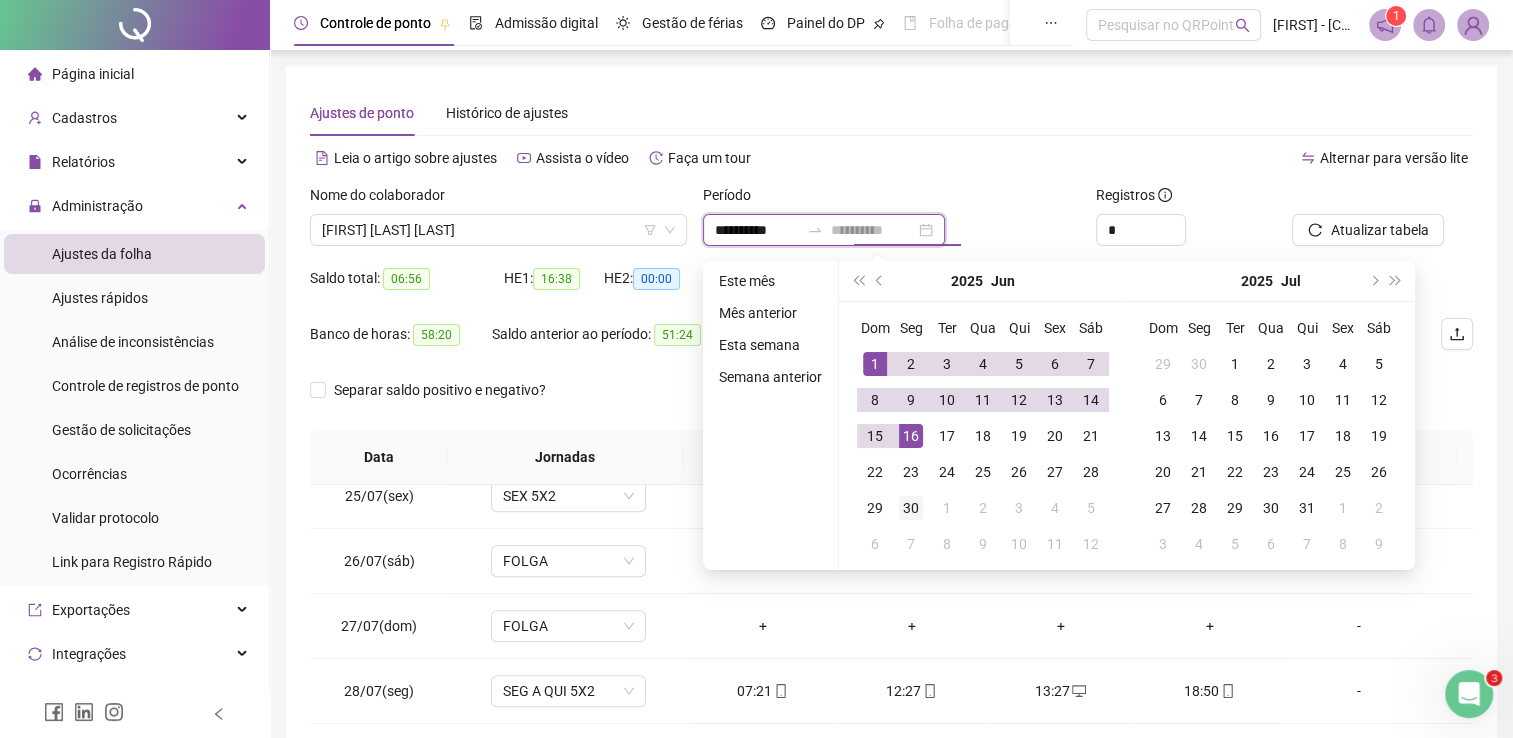 type on "**********" 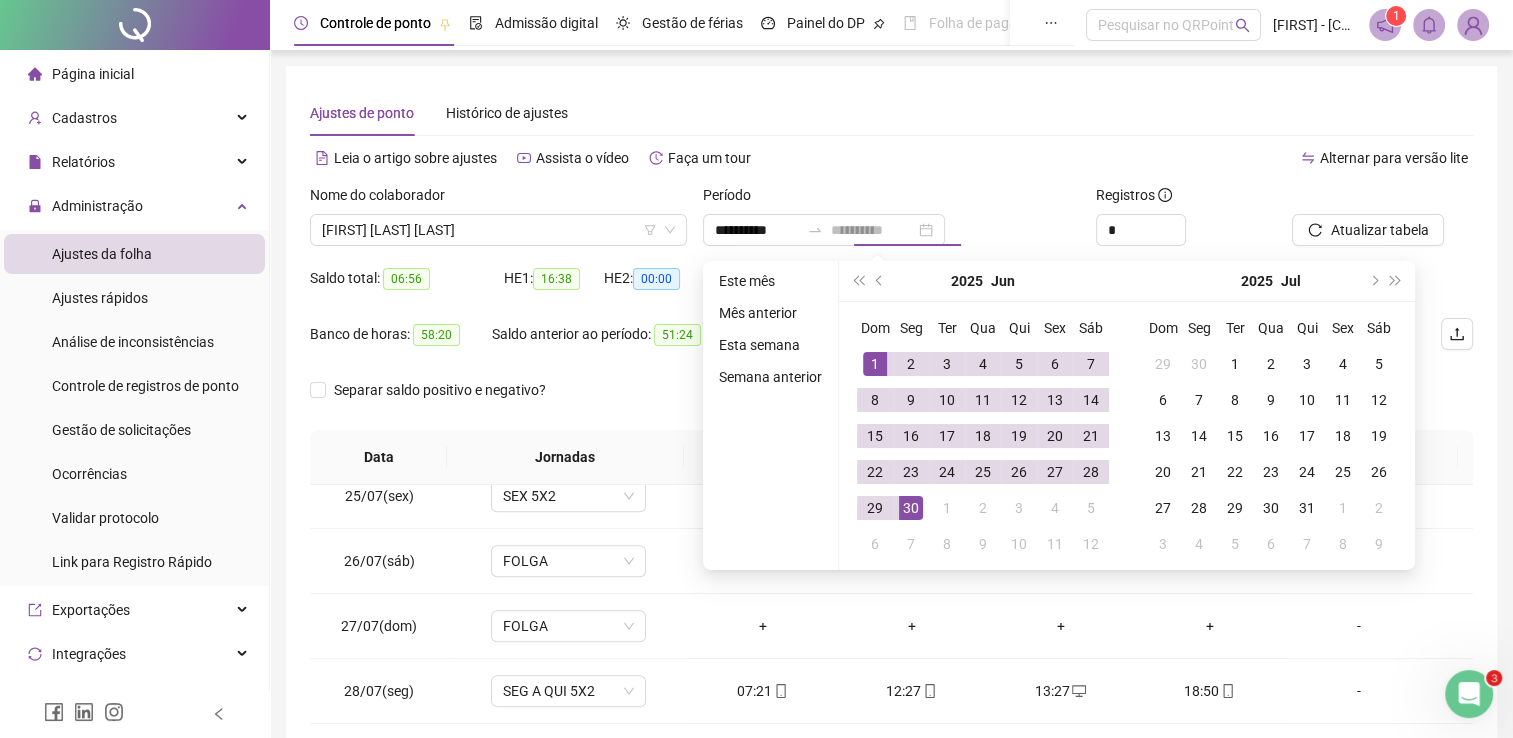 click on "30" at bounding box center (911, 508) 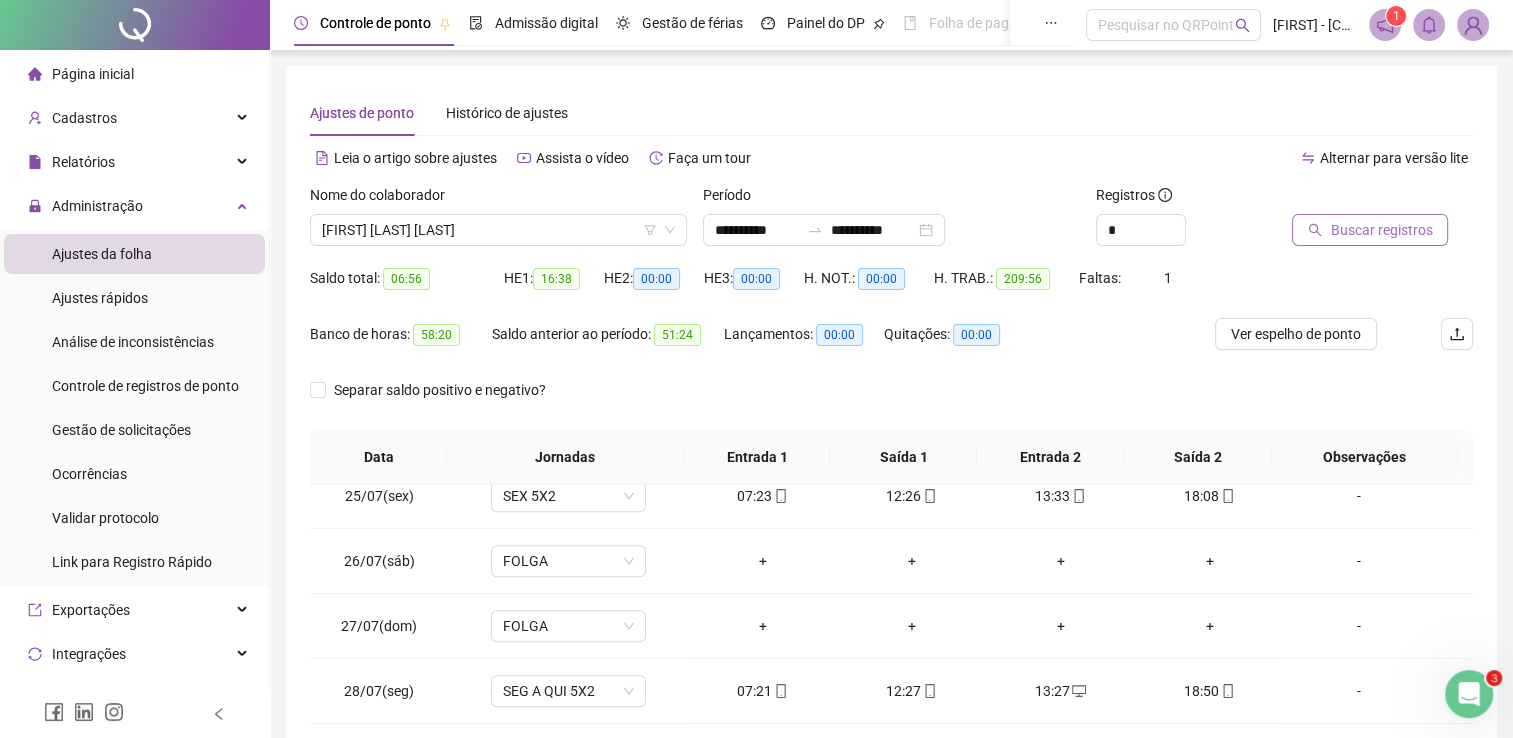 click on "Buscar registros" at bounding box center (1381, 230) 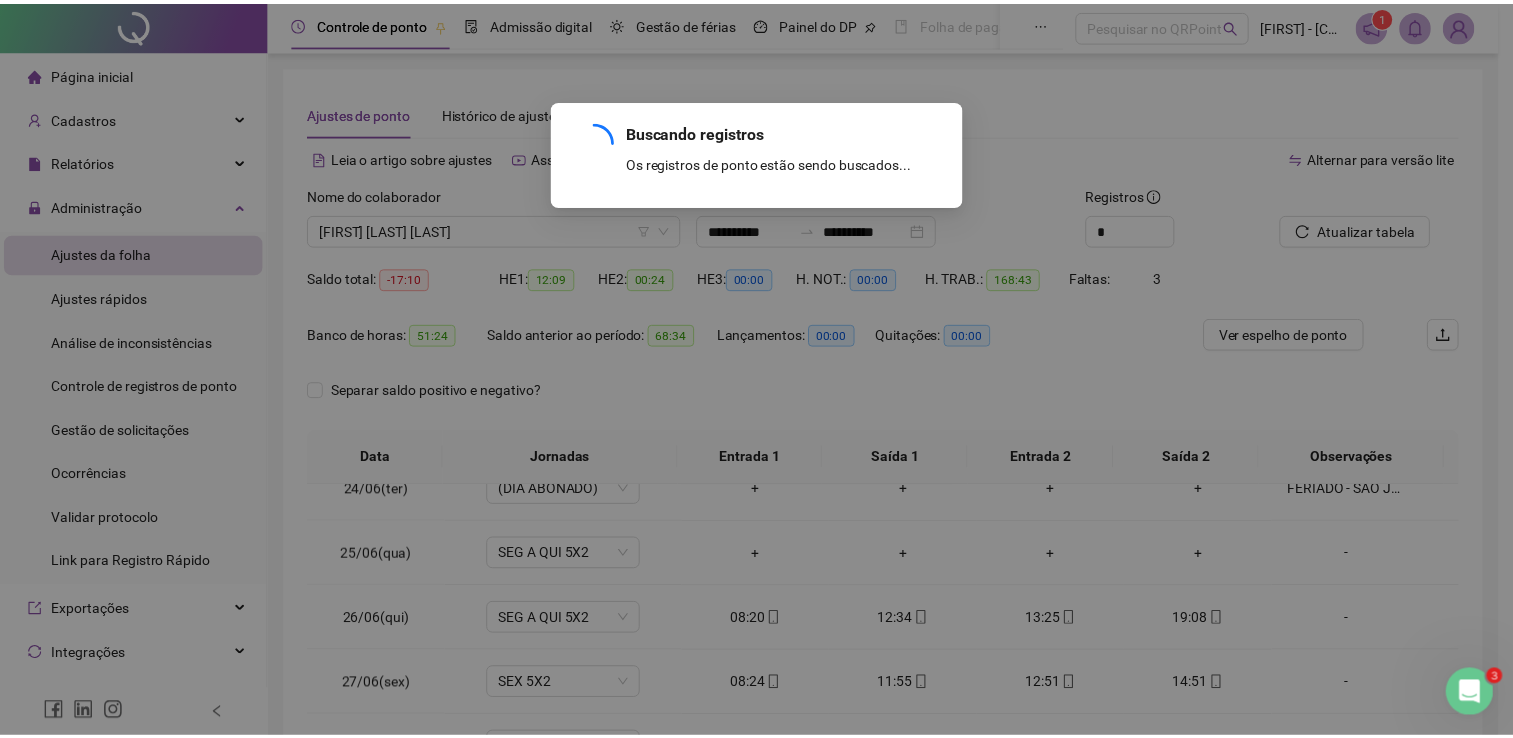 scroll, scrollTop: 1516, scrollLeft: 0, axis: vertical 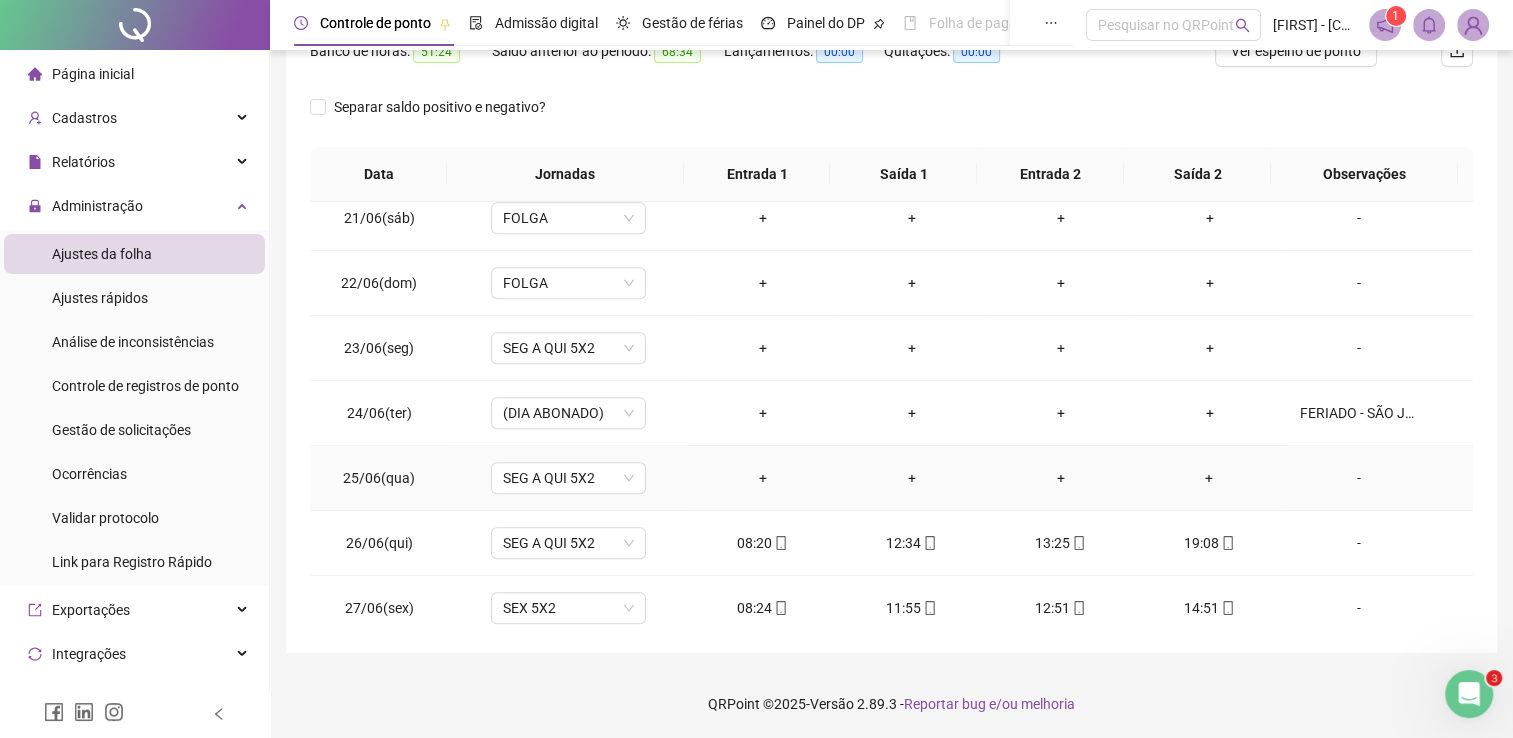 click on "-" at bounding box center [1359, 478] 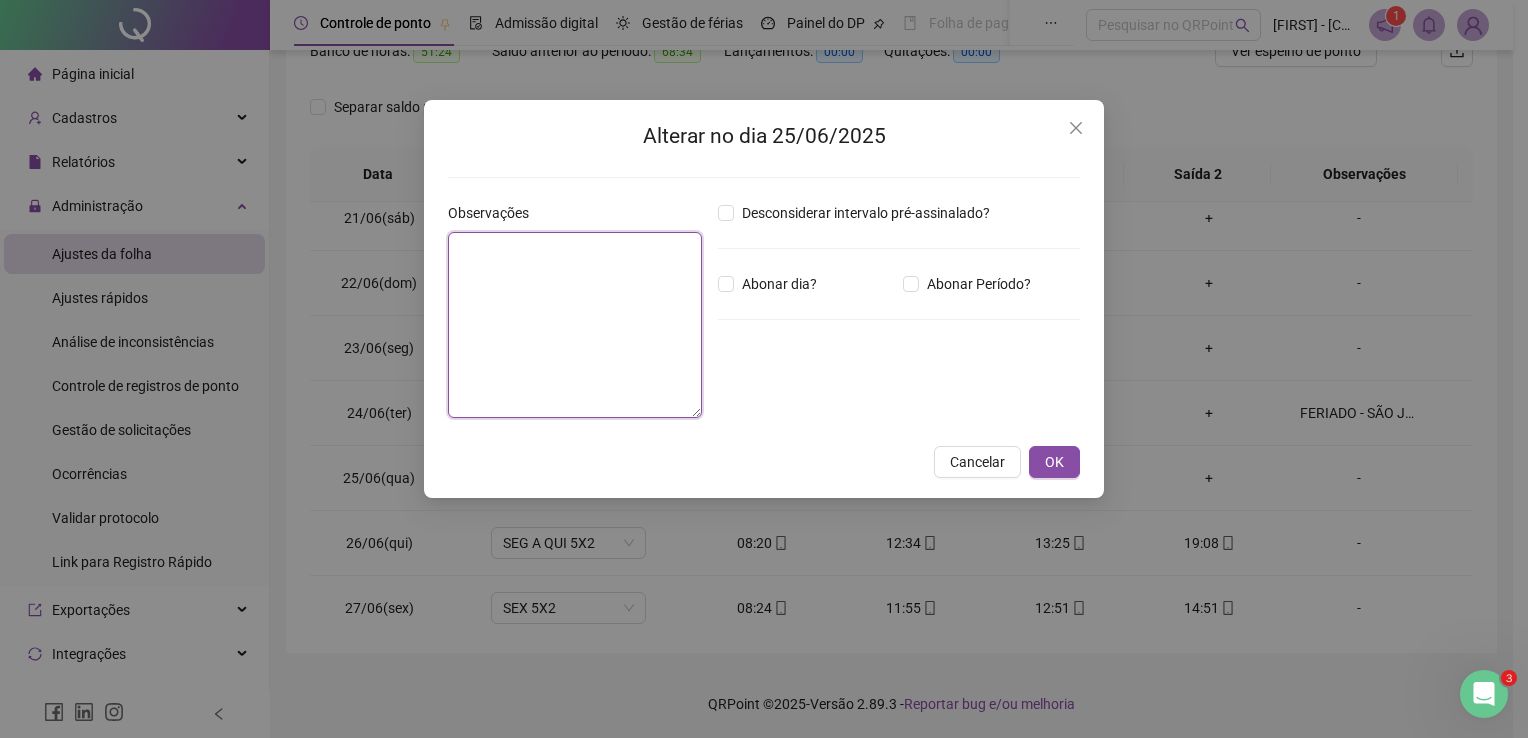 click at bounding box center [575, 325] 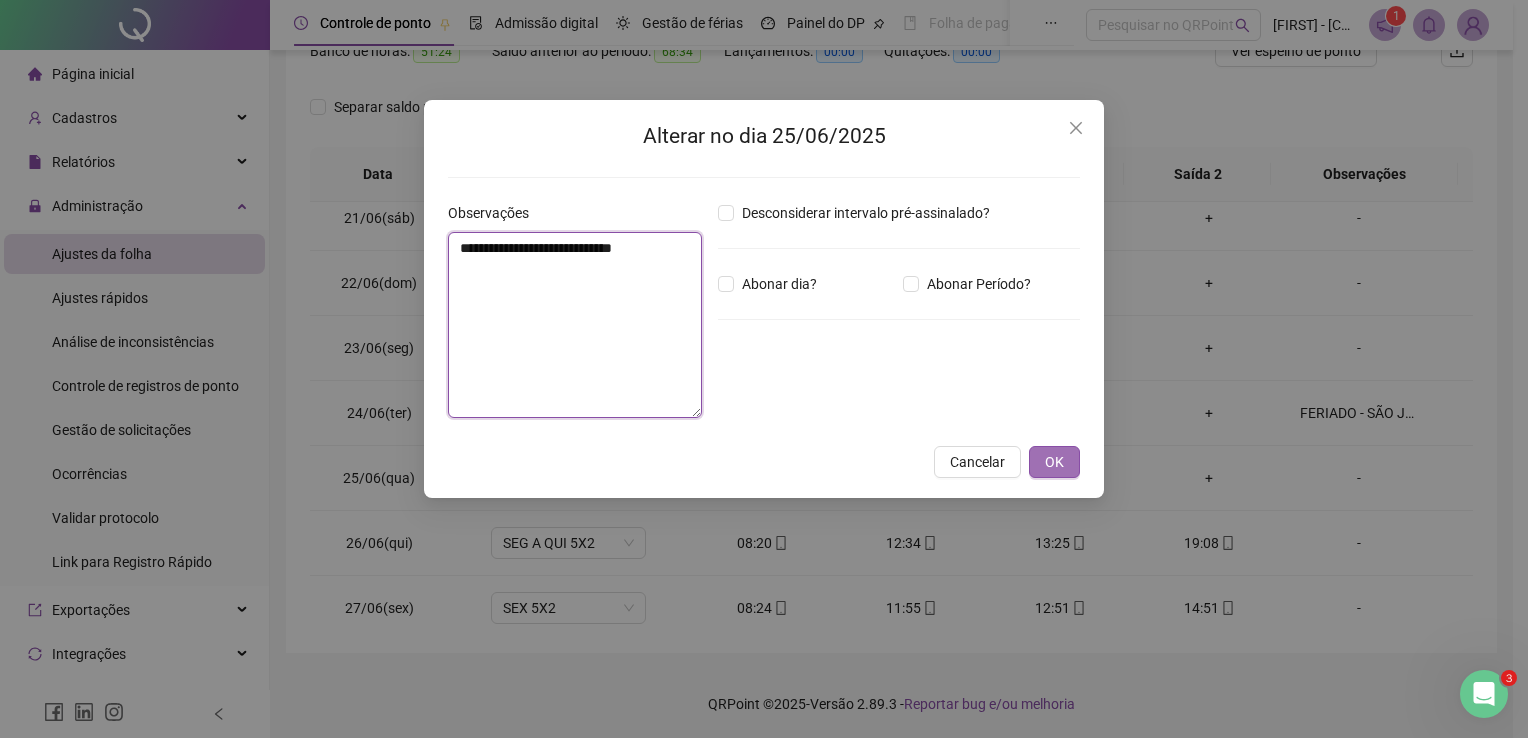 type on "**********" 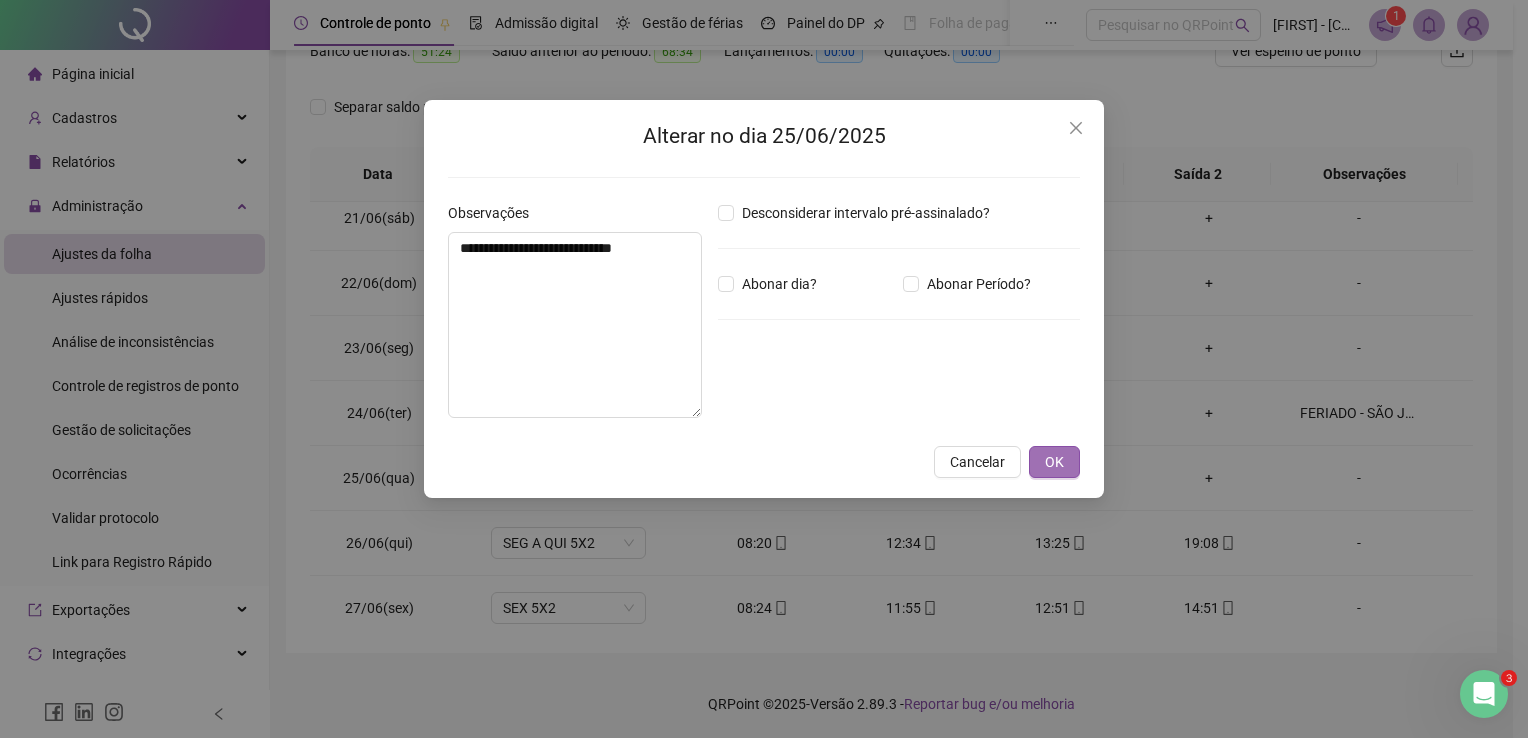 click on "OK" at bounding box center [1054, 462] 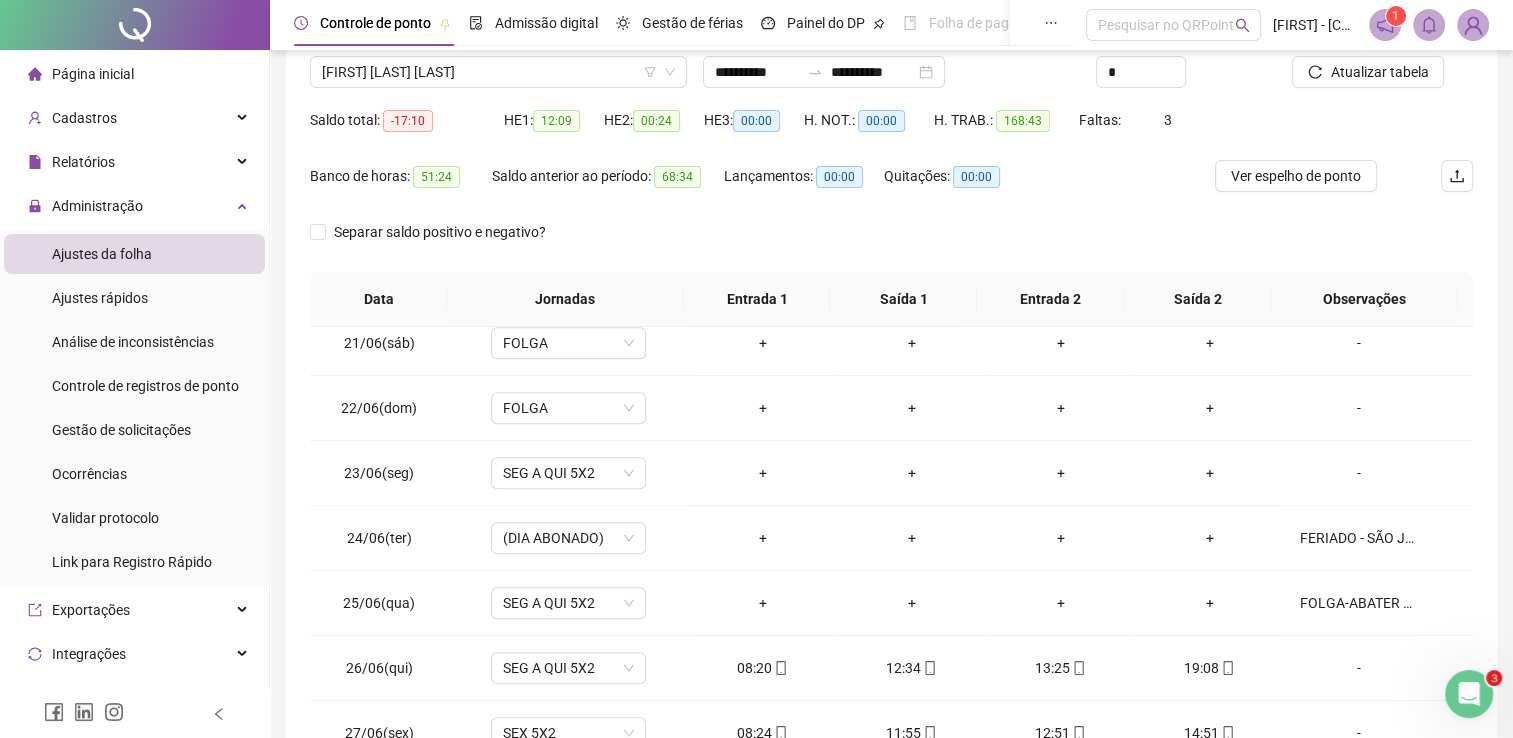 scroll, scrollTop: 83, scrollLeft: 0, axis: vertical 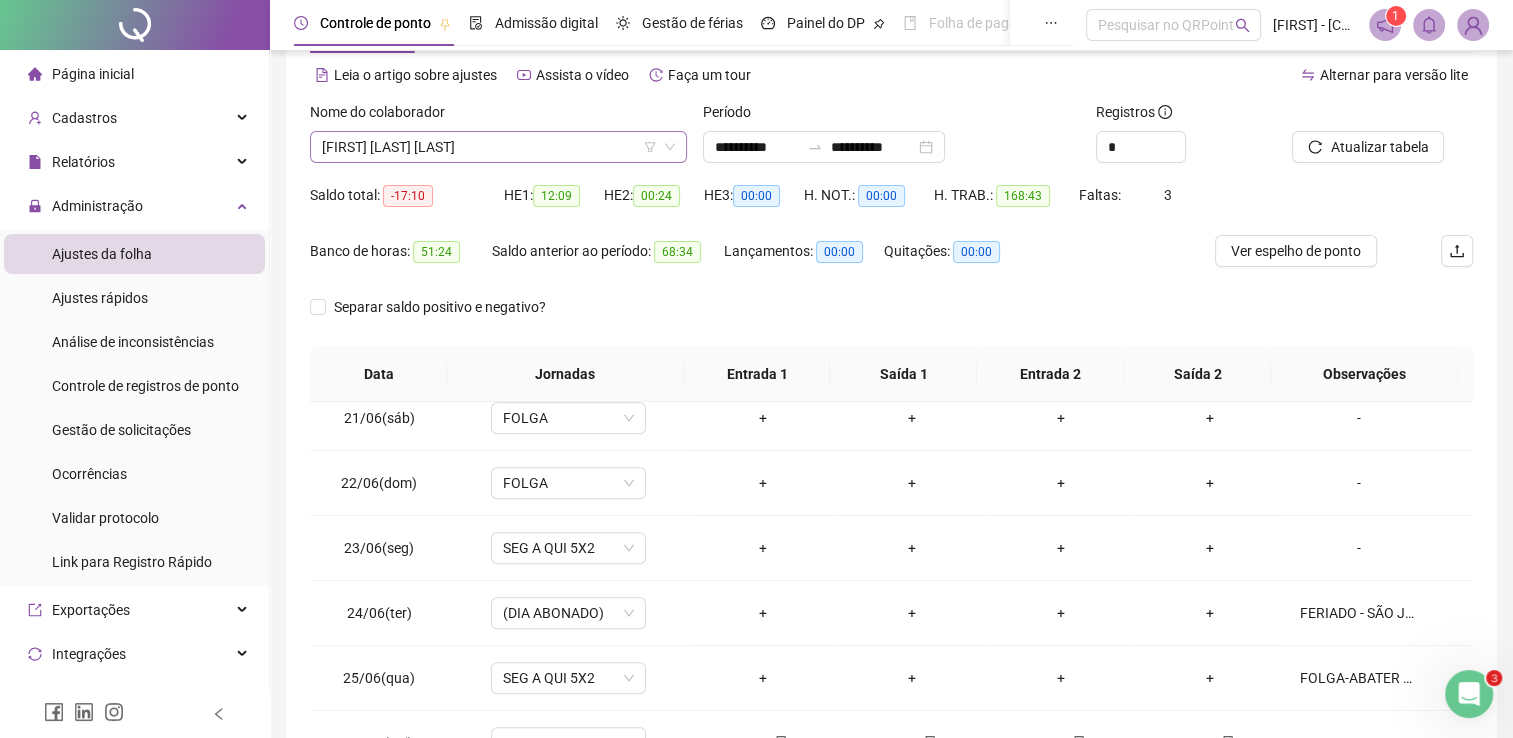 click on "[FIRST] [LAST] [LAST]" at bounding box center [498, 147] 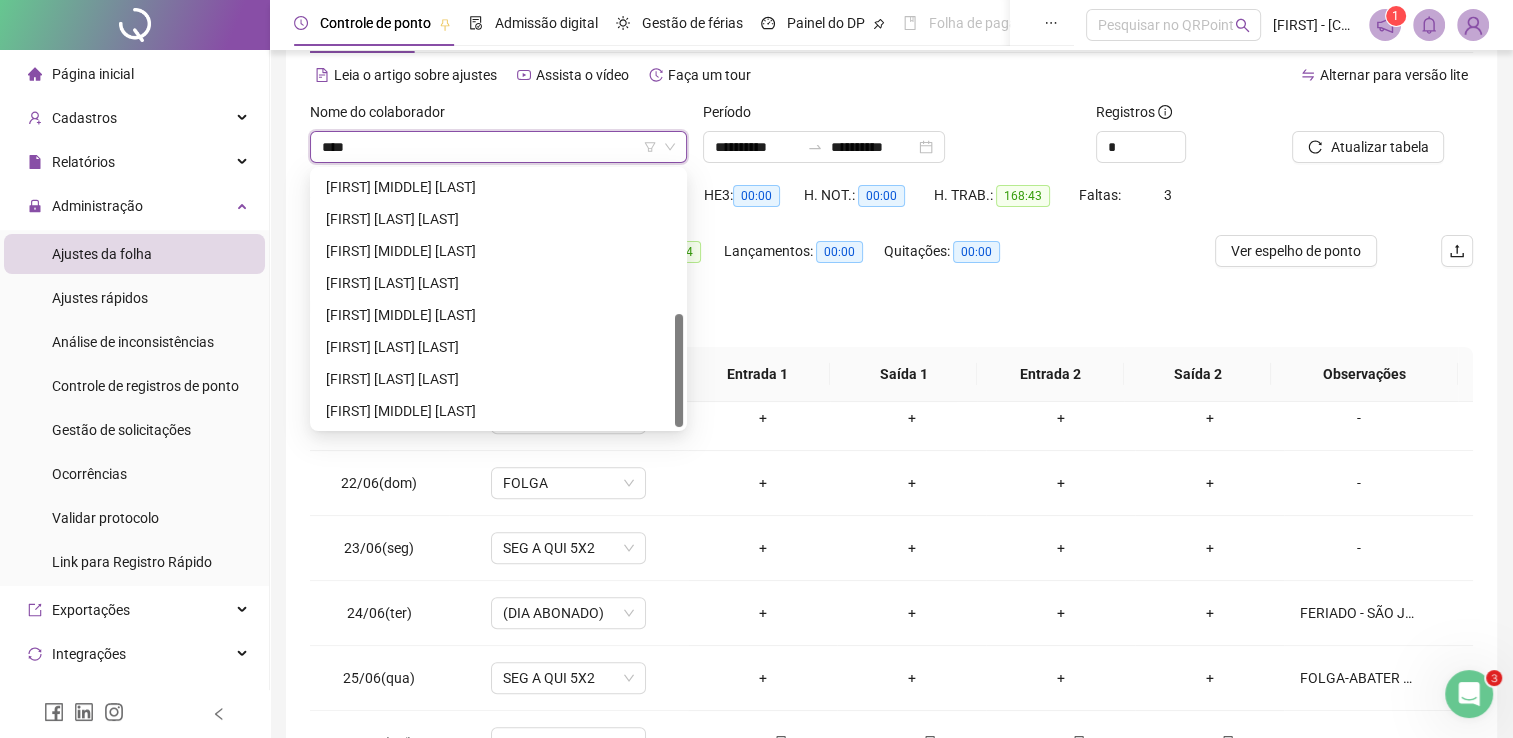scroll, scrollTop: 0, scrollLeft: 0, axis: both 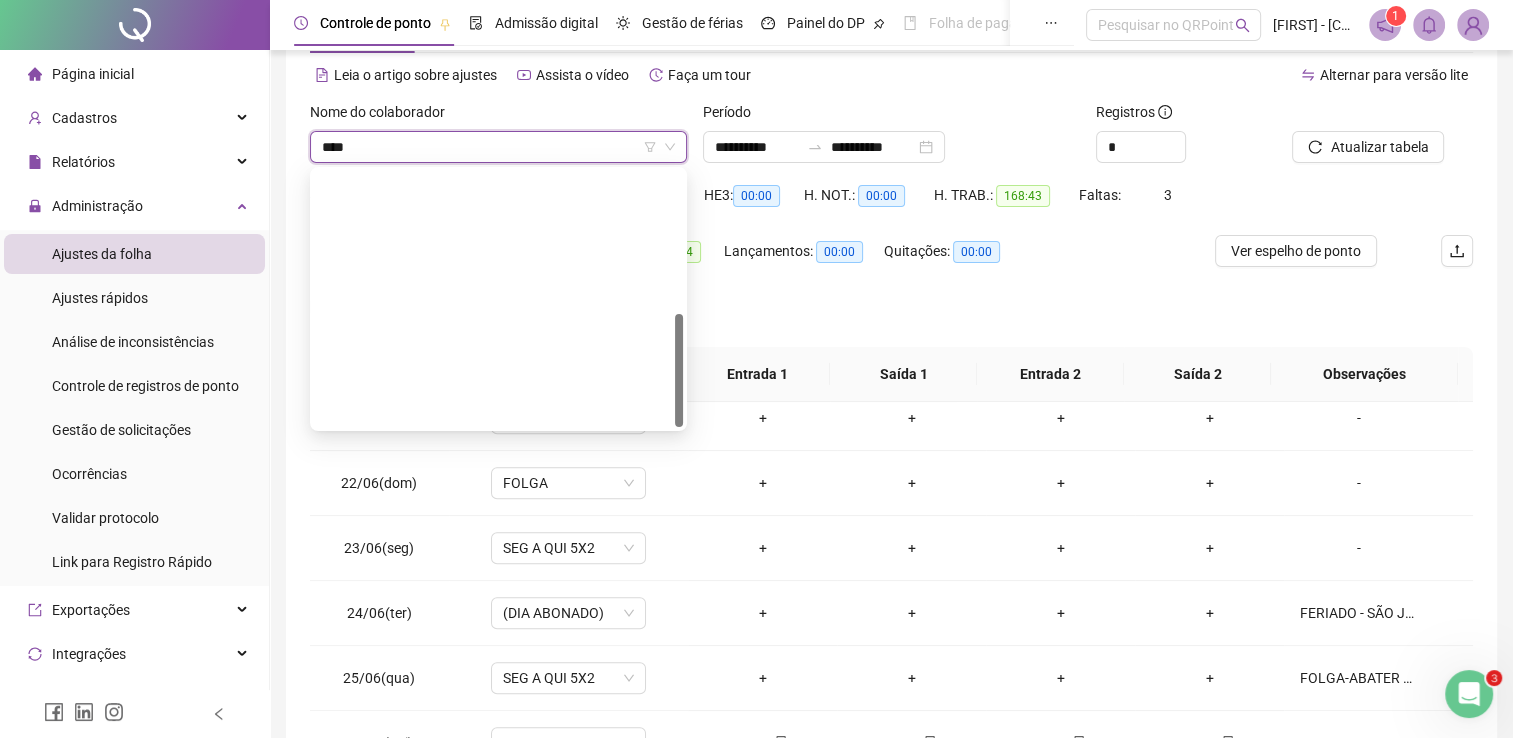 type on "*****" 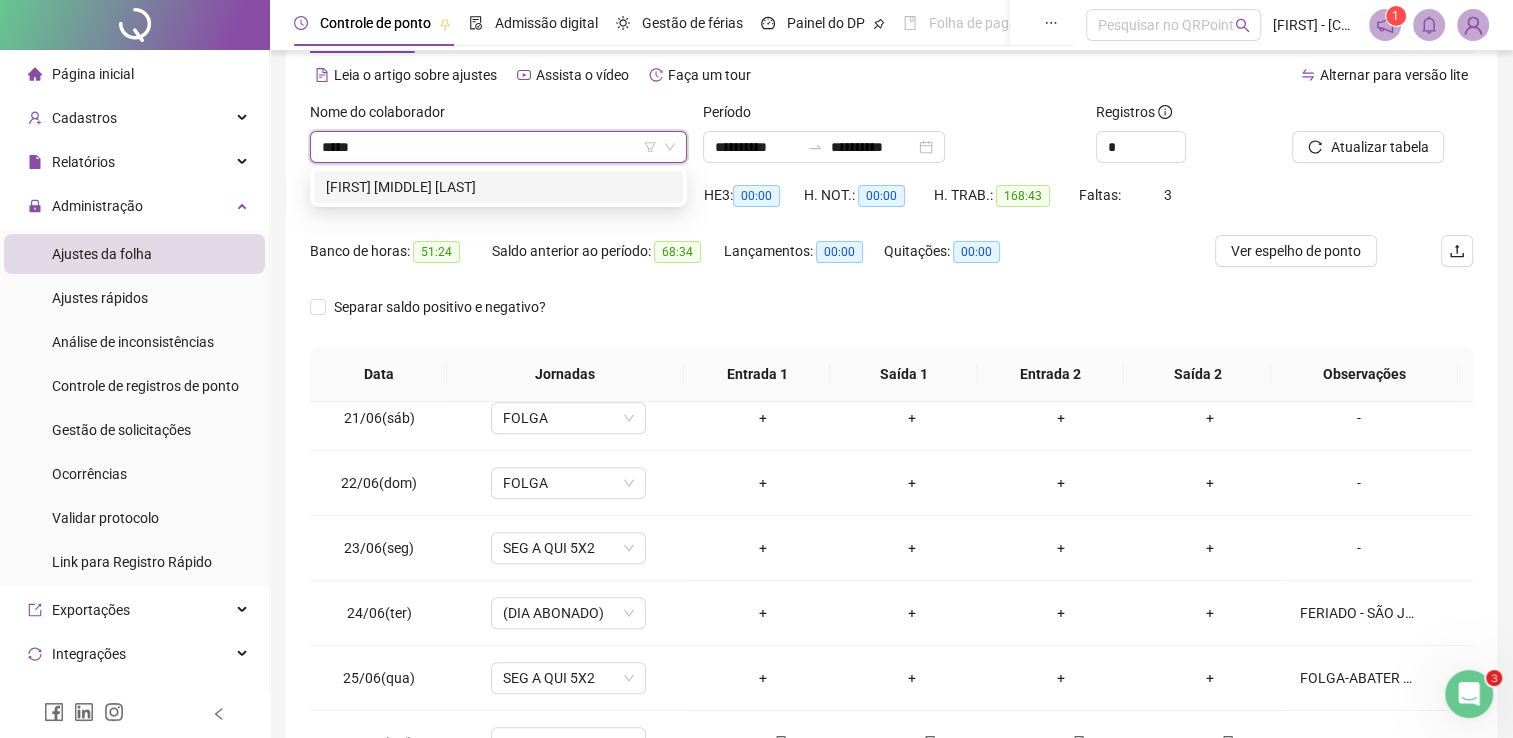 click on "[FIRST] [MIDDLE] [LAST]" at bounding box center [498, 187] 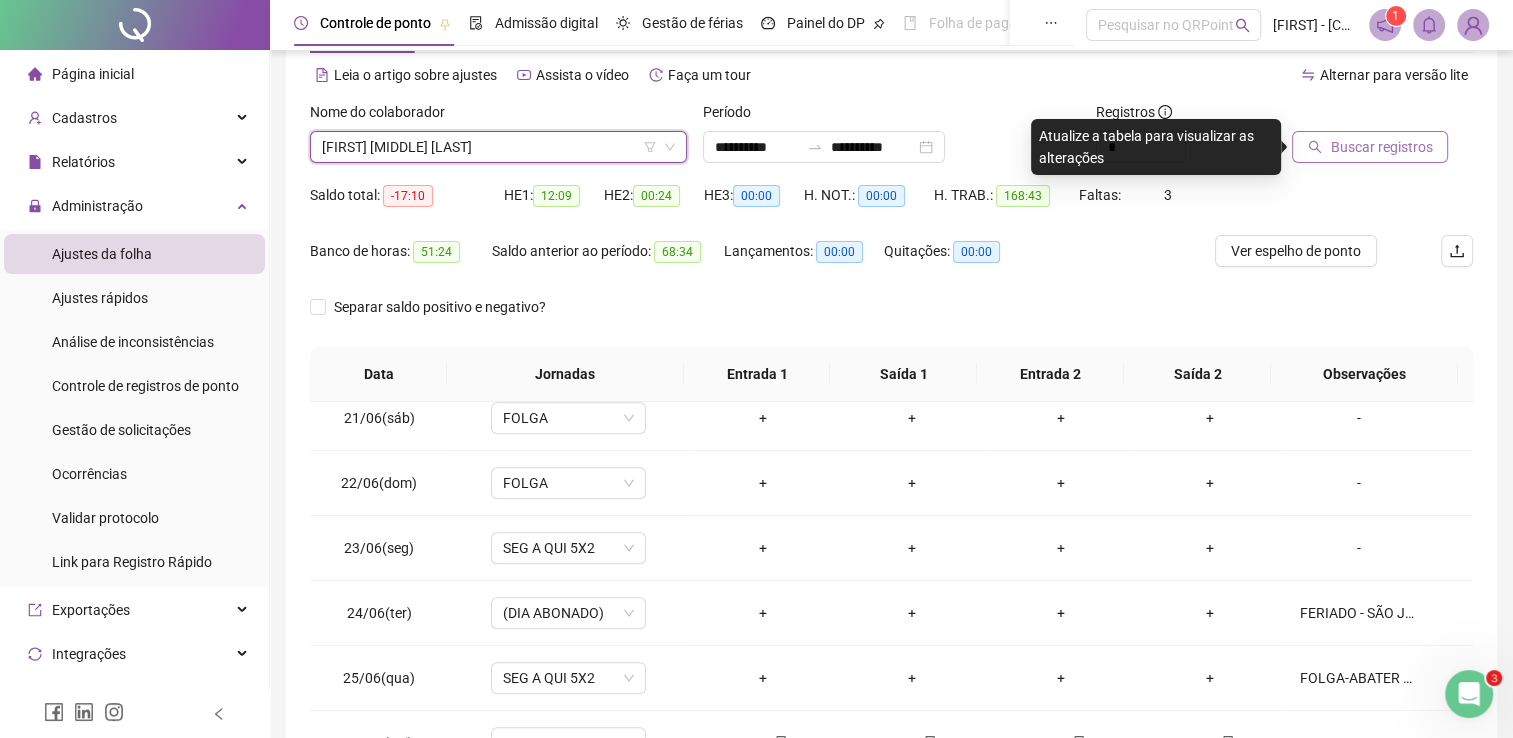 click on "Buscar registros" at bounding box center (1381, 147) 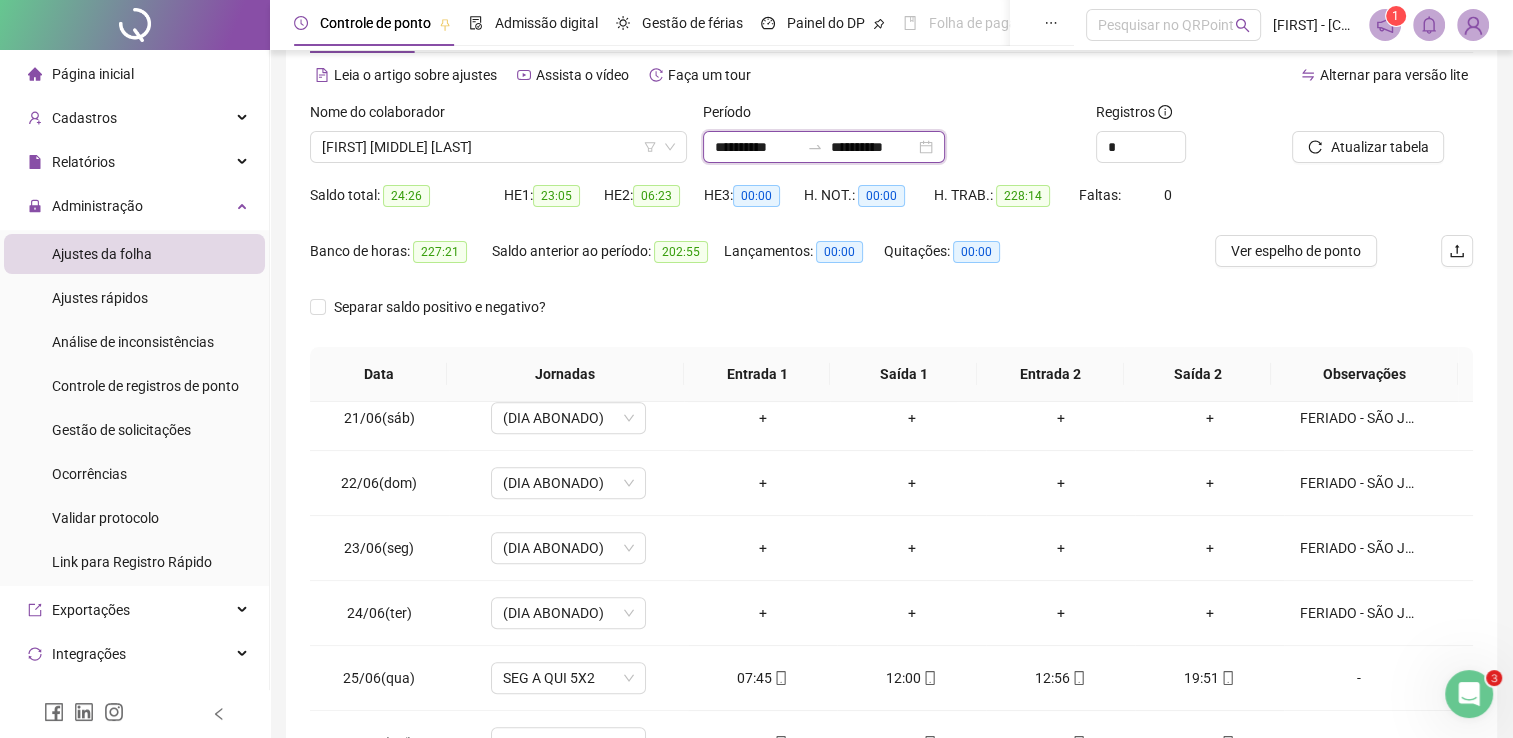click on "**********" at bounding box center [757, 147] 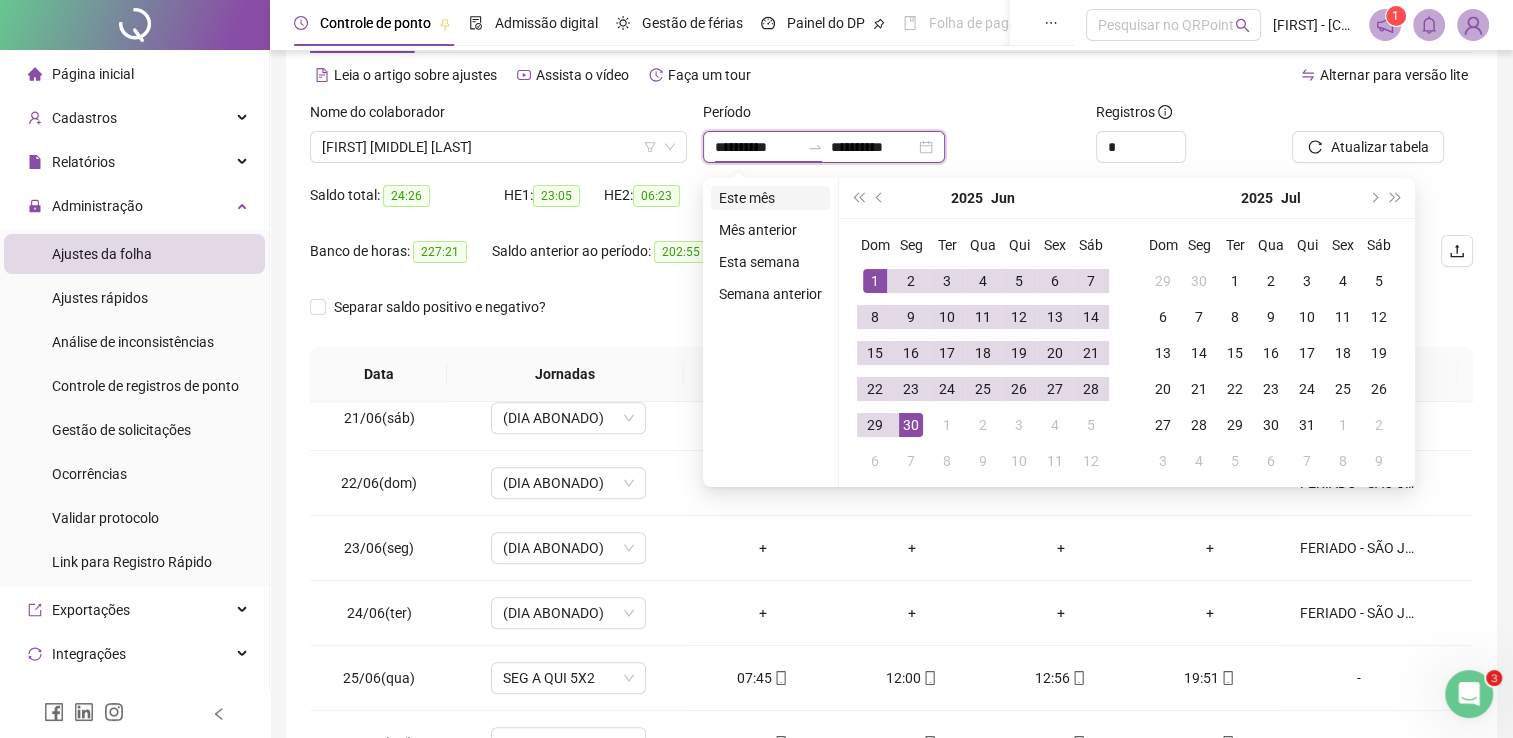 type on "**********" 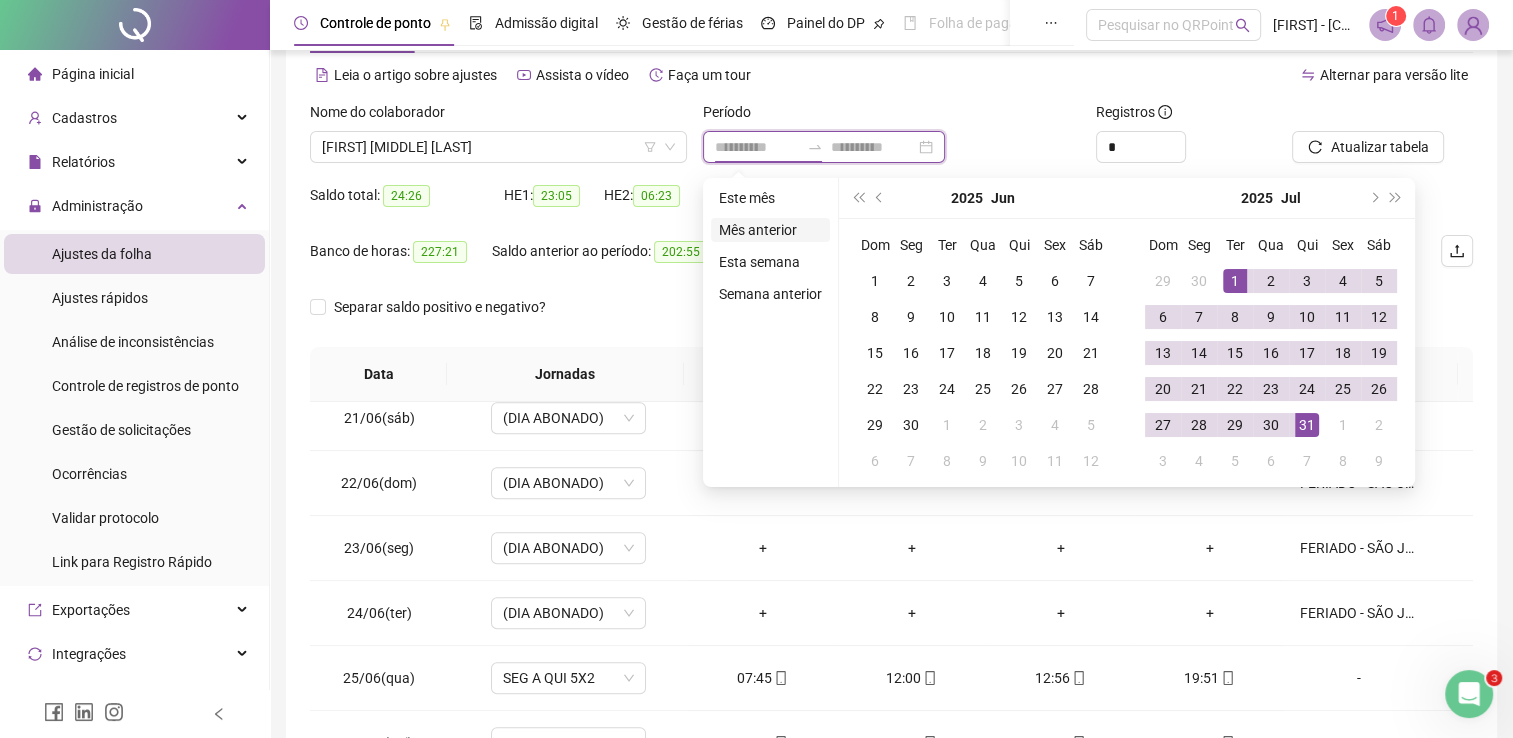 type on "**********" 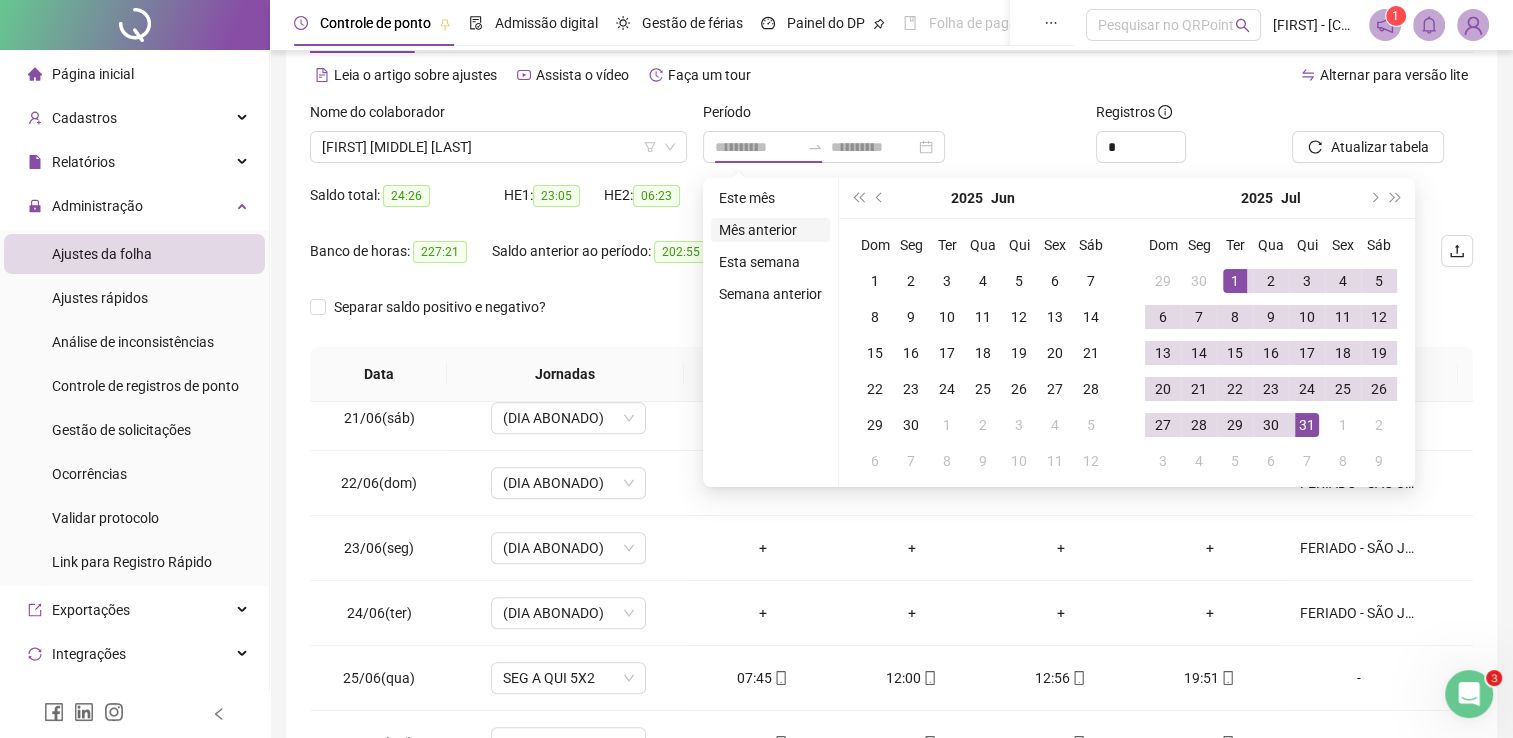 click on "Mês anterior" at bounding box center [770, 230] 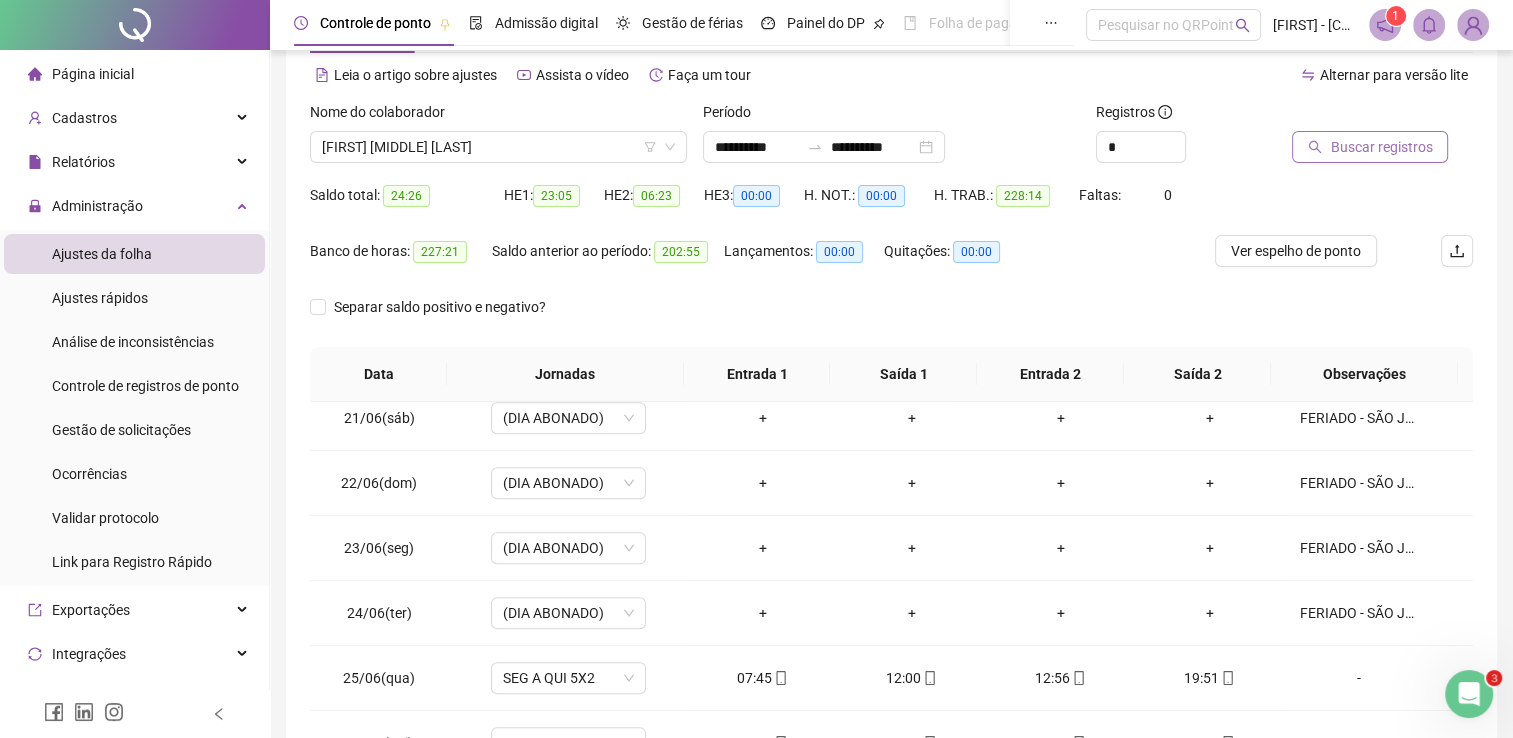 click on "Buscar registros" at bounding box center (1370, 147) 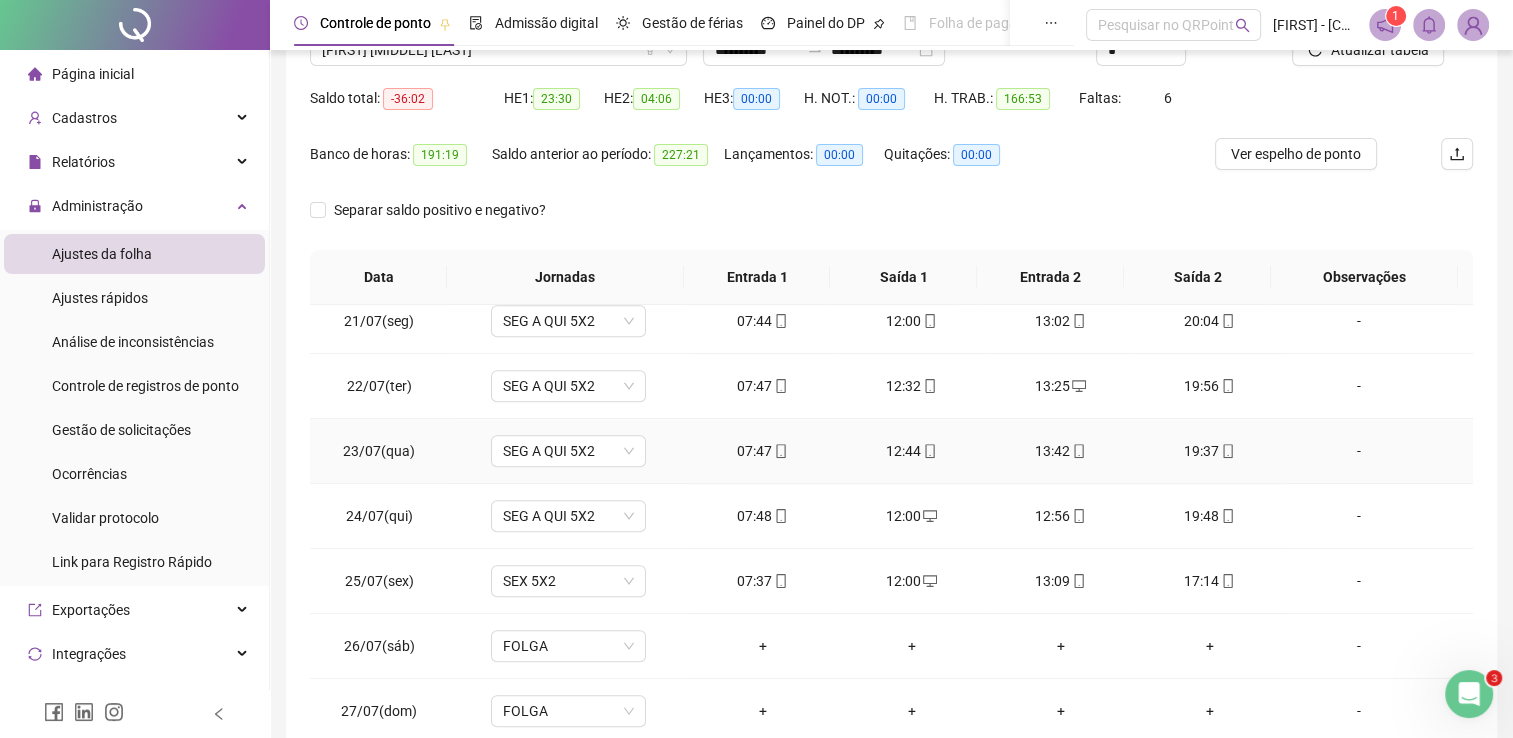 scroll, scrollTop: 283, scrollLeft: 0, axis: vertical 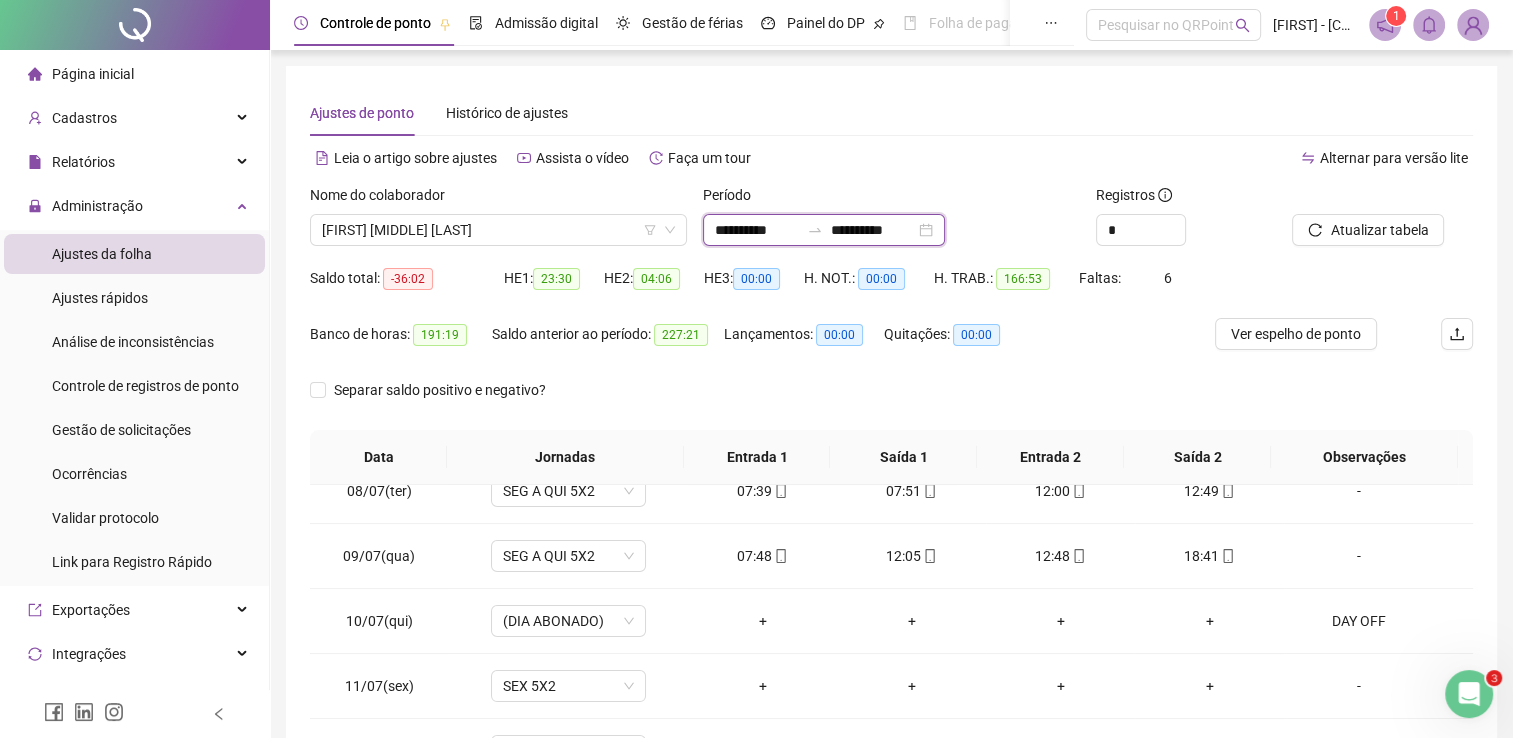 click on "**********" at bounding box center [757, 230] 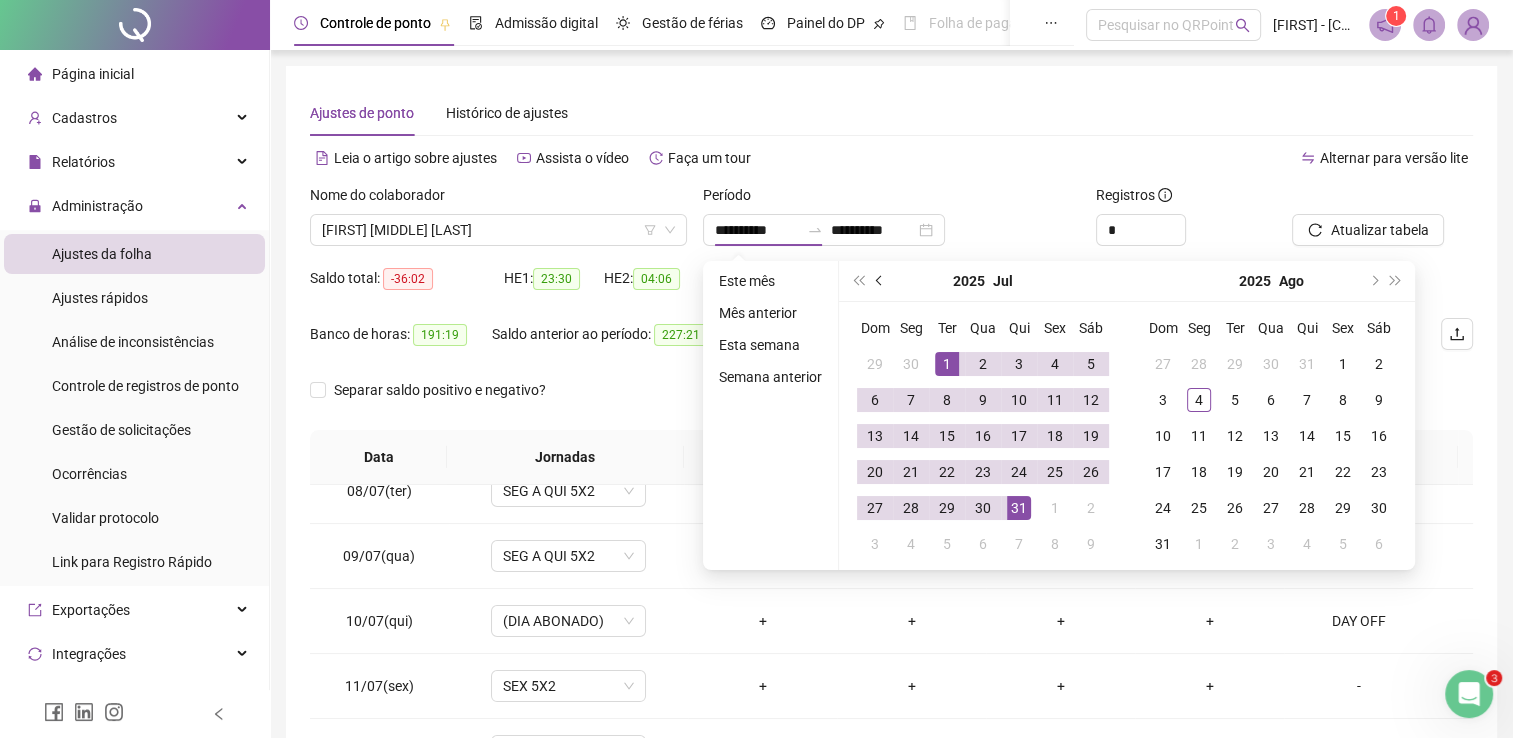 click at bounding box center (880, 281) 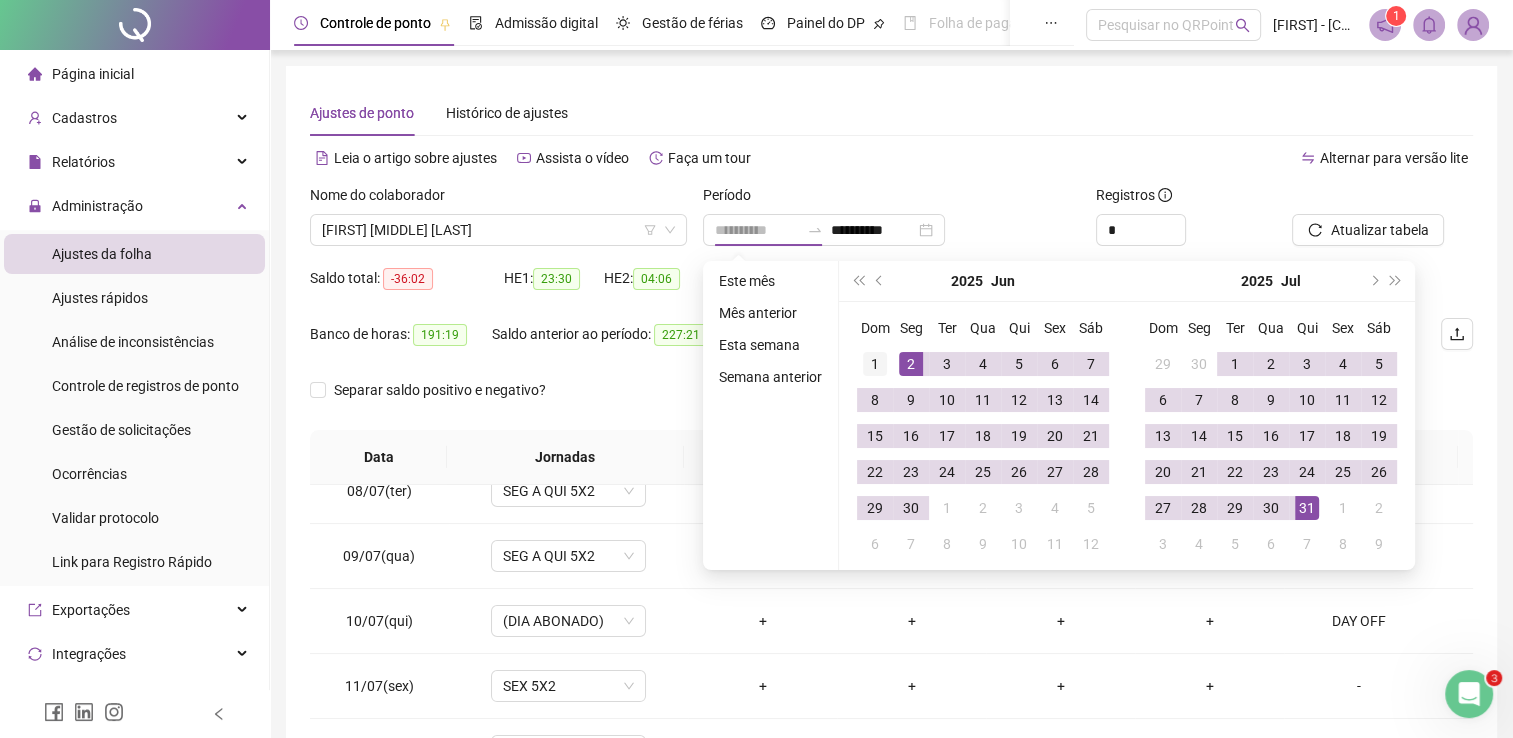 type on "**********" 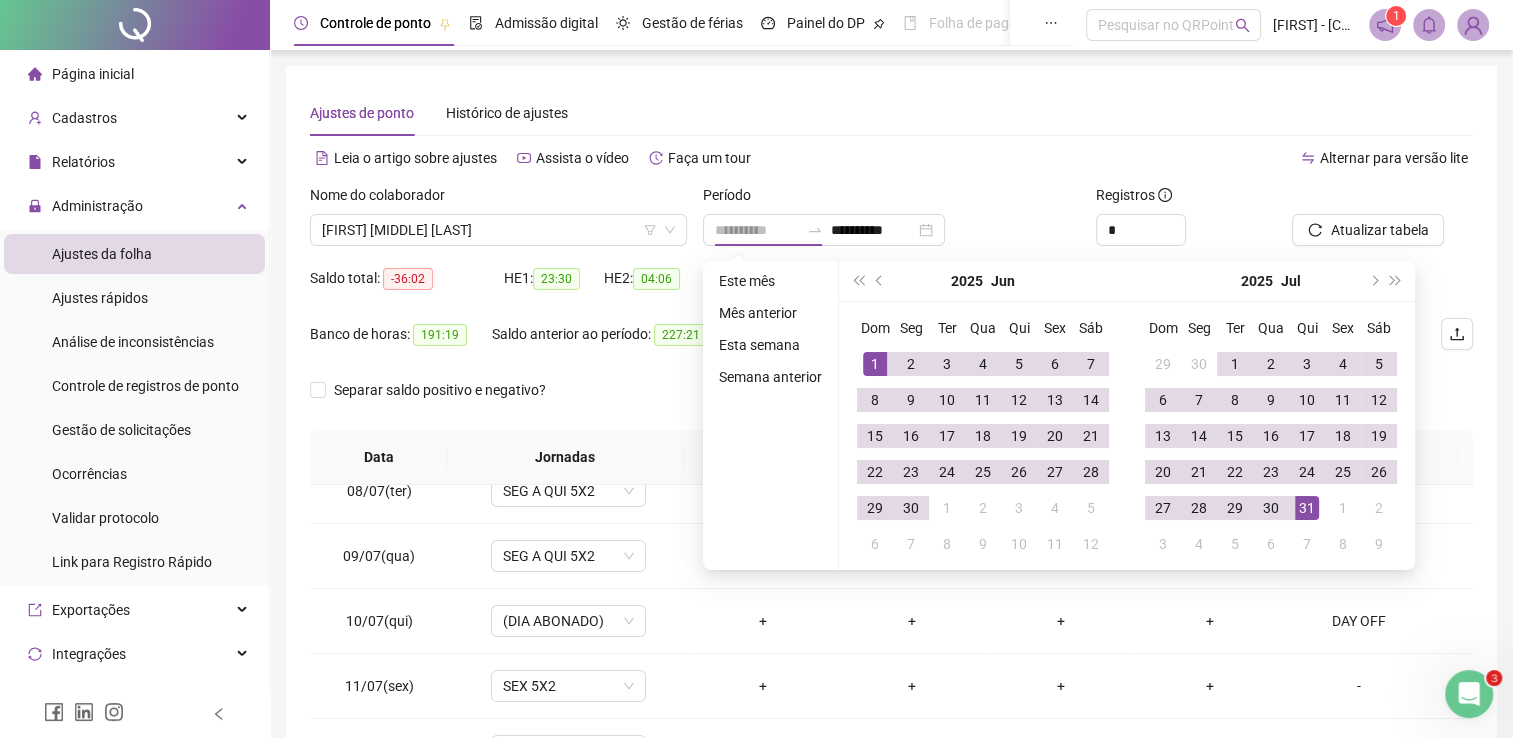 click on "1" at bounding box center [875, 364] 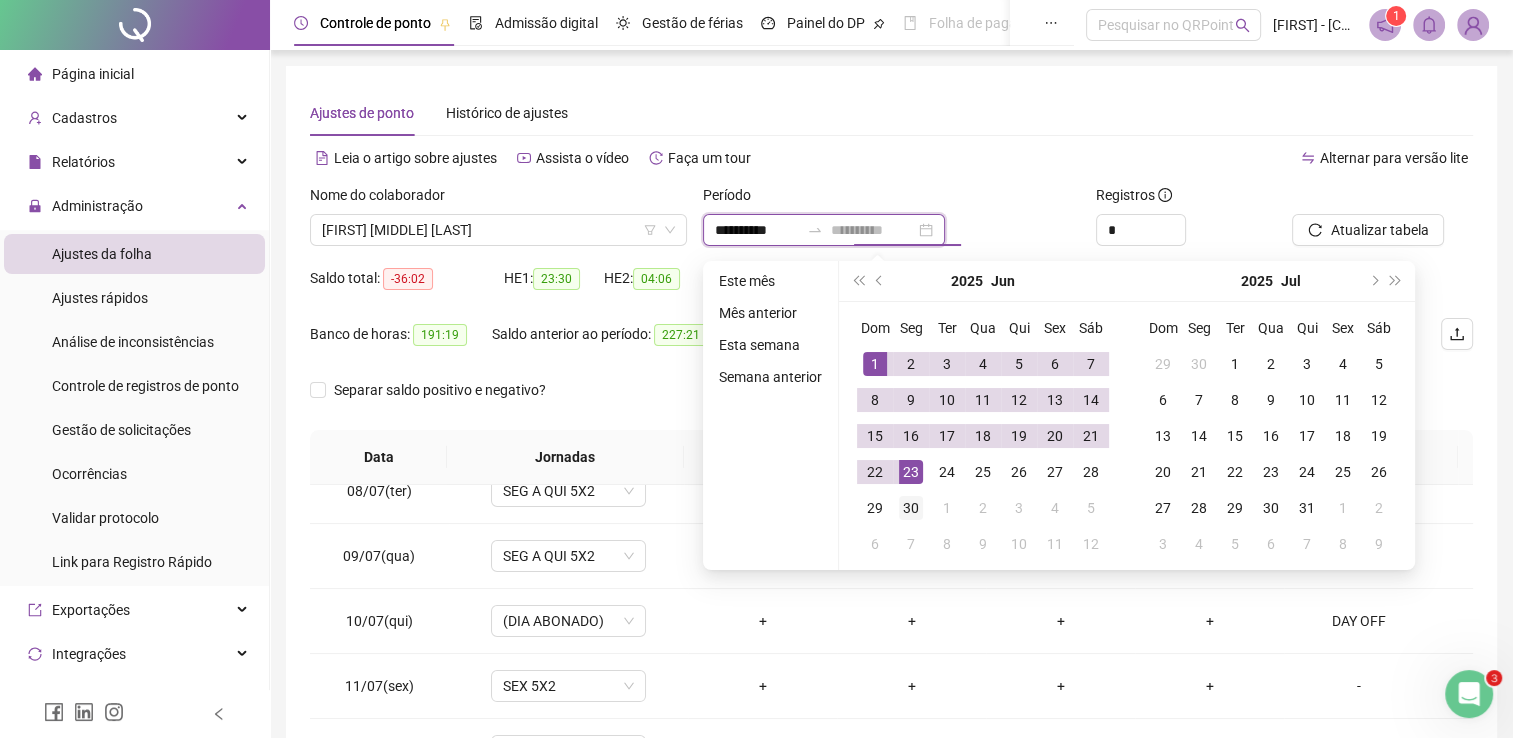 type on "**********" 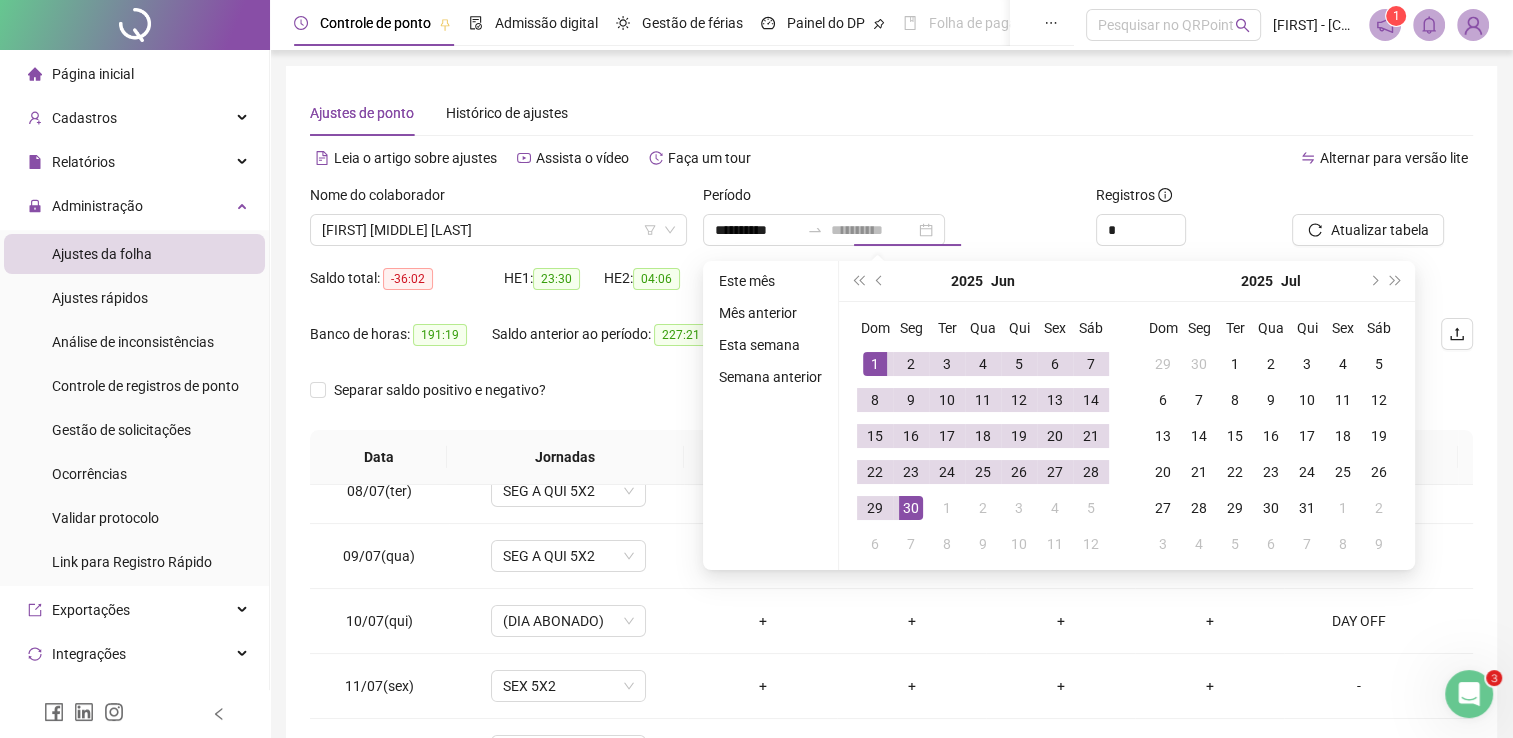 click on "30" at bounding box center (911, 508) 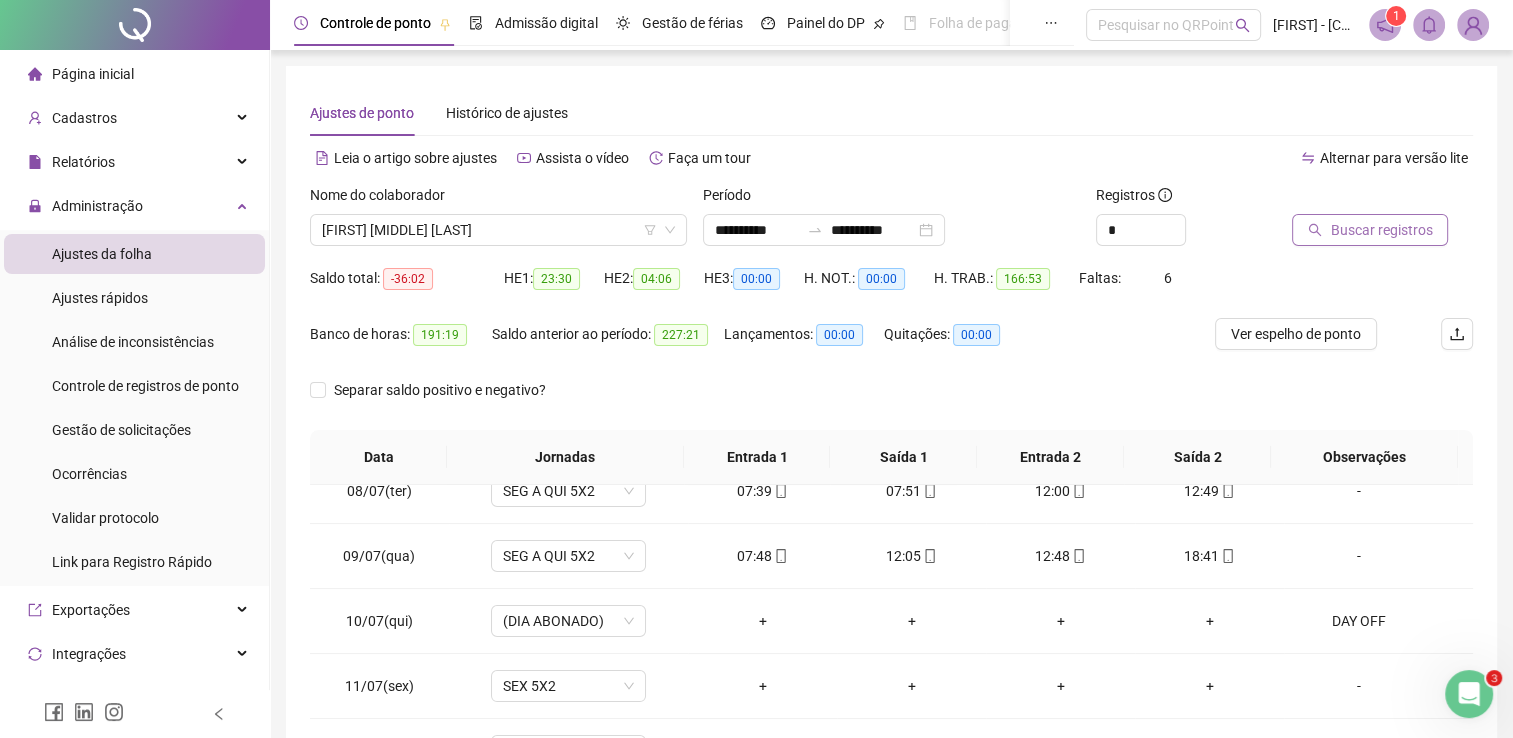 click on "Buscar registros" at bounding box center (1381, 230) 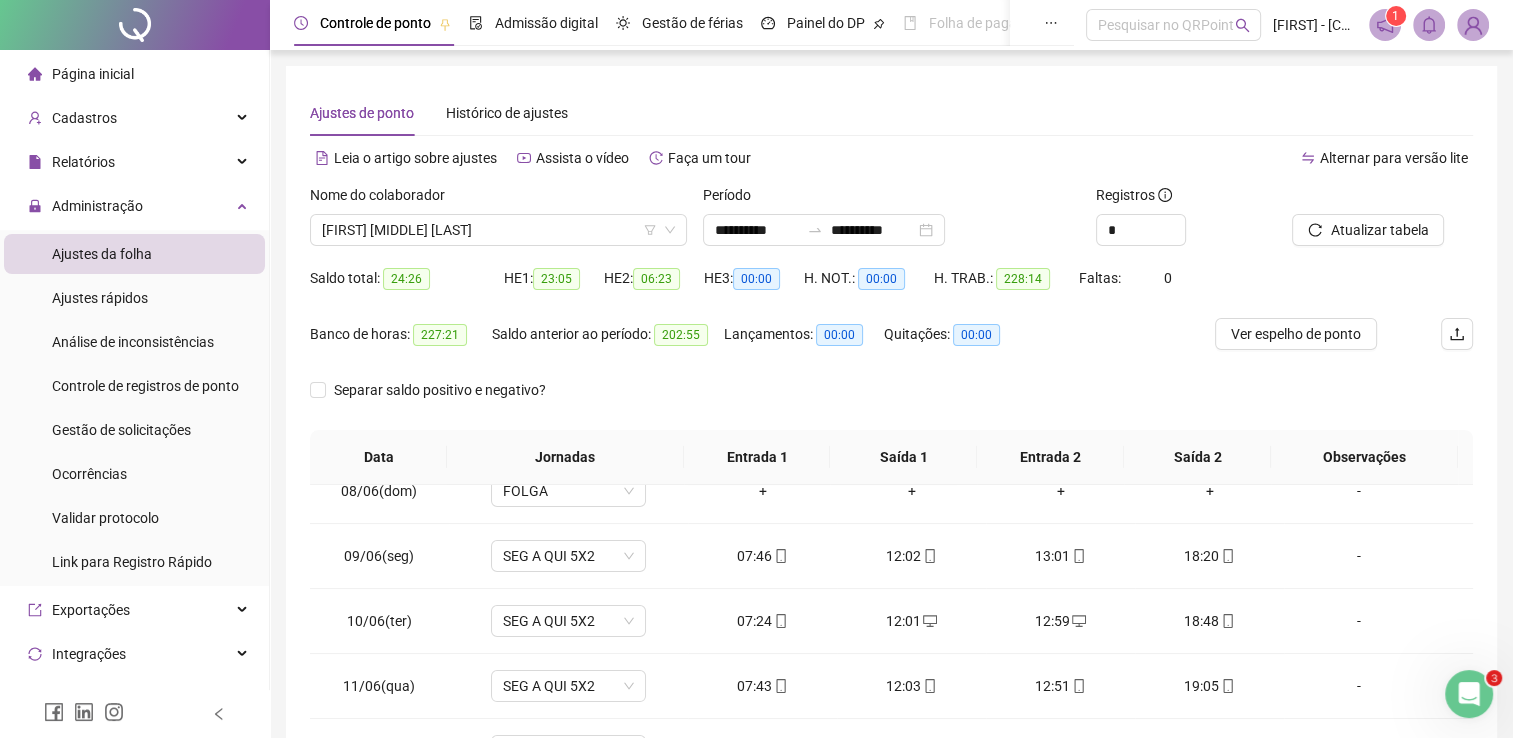 scroll, scrollTop: 283, scrollLeft: 0, axis: vertical 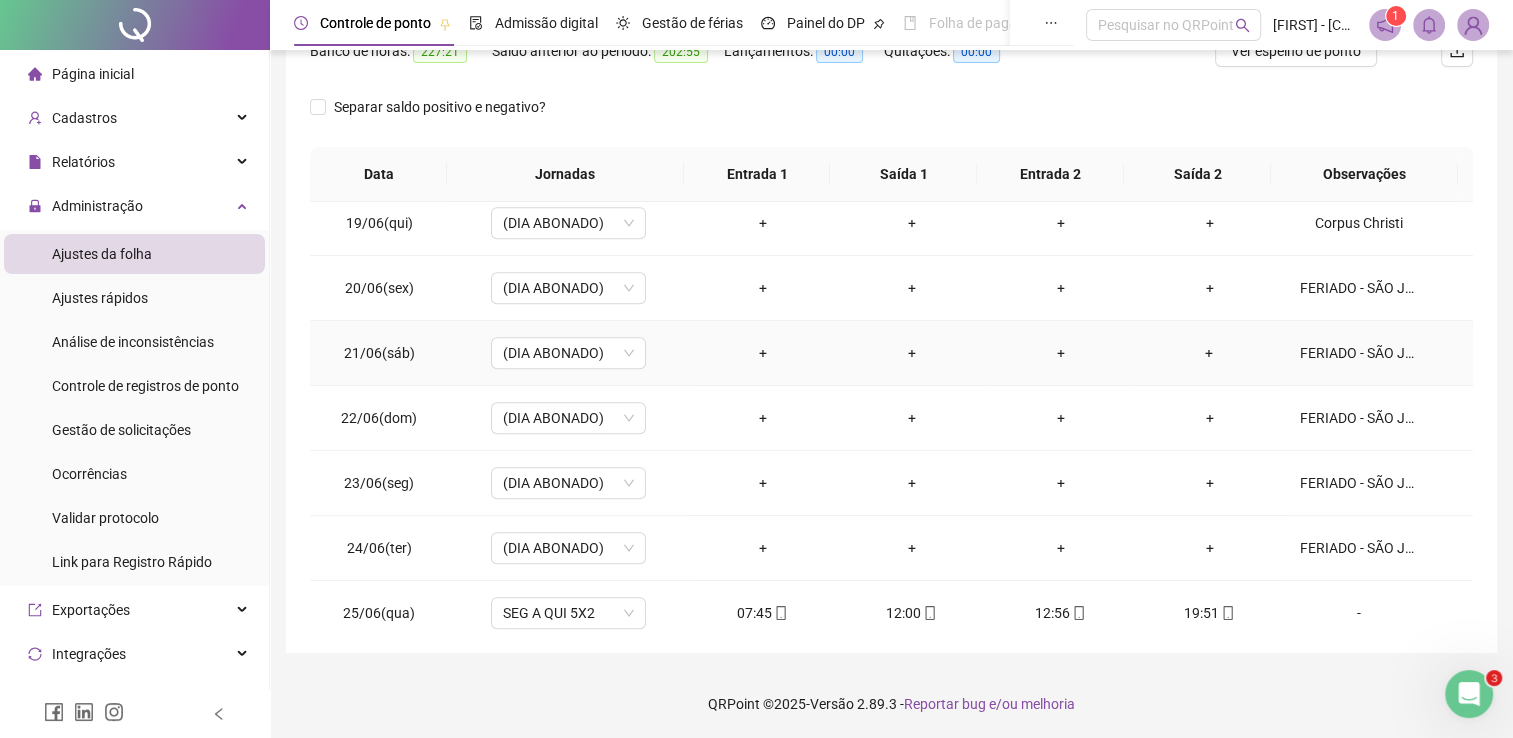 click on "FERIADO - SÃO JOÃO" at bounding box center (1359, 353) 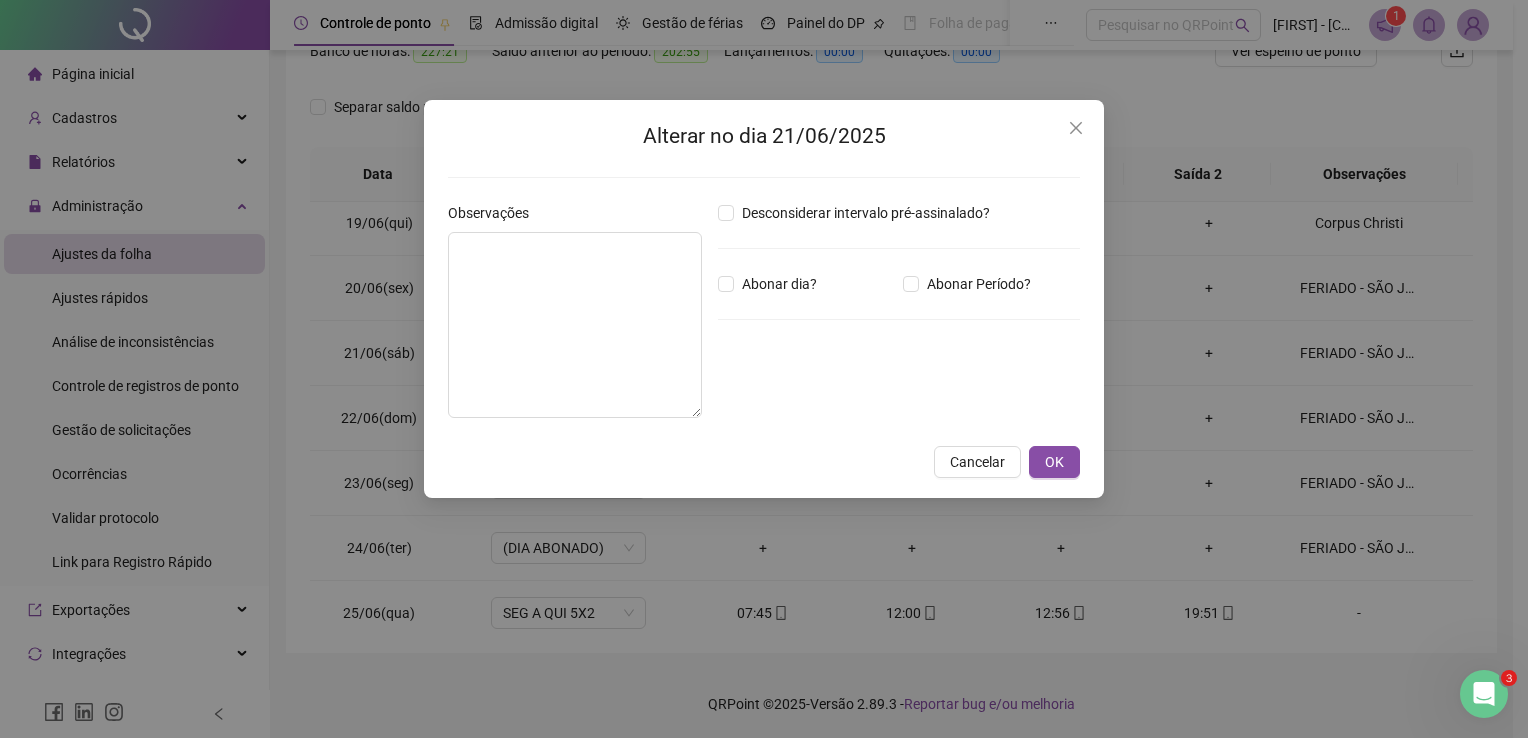 type on "**********" 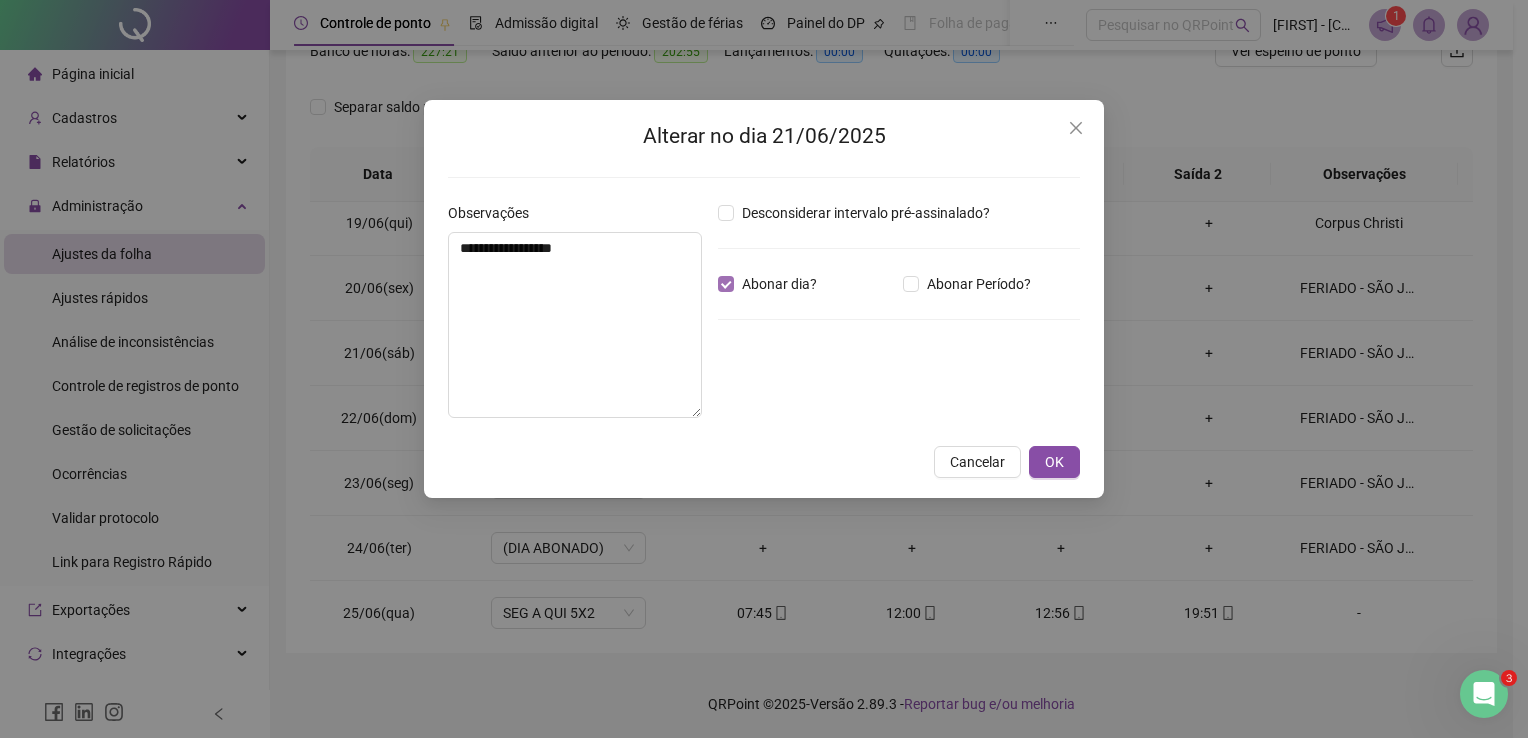 click on "Abonar dia?" at bounding box center [779, 284] 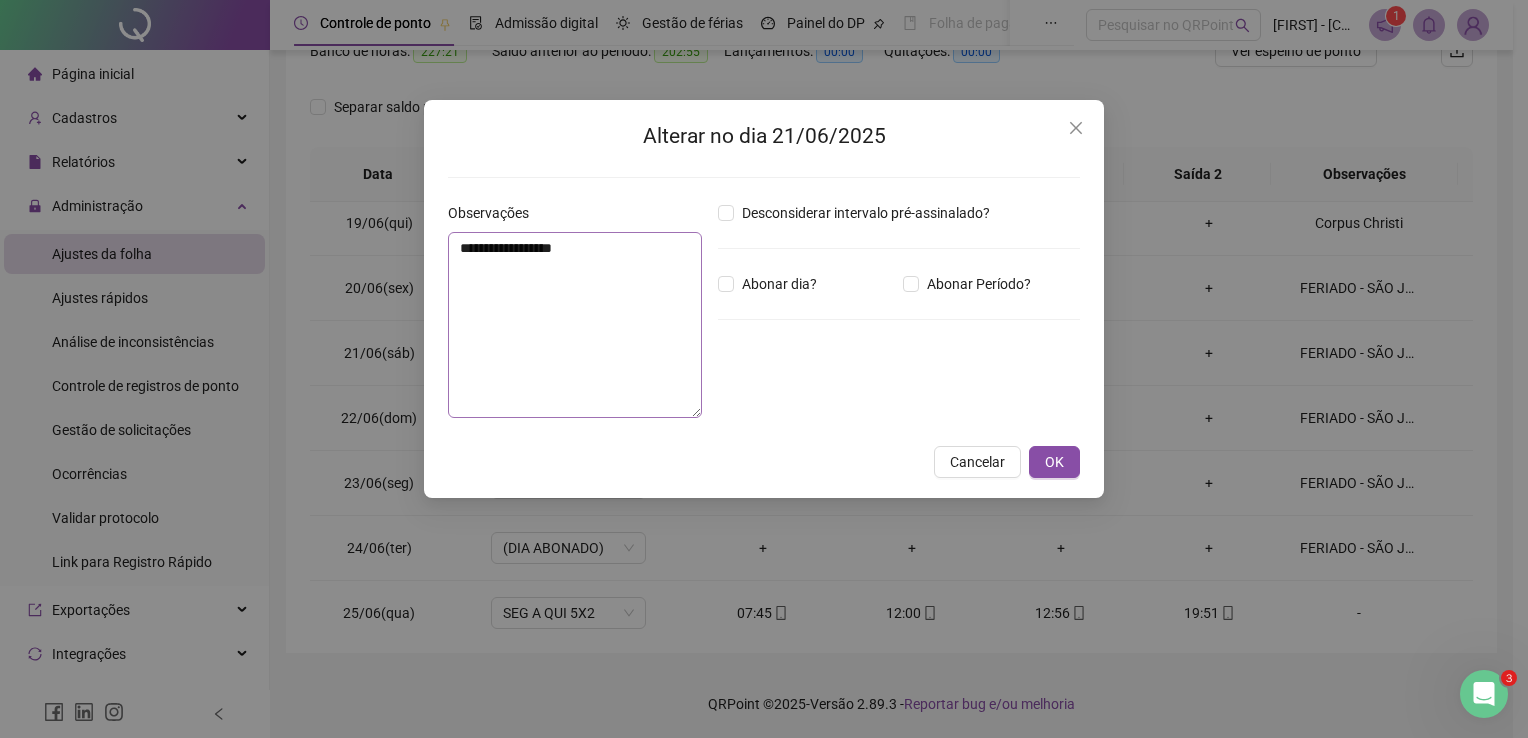 drag, startPoint x: 624, startPoint y: 245, endPoint x: 515, endPoint y: 247, distance: 109.01835 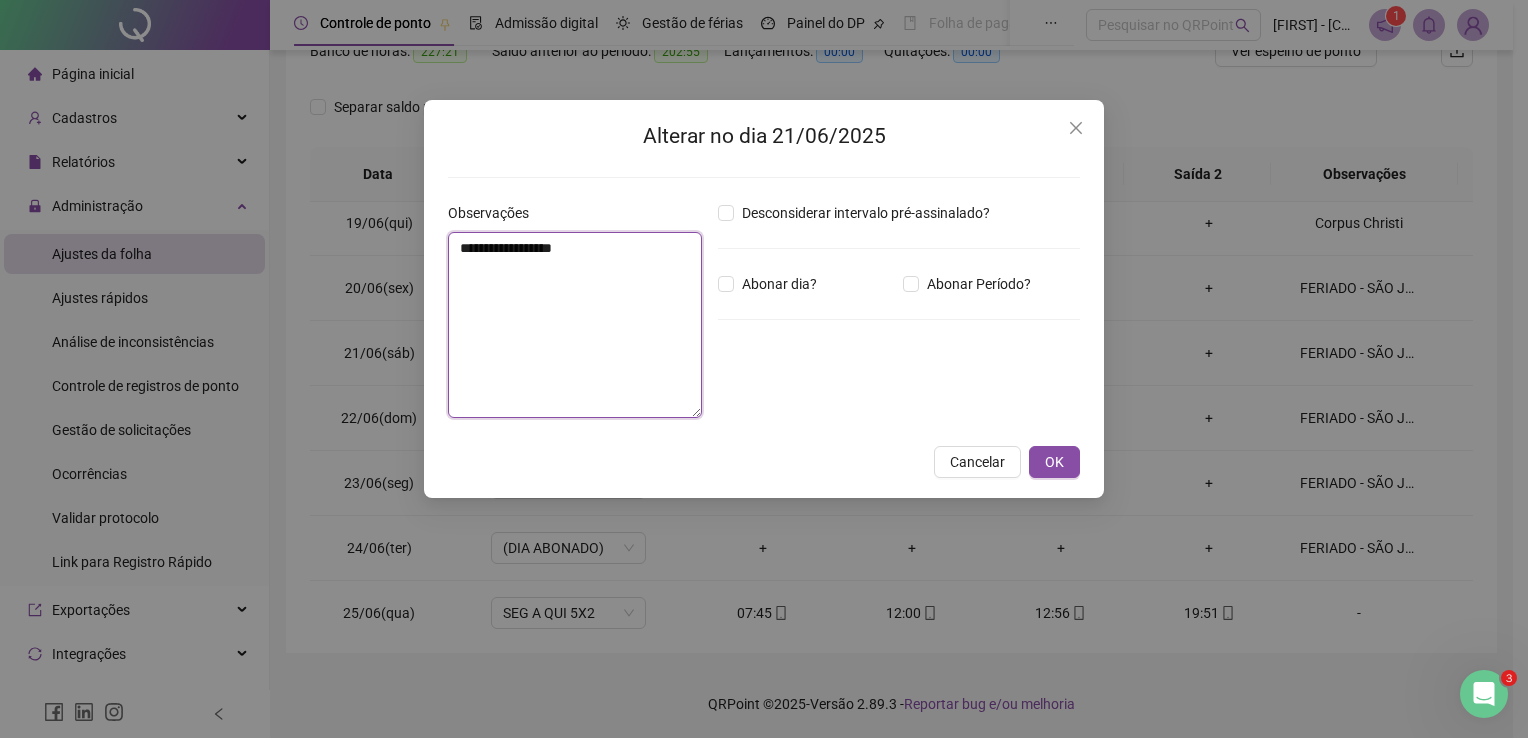 drag, startPoint x: 652, startPoint y: 246, endPoint x: 364, endPoint y: 261, distance: 288.39035 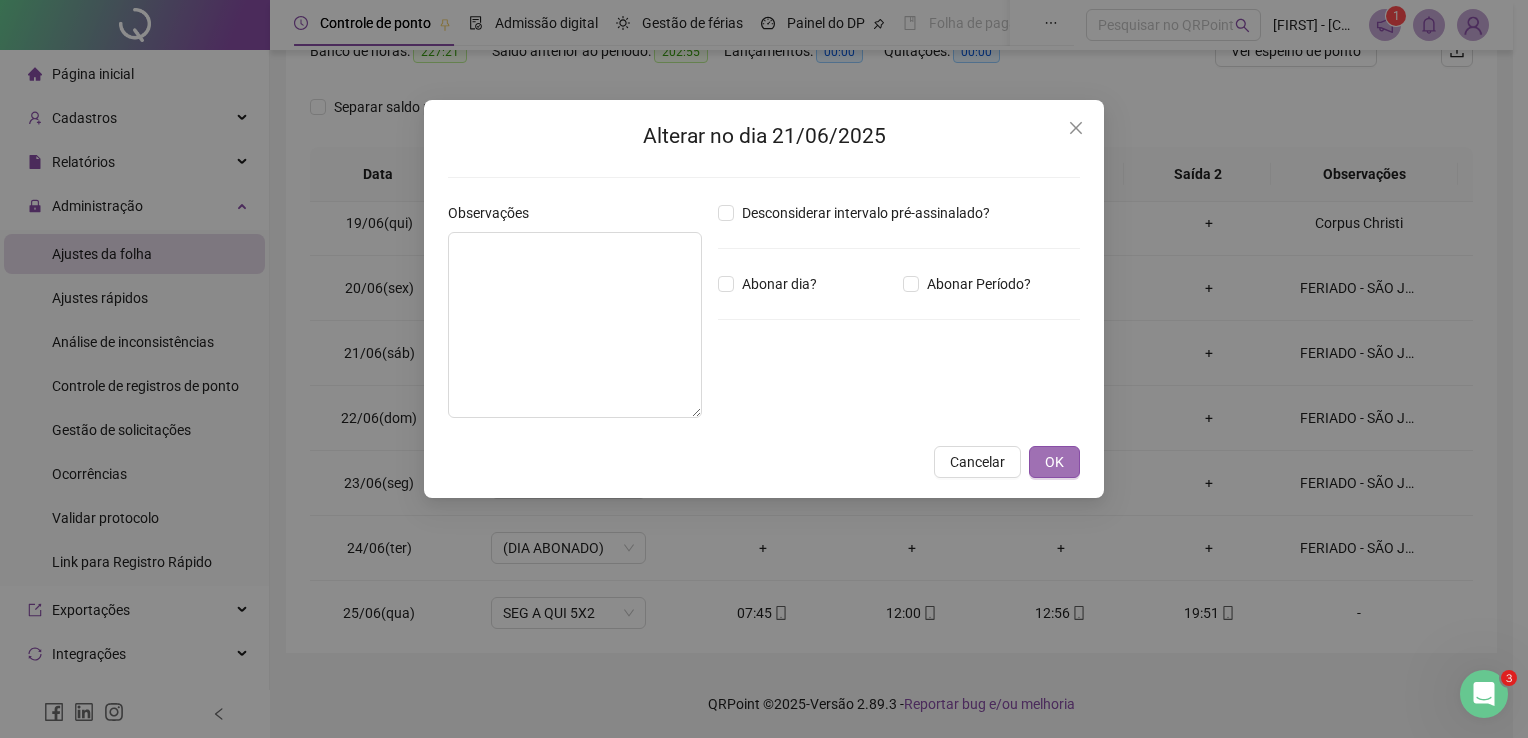 click on "OK" at bounding box center (1054, 462) 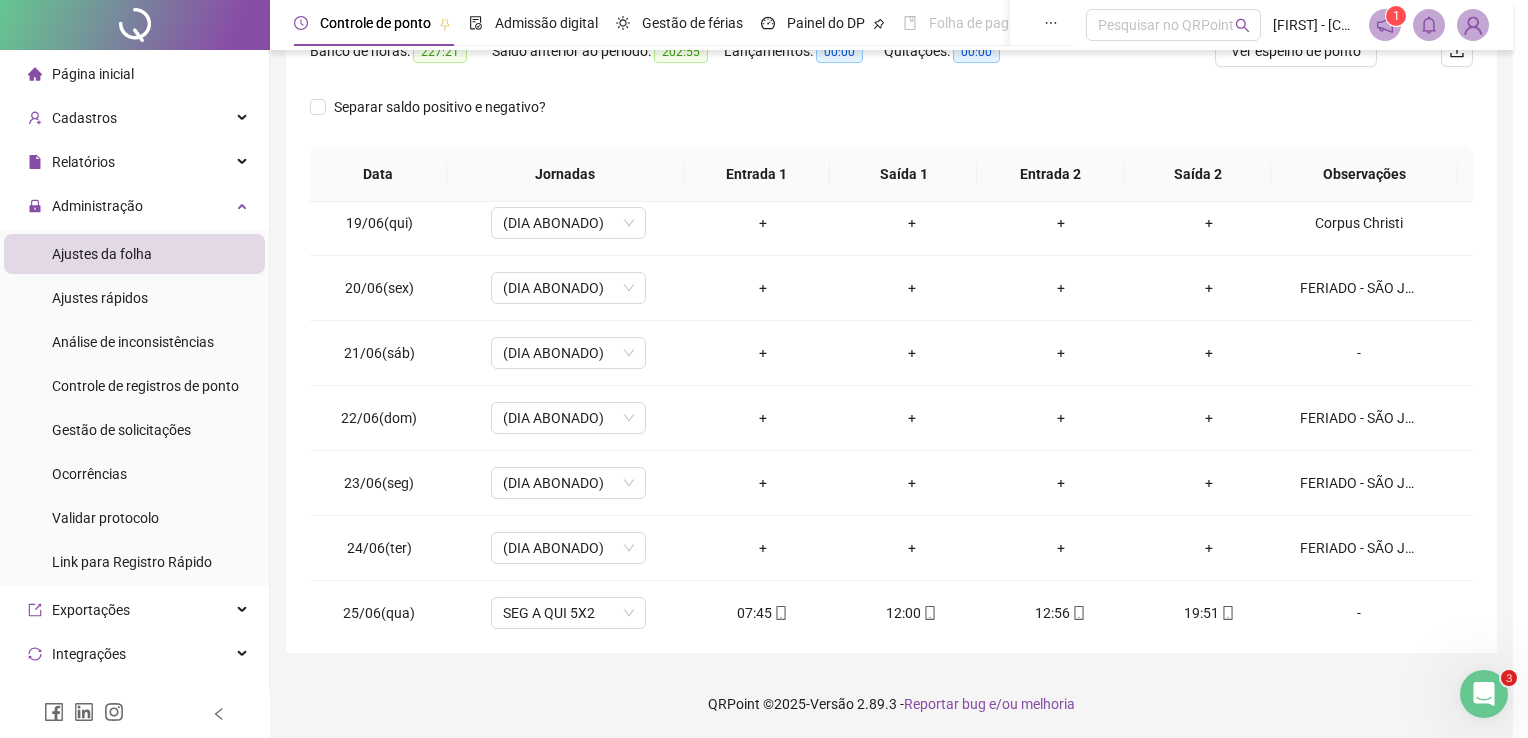 click on "Alterar no dia   [DATE] Observações Desconsiderar intervalo pré-assinalado? Abonar dia? Abonar Período? Horas a abonar ***** Aplicar regime de compensação Cancelar OK" at bounding box center (764, 369) 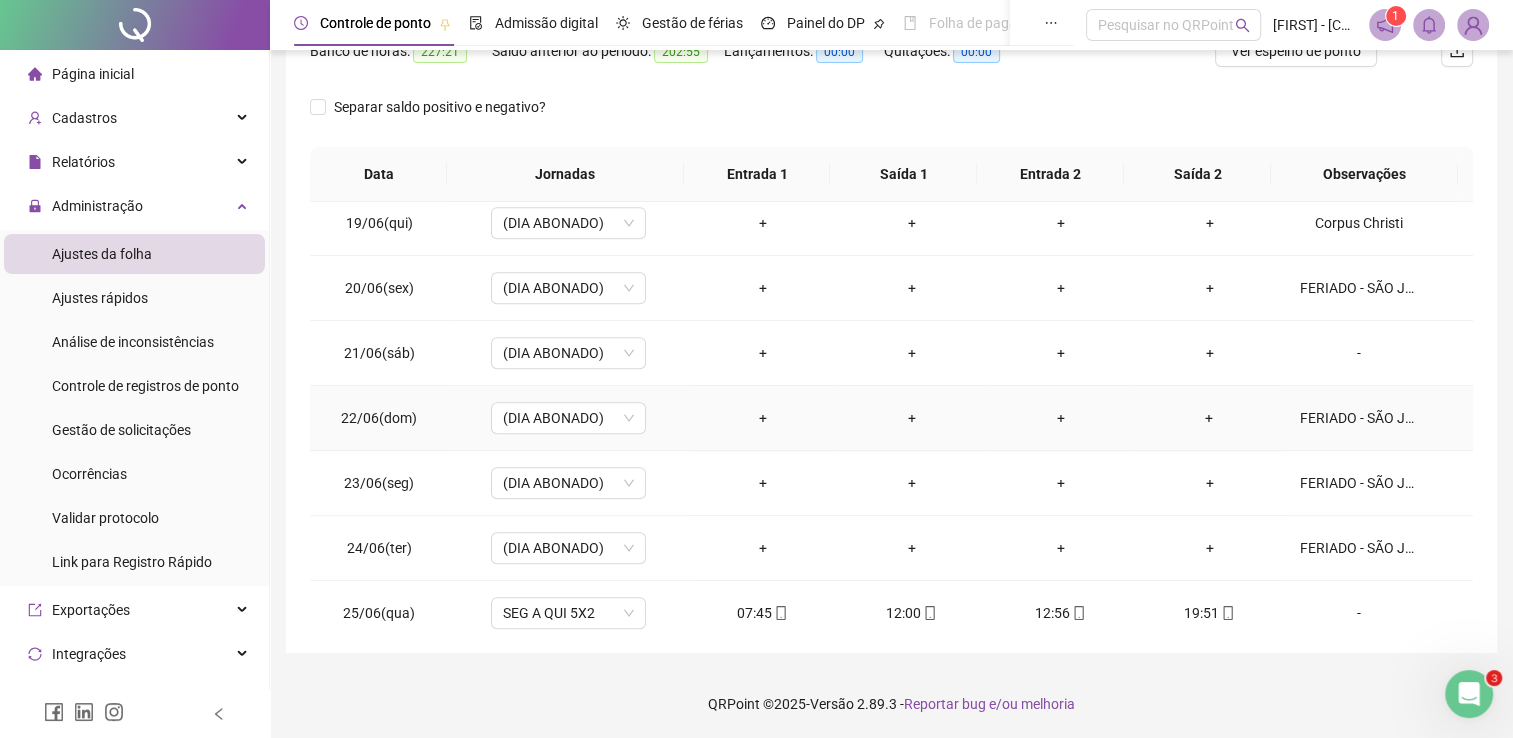 click on "FERIADO - SÃO JOÃO" at bounding box center [1359, 418] 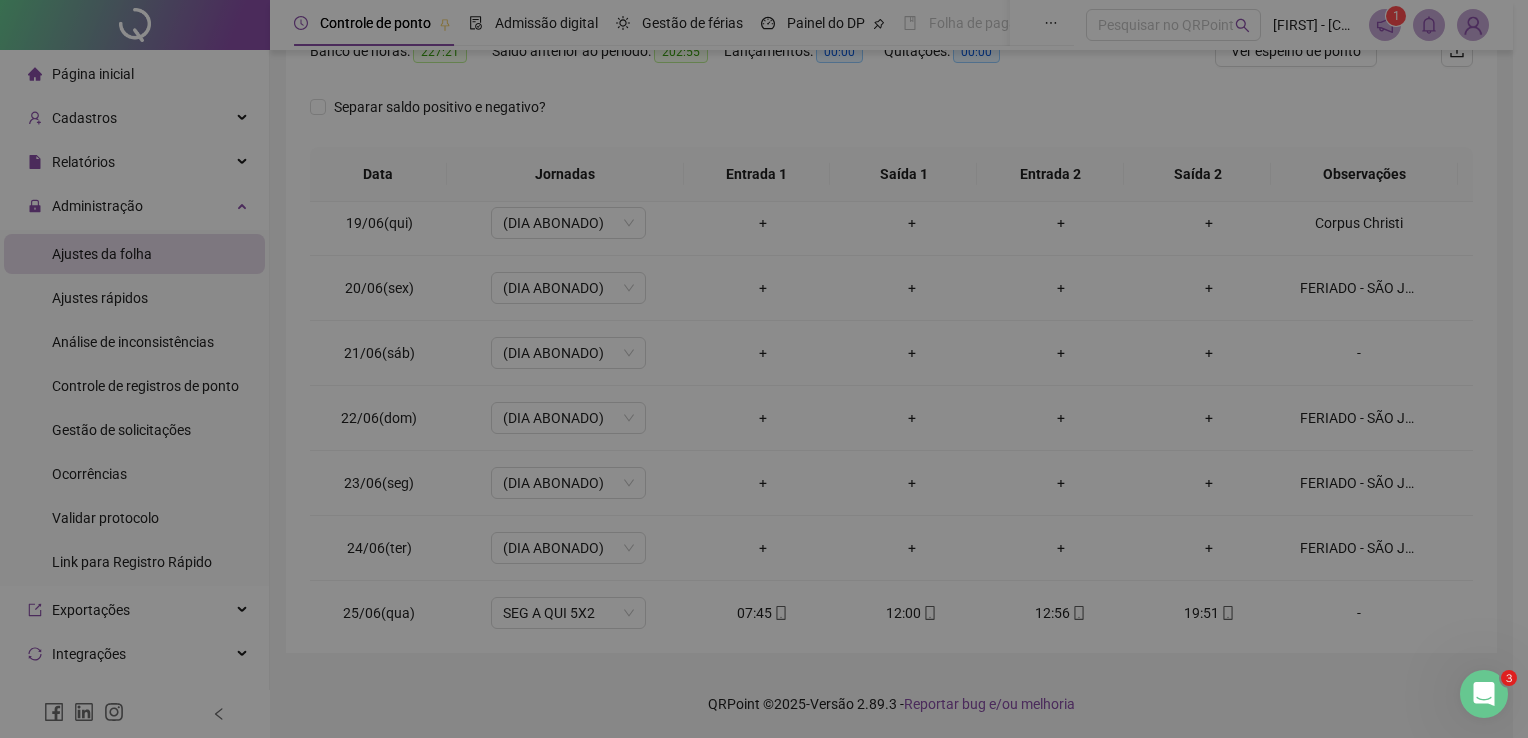 type on "**********" 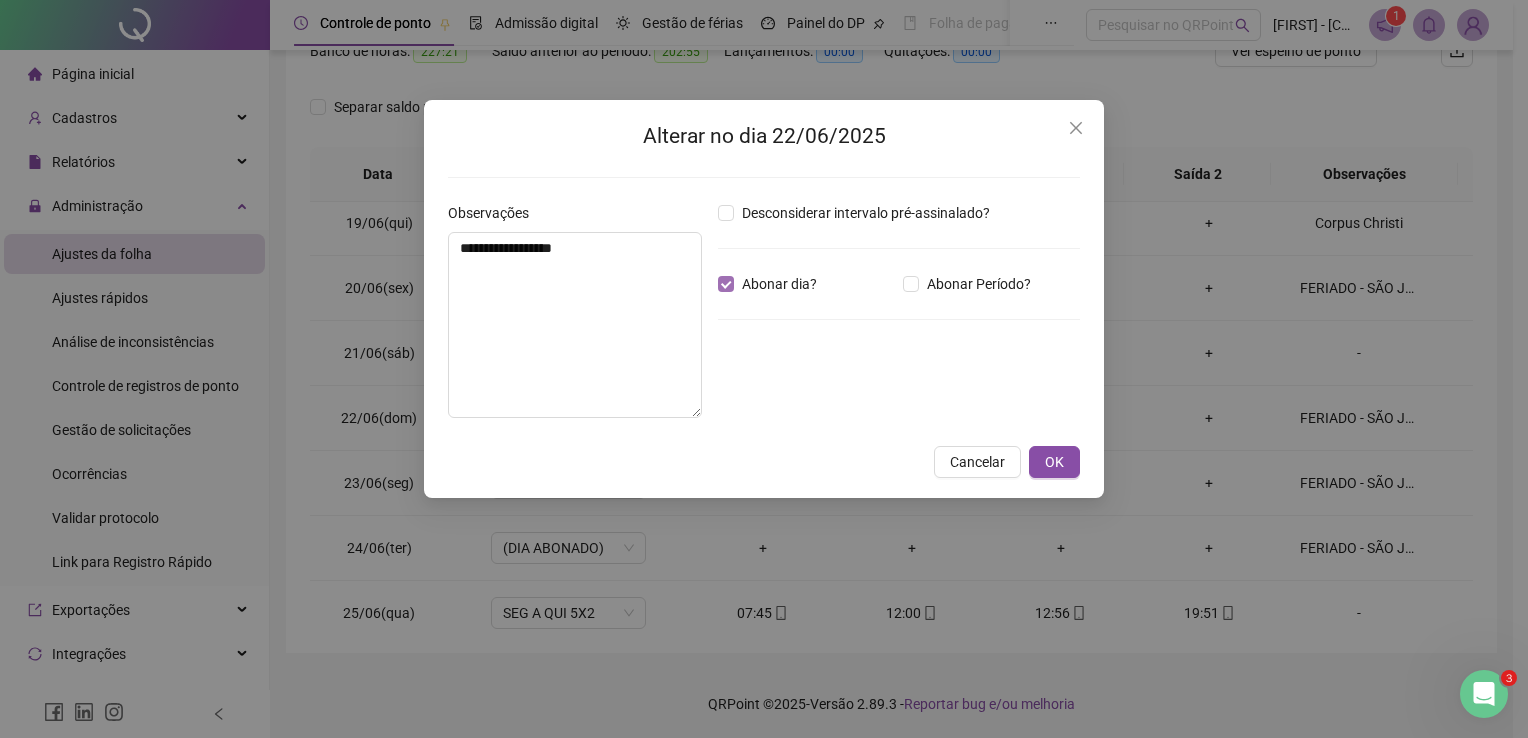 click on "Abonar dia?" at bounding box center (779, 284) 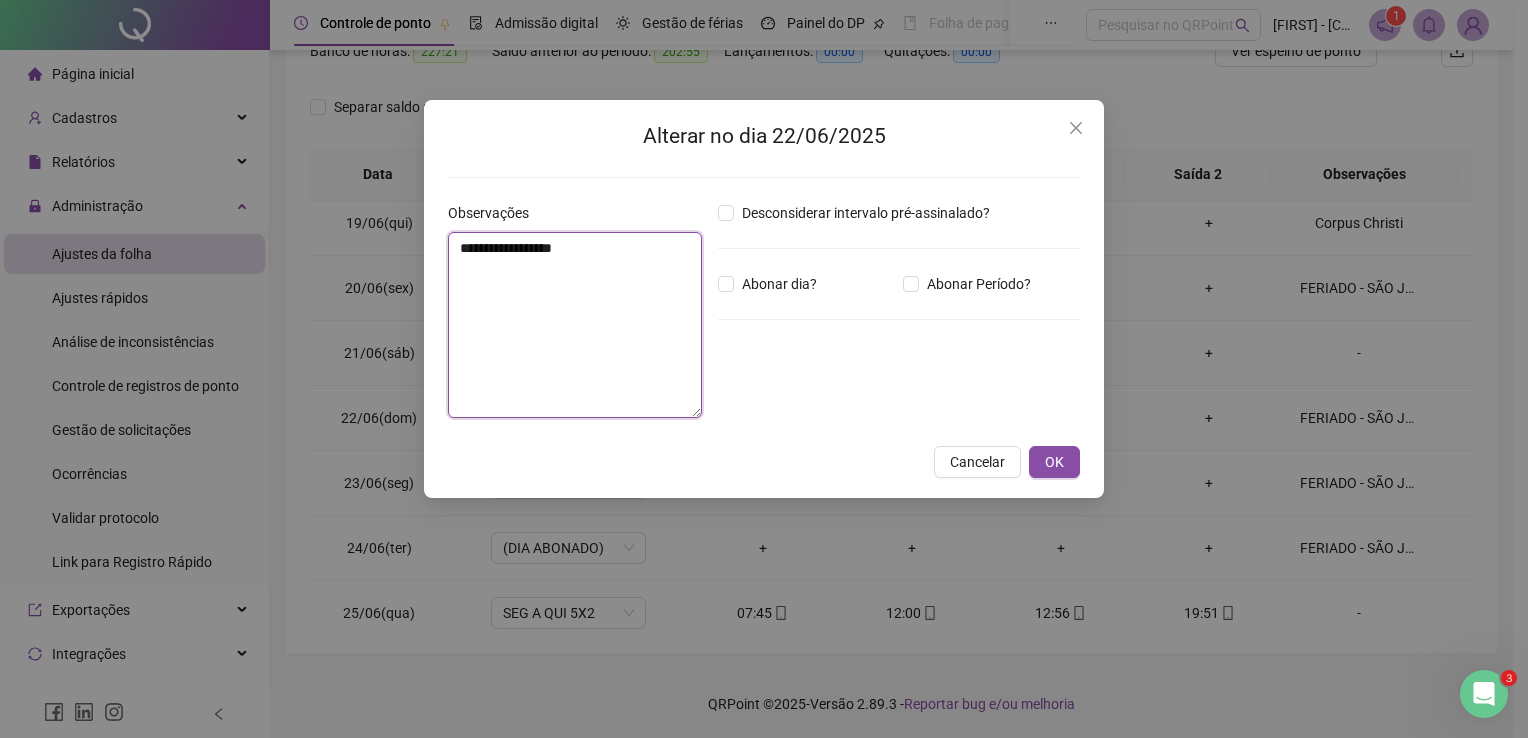 drag, startPoint x: 548, startPoint y: 251, endPoint x: 358, endPoint y: 251, distance: 190 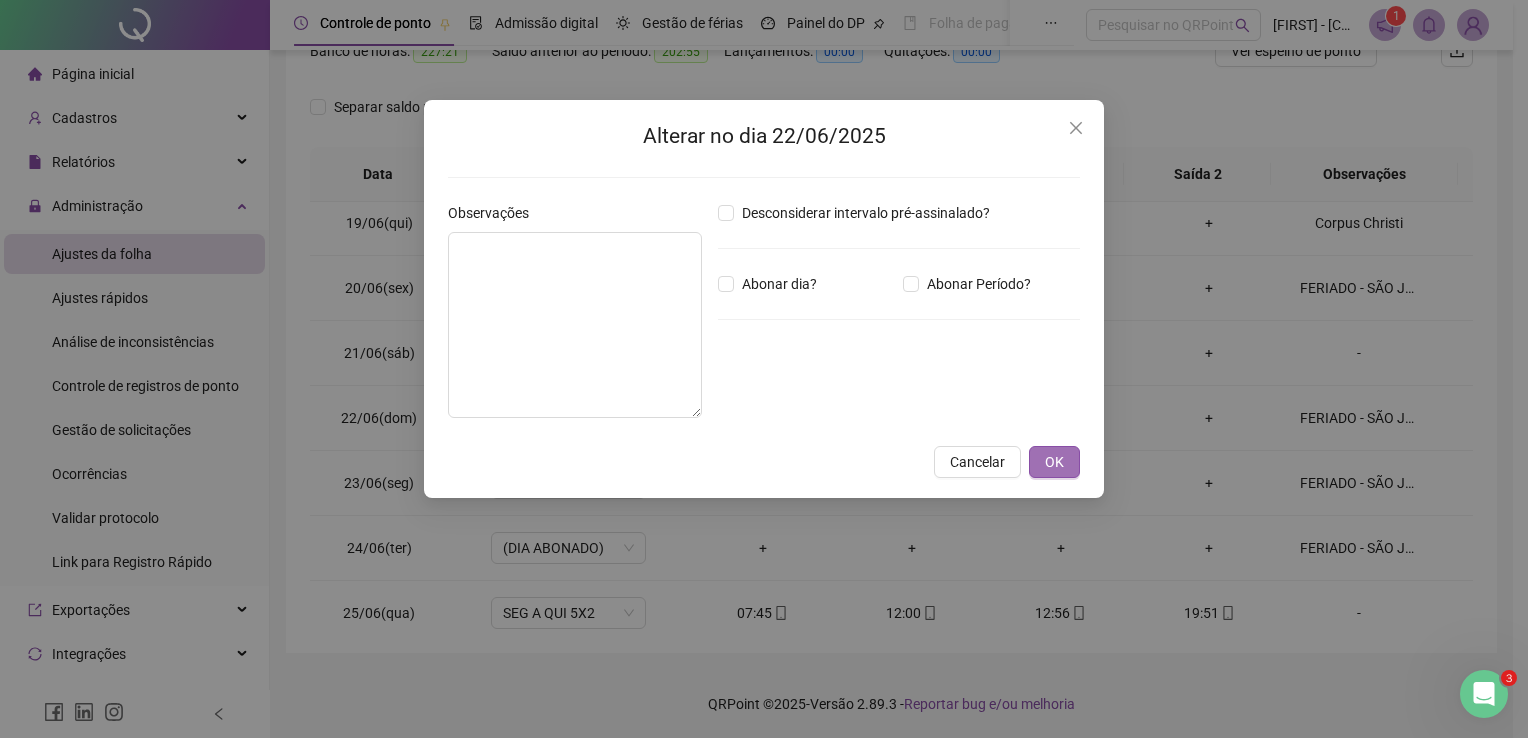click on "OK" at bounding box center [1054, 462] 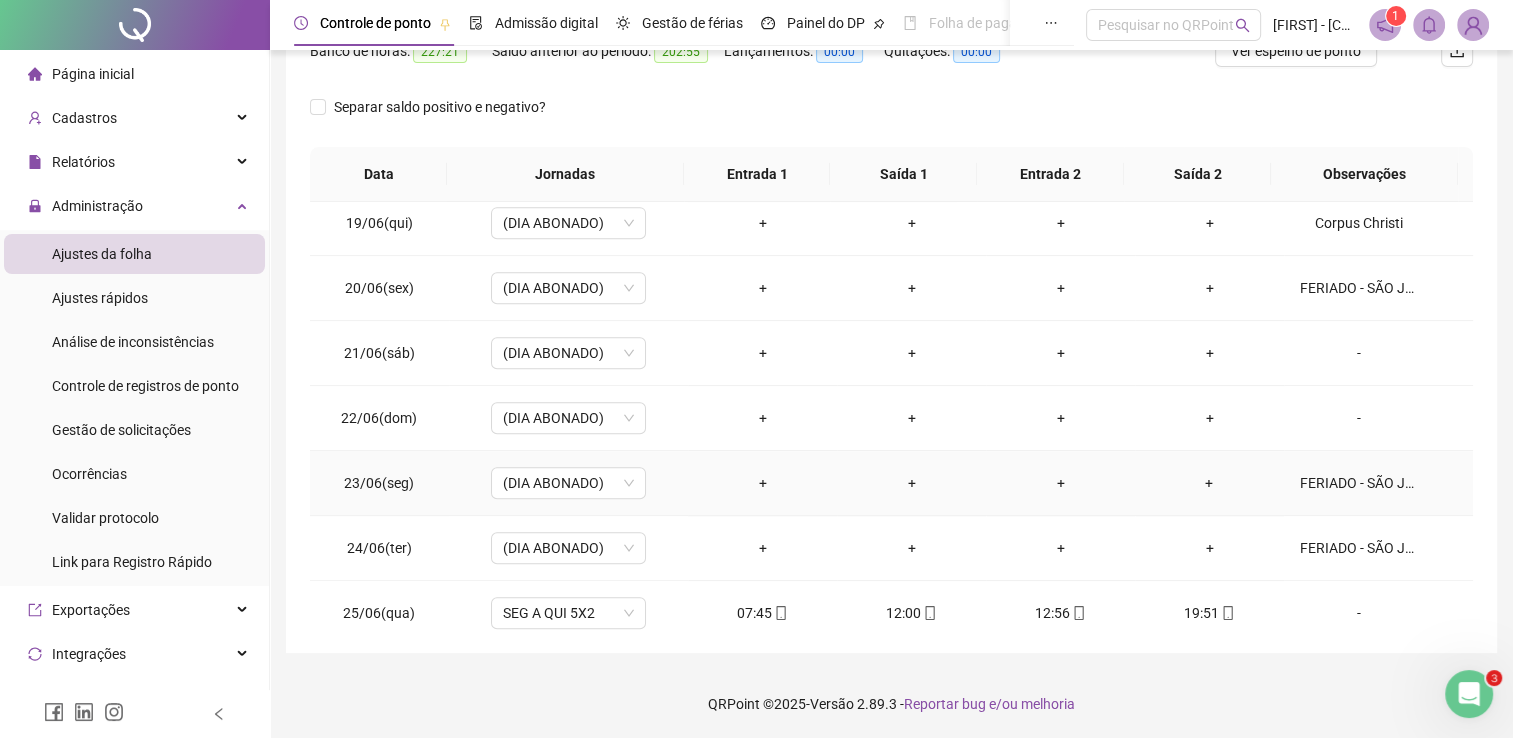 click on "FERIADO - SÃO JOÃO" at bounding box center [1359, 483] 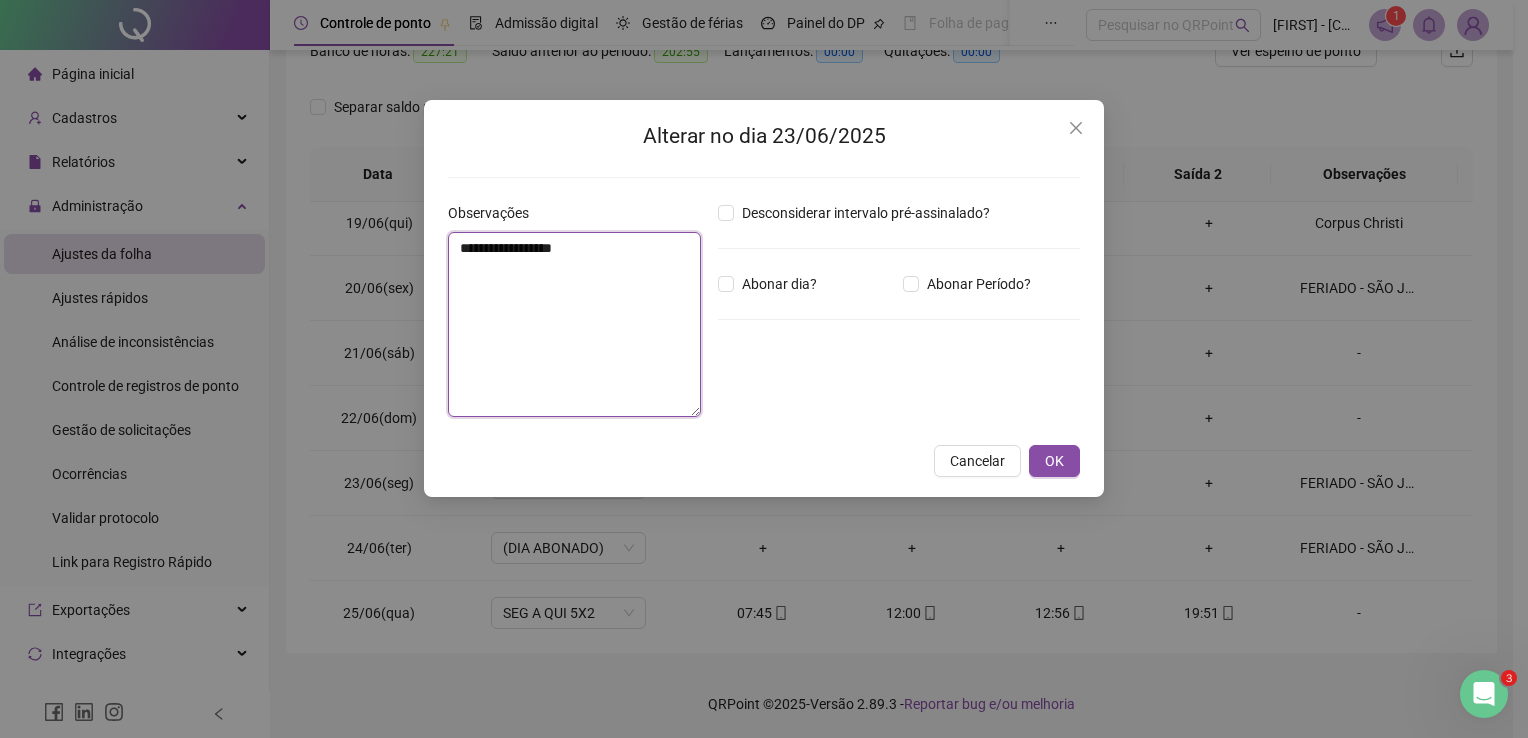 drag, startPoint x: 656, startPoint y: 237, endPoint x: 464, endPoint y: 254, distance: 192.75113 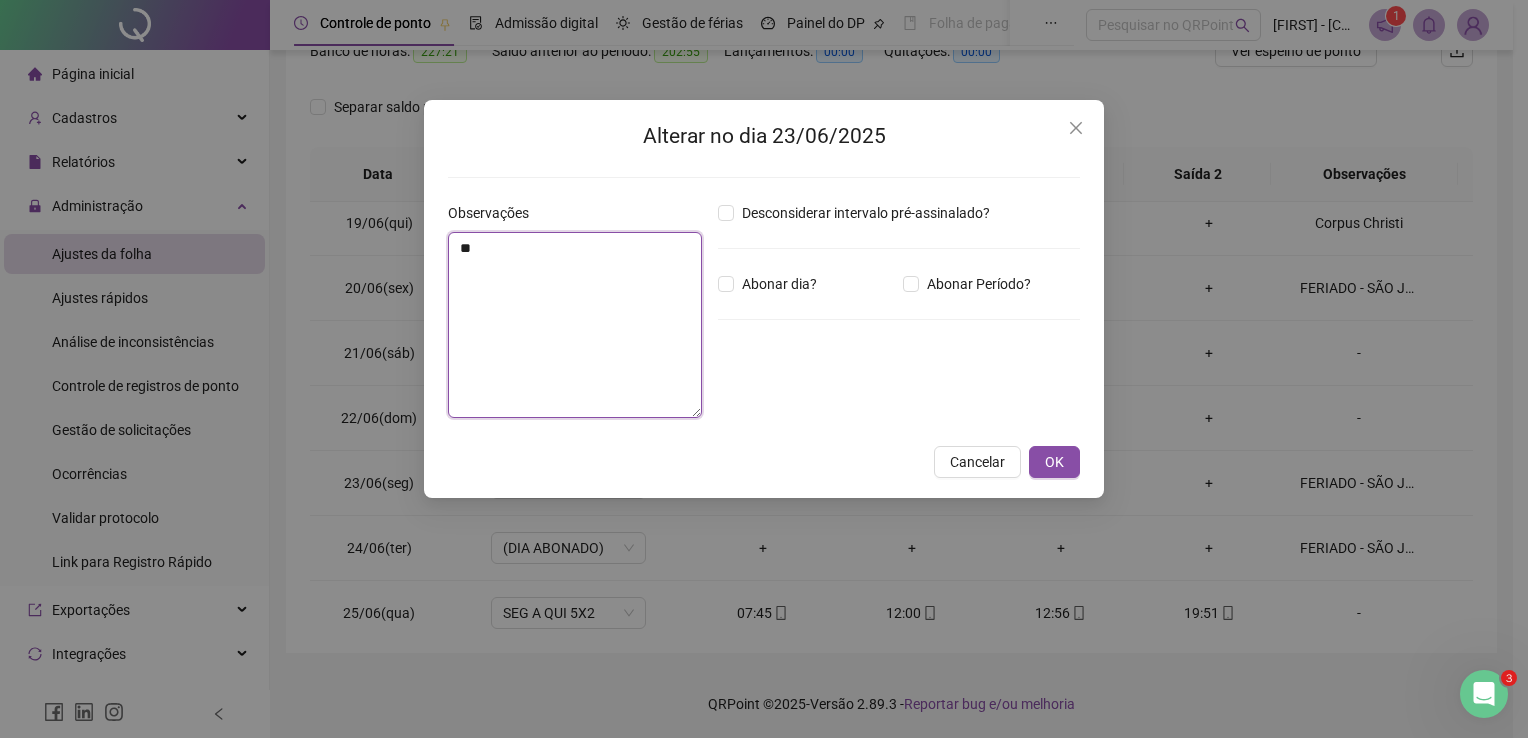 type on "*" 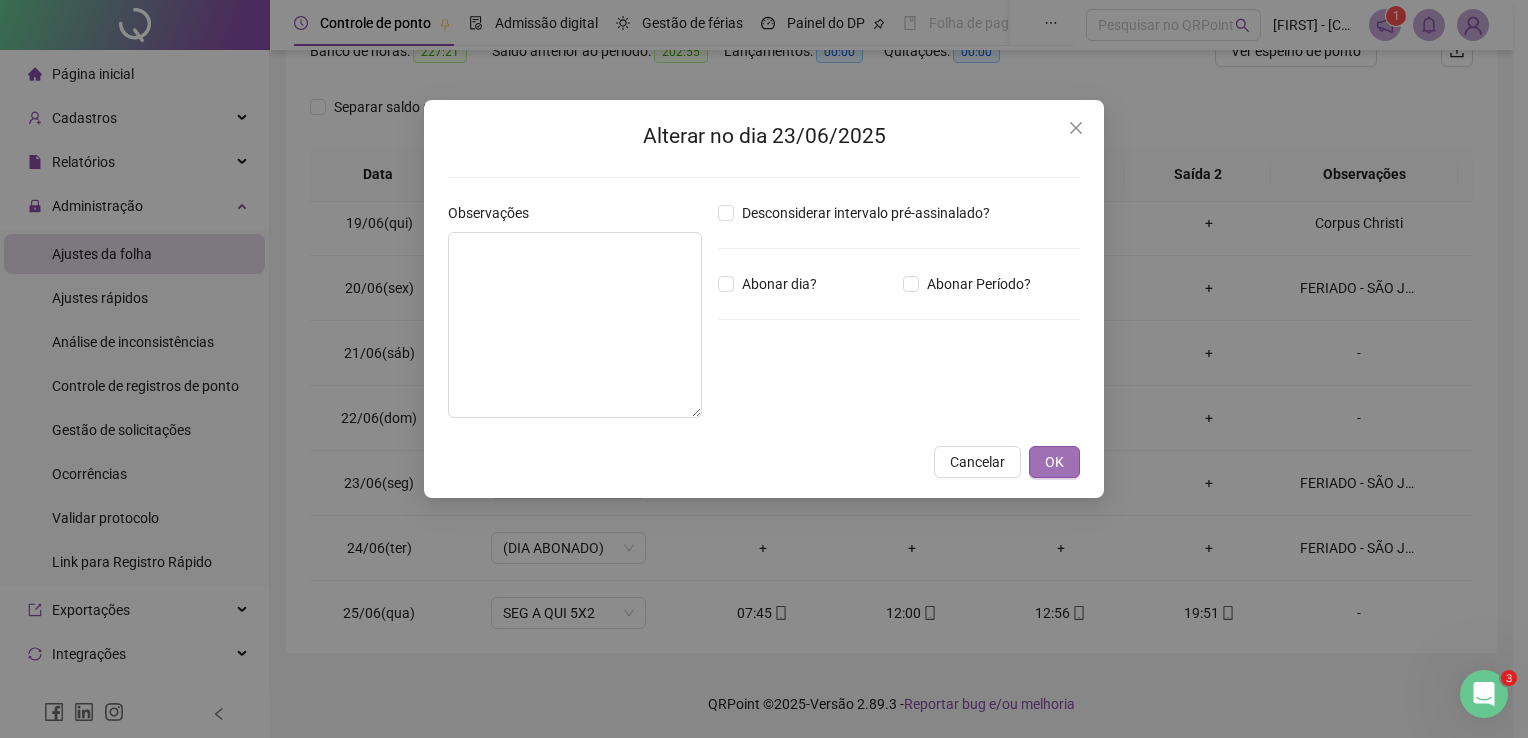 click on "OK" at bounding box center (1054, 462) 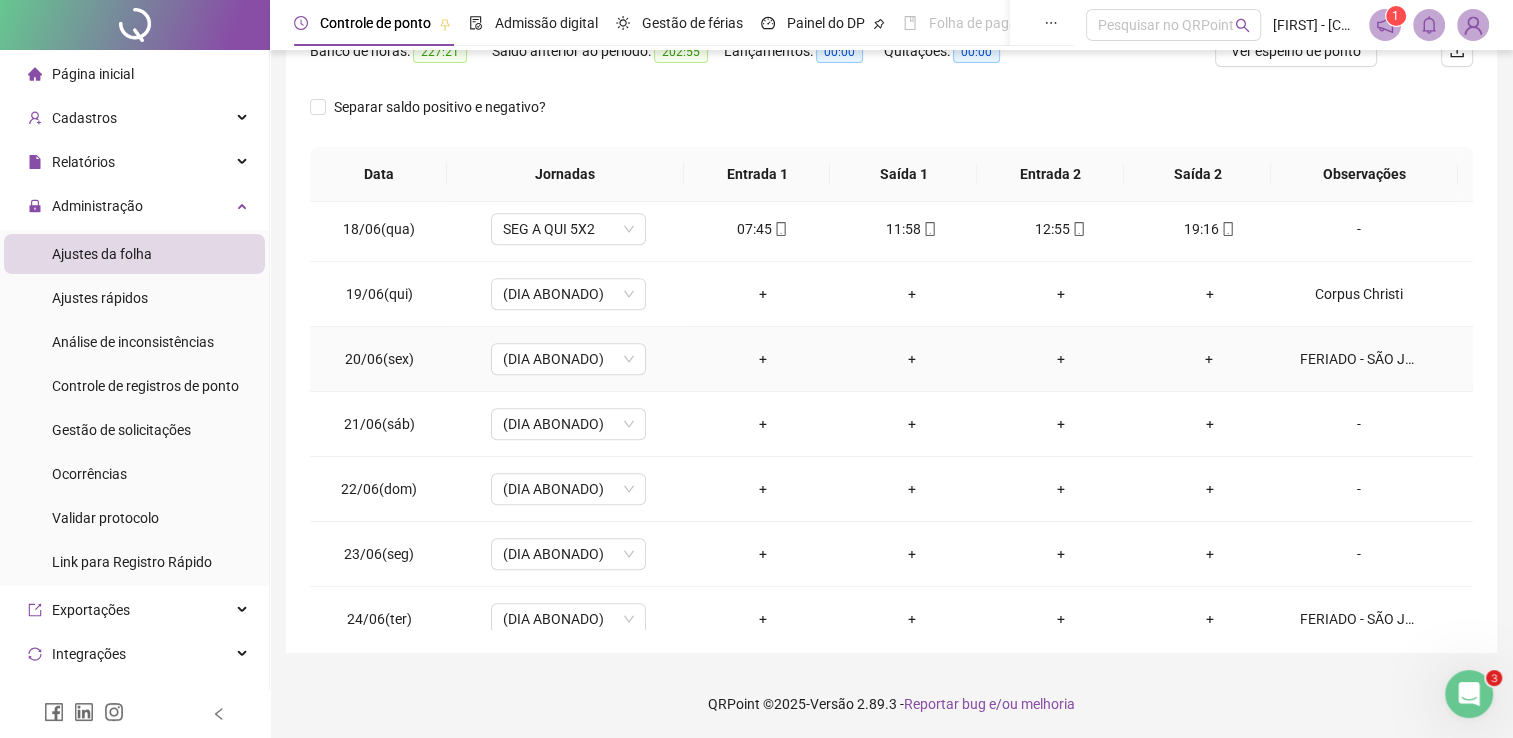 scroll, scrollTop: 1081, scrollLeft: 0, axis: vertical 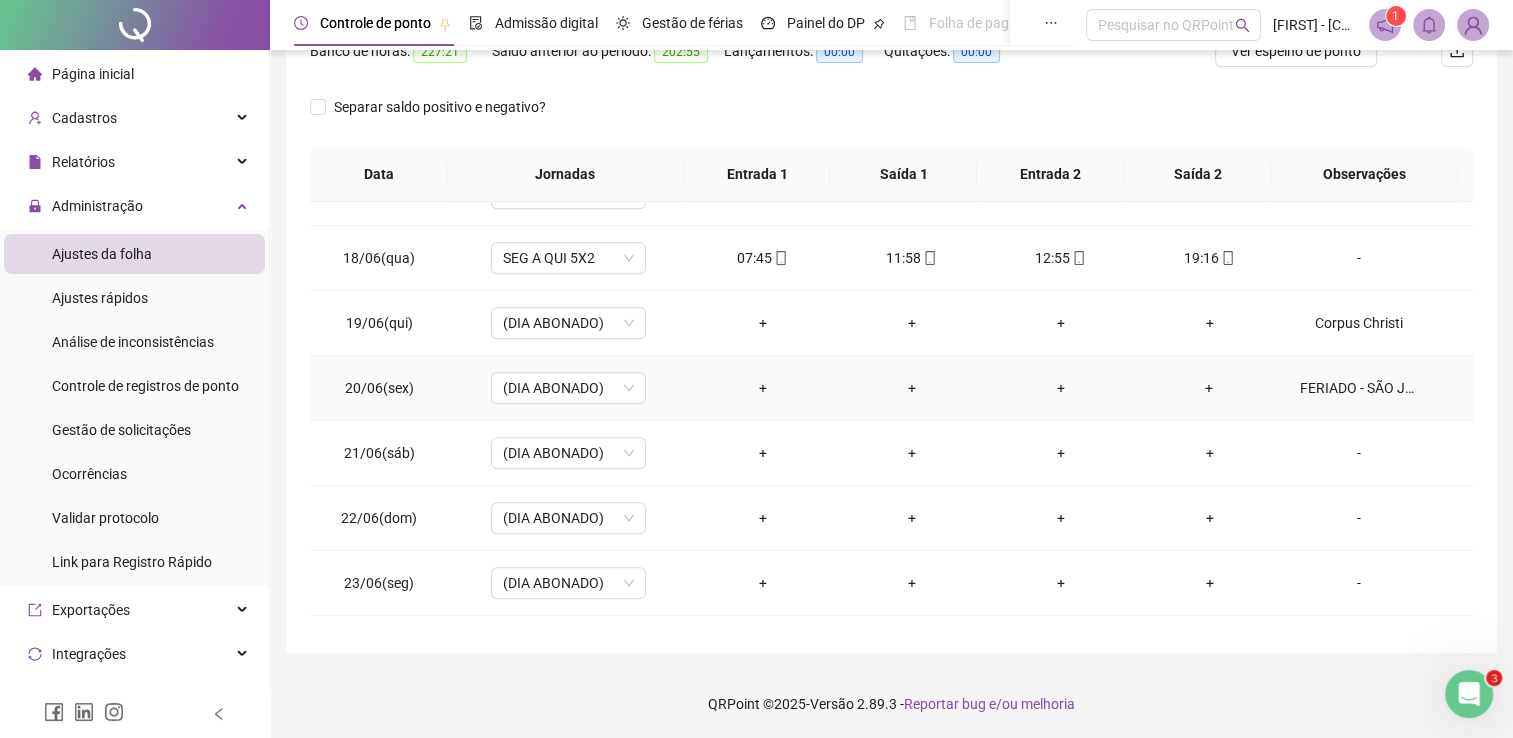 click on "FERIADO - SÃO JOÃO" at bounding box center (1359, 388) 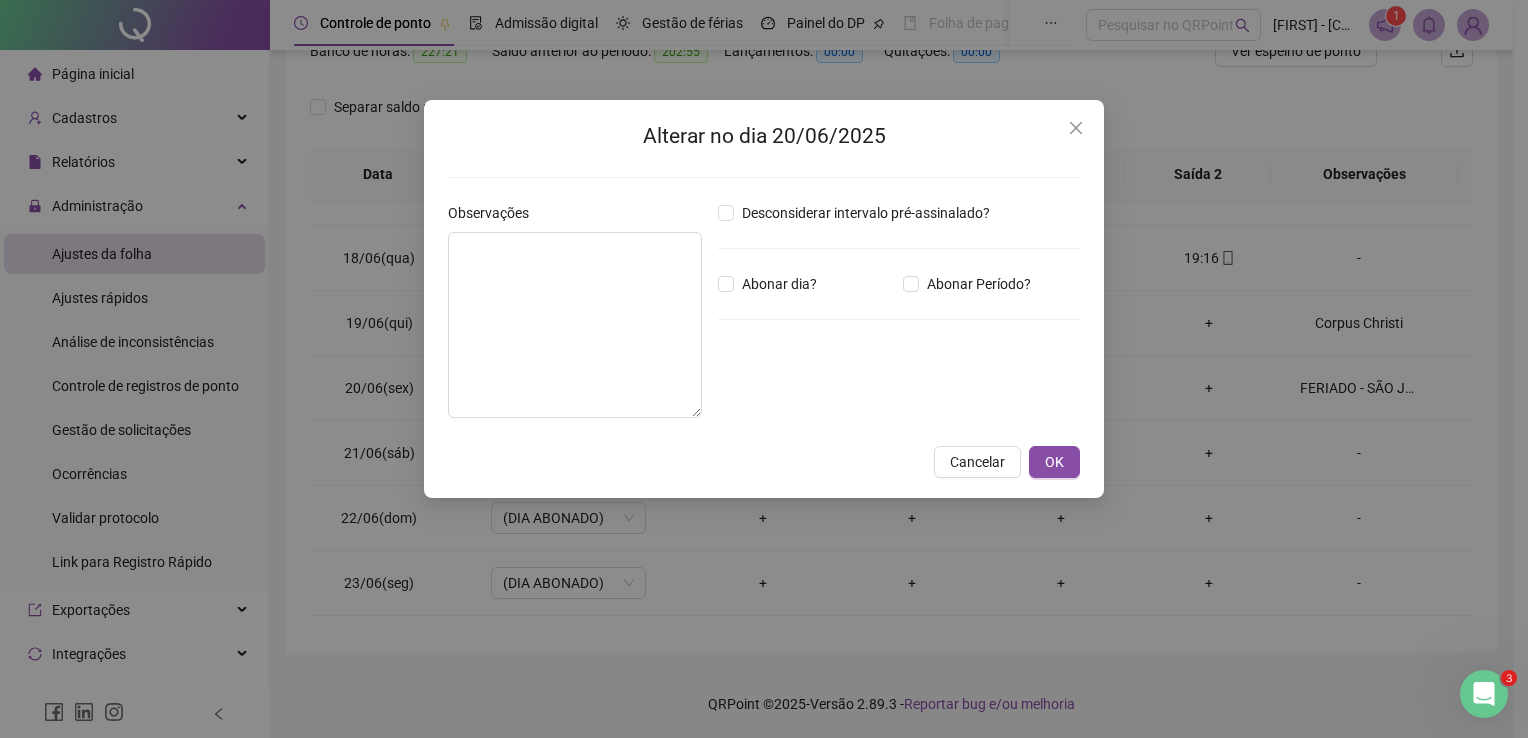 type on "**********" 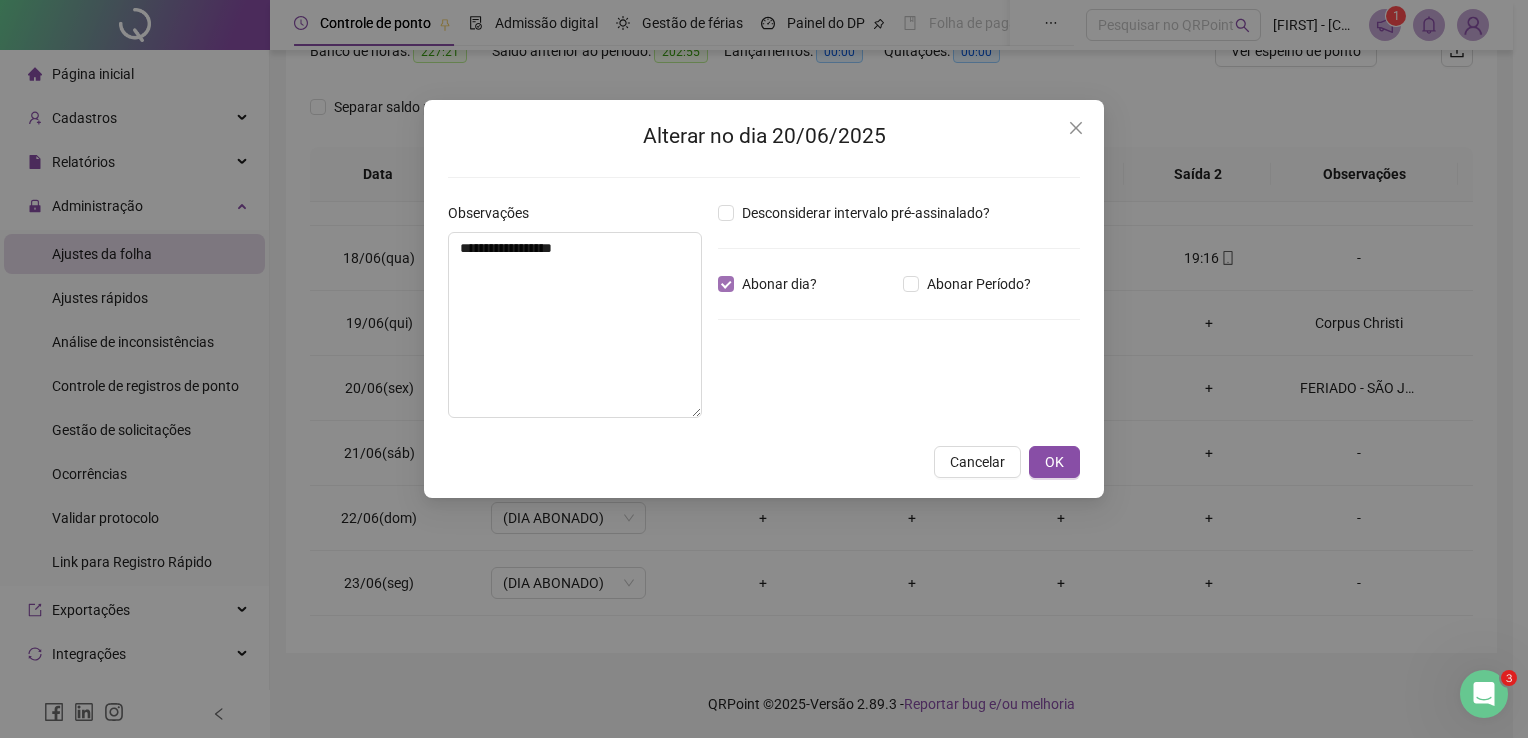 click on "Abonar dia?" at bounding box center [779, 284] 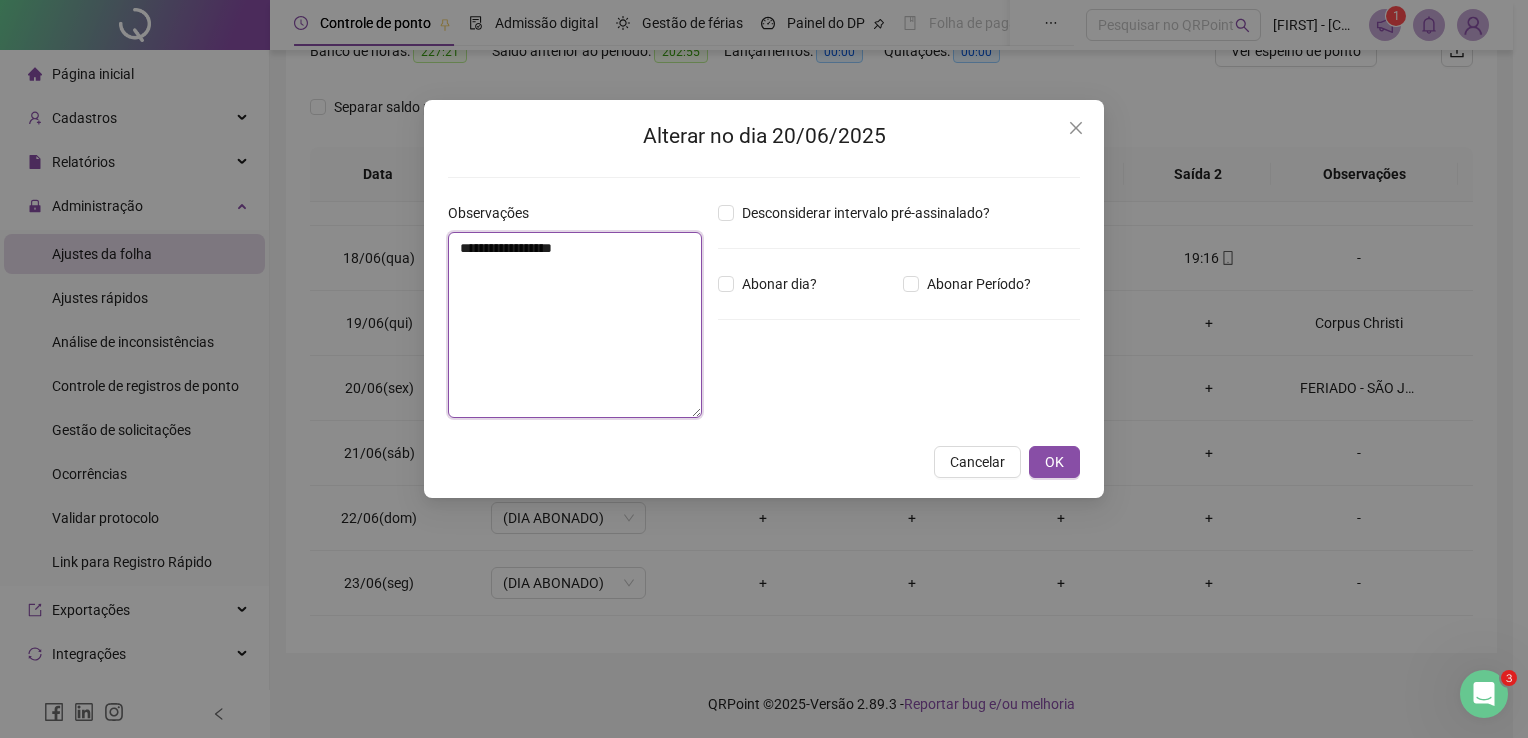 drag, startPoint x: 626, startPoint y: 259, endPoint x: 324, endPoint y: 240, distance: 302.5971 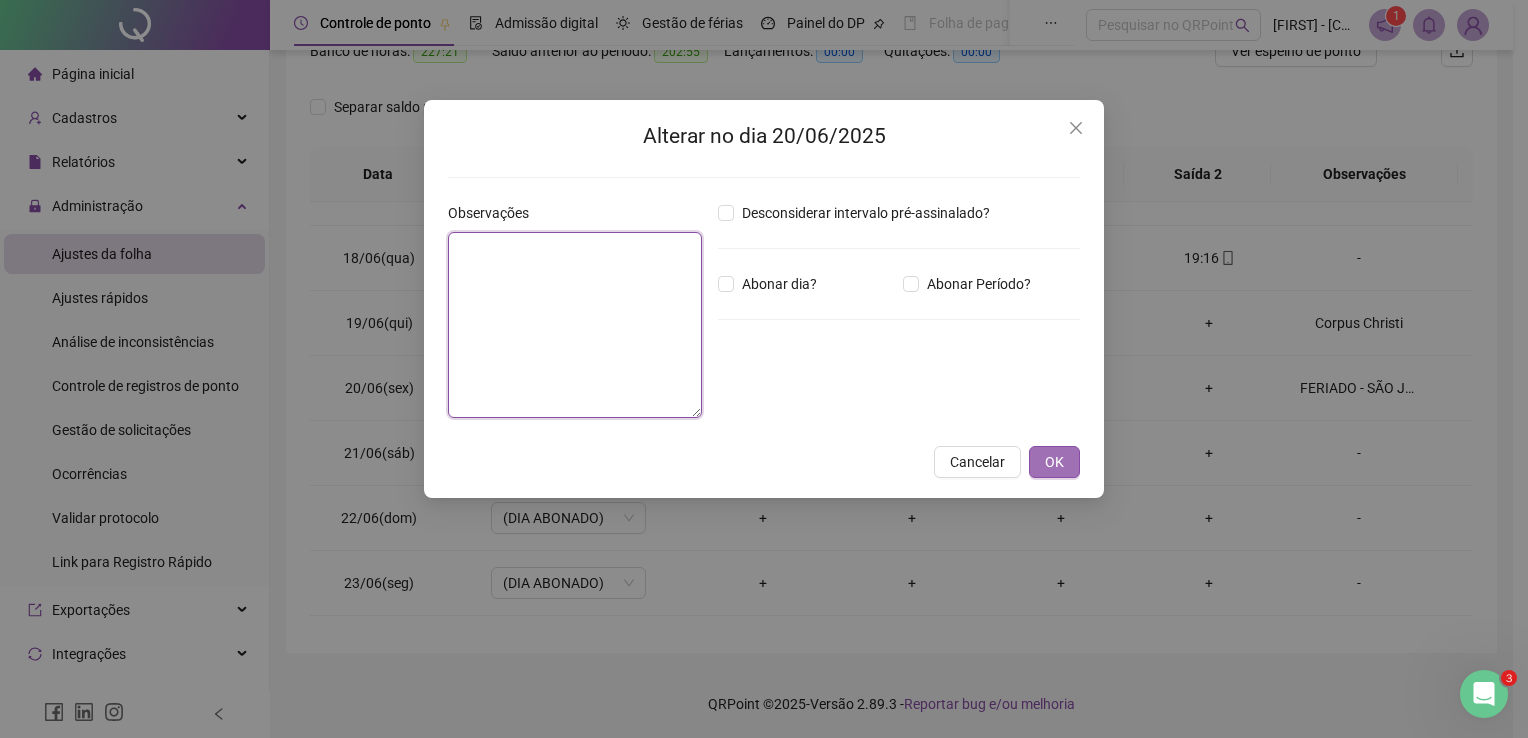 type 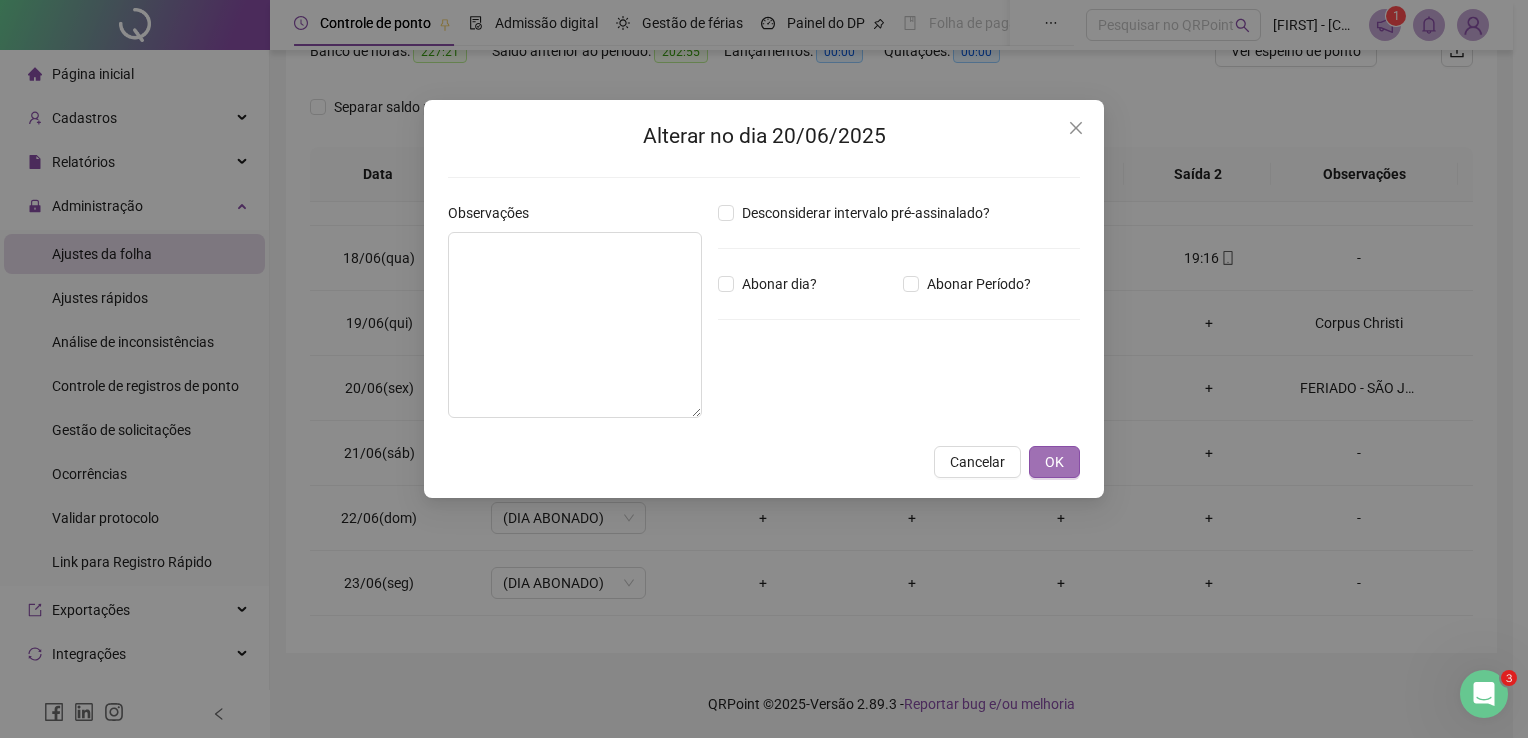 click on "OK" at bounding box center [1054, 462] 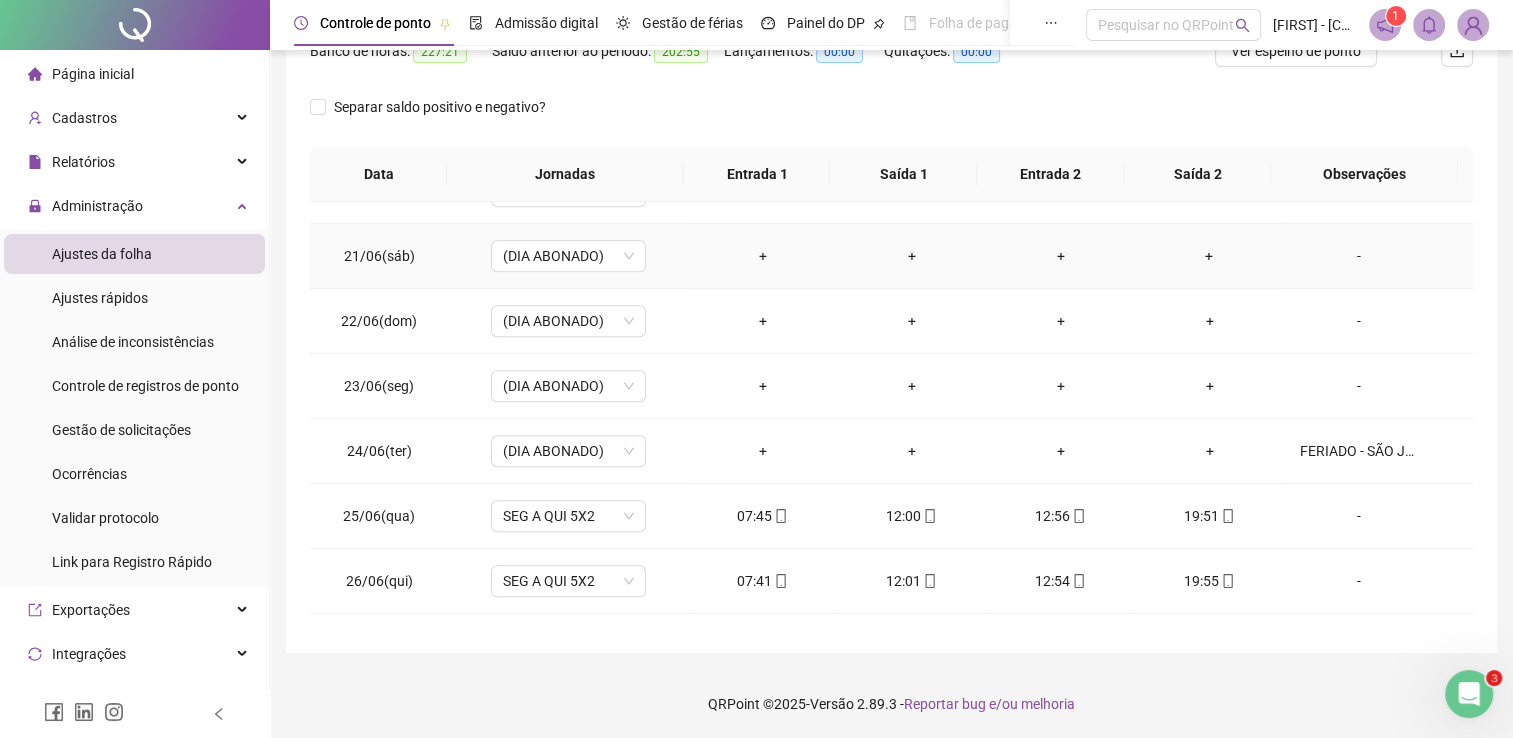 scroll, scrollTop: 1281, scrollLeft: 0, axis: vertical 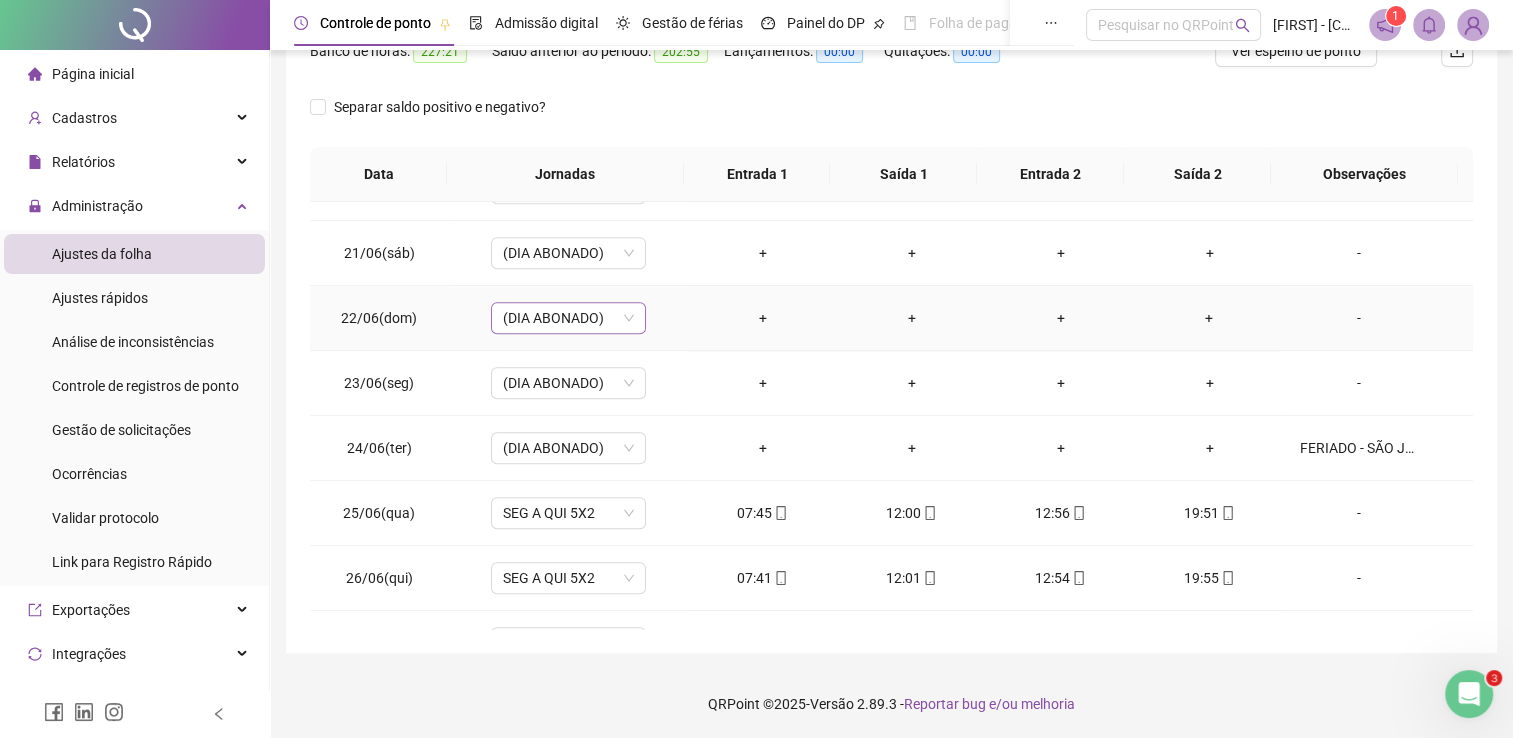 click on "(DIA ABONADO)" at bounding box center [568, 318] 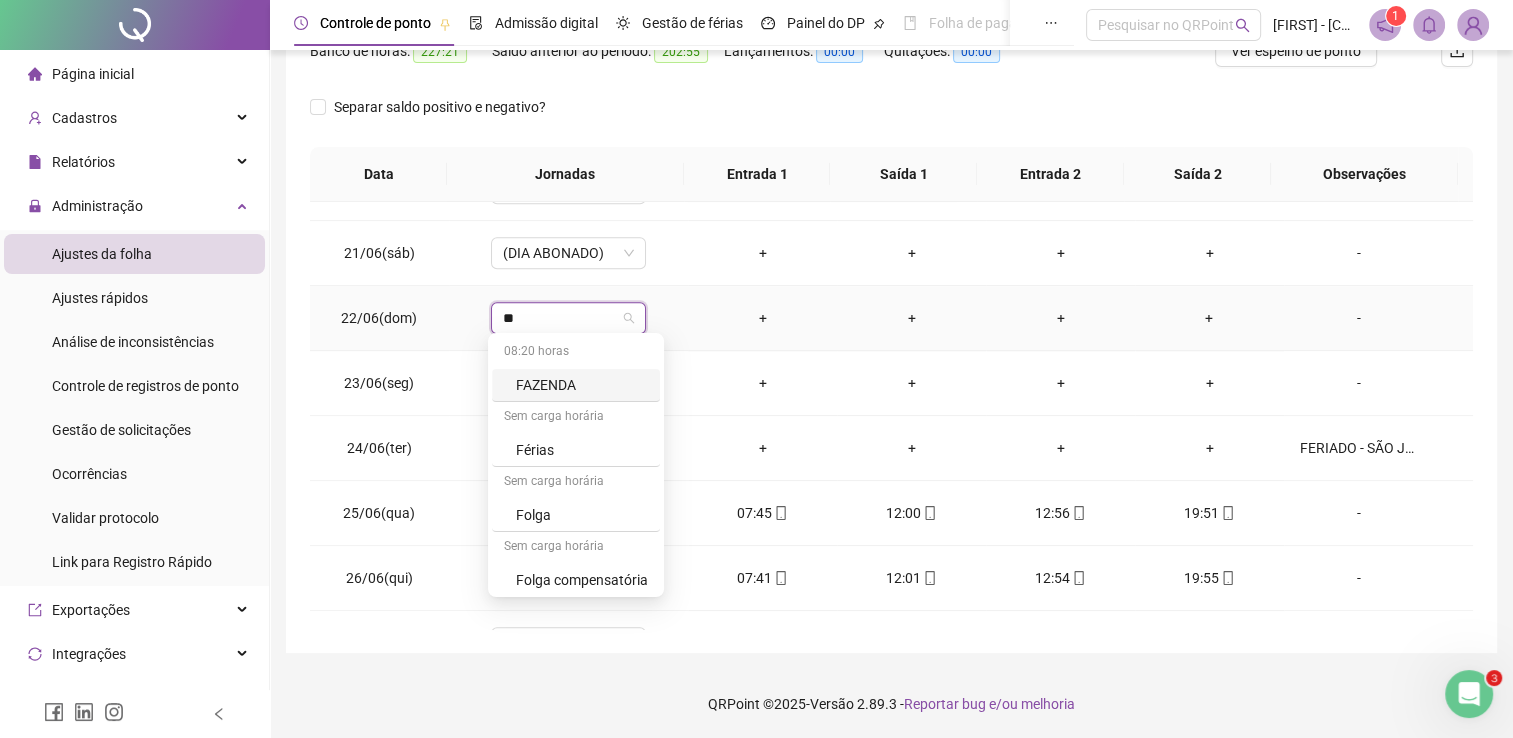 type on "***" 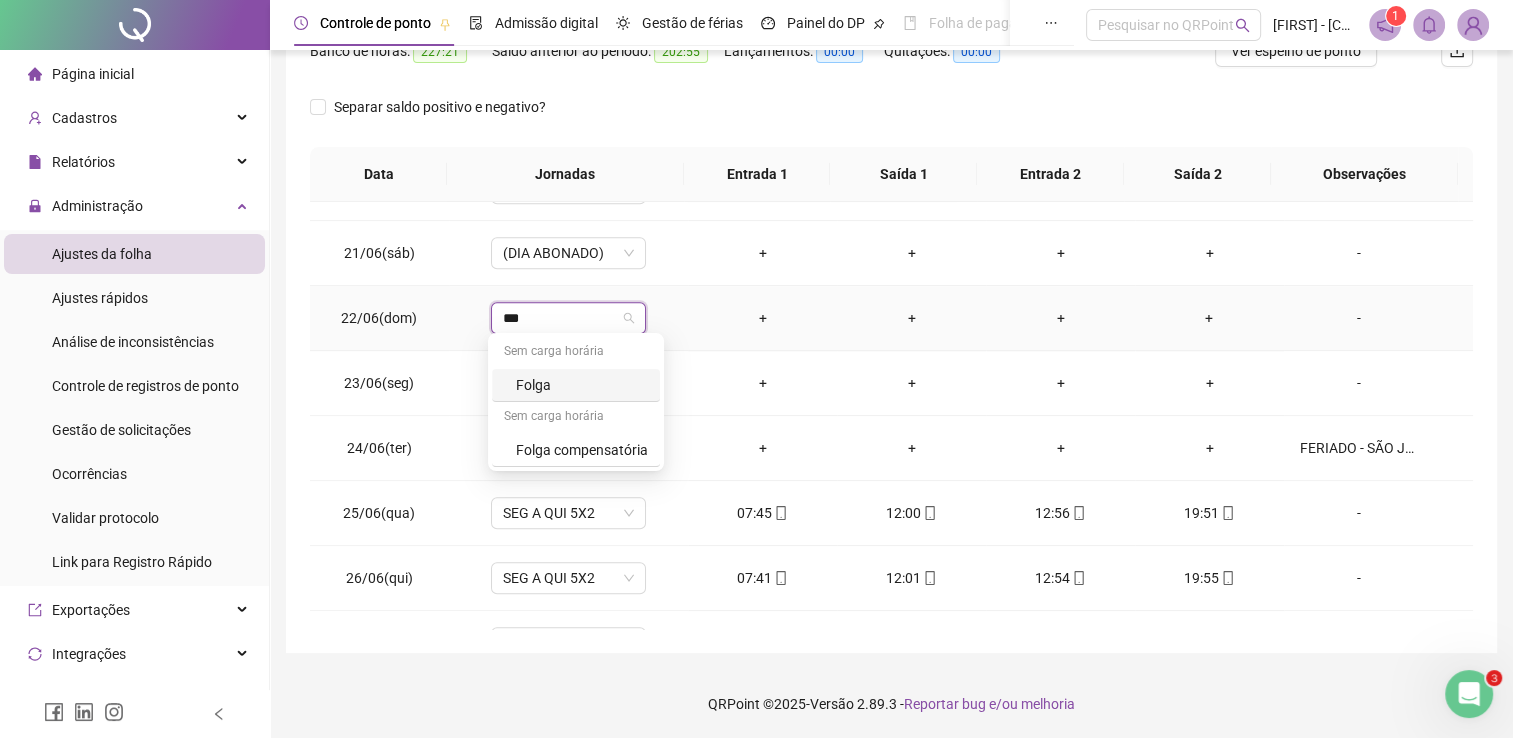 click on "Folga" at bounding box center (582, 385) 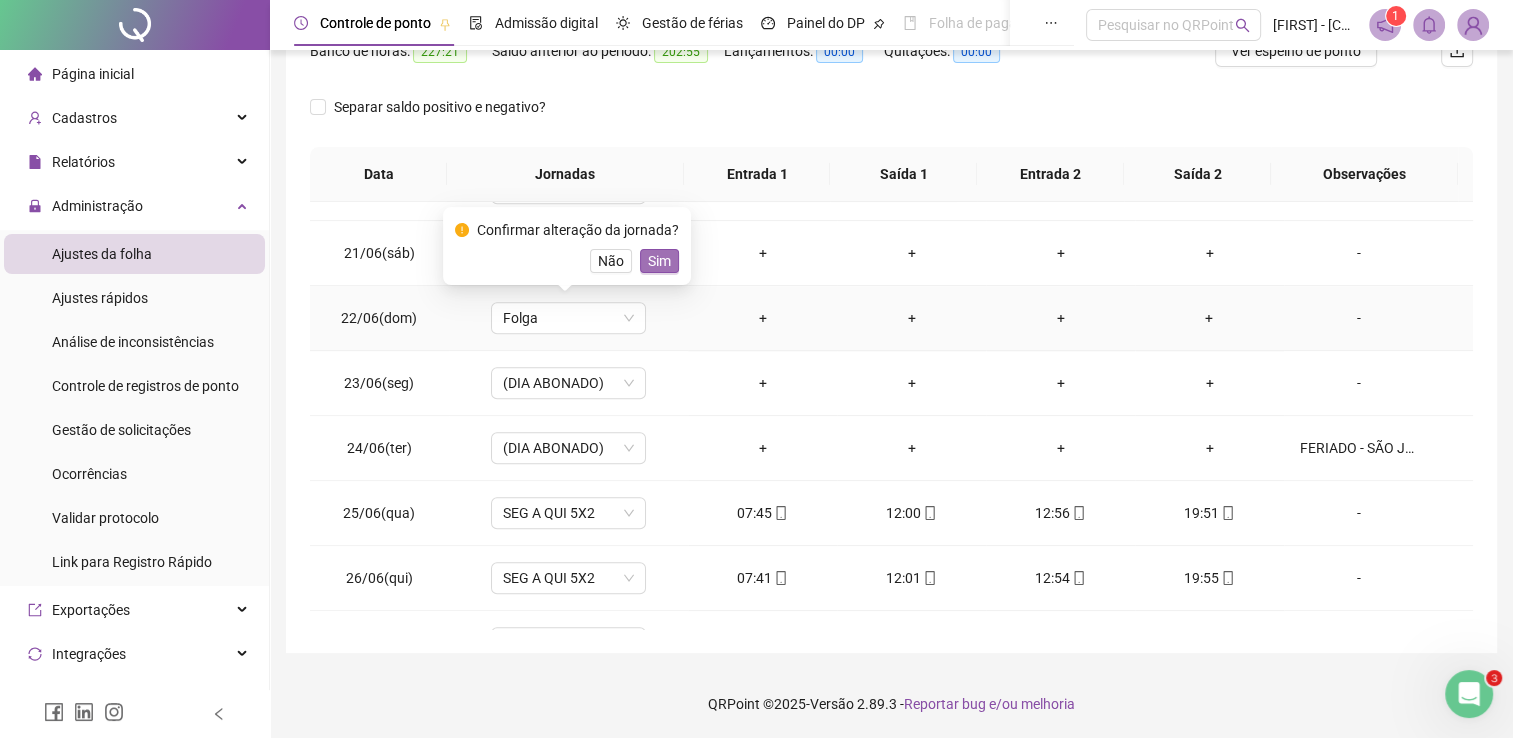 click on "Sim" at bounding box center [659, 261] 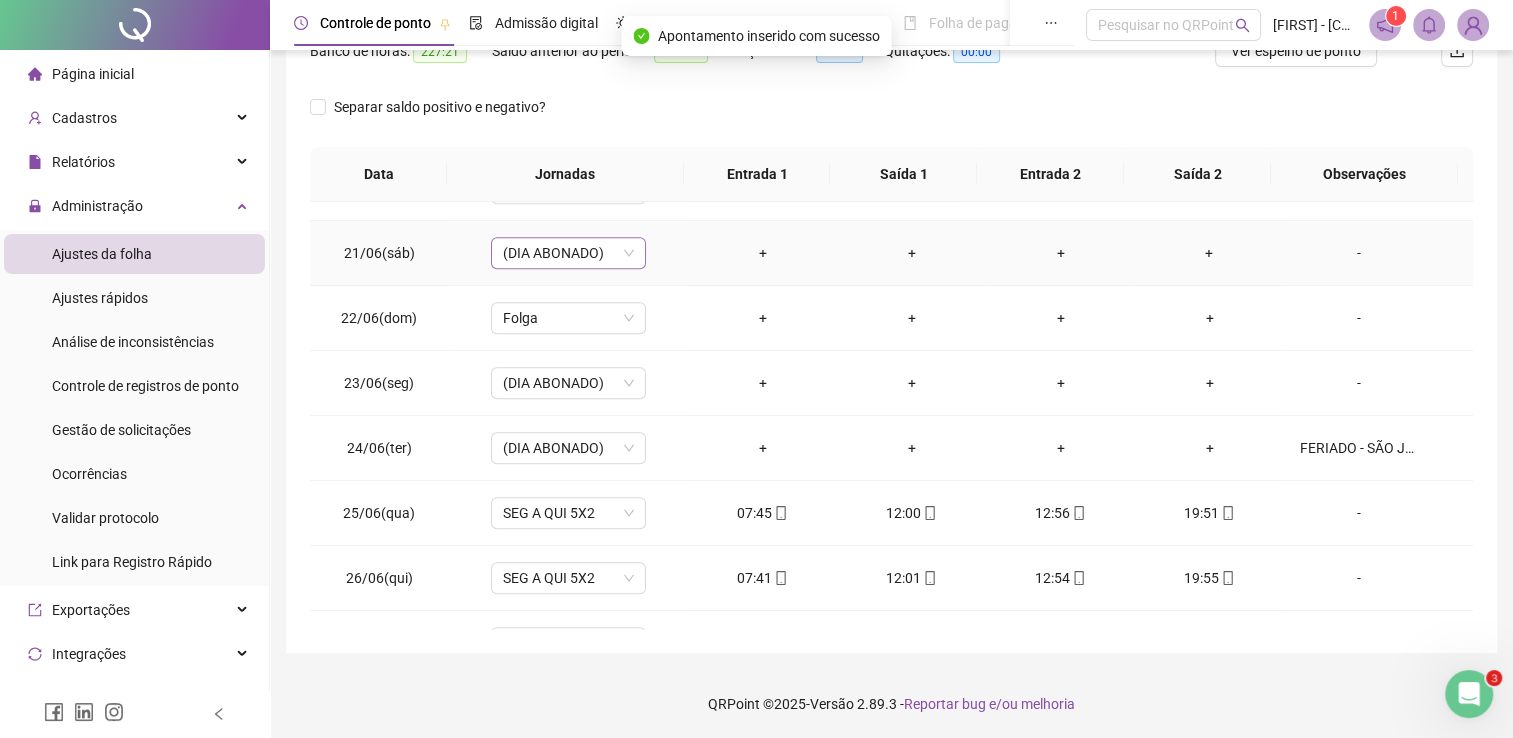 click on "(DIA ABONADO)" at bounding box center [568, 253] 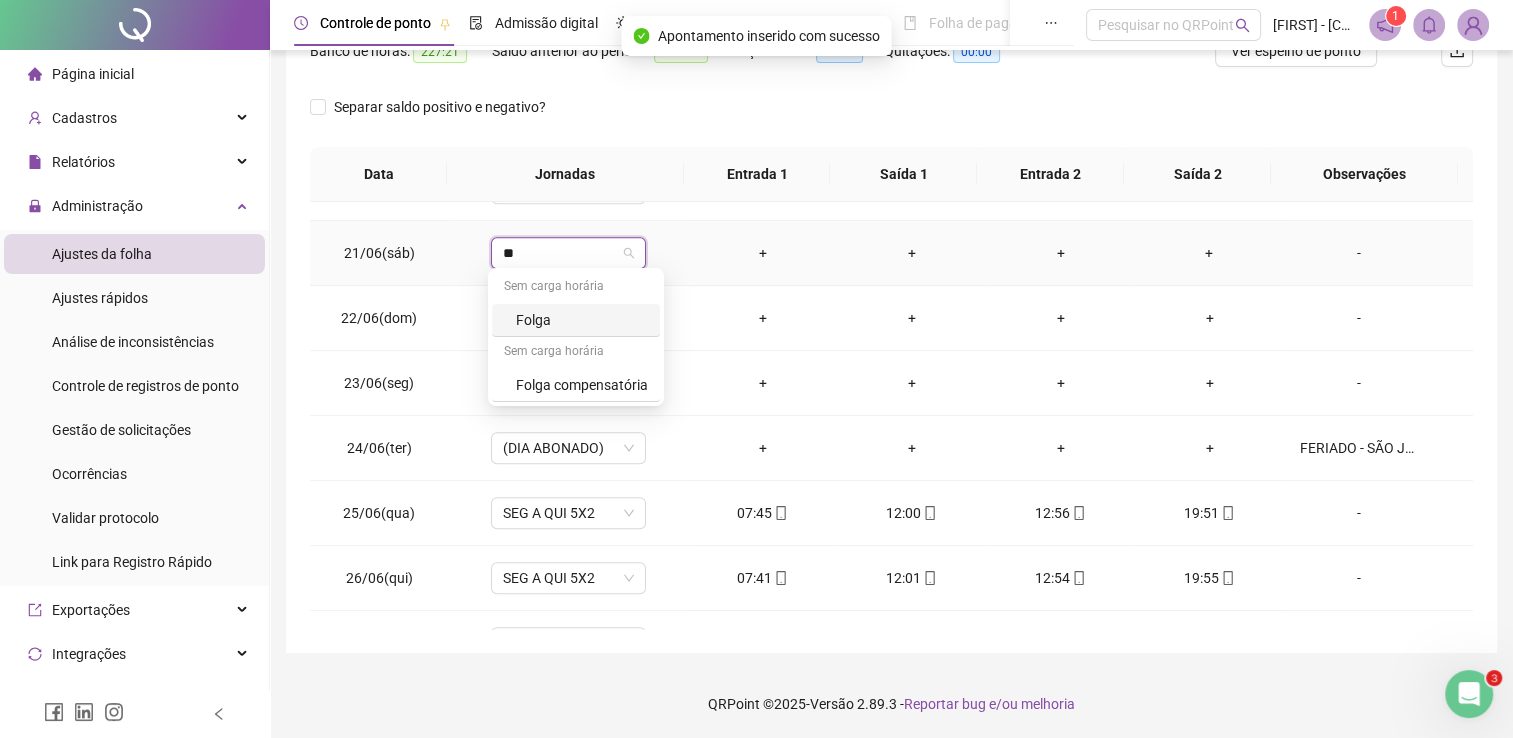 type on "***" 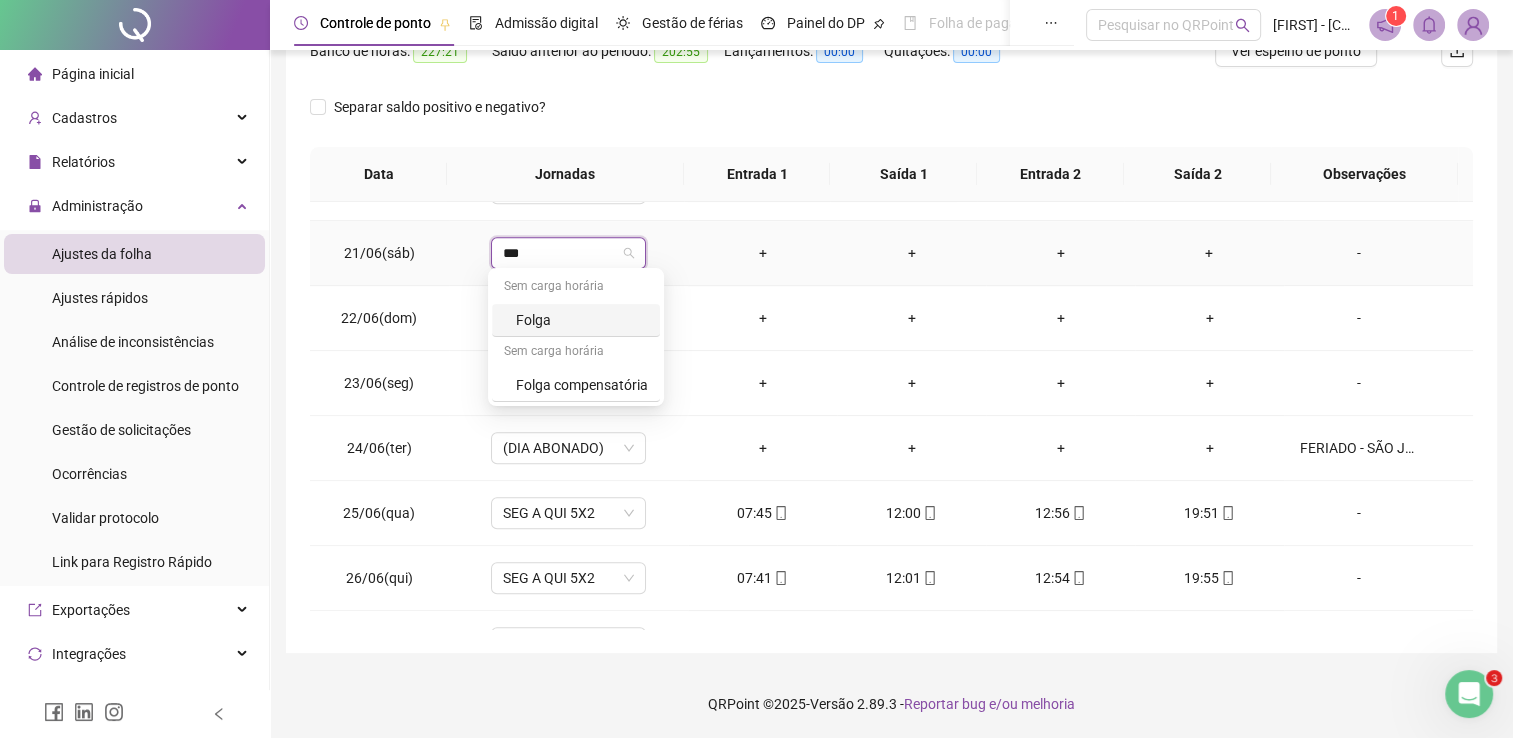 click on "Folga" at bounding box center [582, 320] 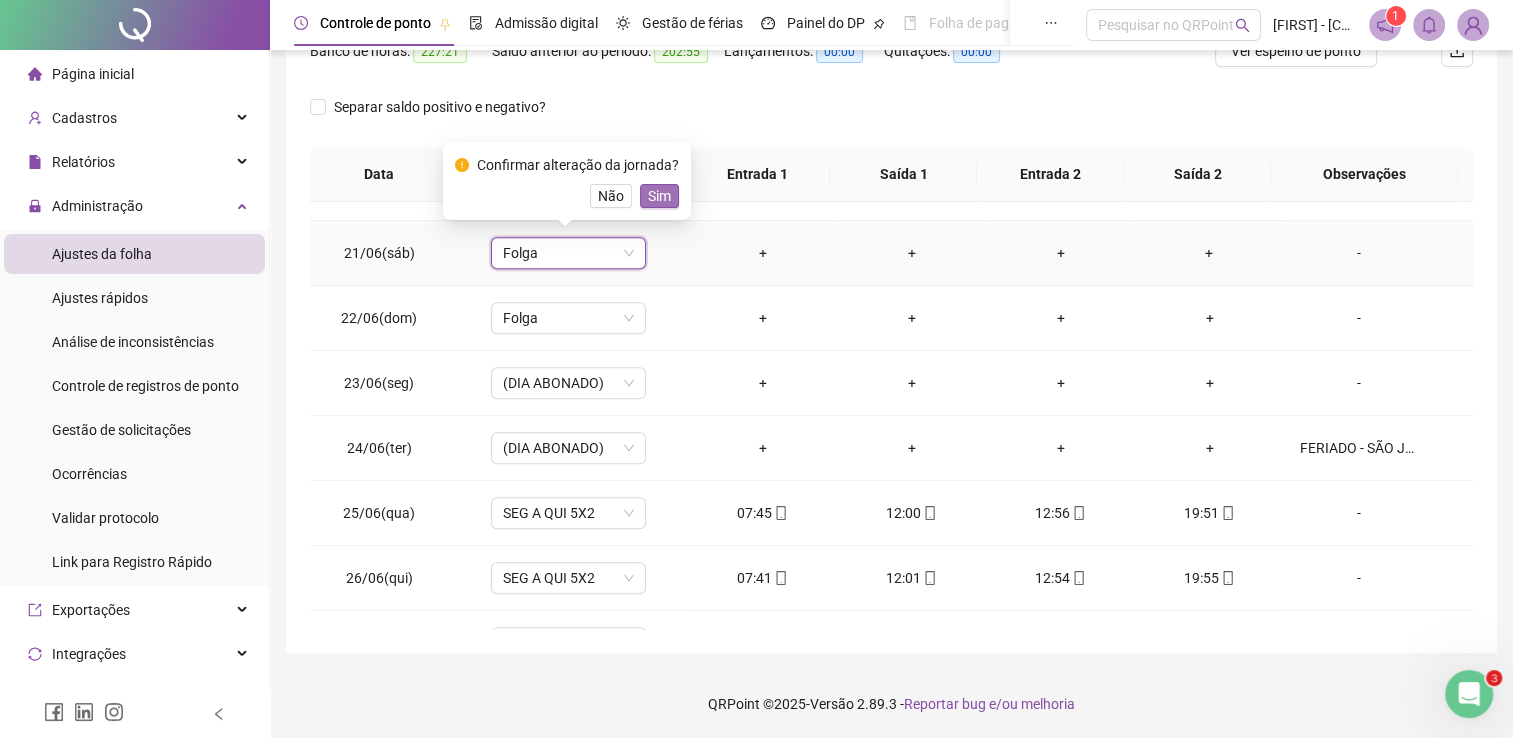 click on "Sim" at bounding box center (659, 196) 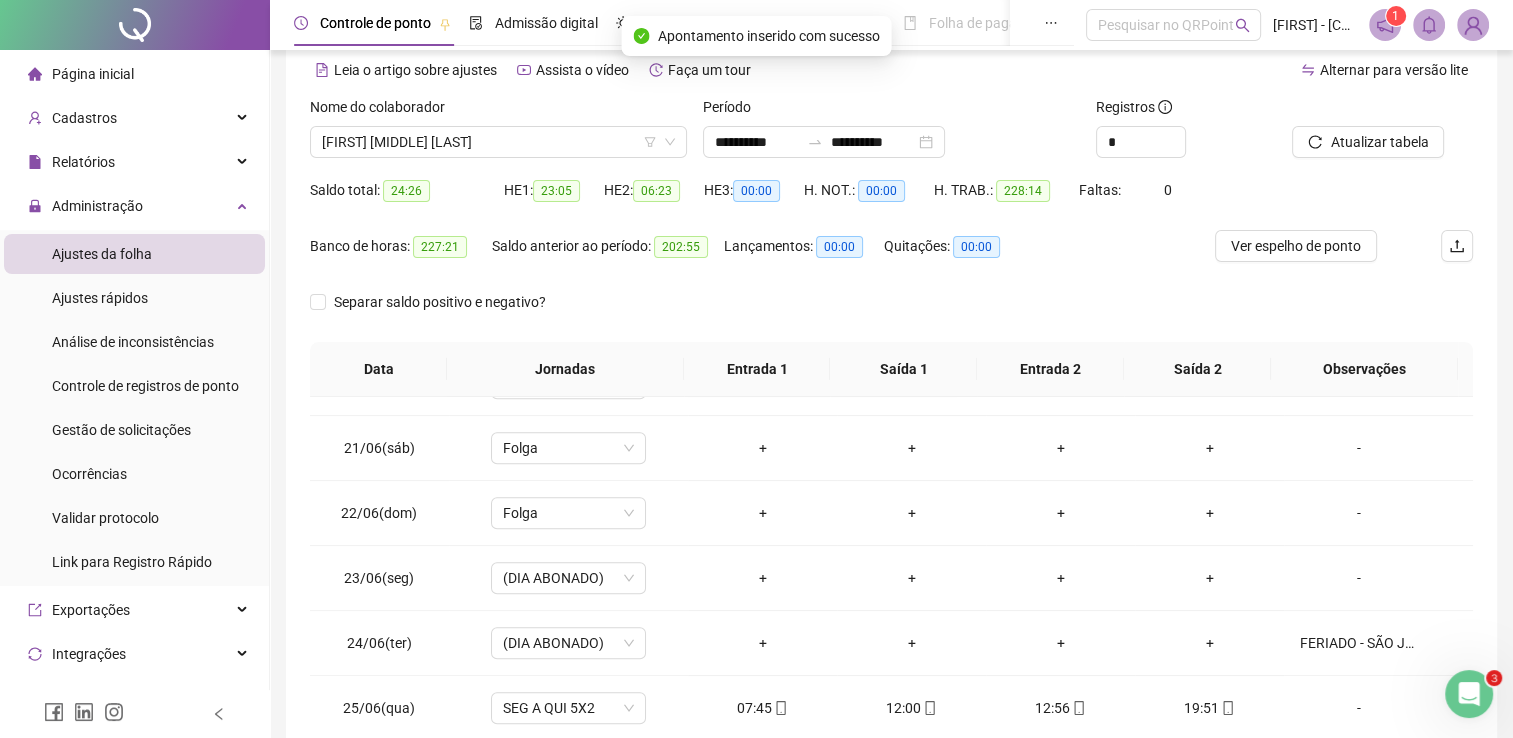 scroll, scrollTop: 83, scrollLeft: 0, axis: vertical 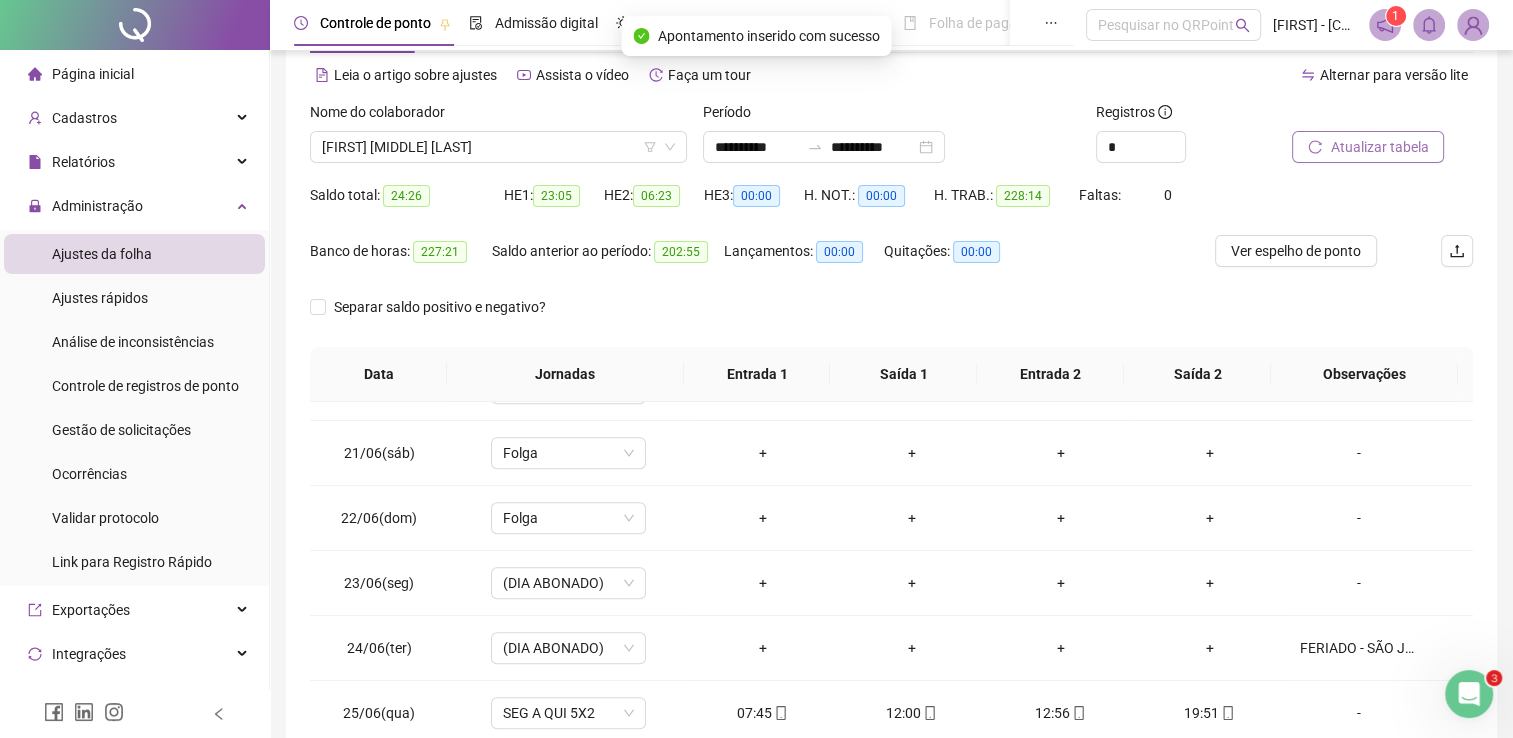 click on "Atualizar tabela" at bounding box center (1368, 147) 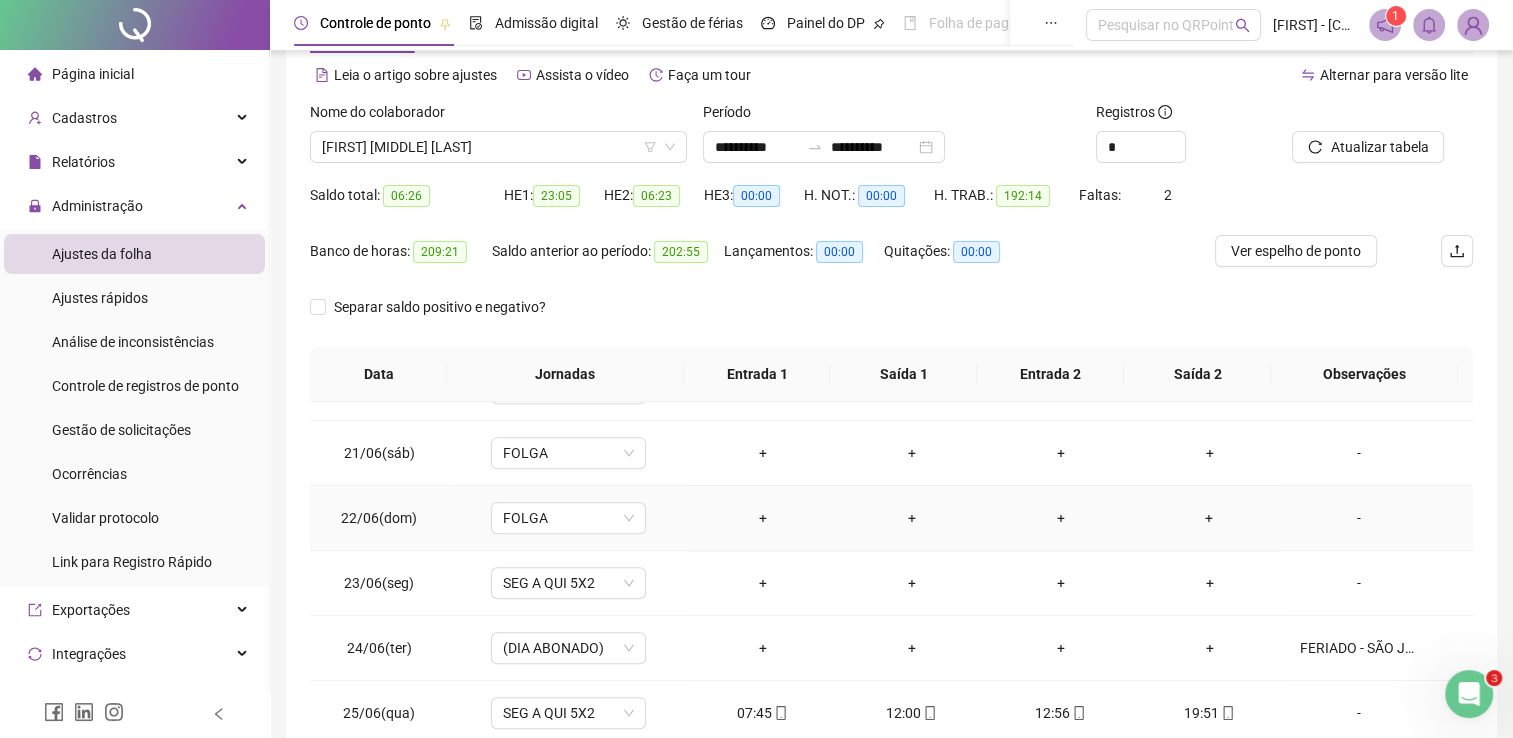 scroll, scrollTop: 283, scrollLeft: 0, axis: vertical 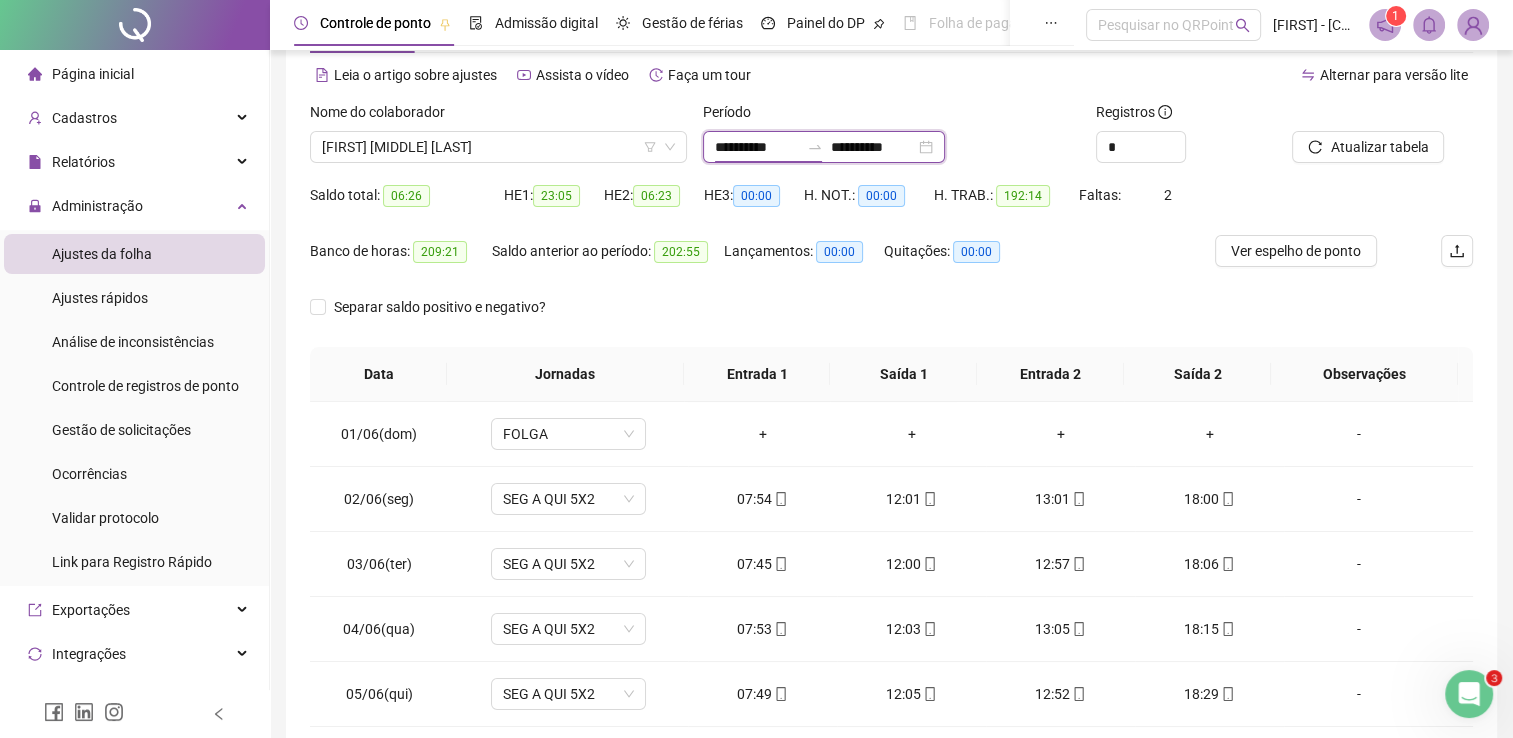 click on "**********" at bounding box center (757, 147) 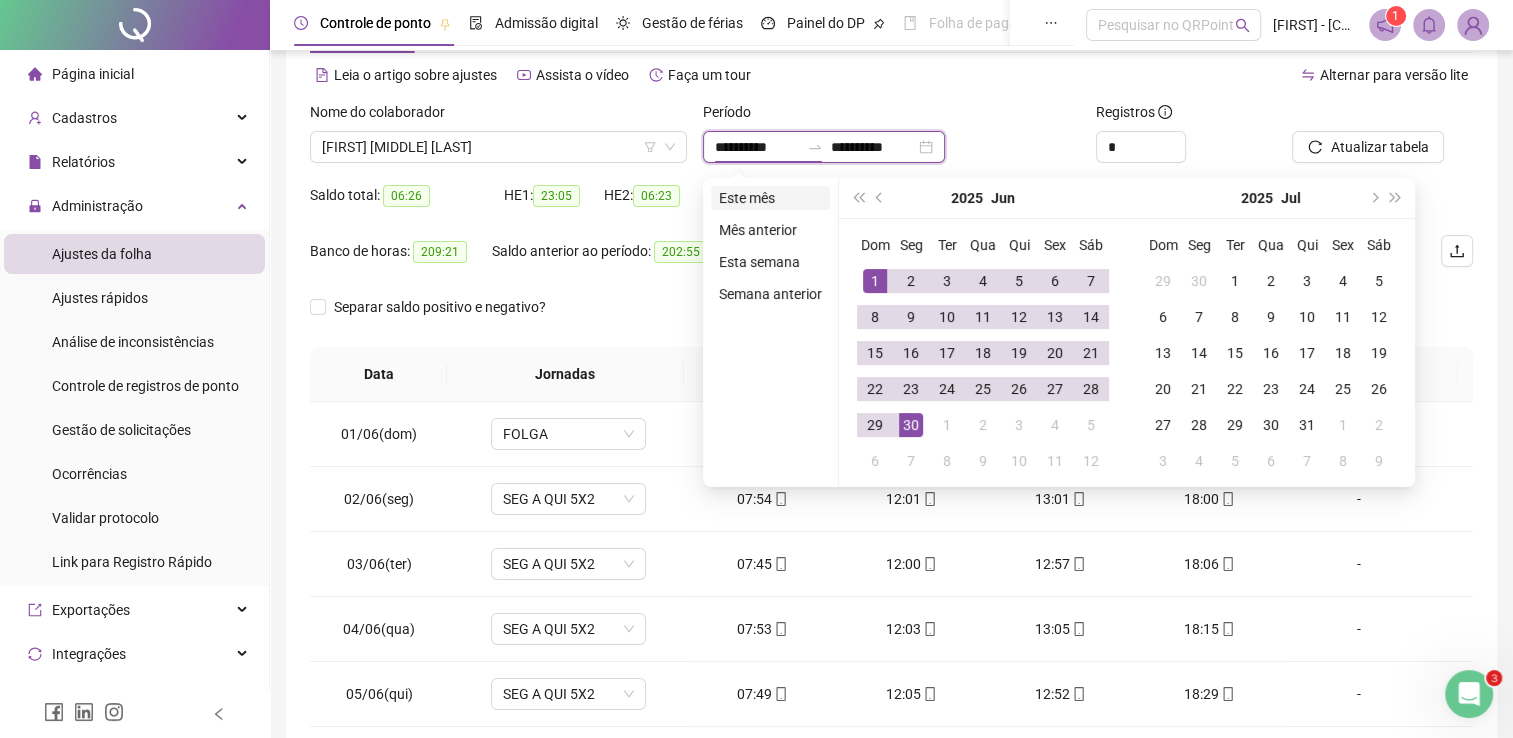 type on "**********" 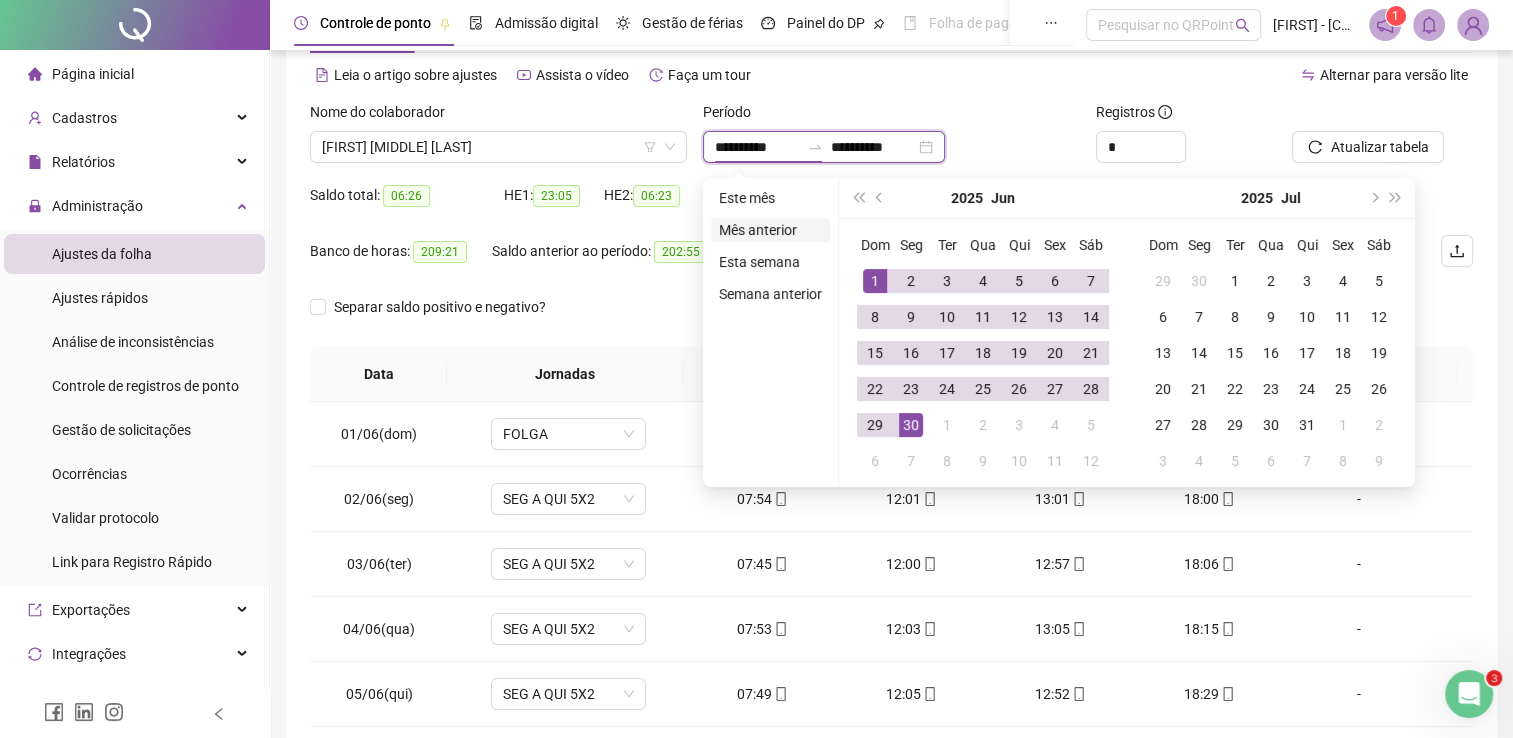 type on "**********" 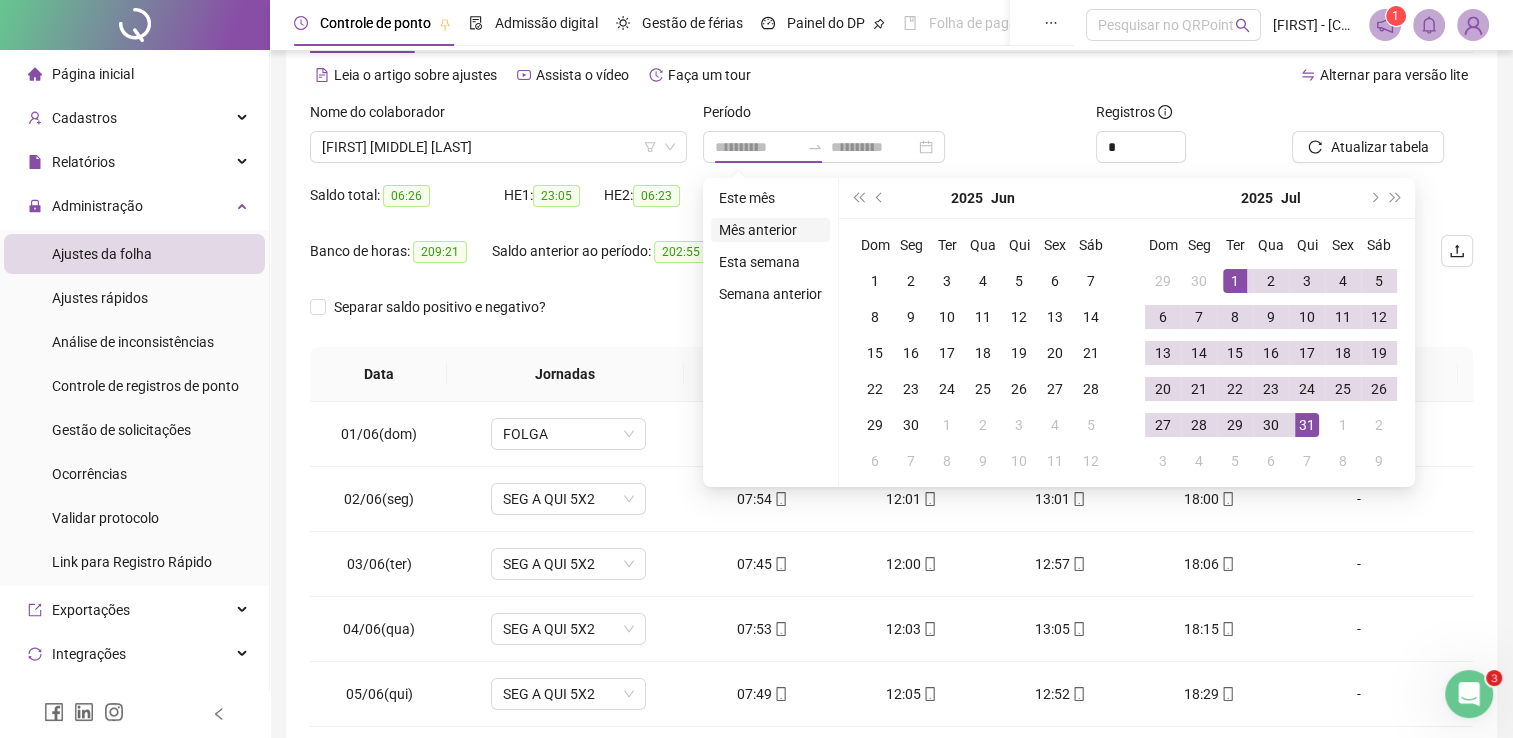 click on "Mês anterior" at bounding box center [770, 230] 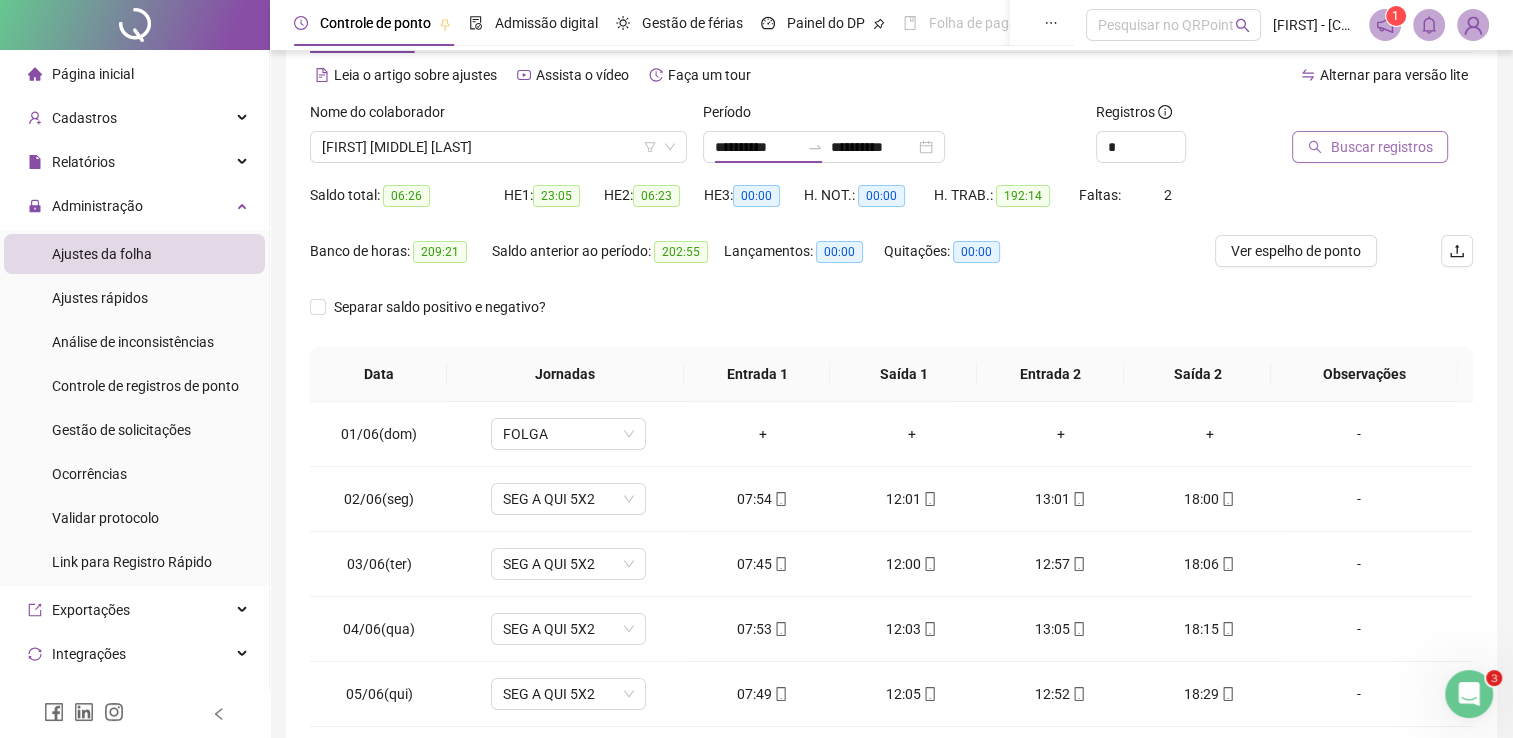 click on "Buscar registros" at bounding box center [1381, 147] 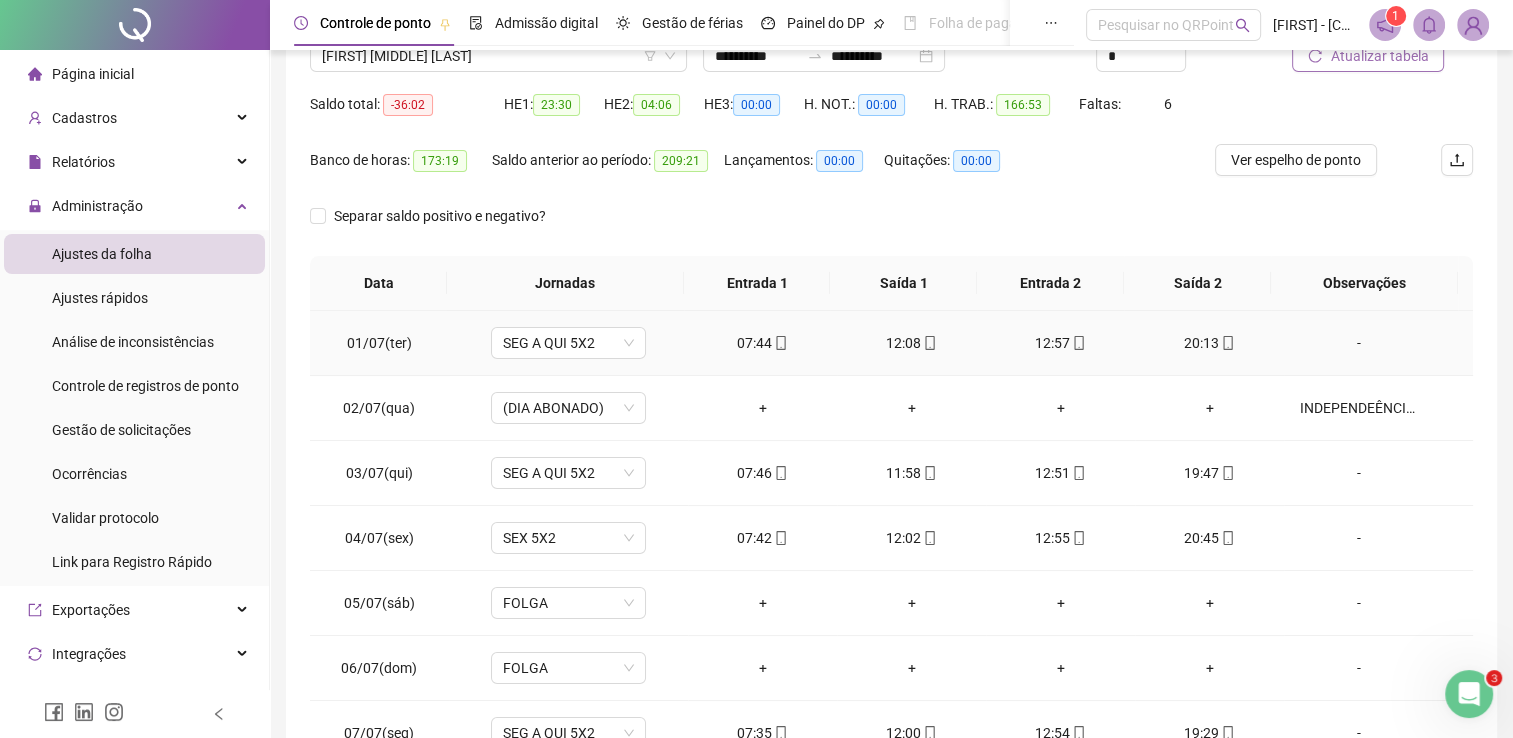 scroll, scrollTop: 283, scrollLeft: 0, axis: vertical 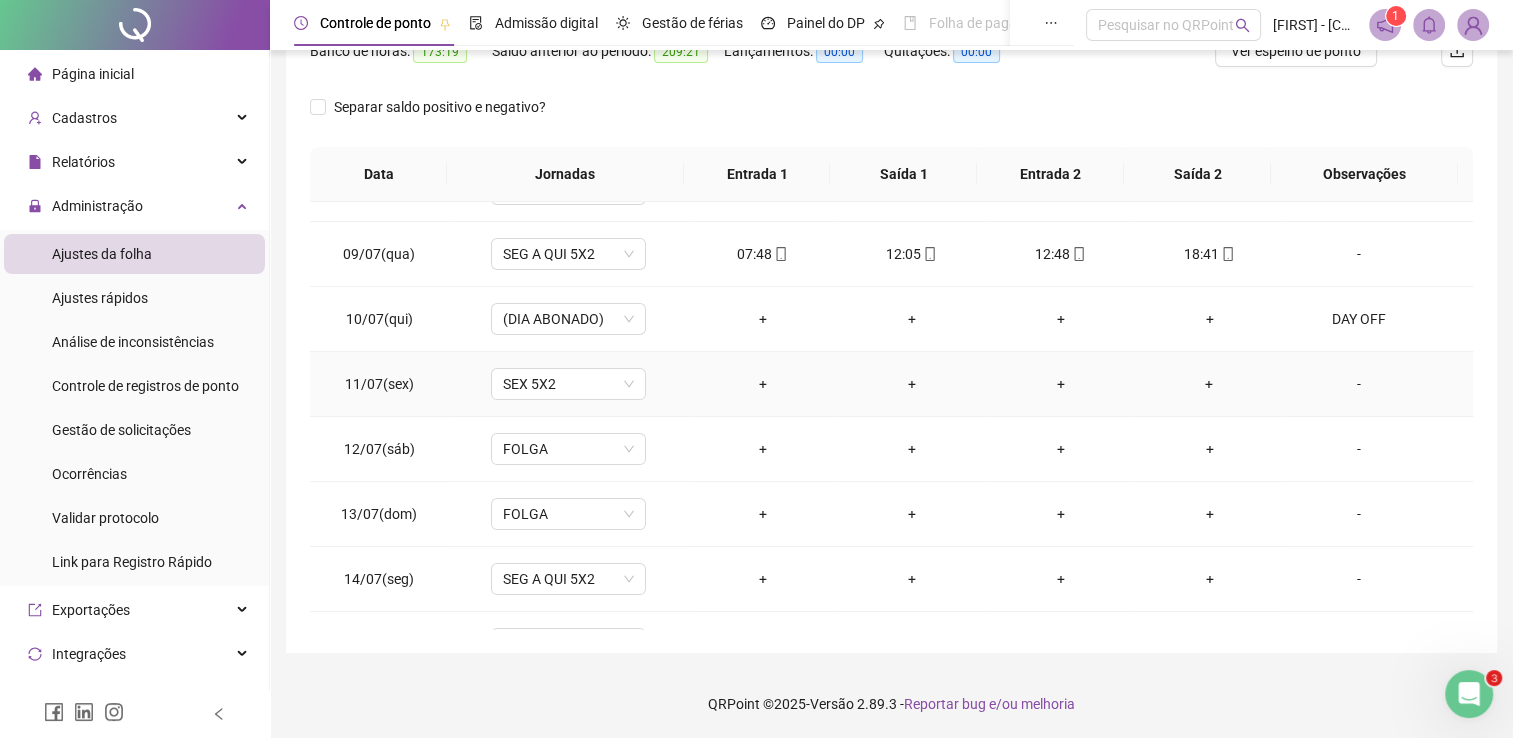 click on "-" at bounding box center [1359, 384] 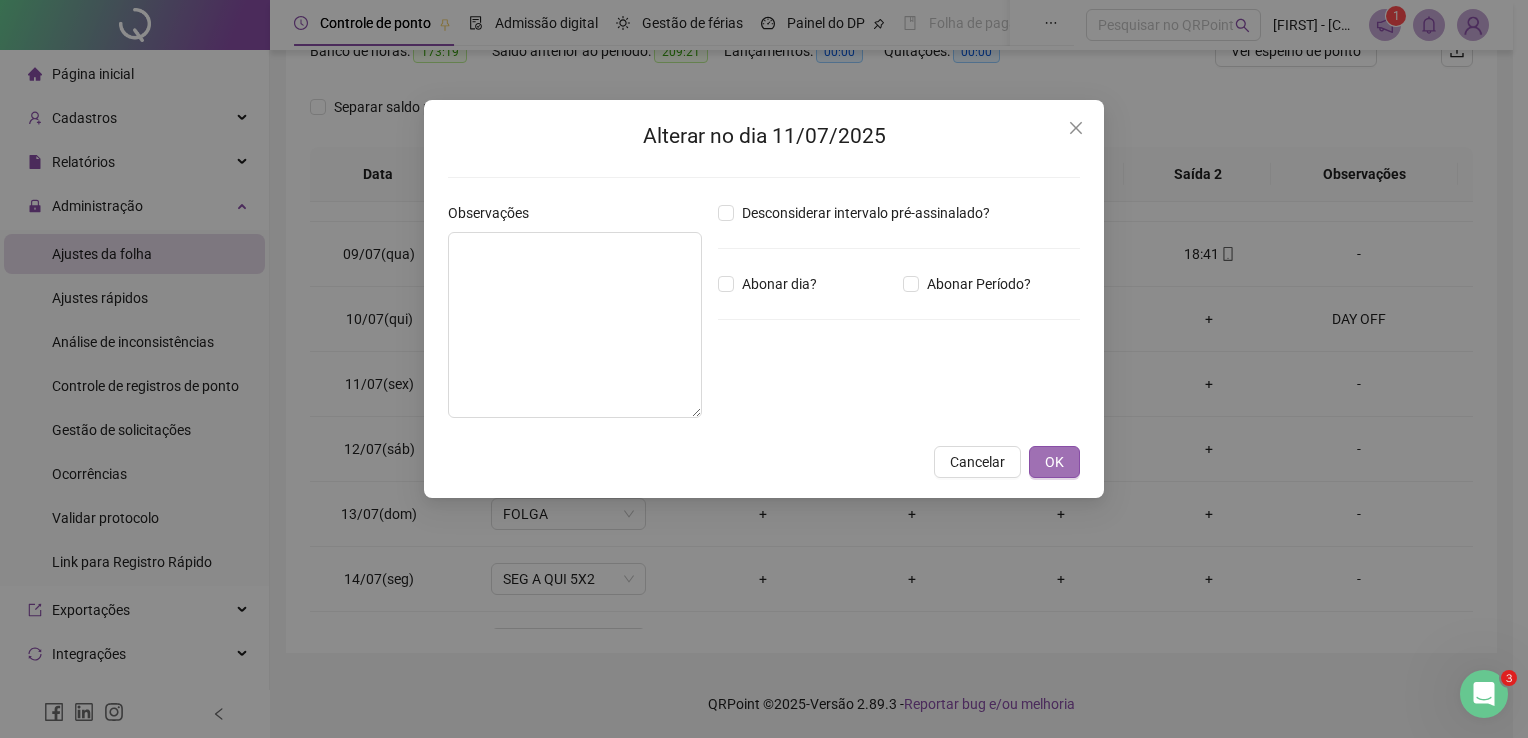 click on "OK" at bounding box center (1054, 462) 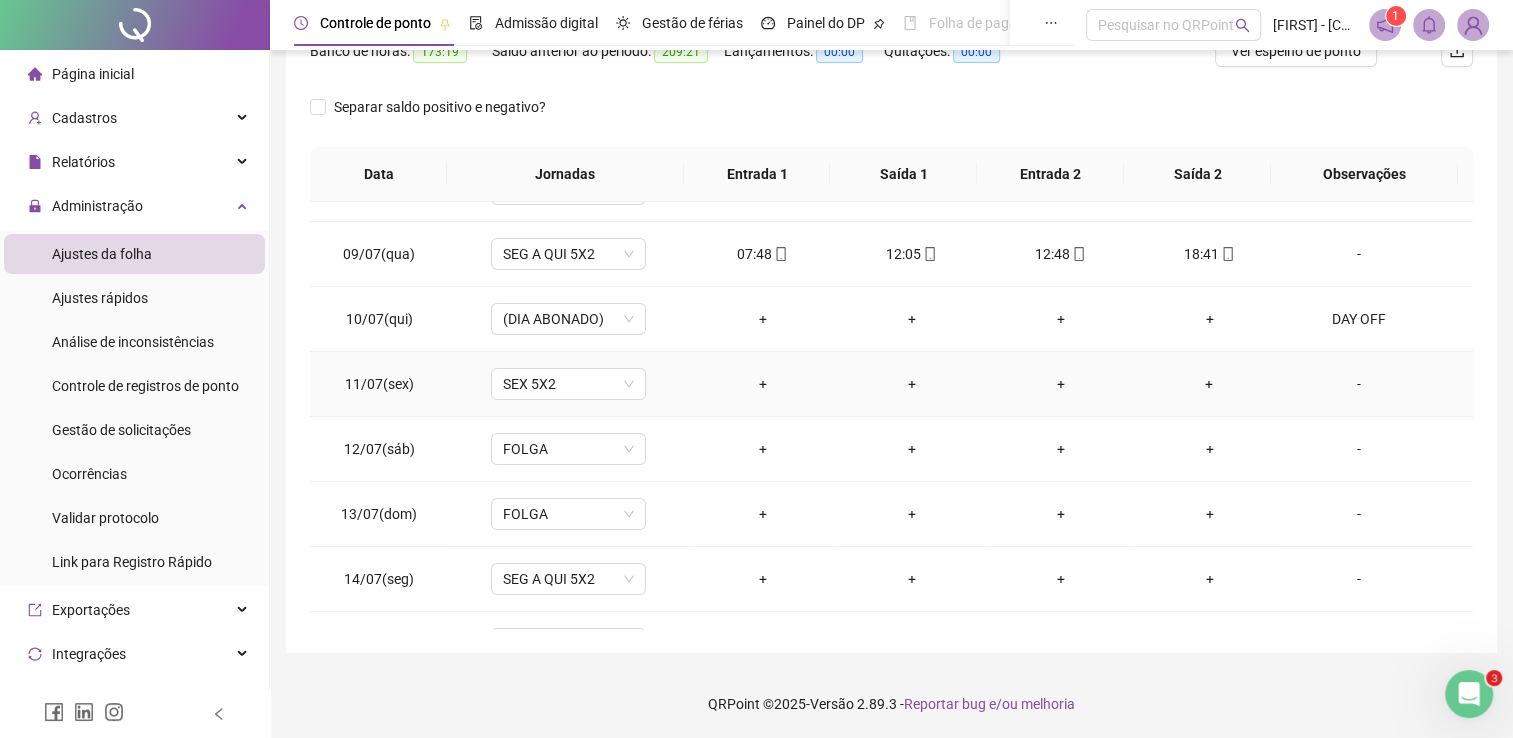 click on "-" at bounding box center [1359, 384] 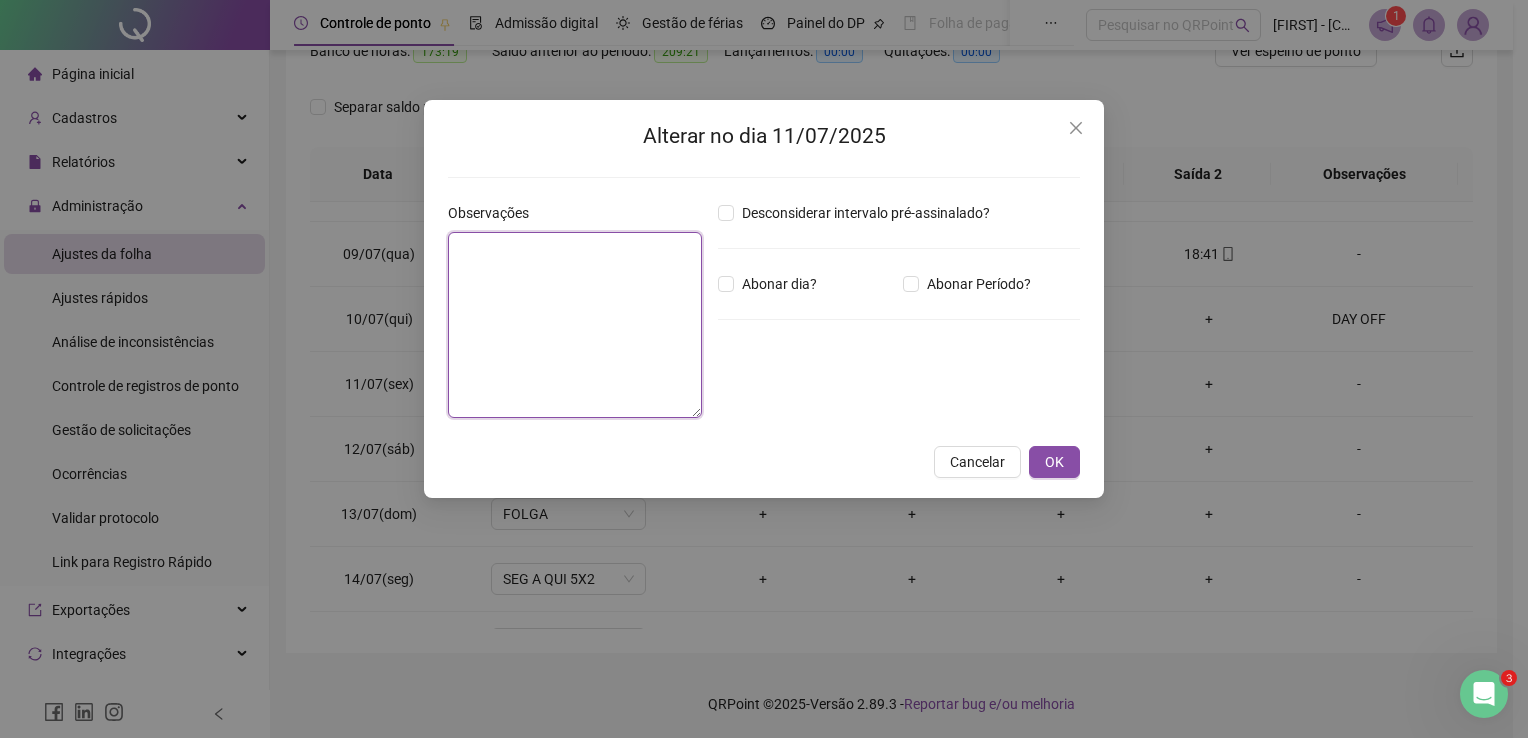 click at bounding box center [575, 325] 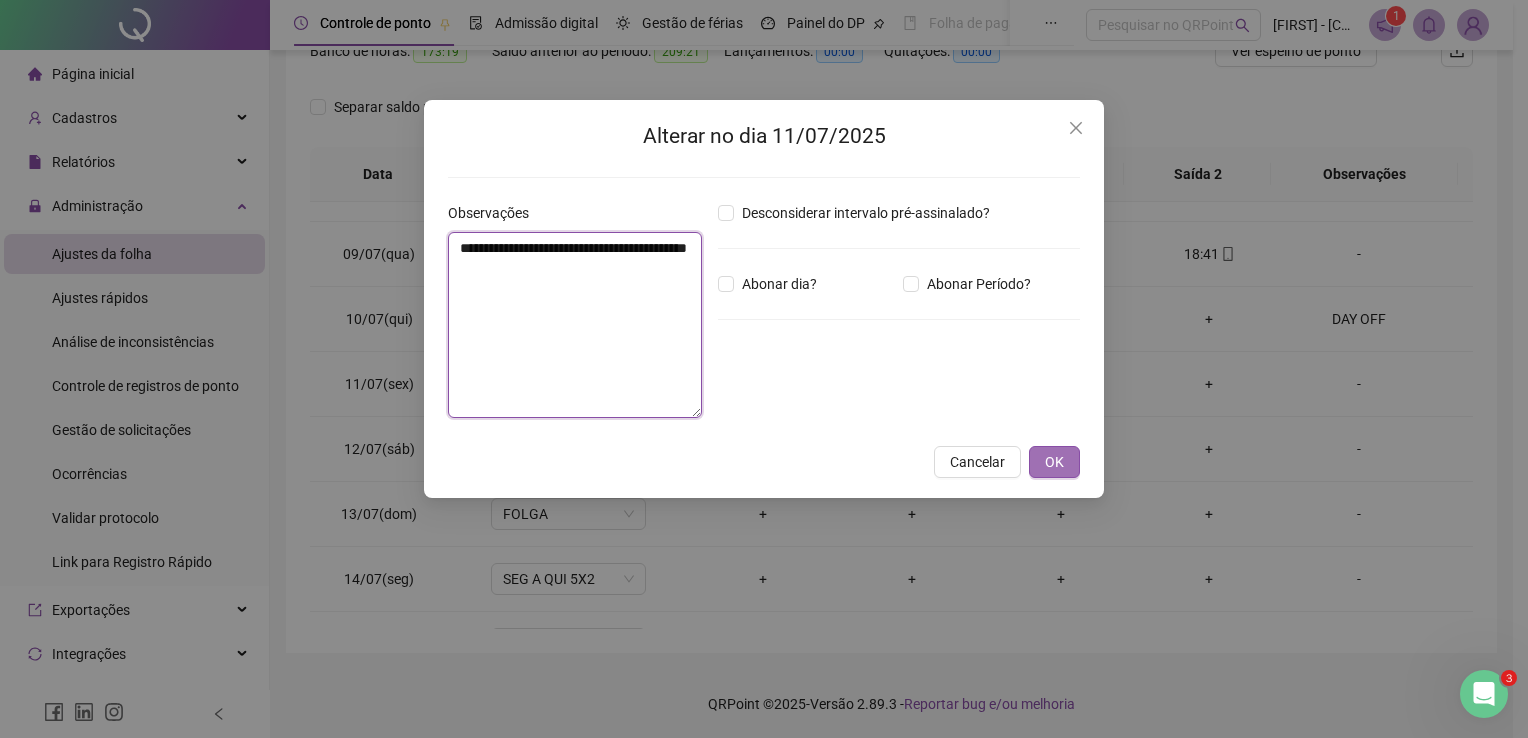 type on "**********" 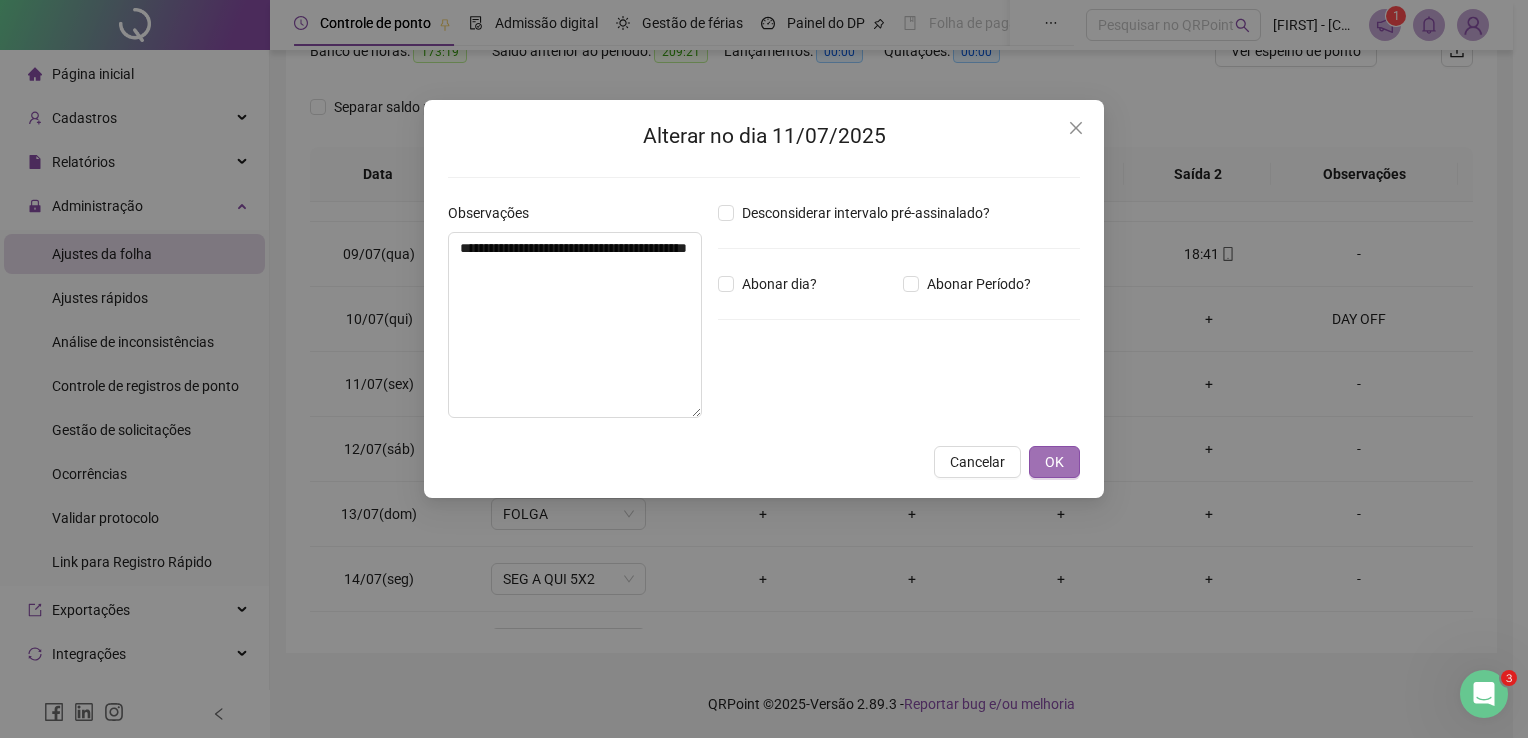 click on "OK" at bounding box center [1054, 462] 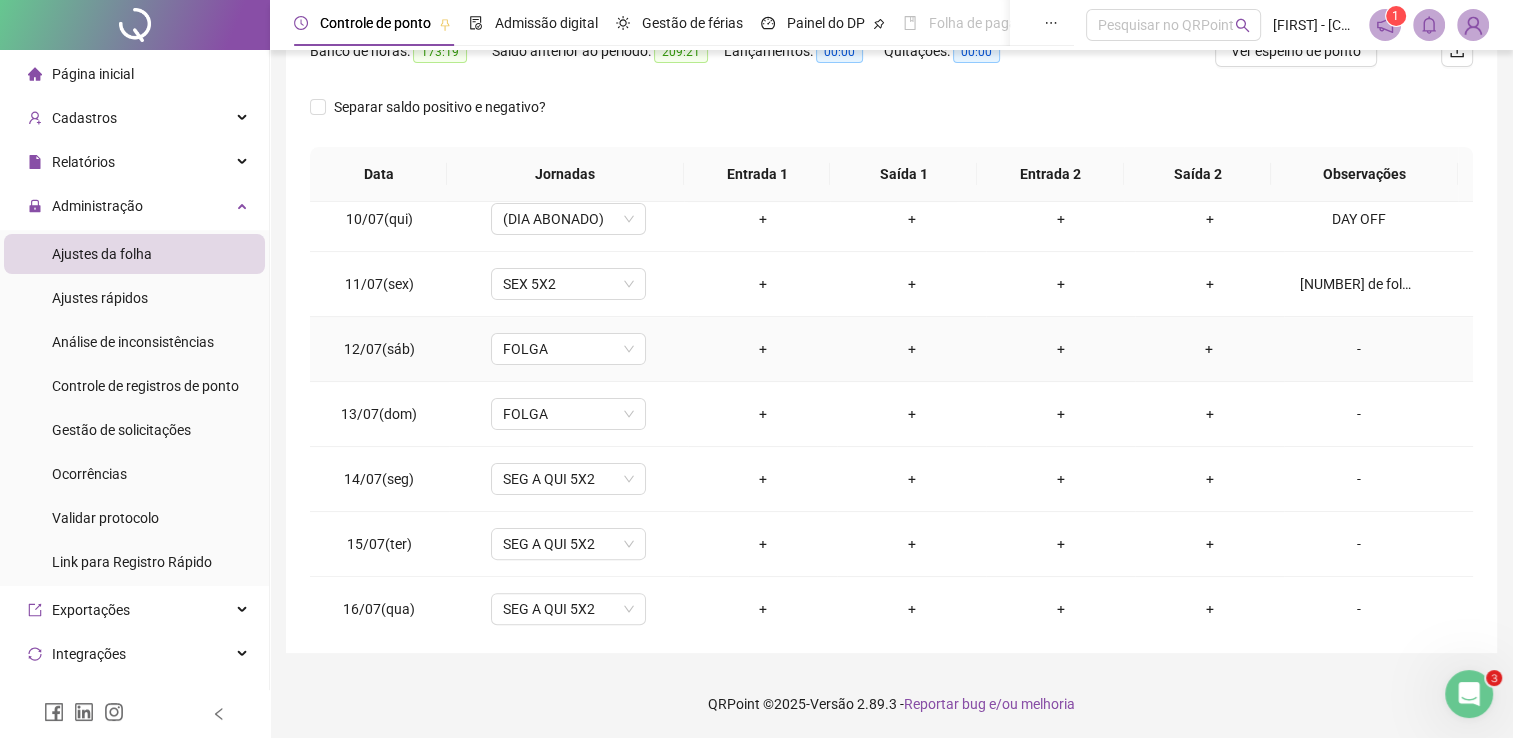 scroll, scrollTop: 700, scrollLeft: 0, axis: vertical 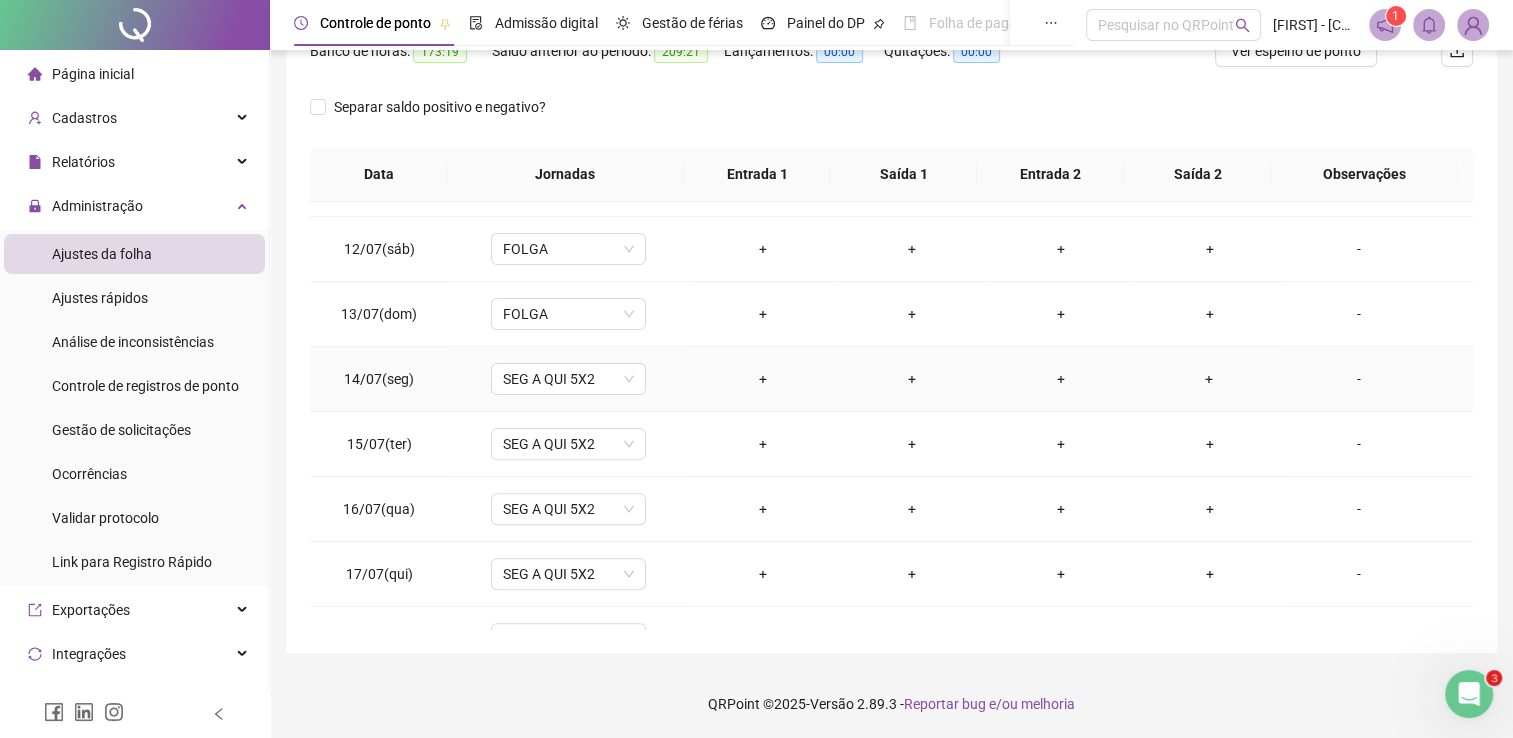 click on "-" at bounding box center [1359, 379] 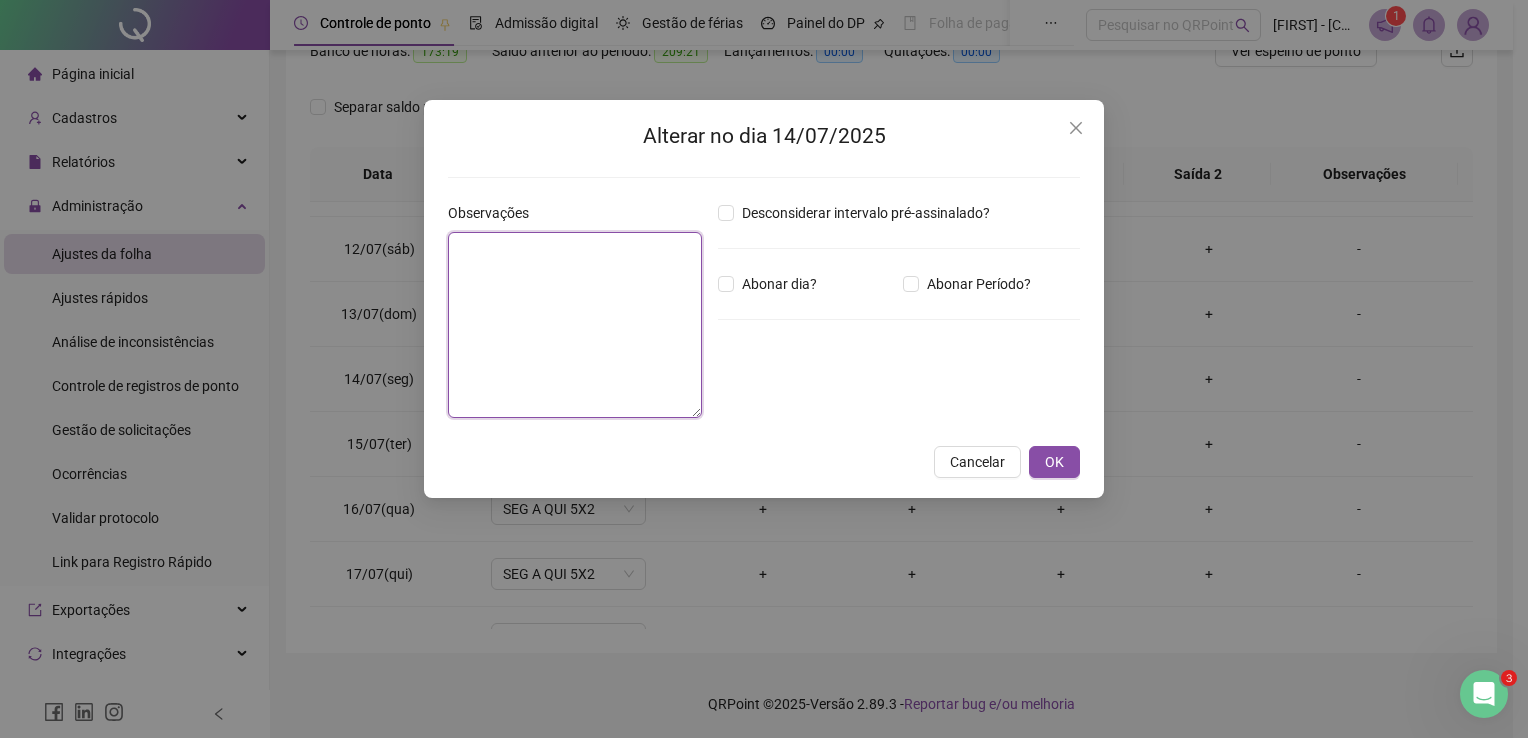 click at bounding box center (575, 325) 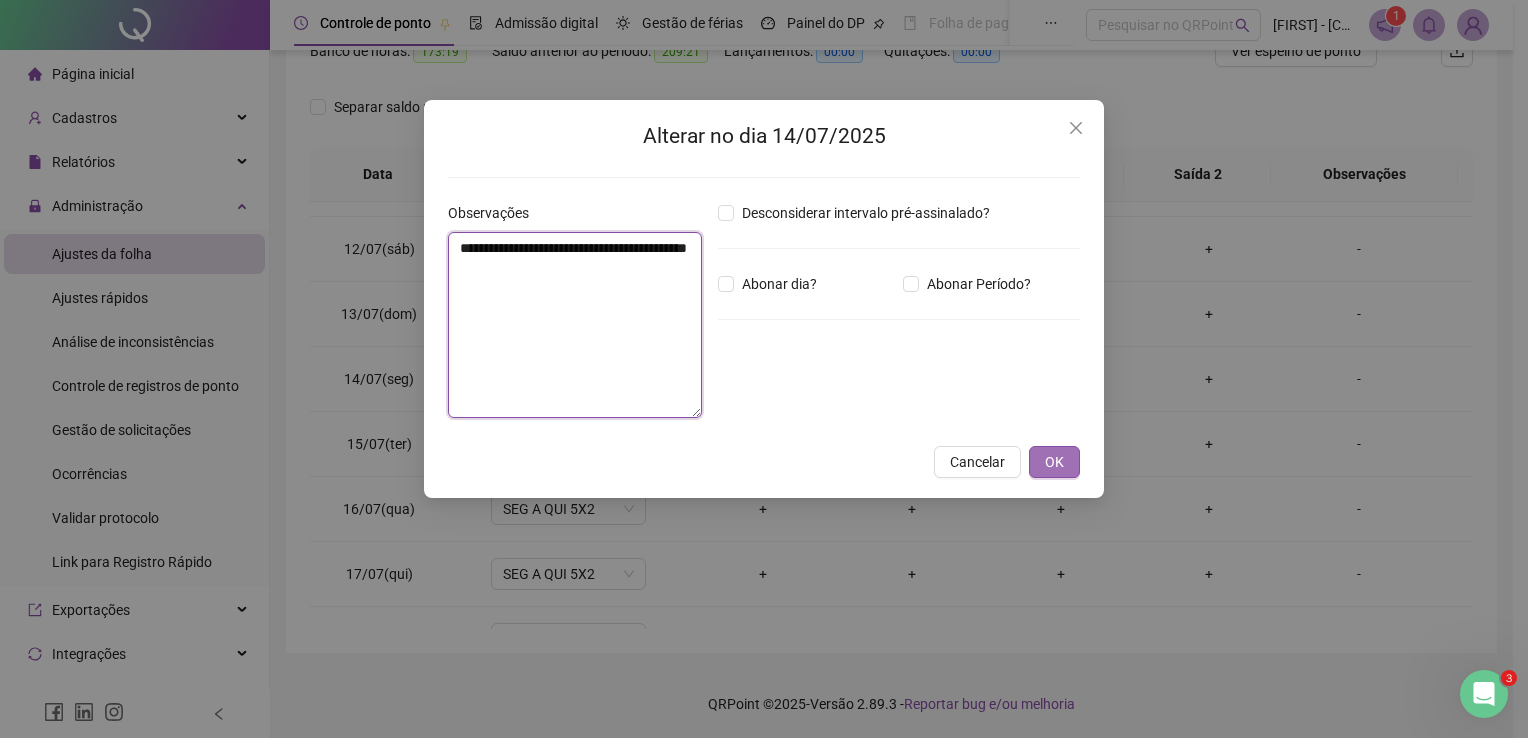 type on "**********" 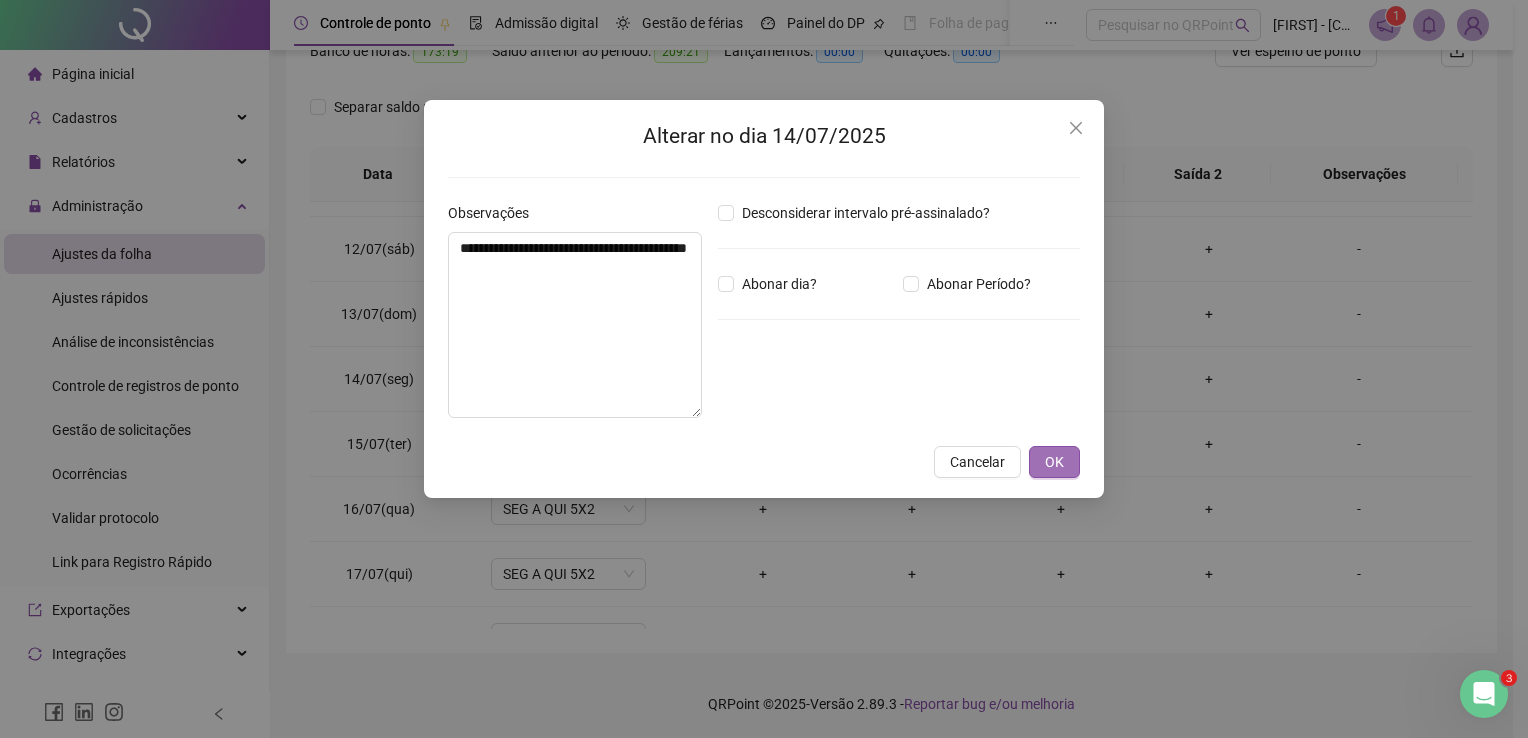 click on "OK" at bounding box center [1054, 462] 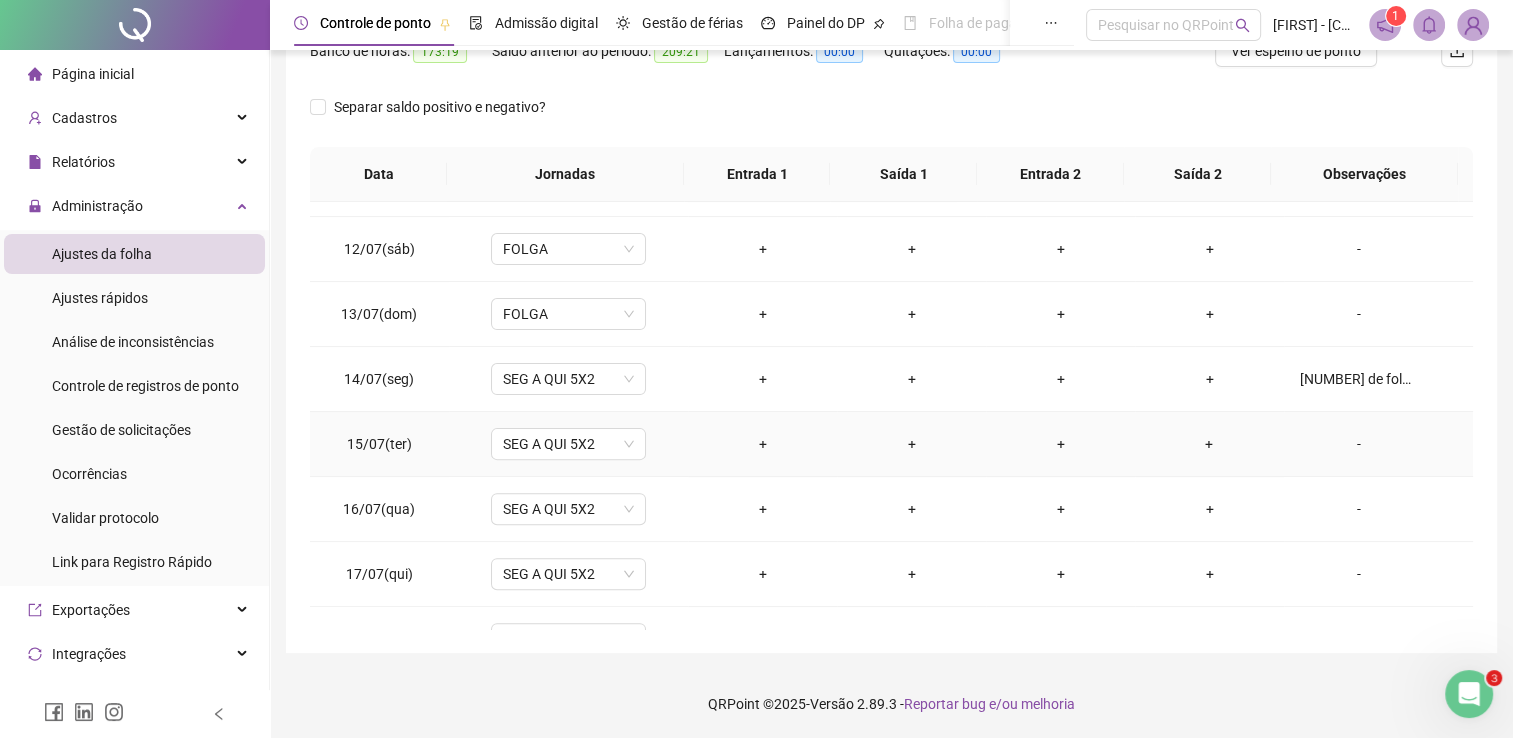 click on "-" at bounding box center [1359, 444] 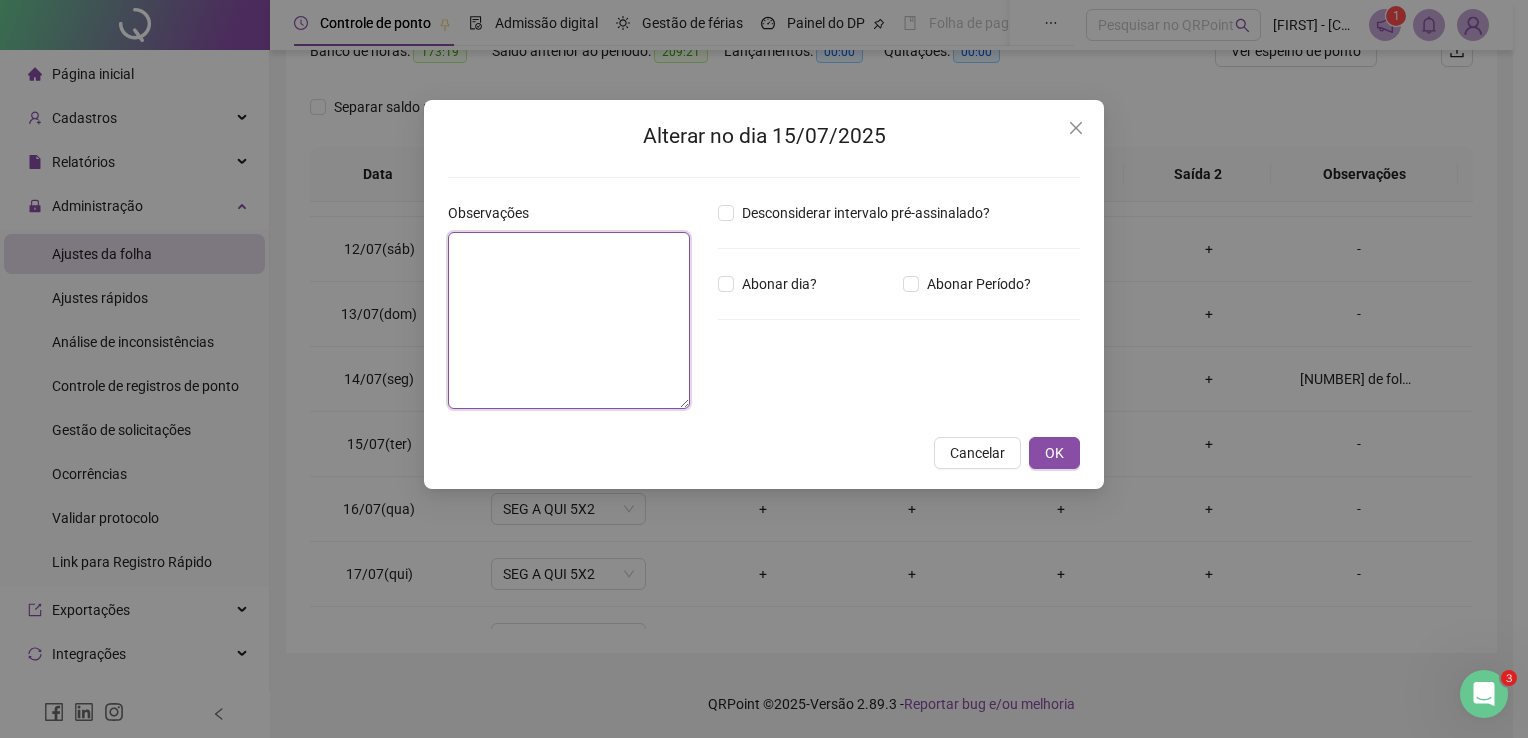 click at bounding box center [569, 320] 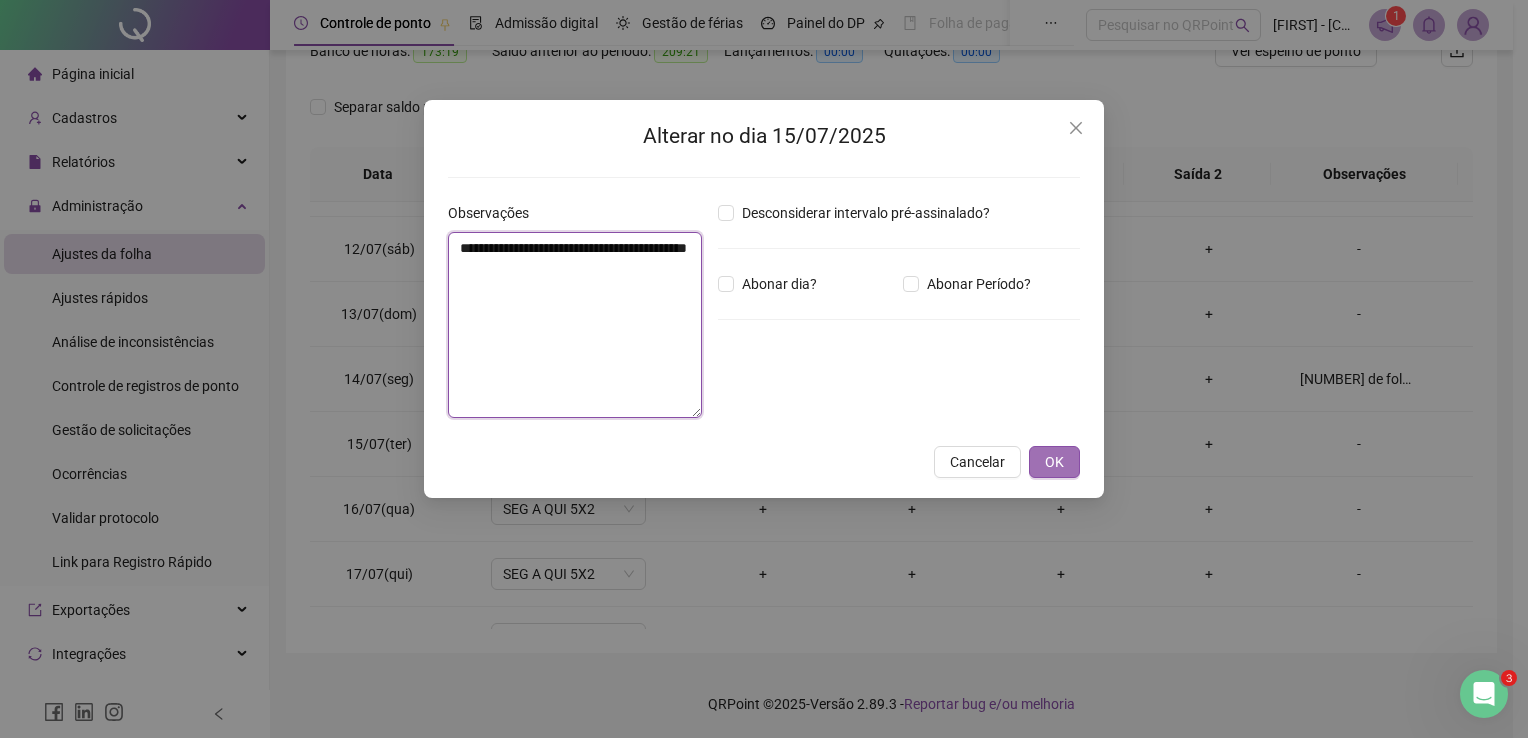type on "**********" 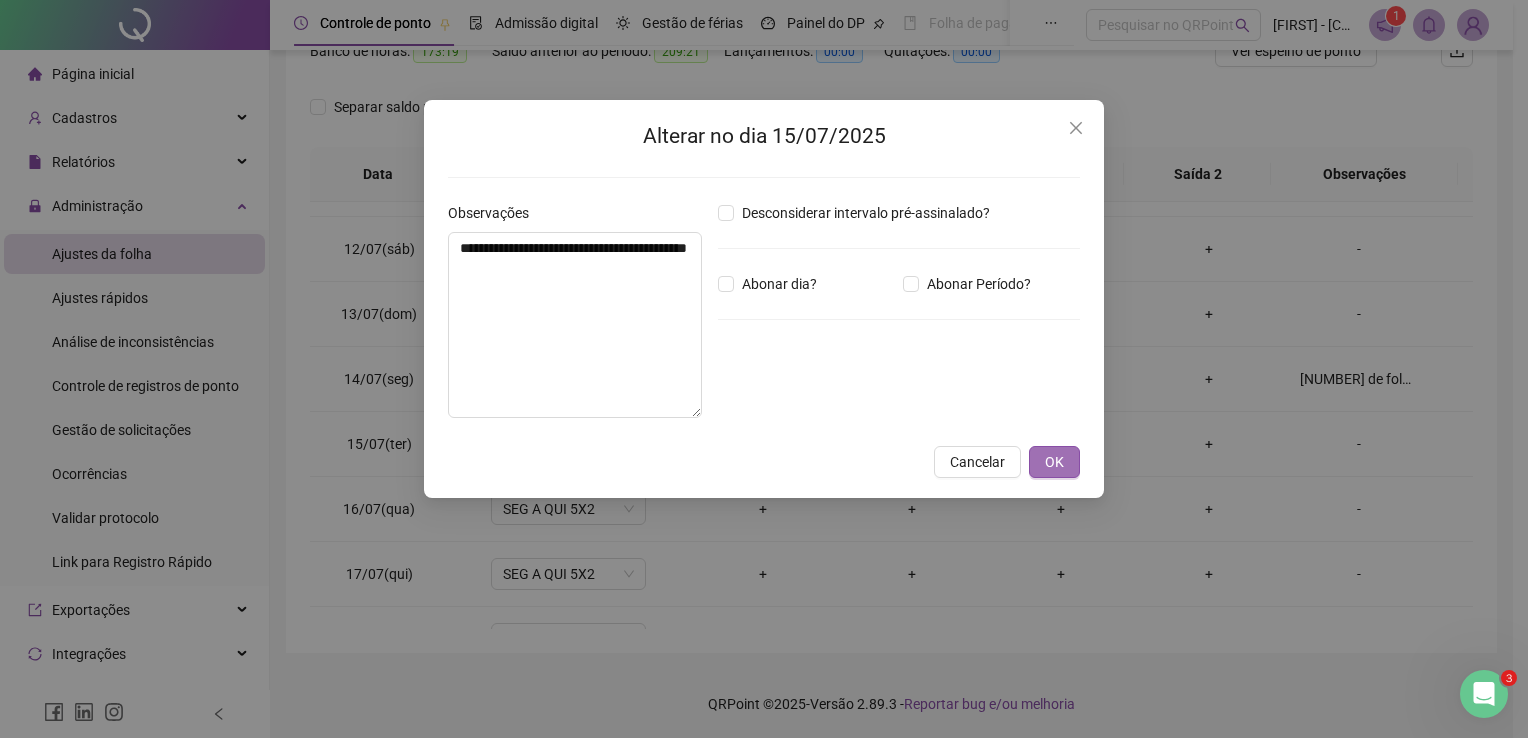 click on "OK" at bounding box center [1054, 462] 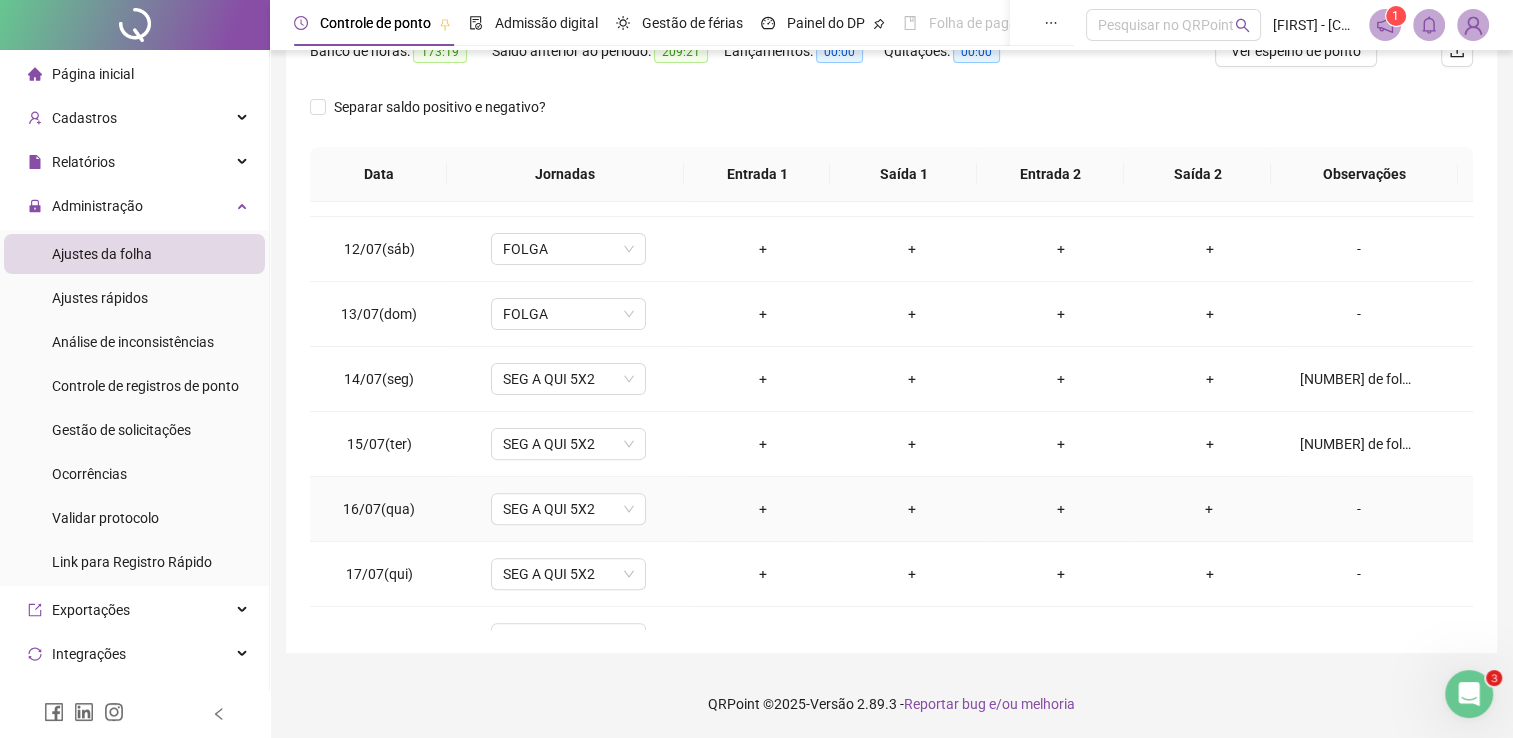 click on "-" at bounding box center (1359, 509) 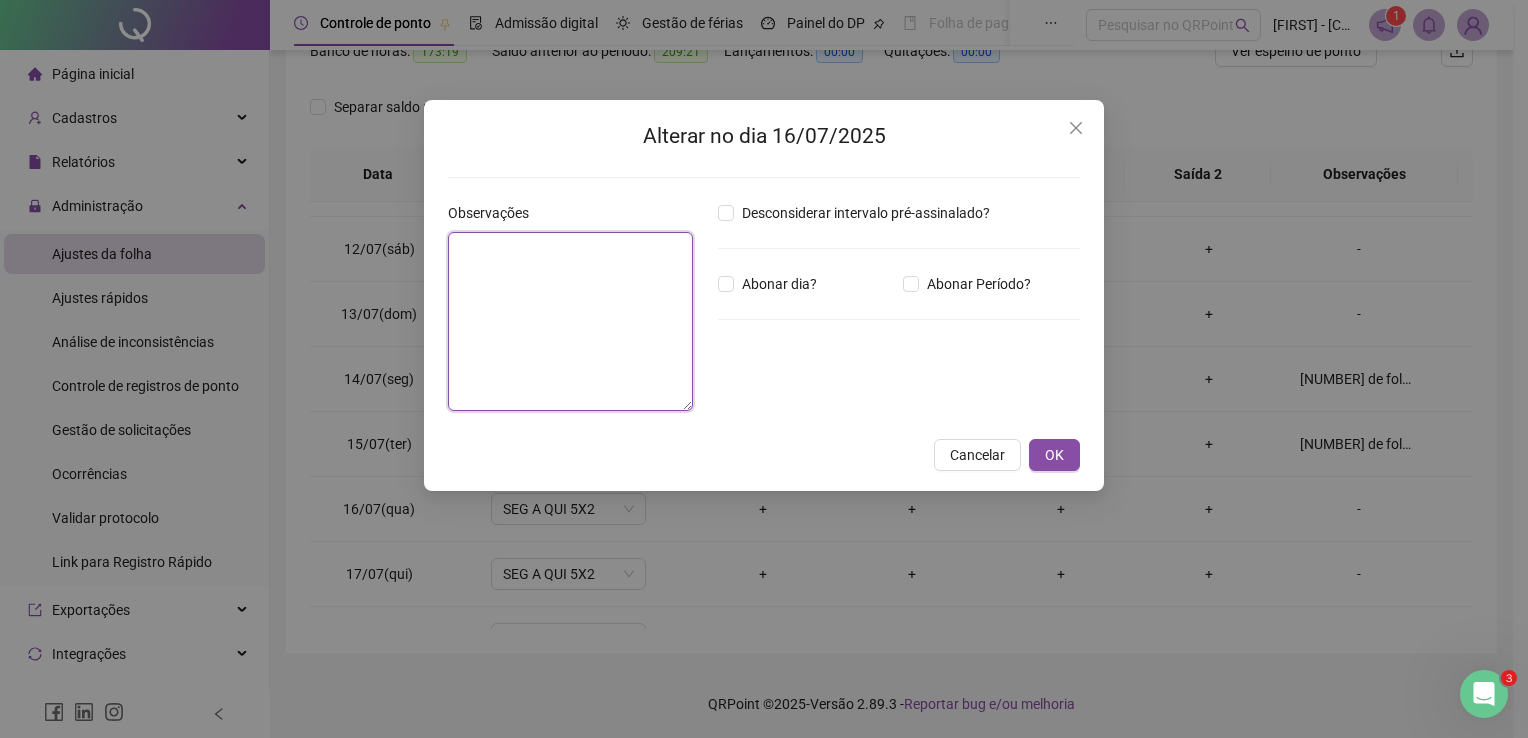 click at bounding box center [570, 321] 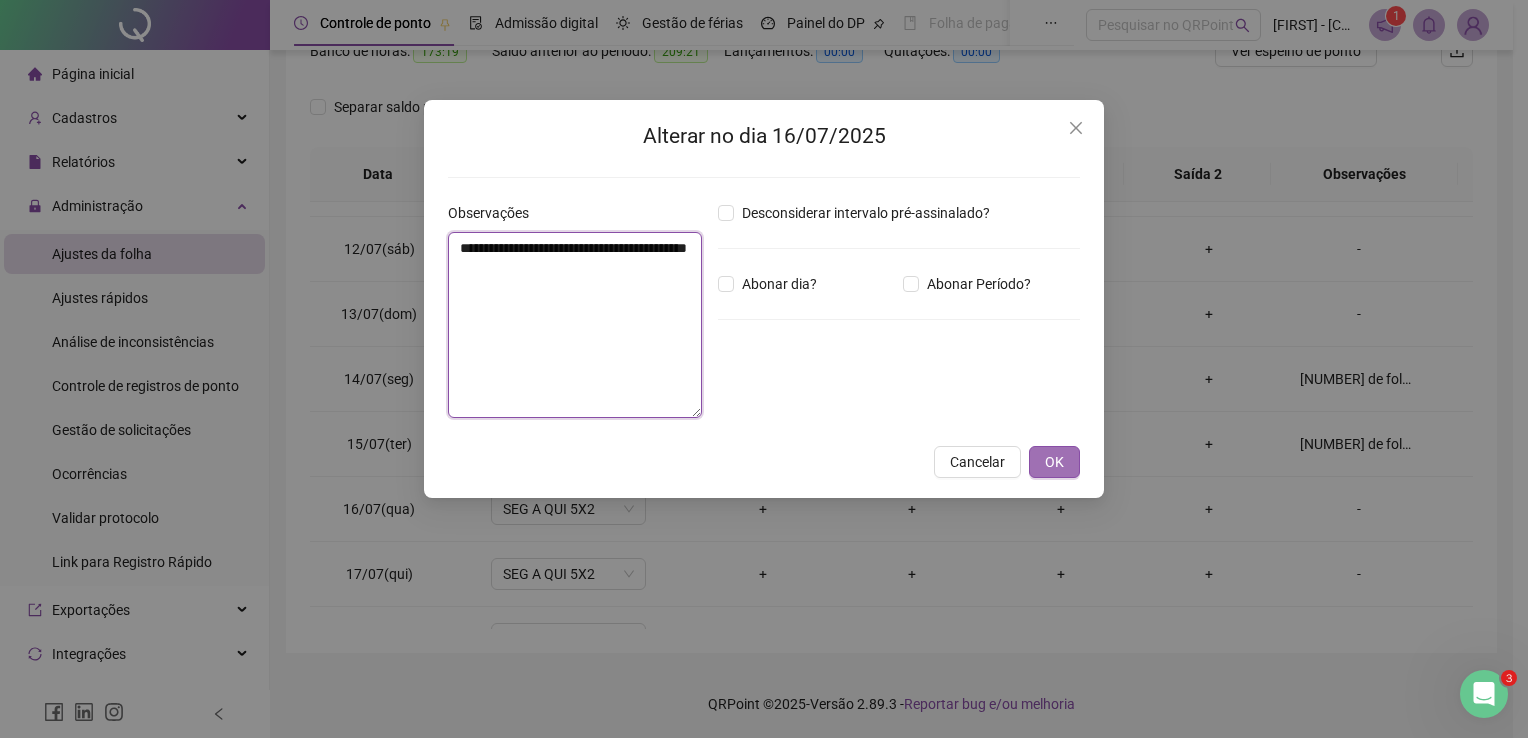 type on "**********" 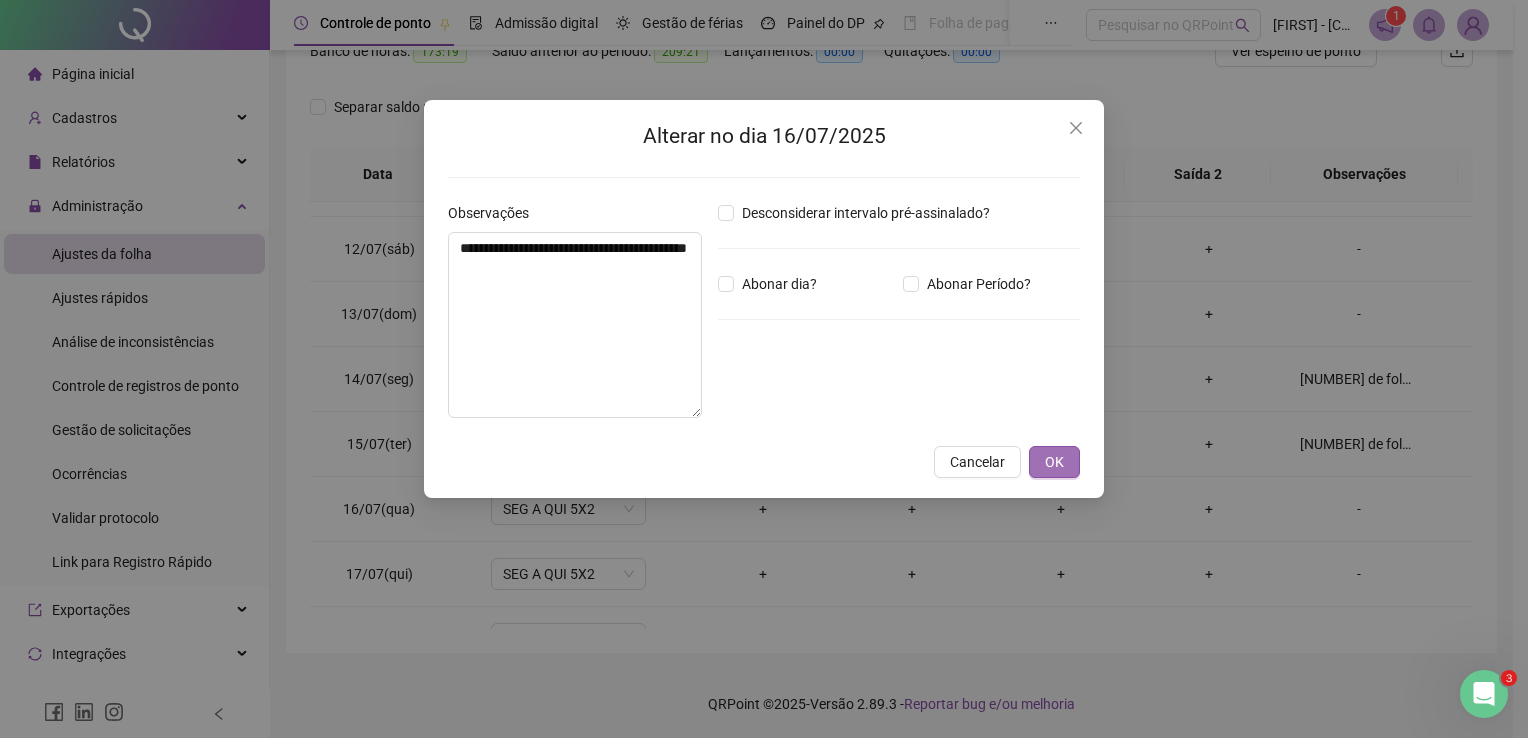 click on "OK" at bounding box center (1054, 462) 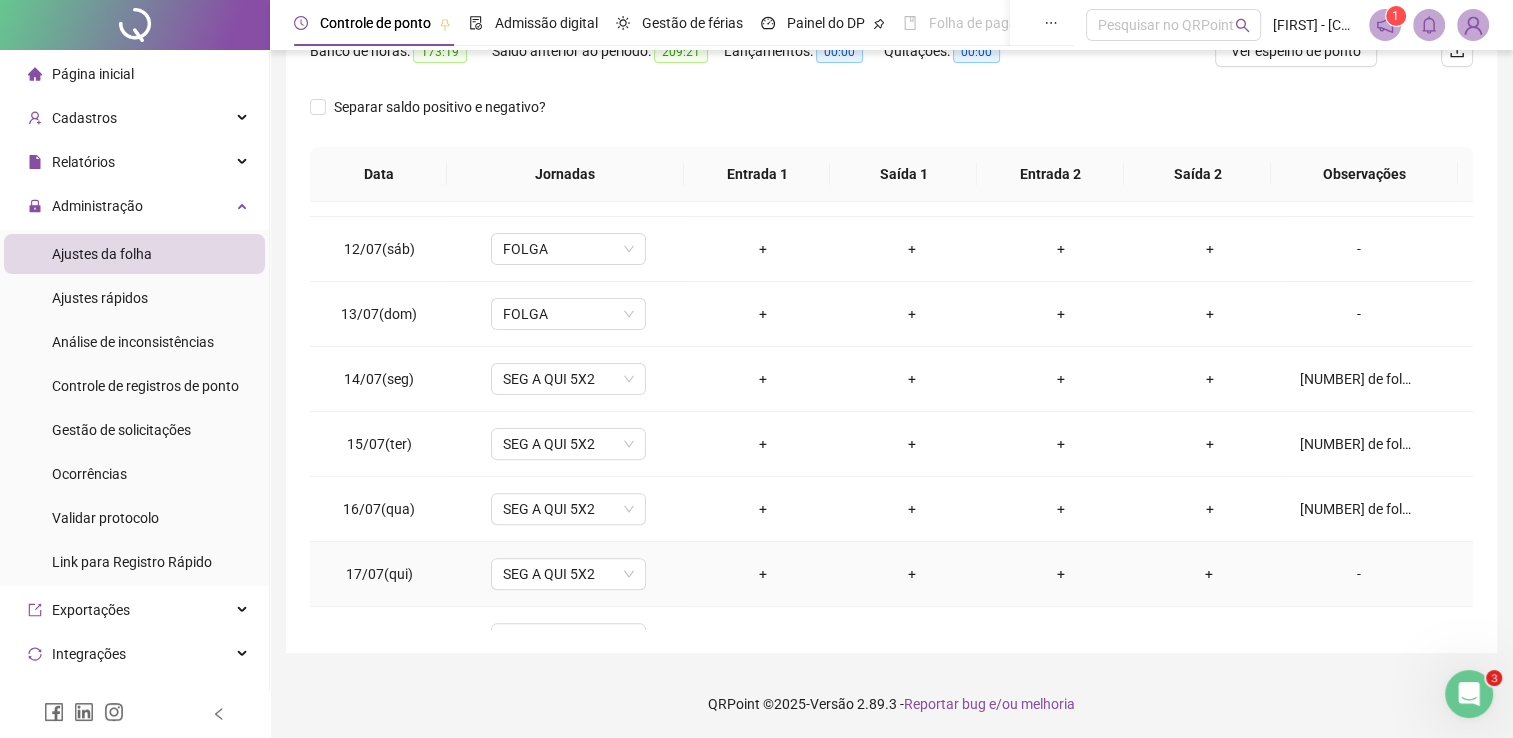click on "-" at bounding box center [1359, 574] 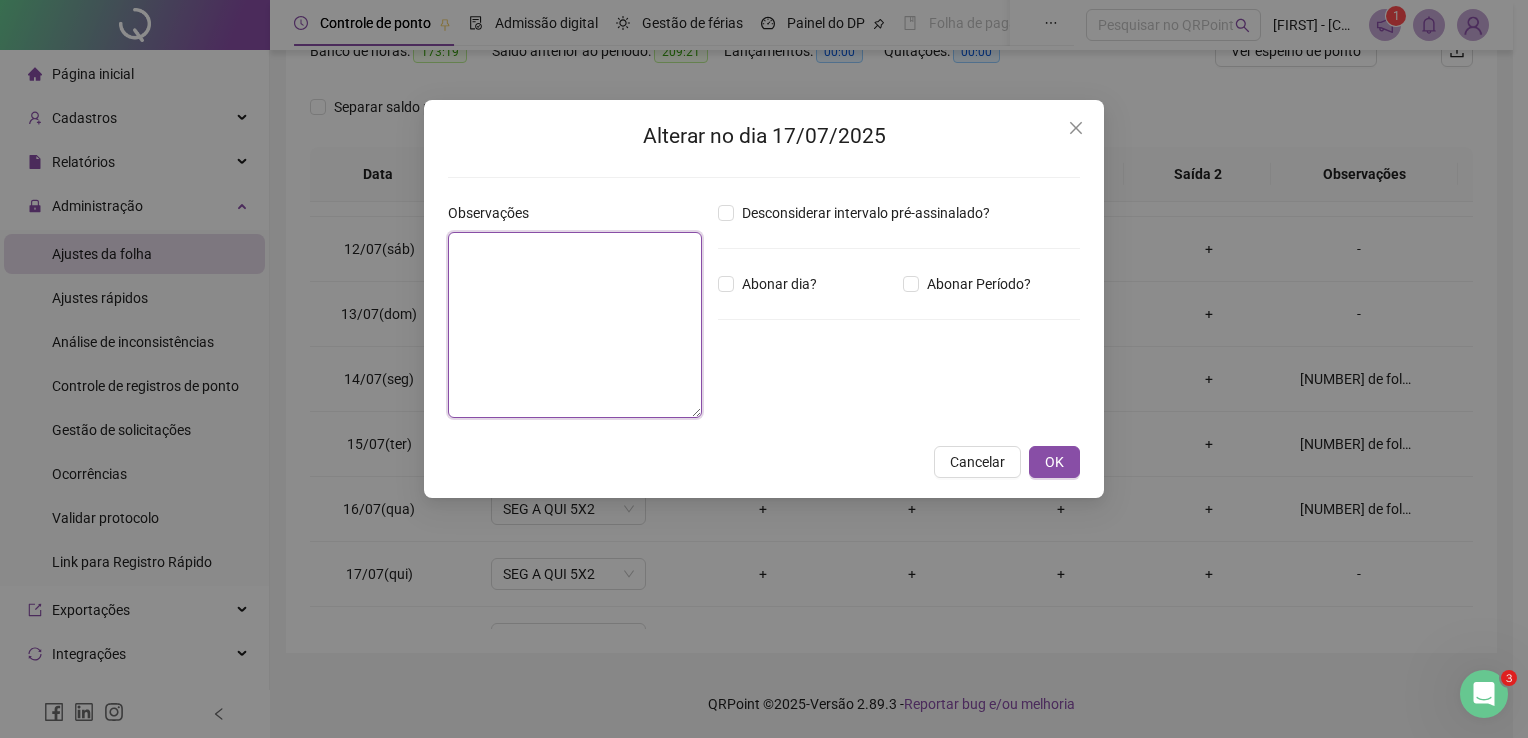 click at bounding box center [575, 325] 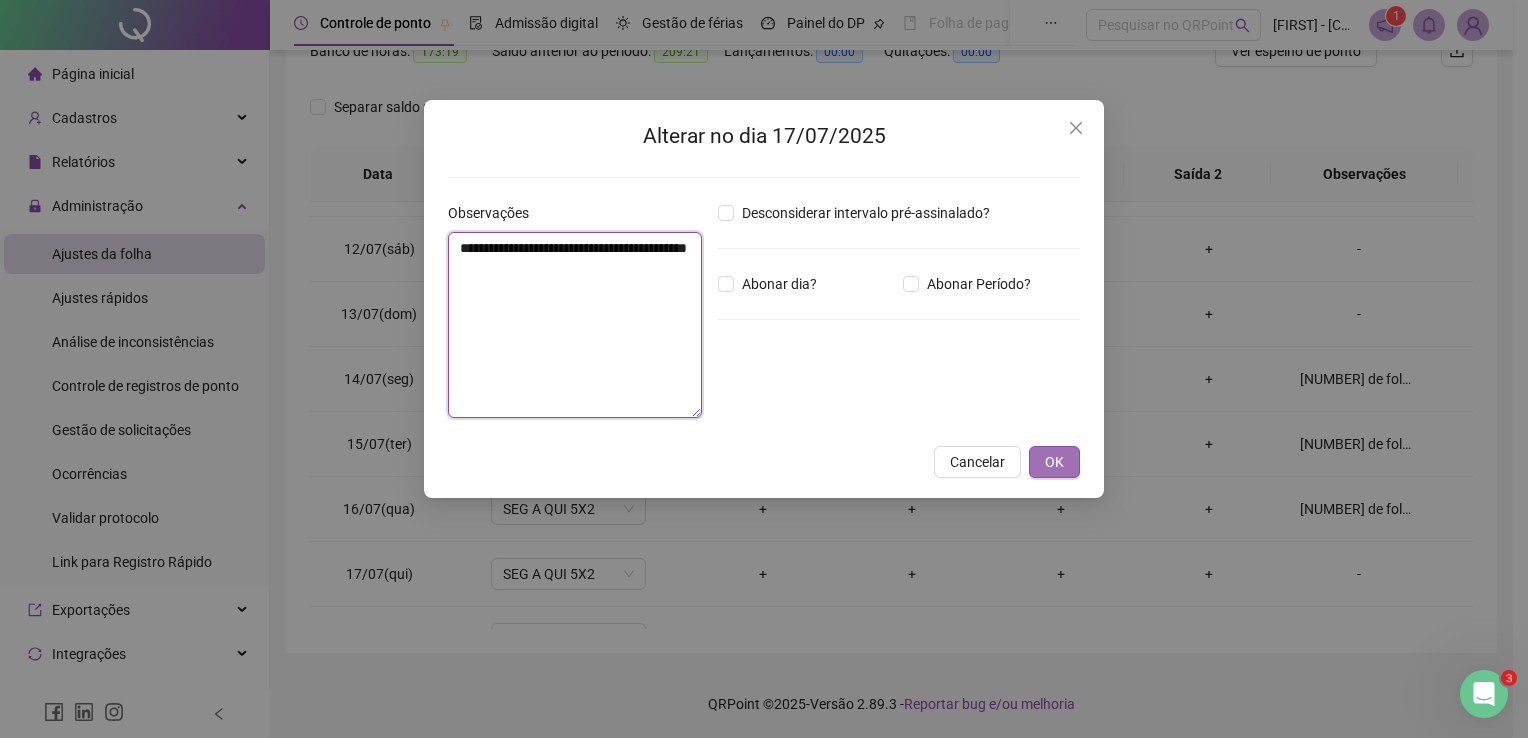 type on "**********" 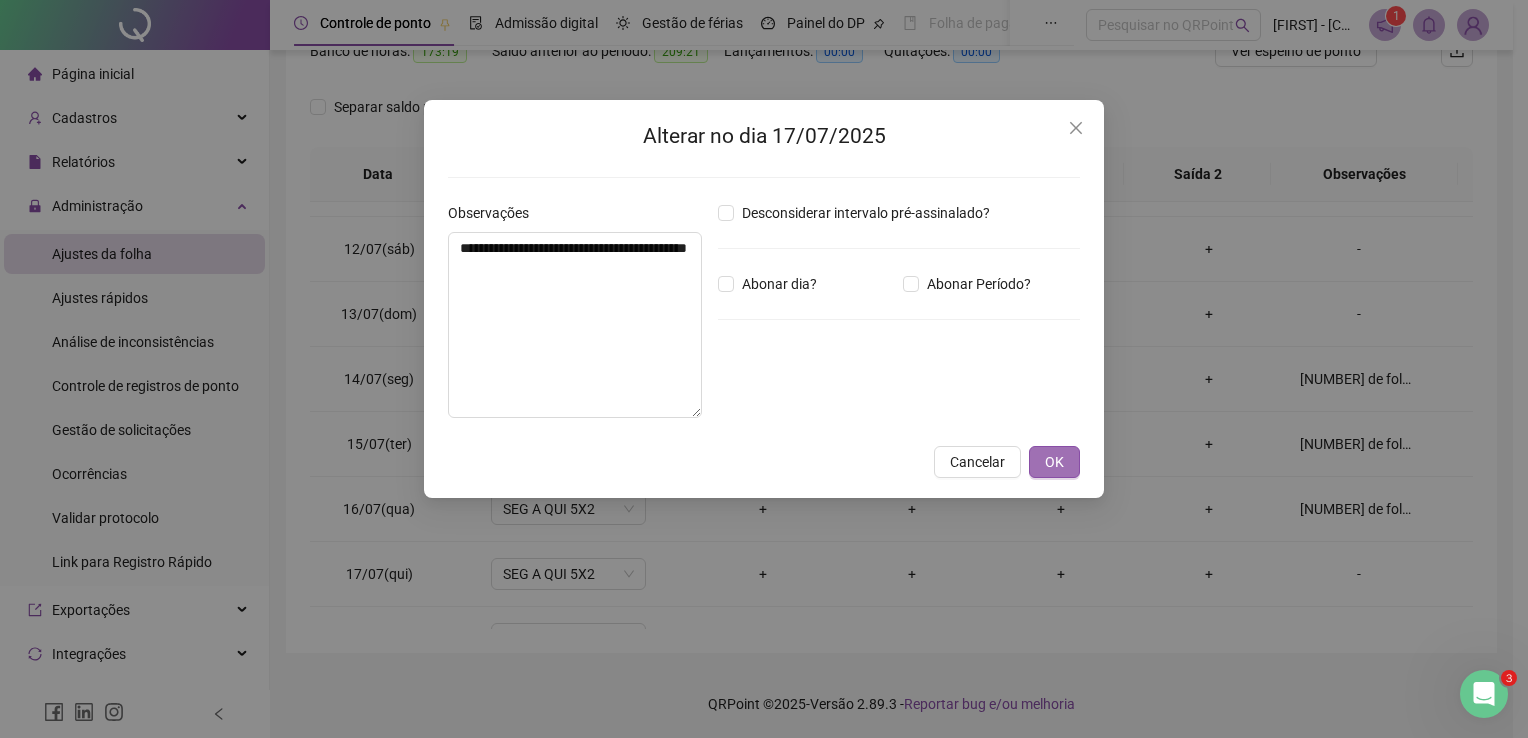 click on "OK" at bounding box center (1054, 462) 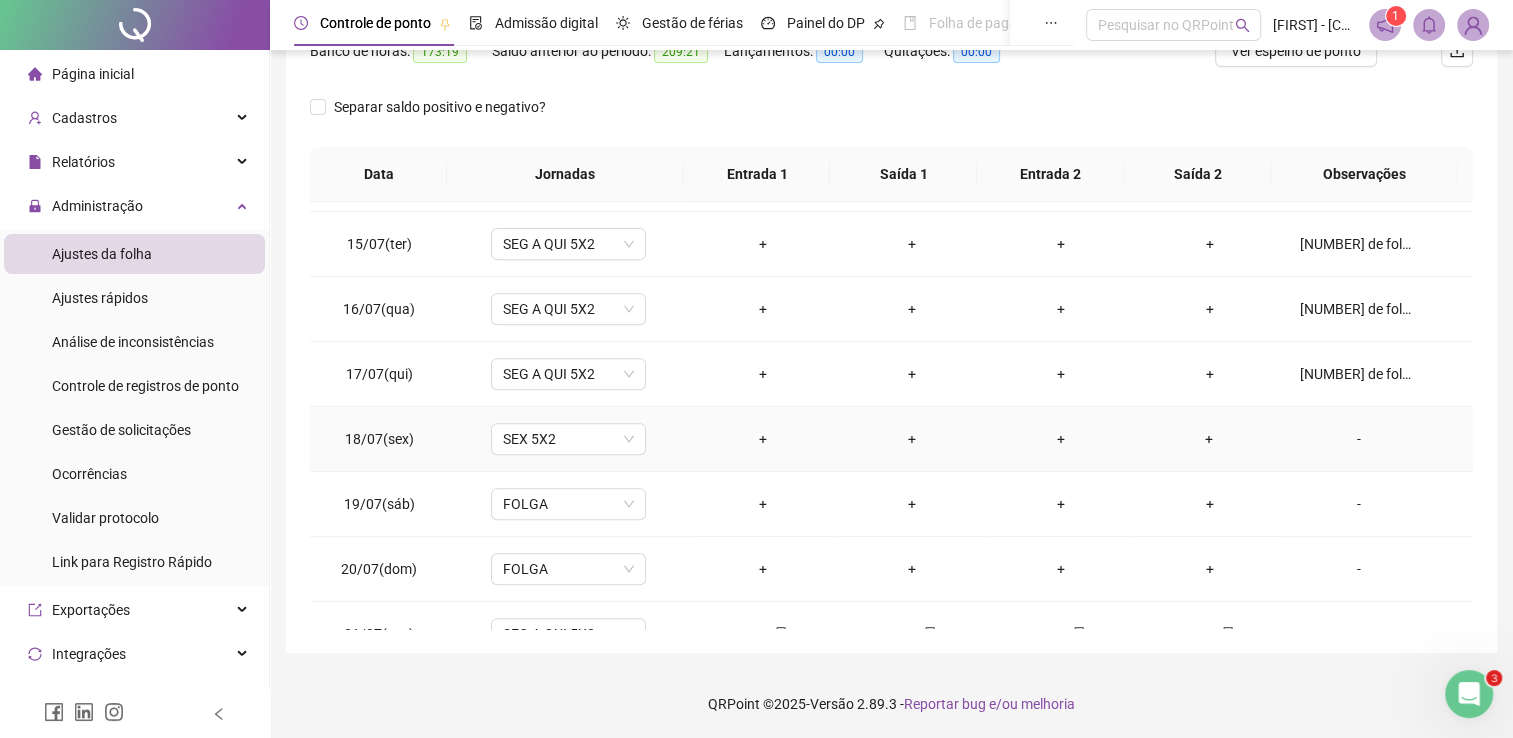 scroll, scrollTop: 1000, scrollLeft: 0, axis: vertical 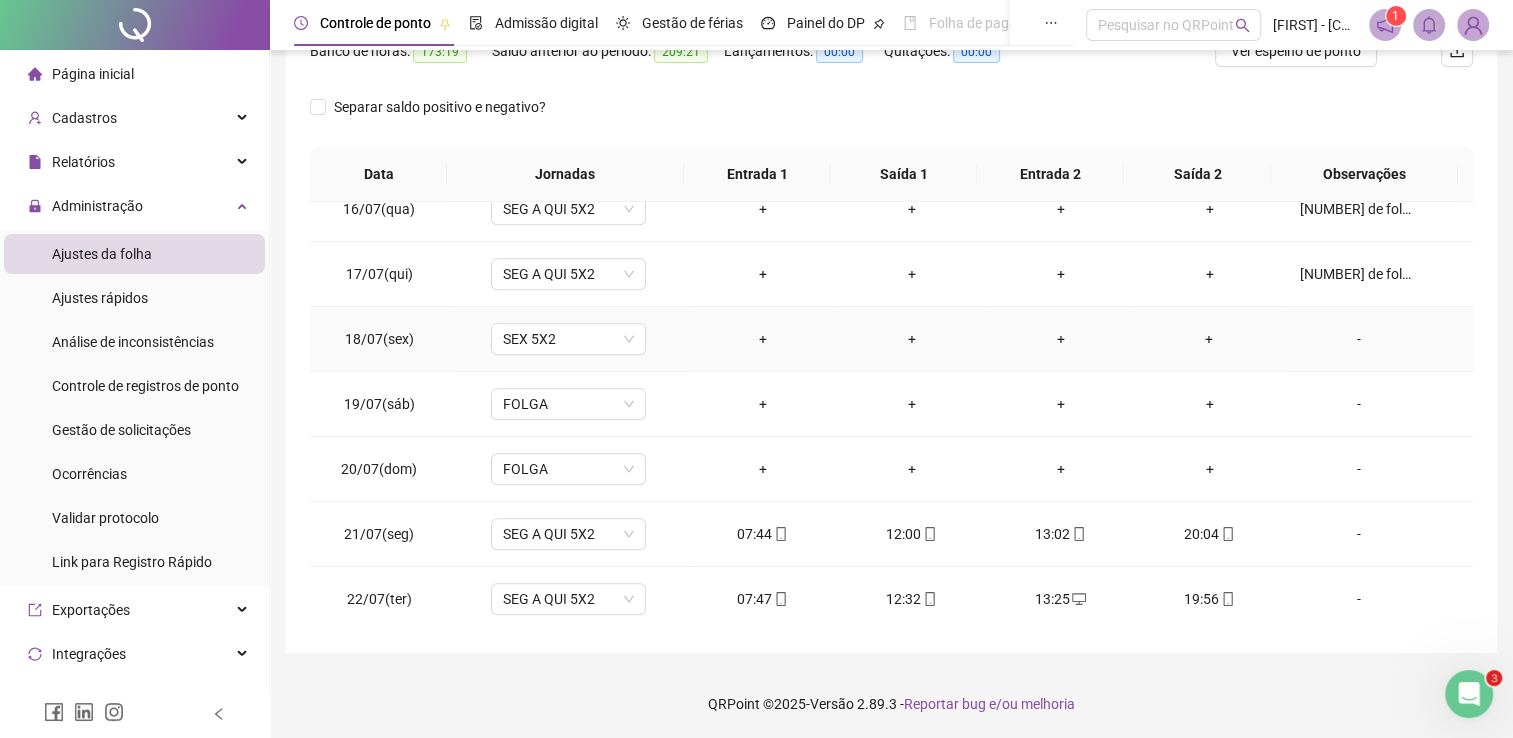 click on "-" at bounding box center (1359, 339) 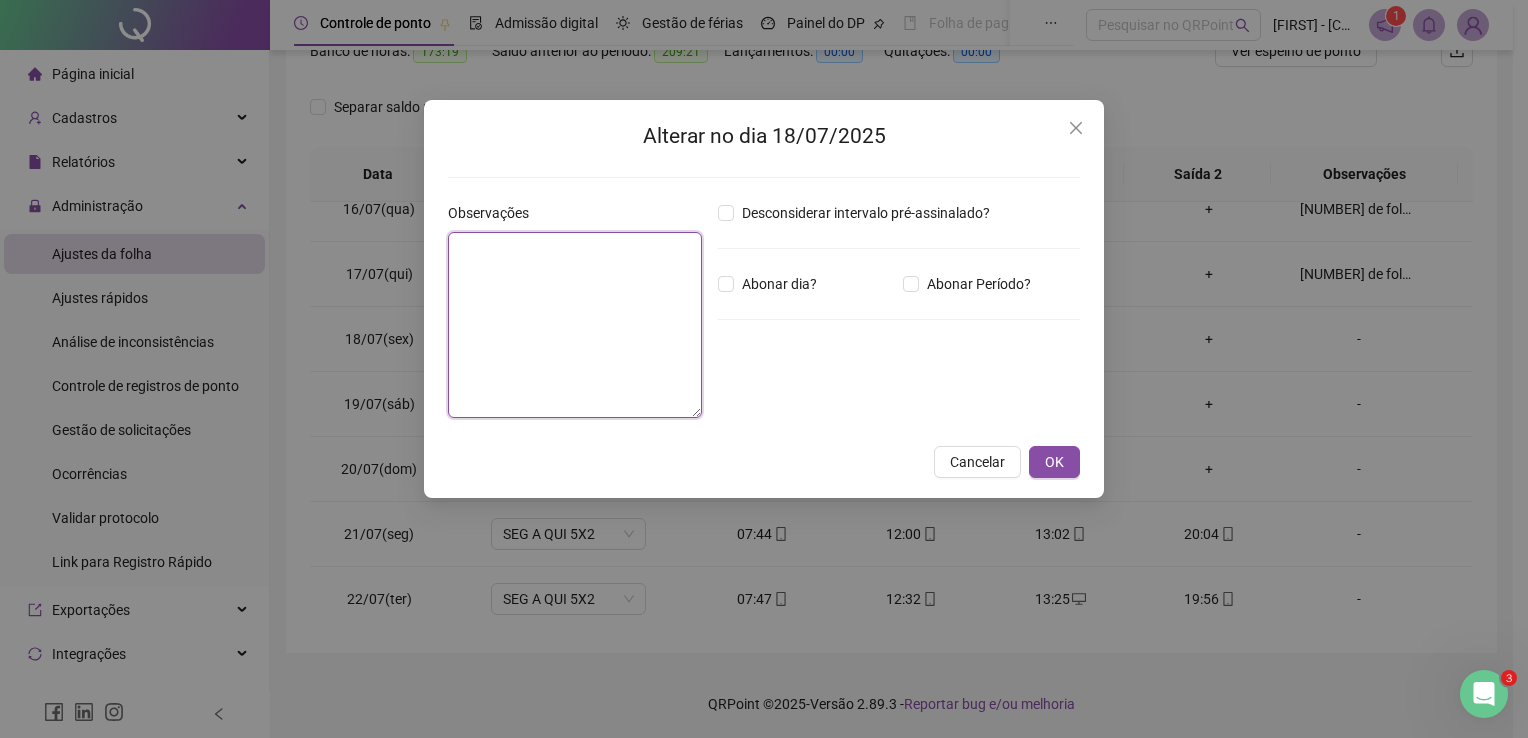 click at bounding box center [575, 325] 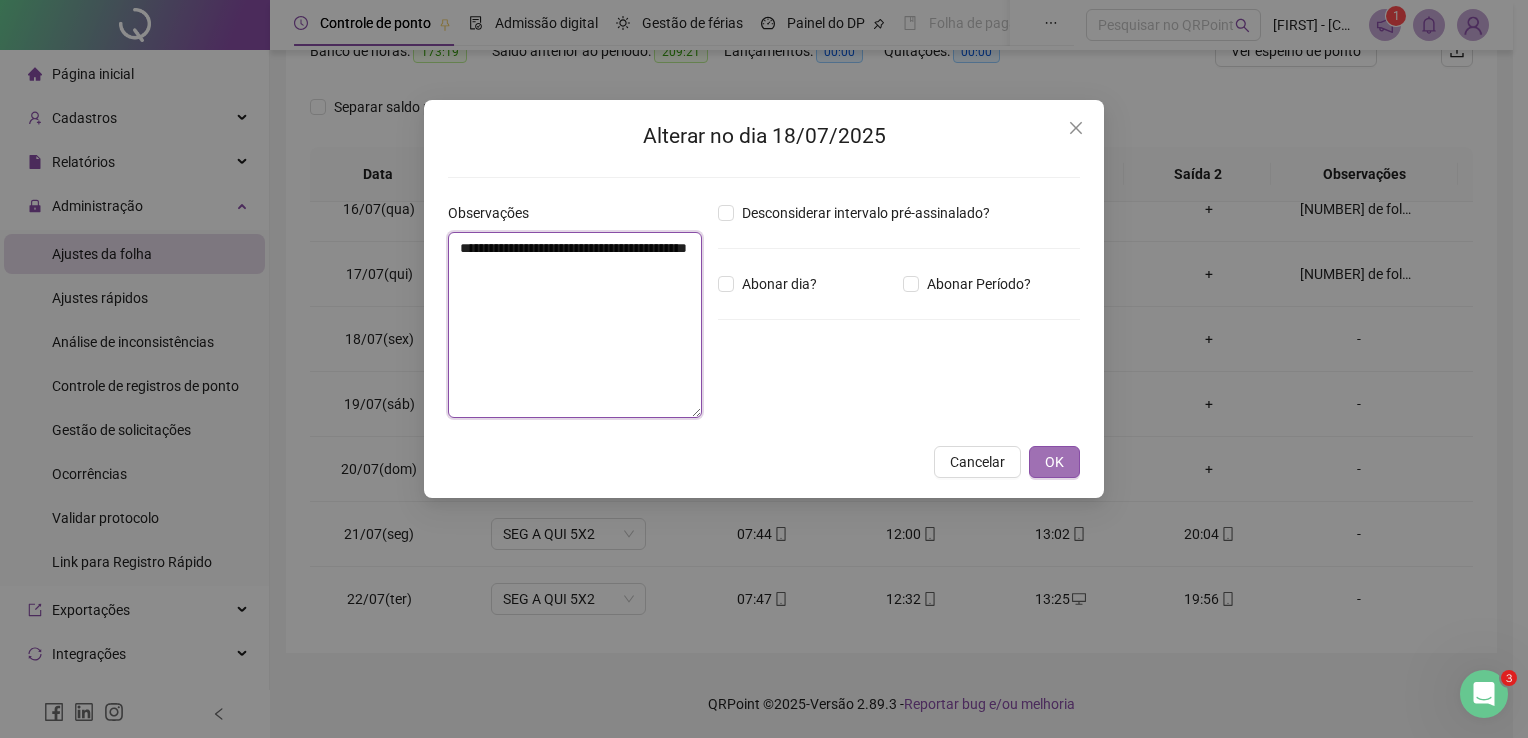 type on "**********" 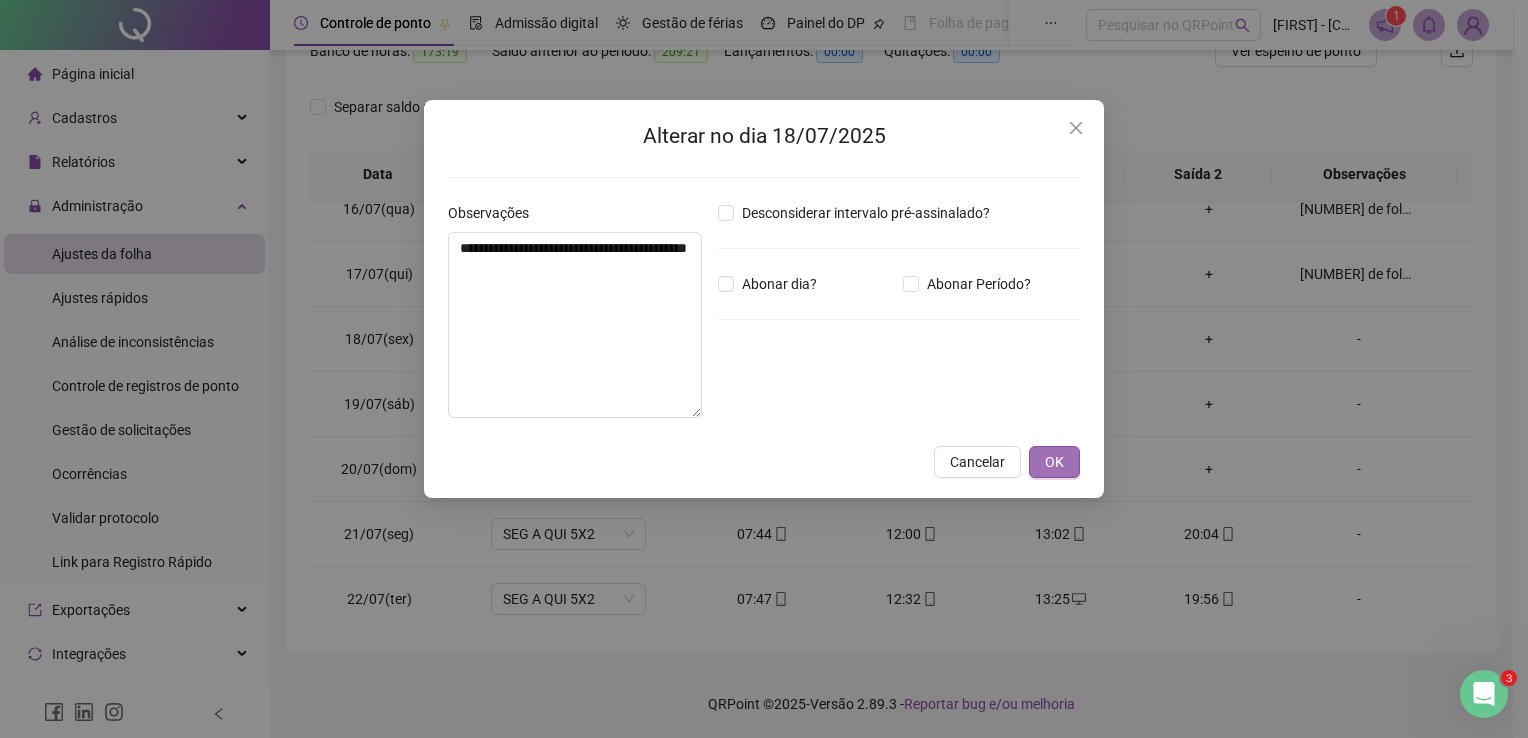 click on "OK" at bounding box center [1054, 462] 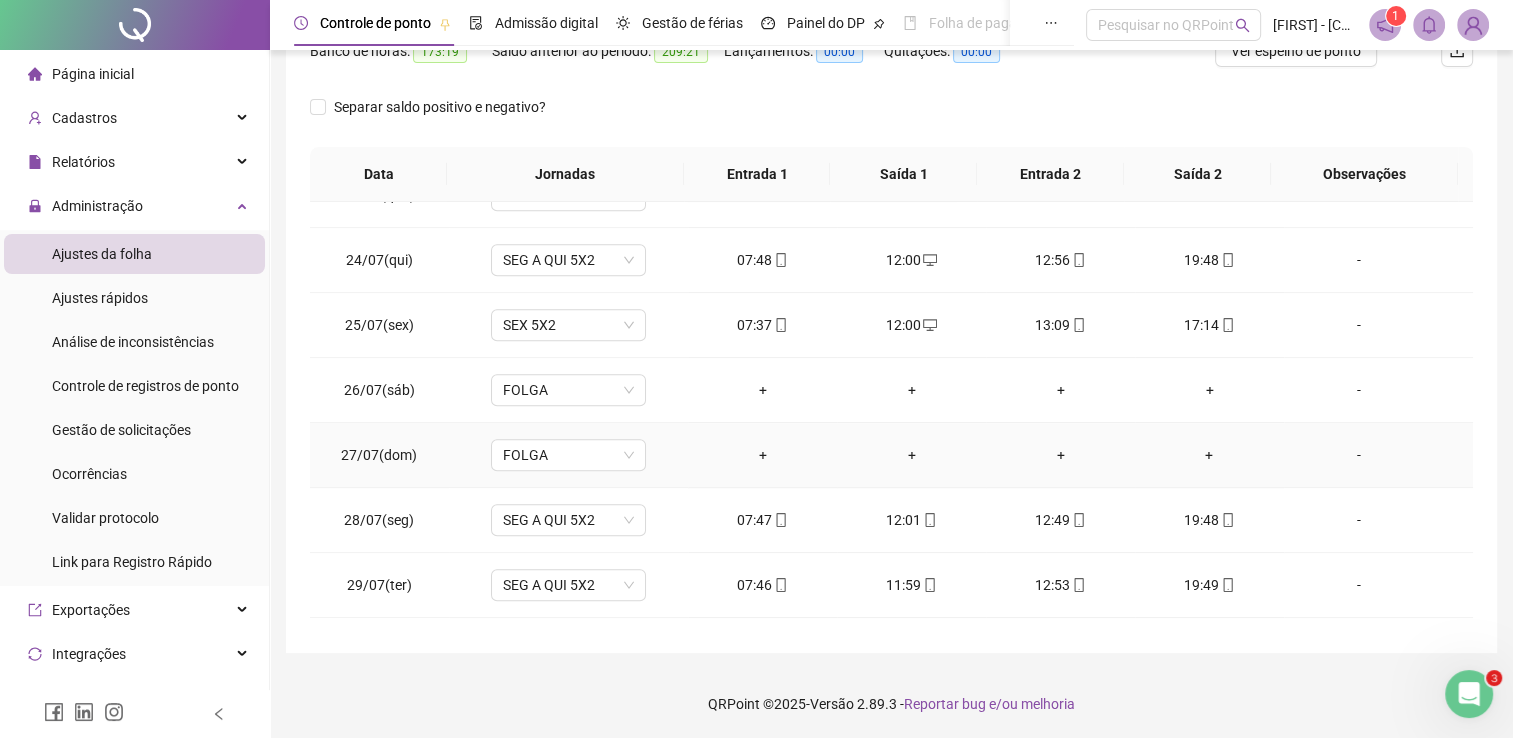 scroll, scrollTop: 1581, scrollLeft: 0, axis: vertical 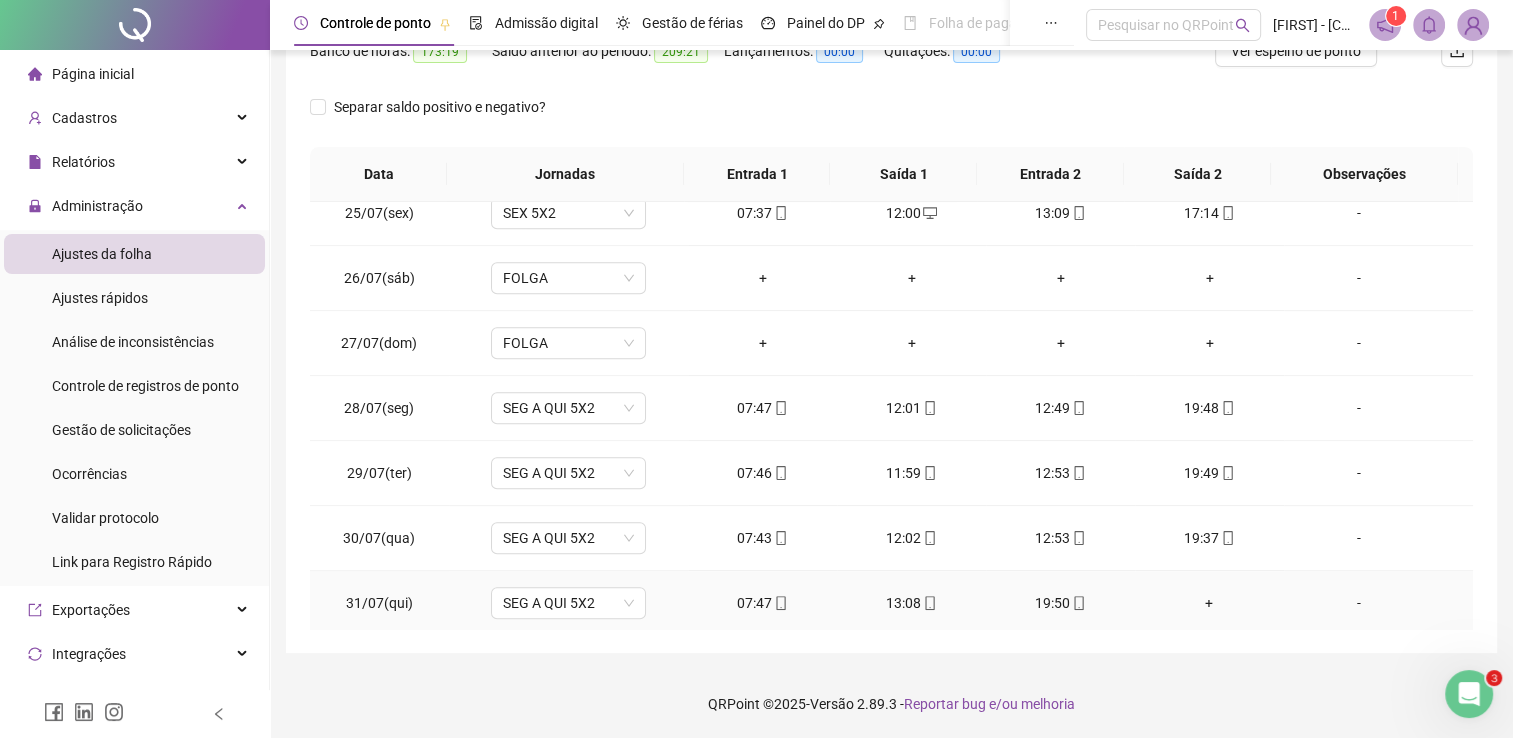 click on "+" at bounding box center [1209, 603] 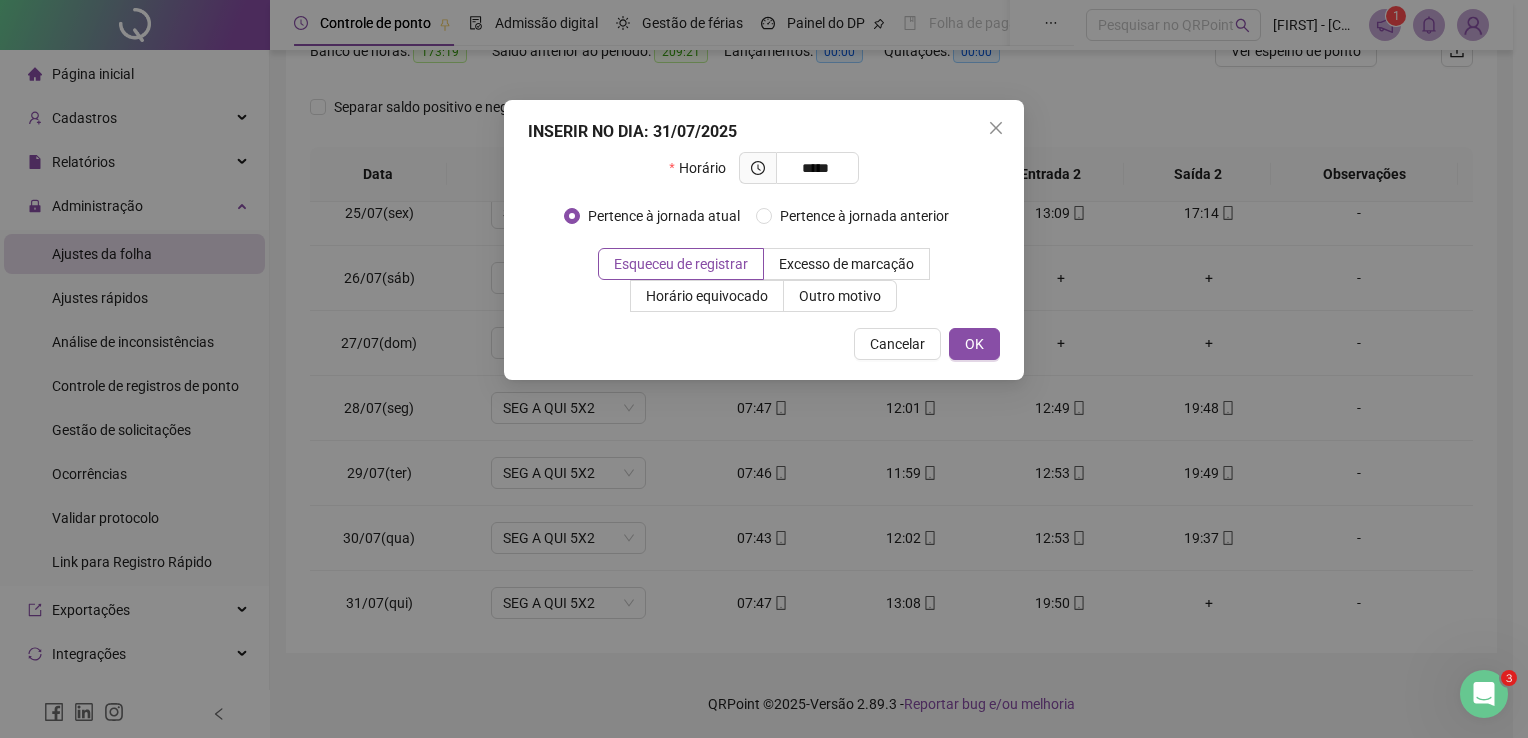 type on "*****" 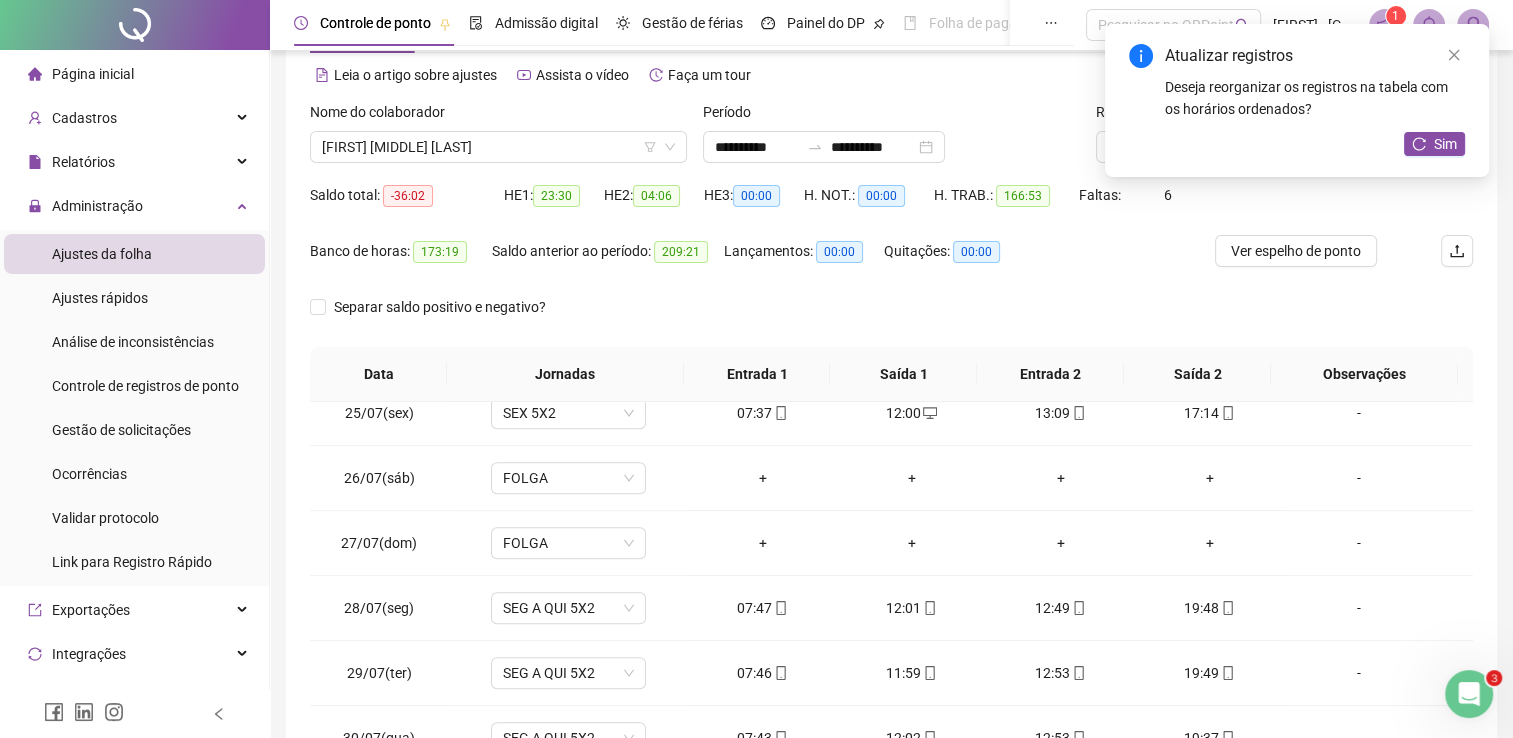 scroll, scrollTop: 0, scrollLeft: 0, axis: both 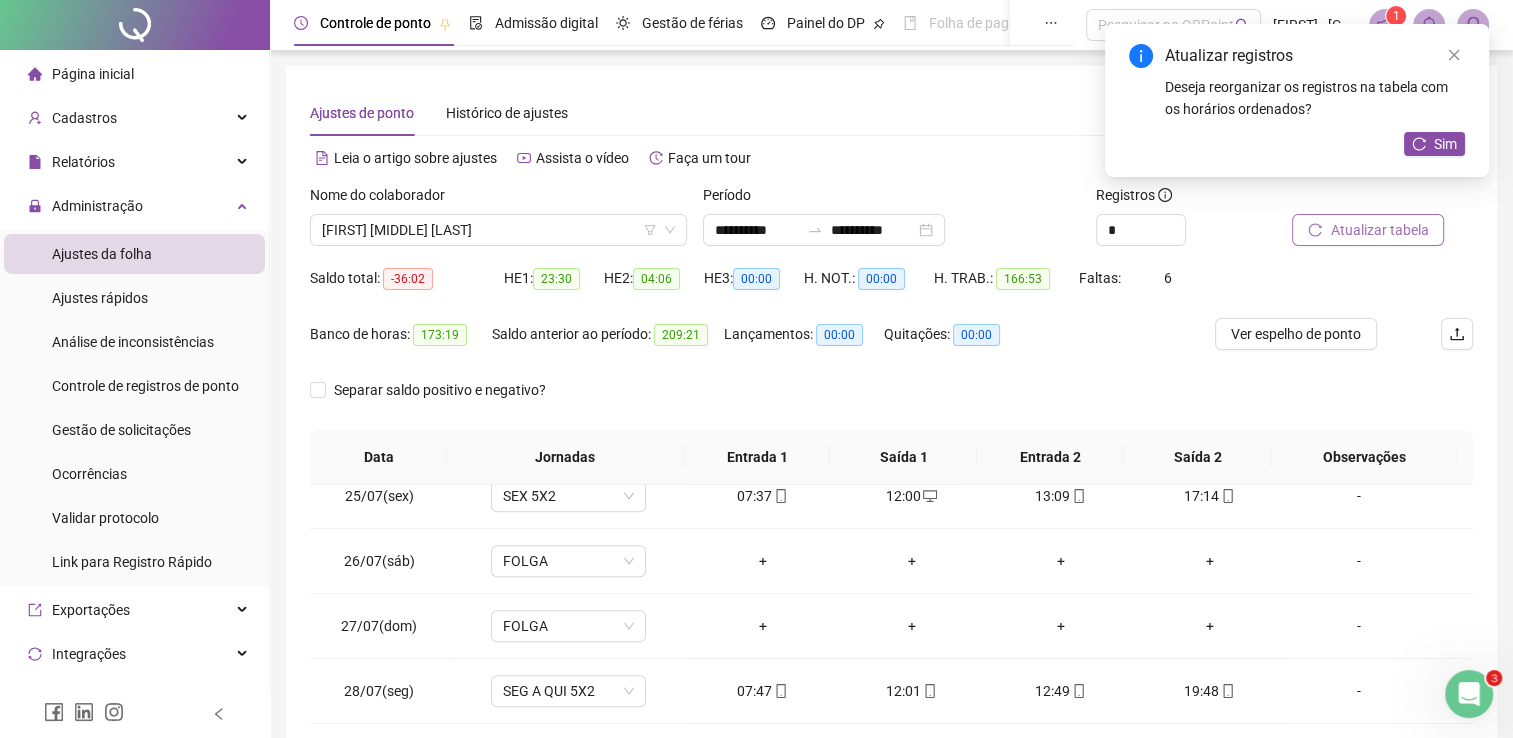 click on "Atualizar tabela" at bounding box center (1379, 230) 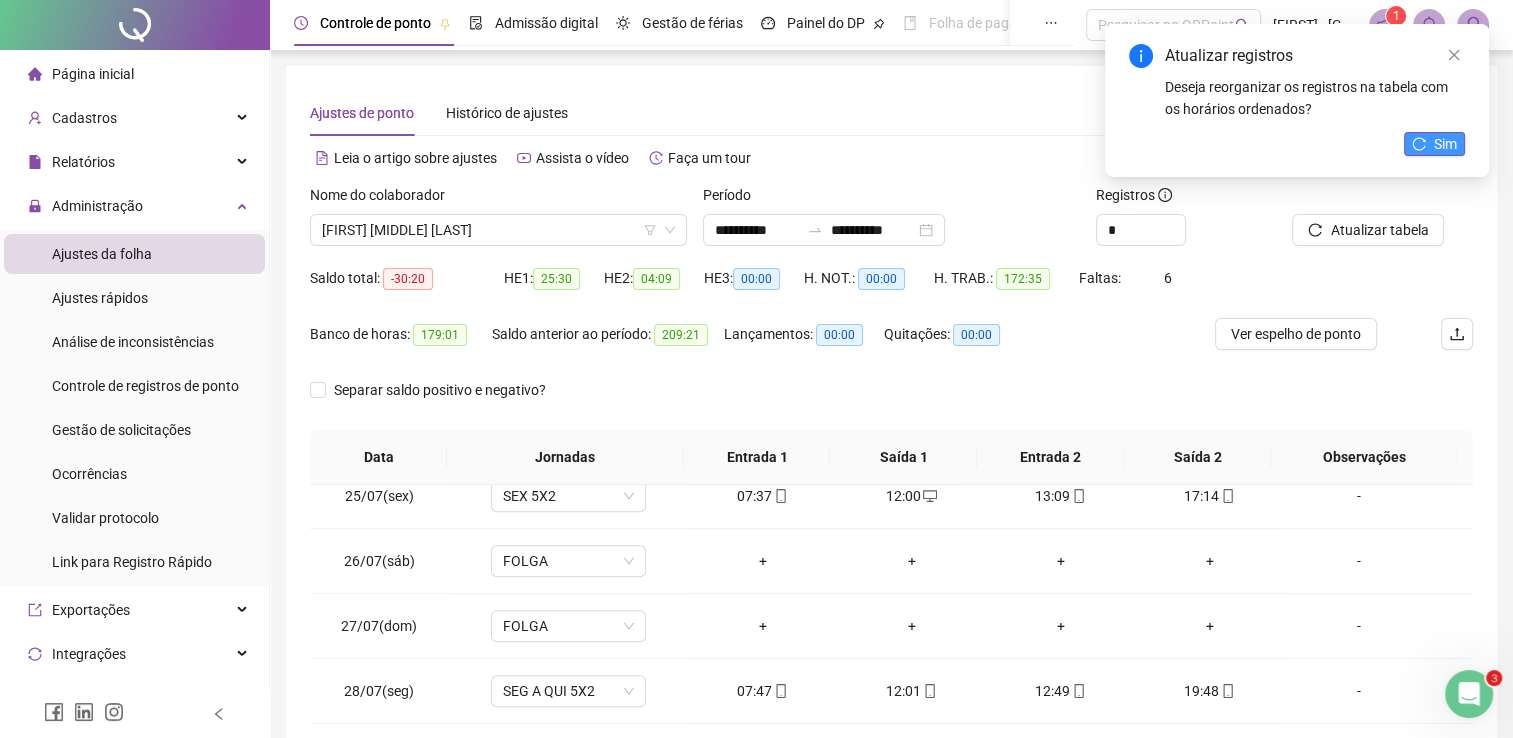 click on "Sim" at bounding box center [1434, 144] 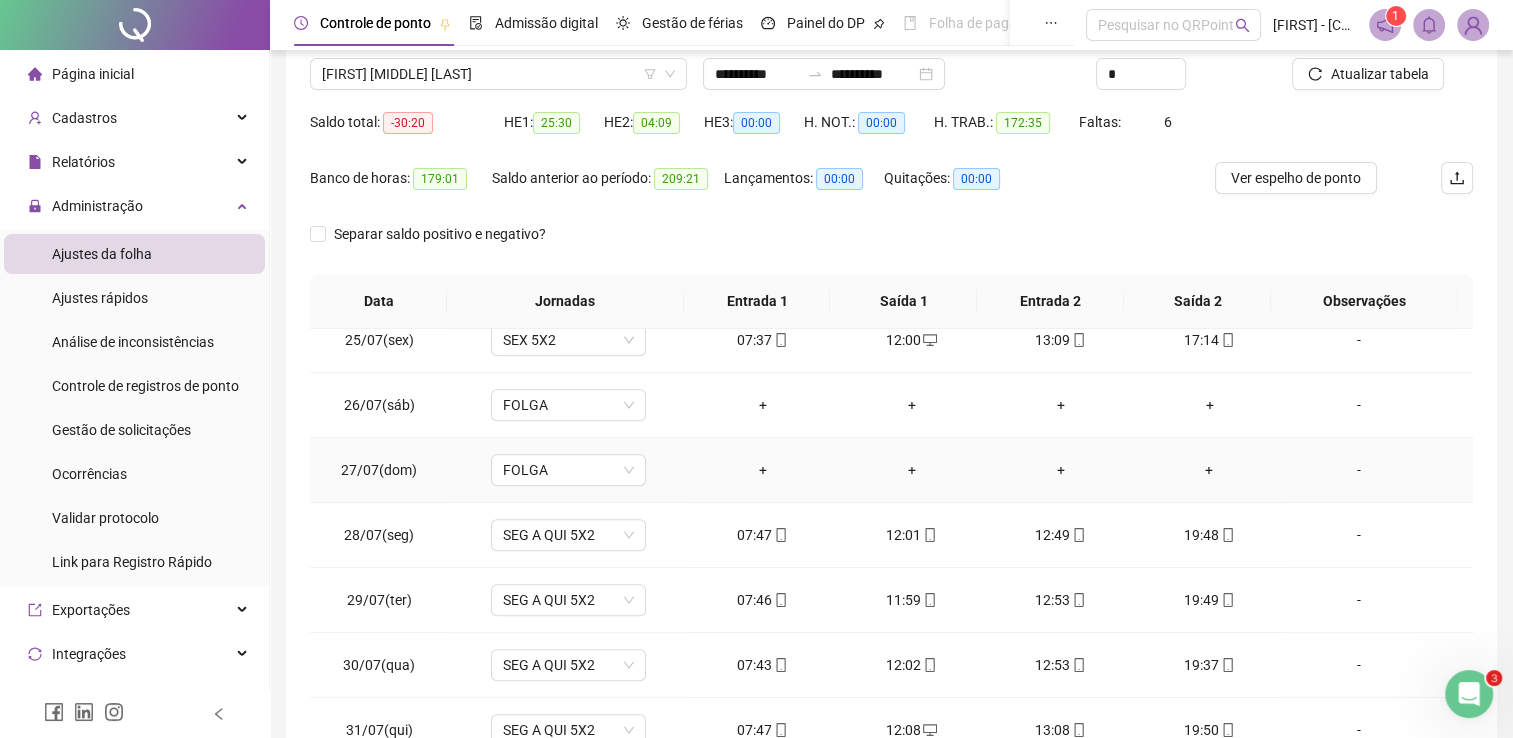 scroll, scrollTop: 283, scrollLeft: 0, axis: vertical 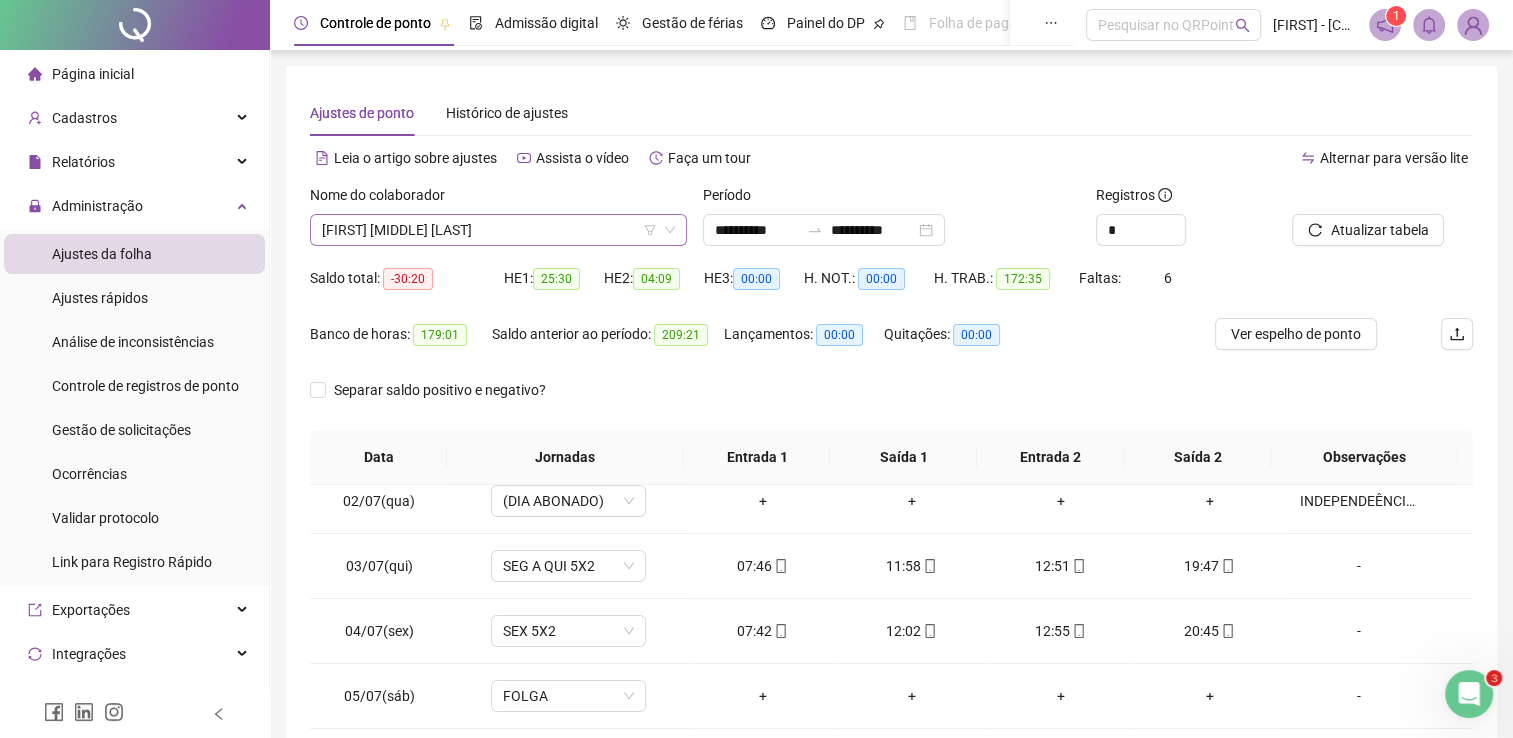 click on "[FIRST] [MIDDLE] [LAST]" at bounding box center (498, 230) 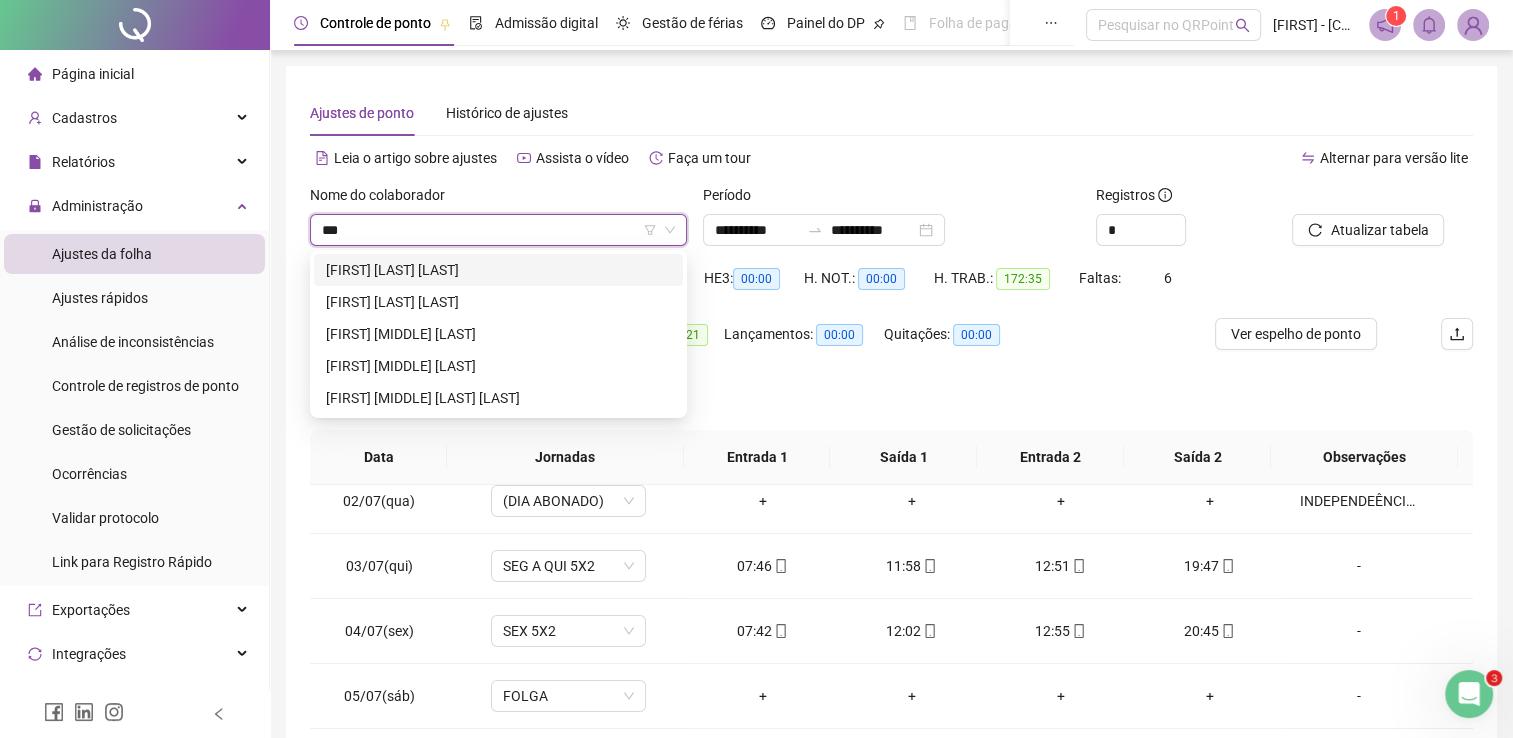 scroll, scrollTop: 0, scrollLeft: 0, axis: both 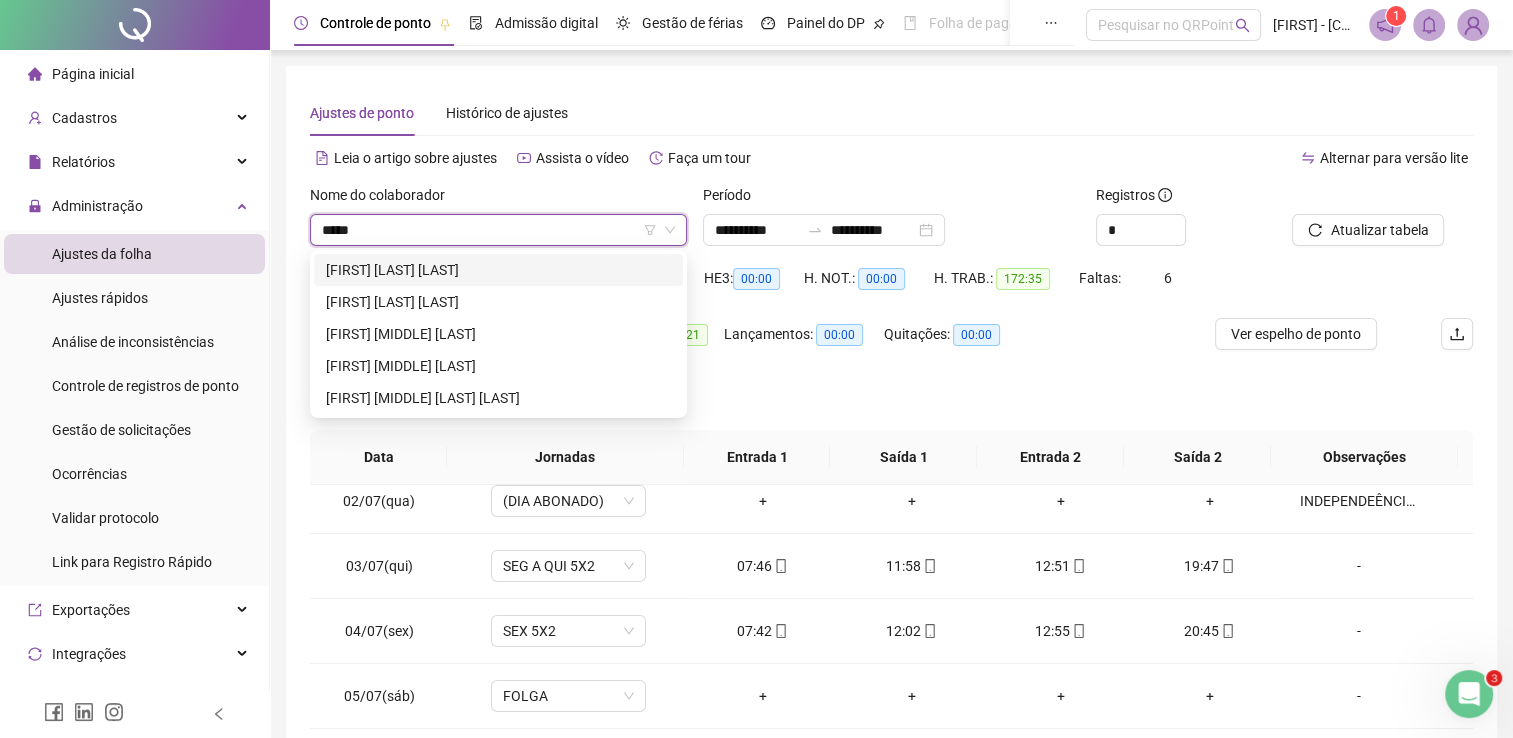 type on "******" 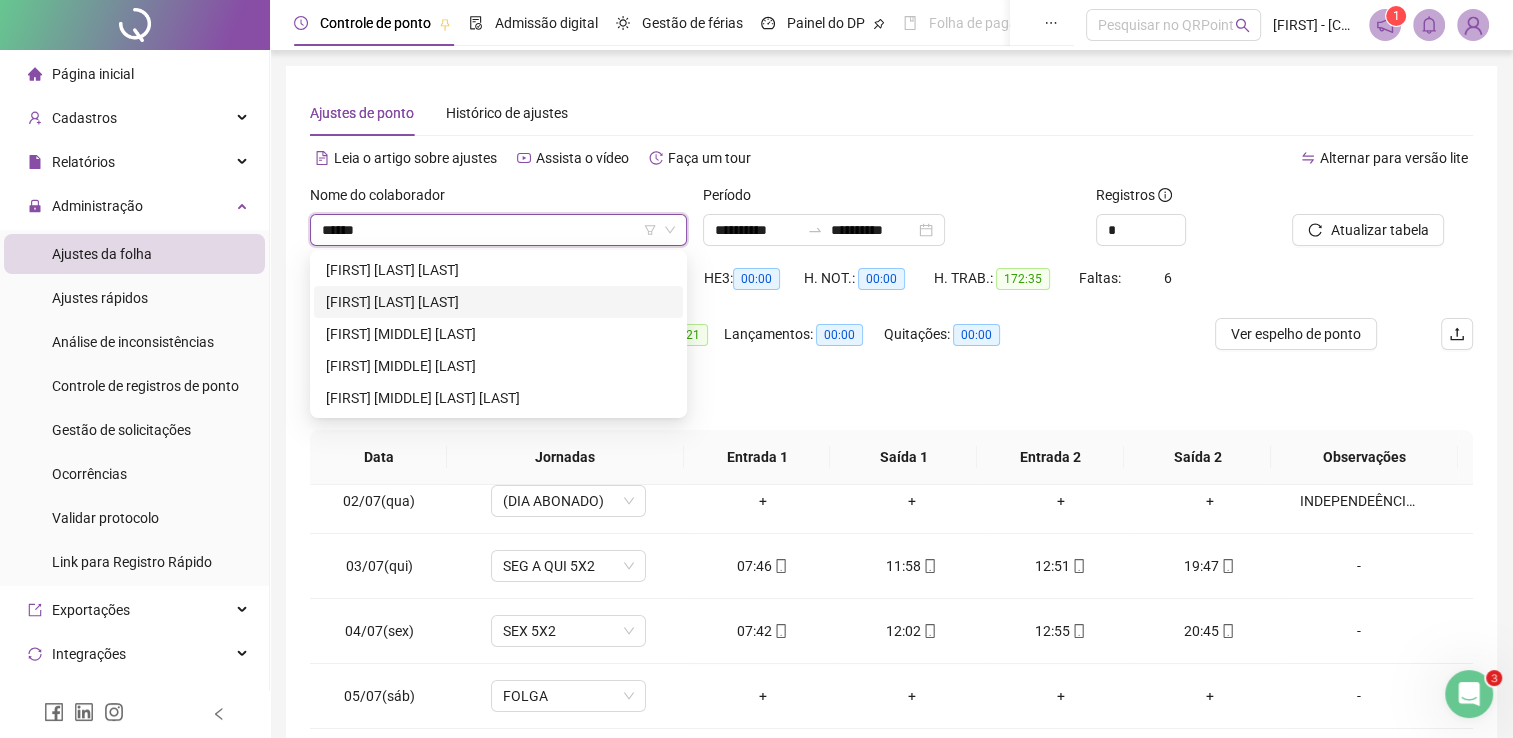 click on "[FIRST] [LAST] [LAST]" at bounding box center (498, 302) 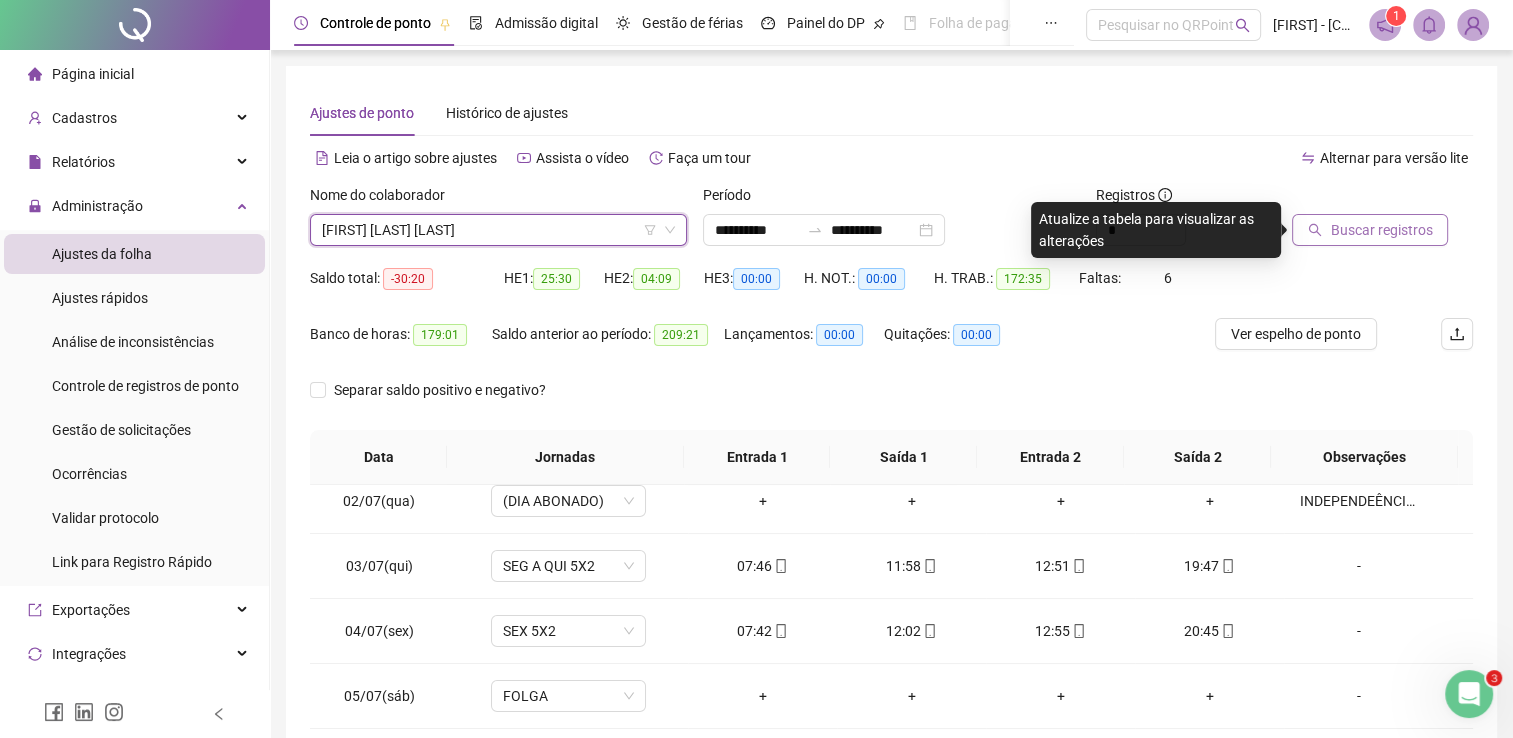 click on "Buscar registros" at bounding box center (1370, 230) 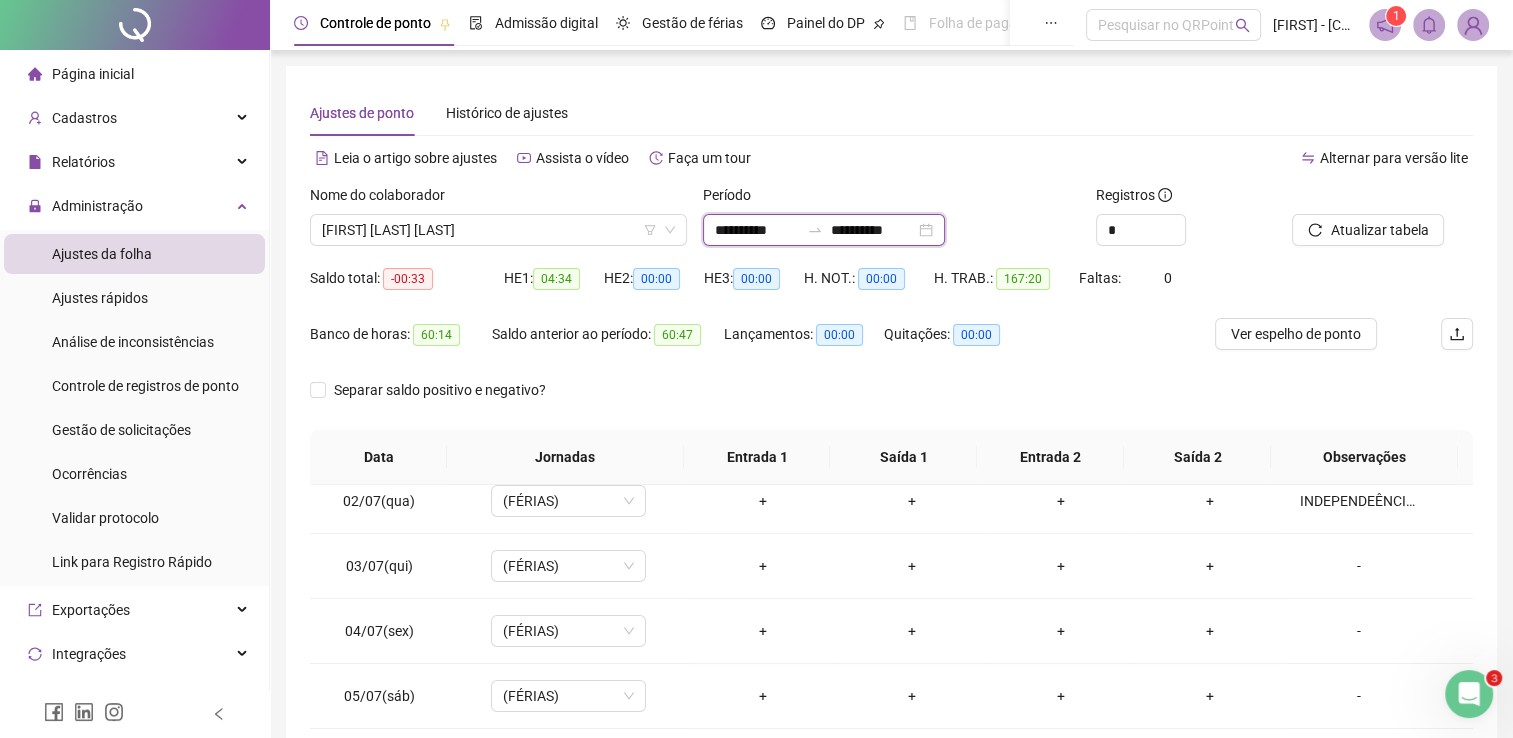 click on "**********" at bounding box center [757, 230] 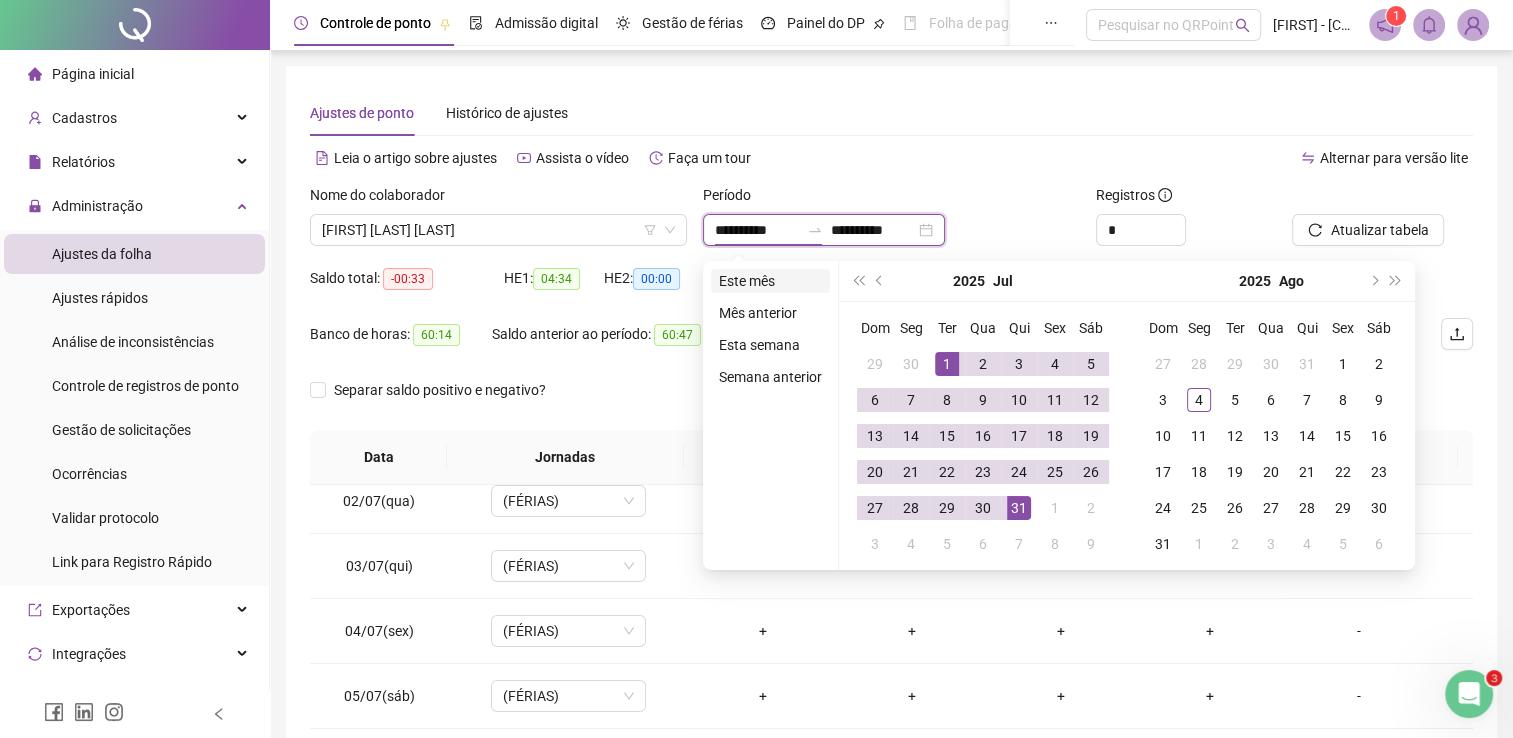 type on "**********" 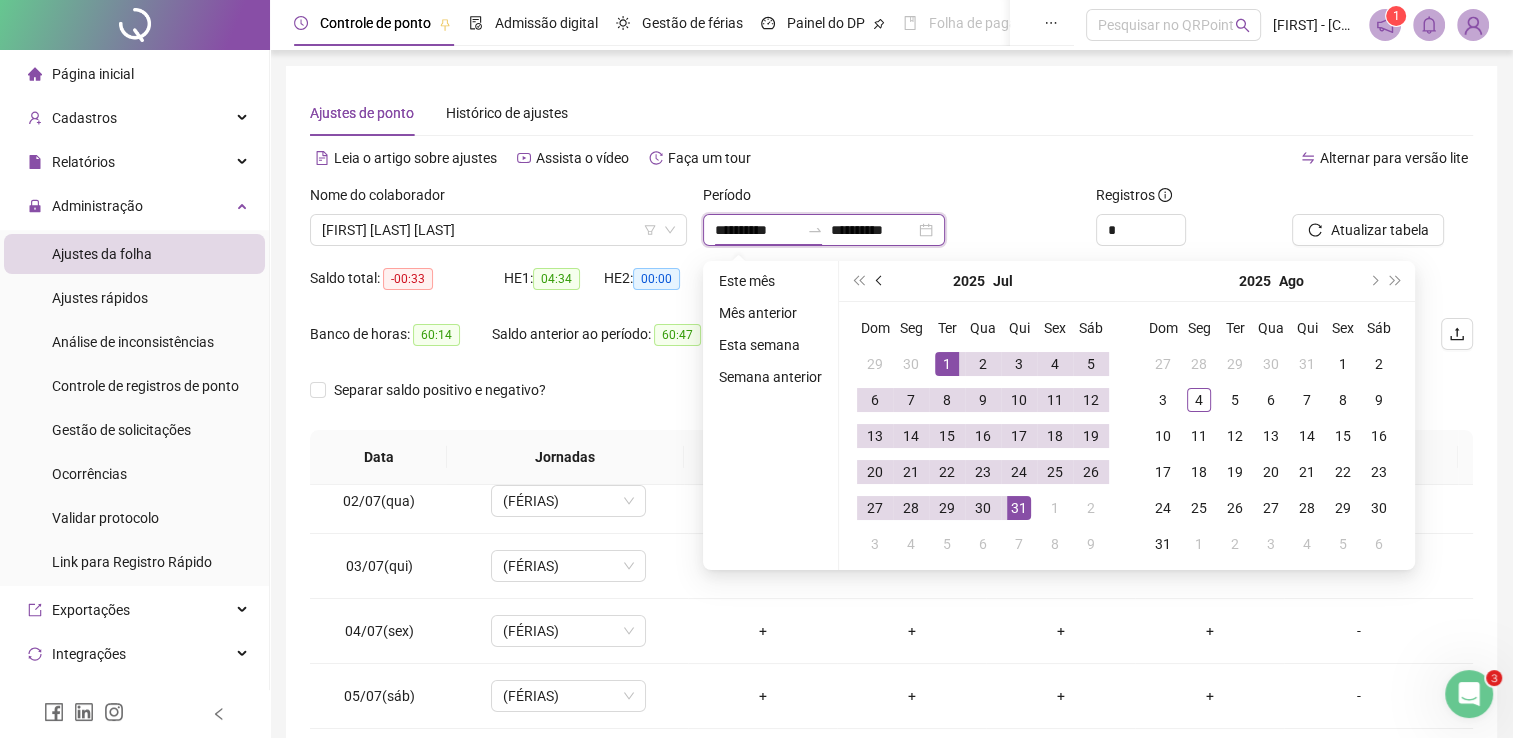type on "**********" 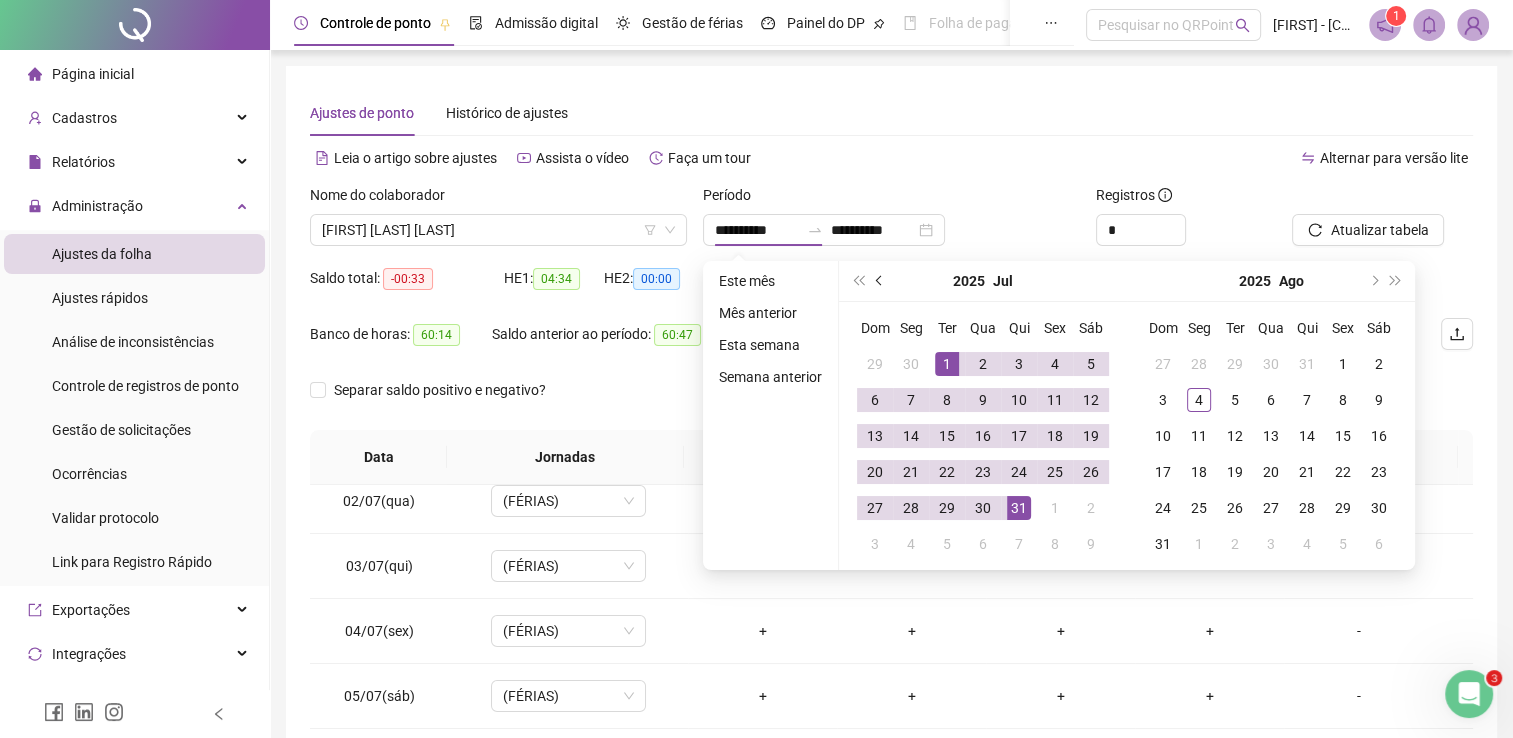 click at bounding box center [881, 281] 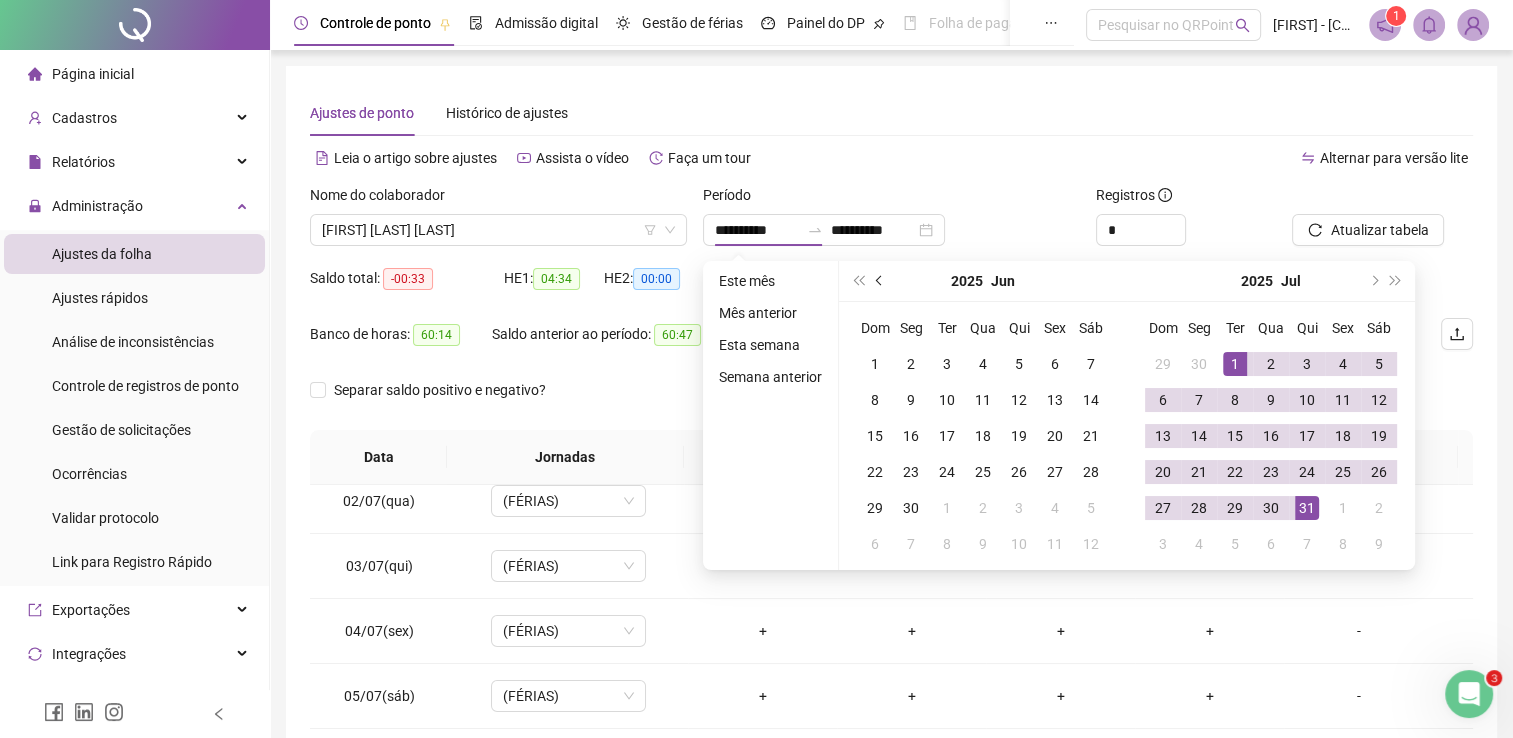 click at bounding box center [881, 281] 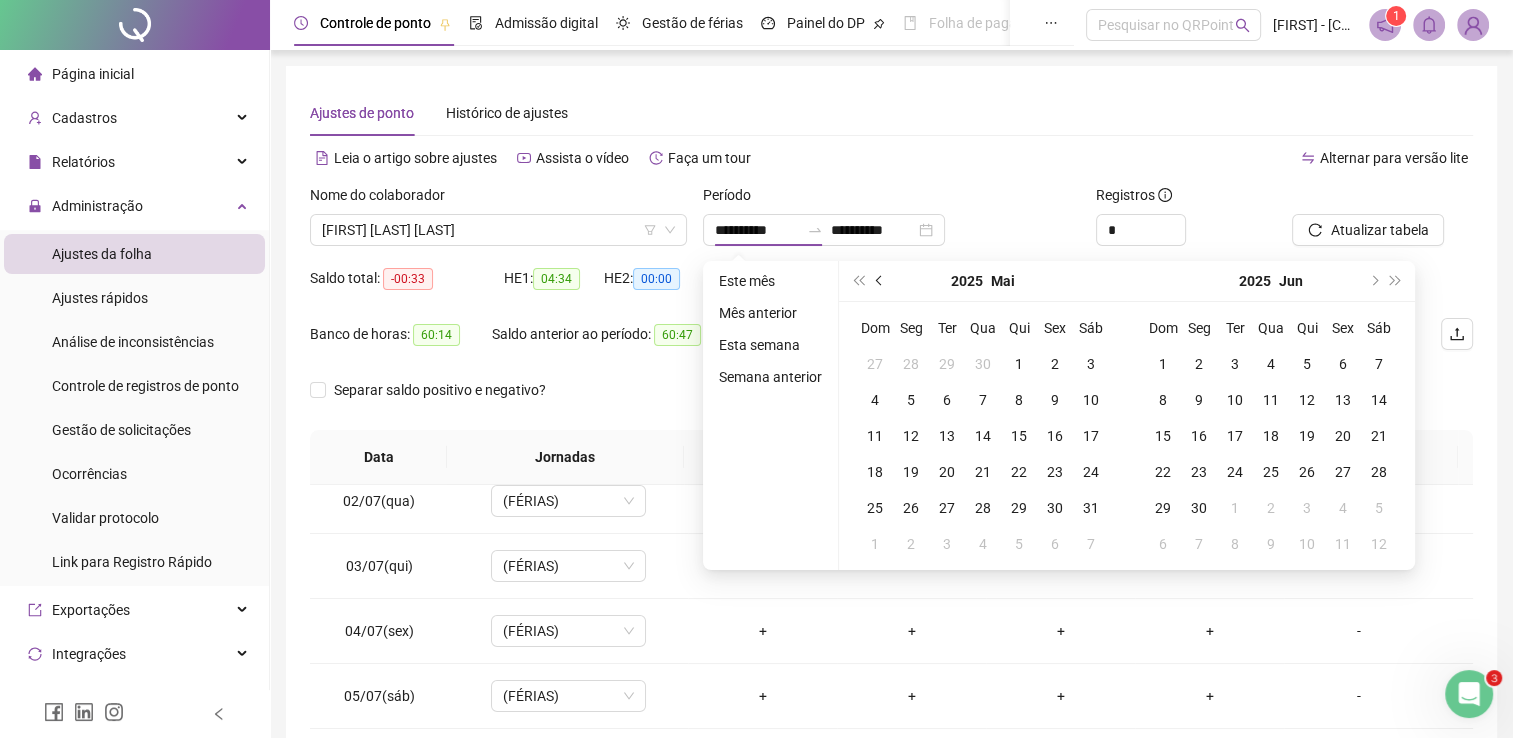 click at bounding box center [881, 281] 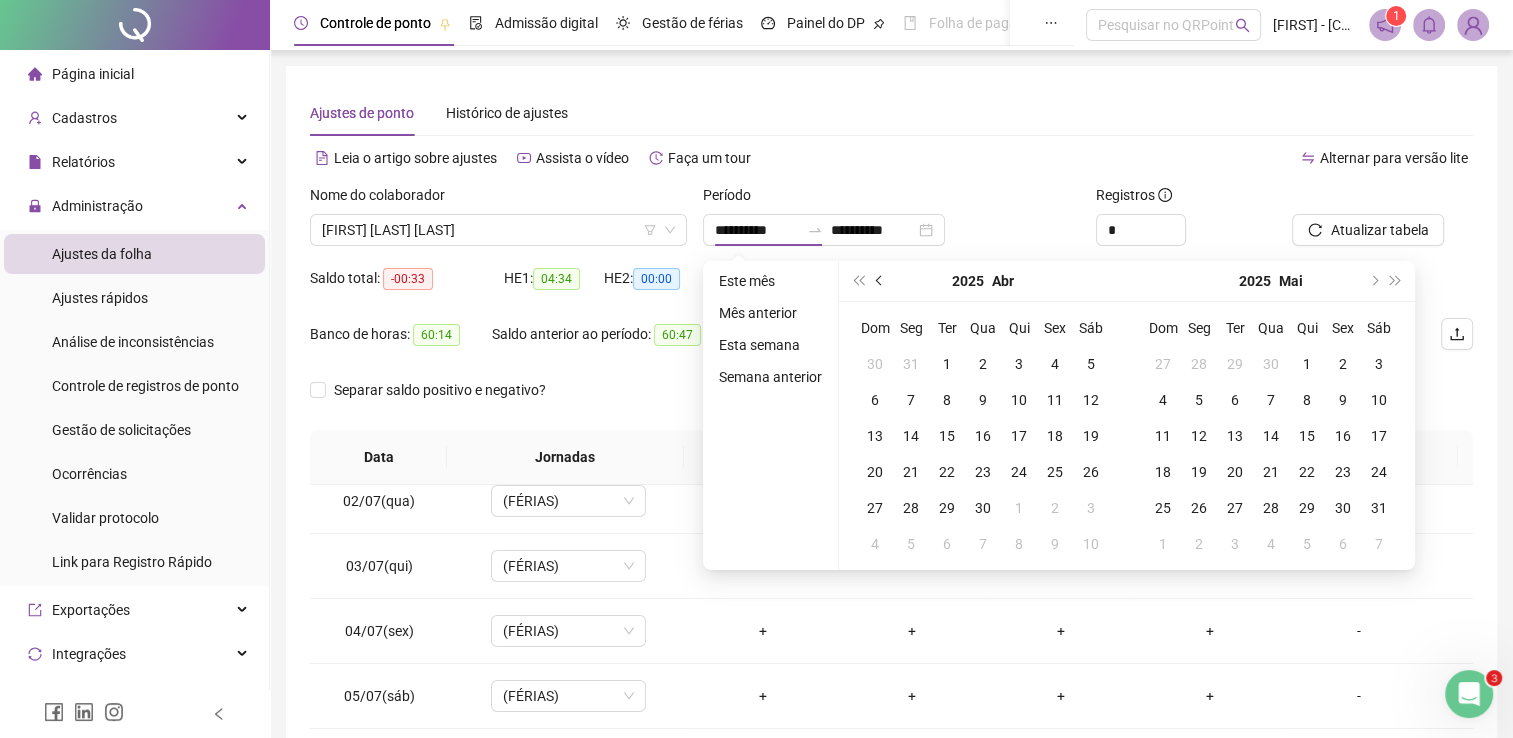 click at bounding box center (881, 281) 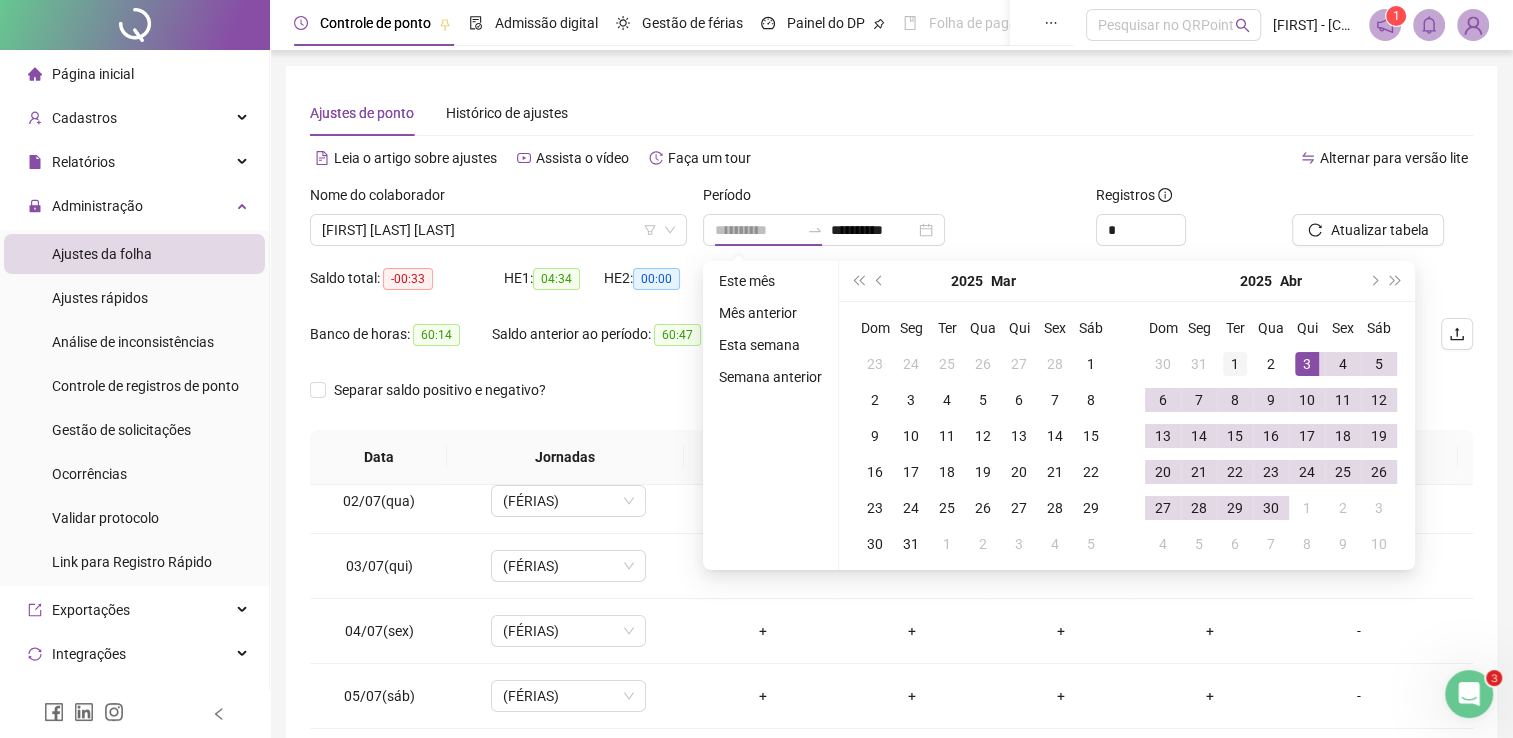 type on "**********" 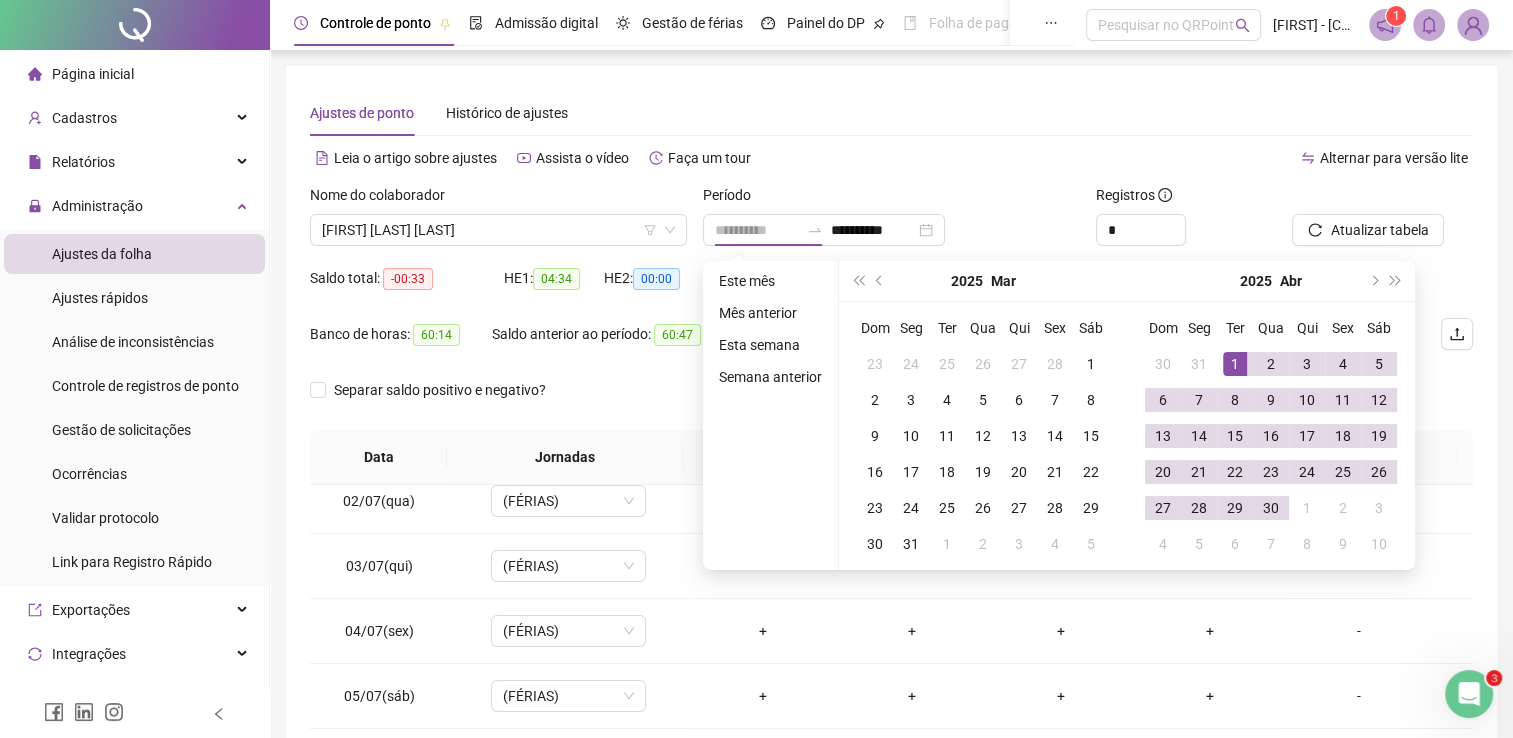 click on "1" at bounding box center [1235, 364] 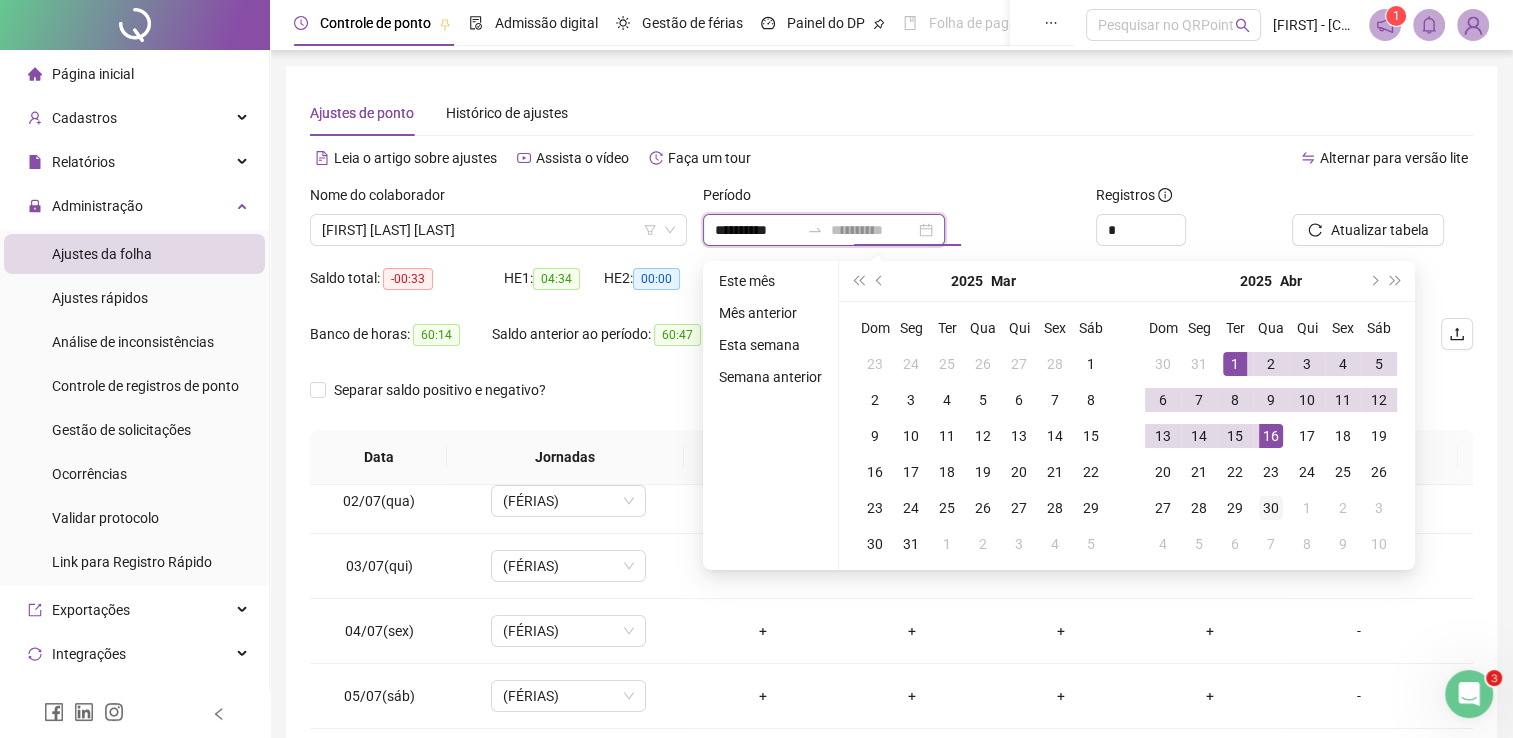 type on "**********" 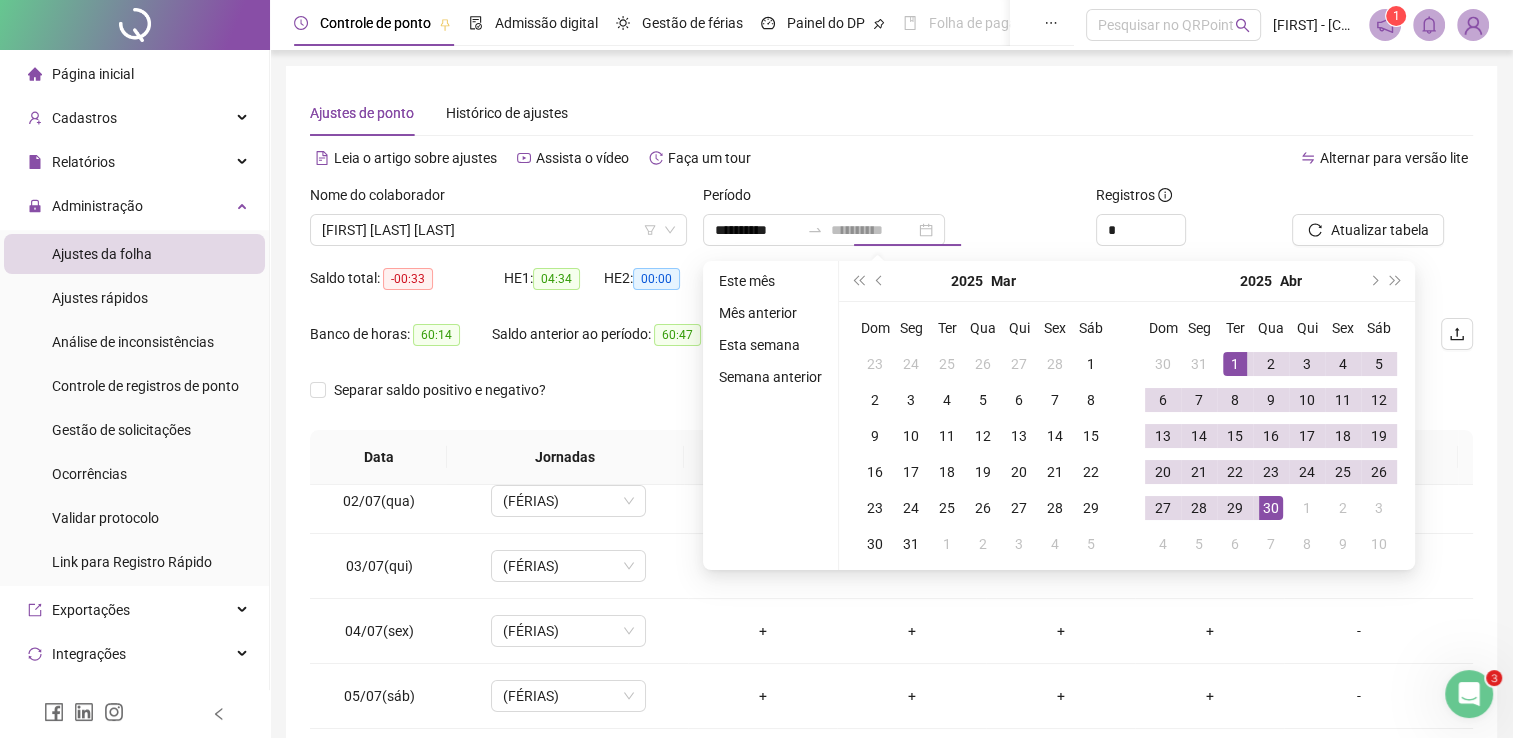 click on "30" at bounding box center [1271, 508] 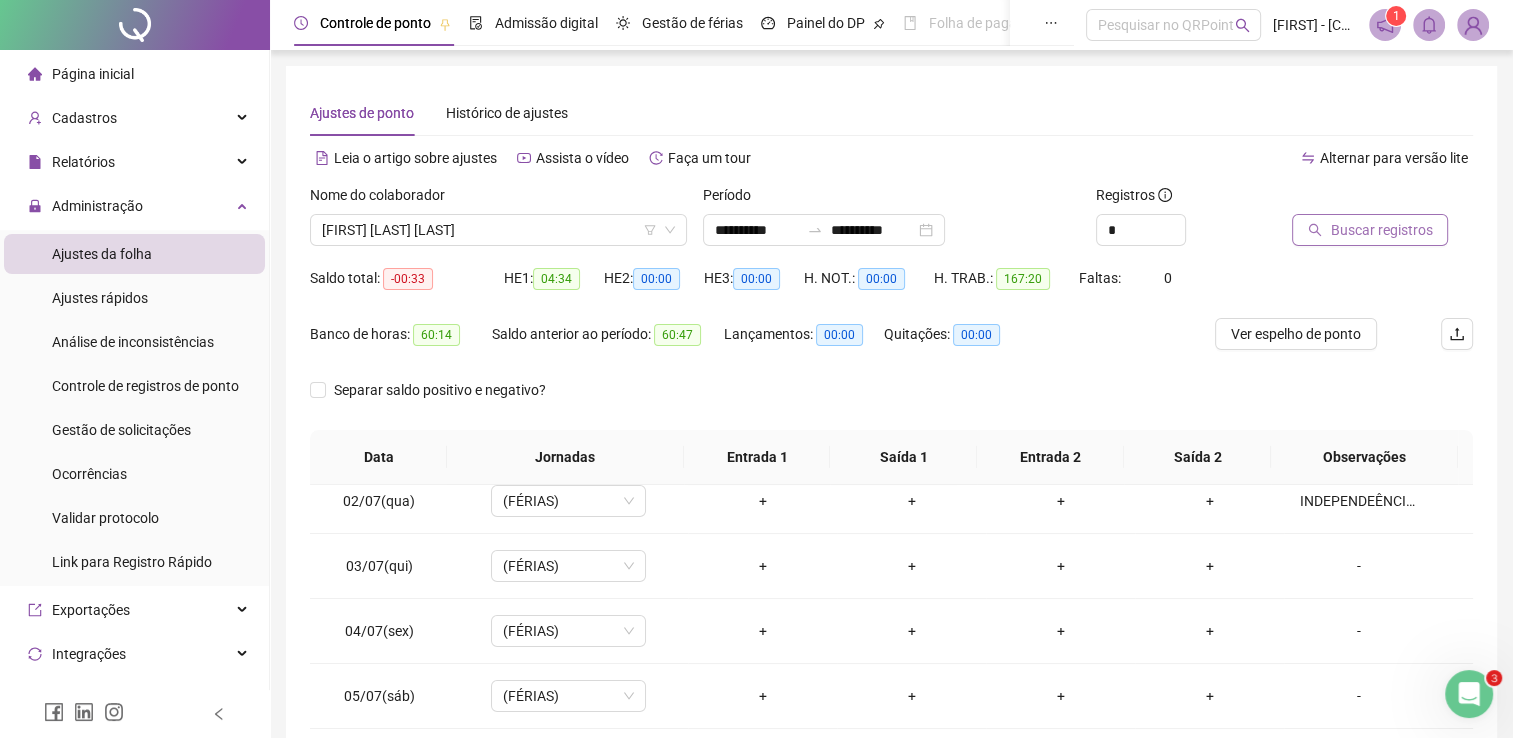 click on "Buscar registros" at bounding box center [1381, 230] 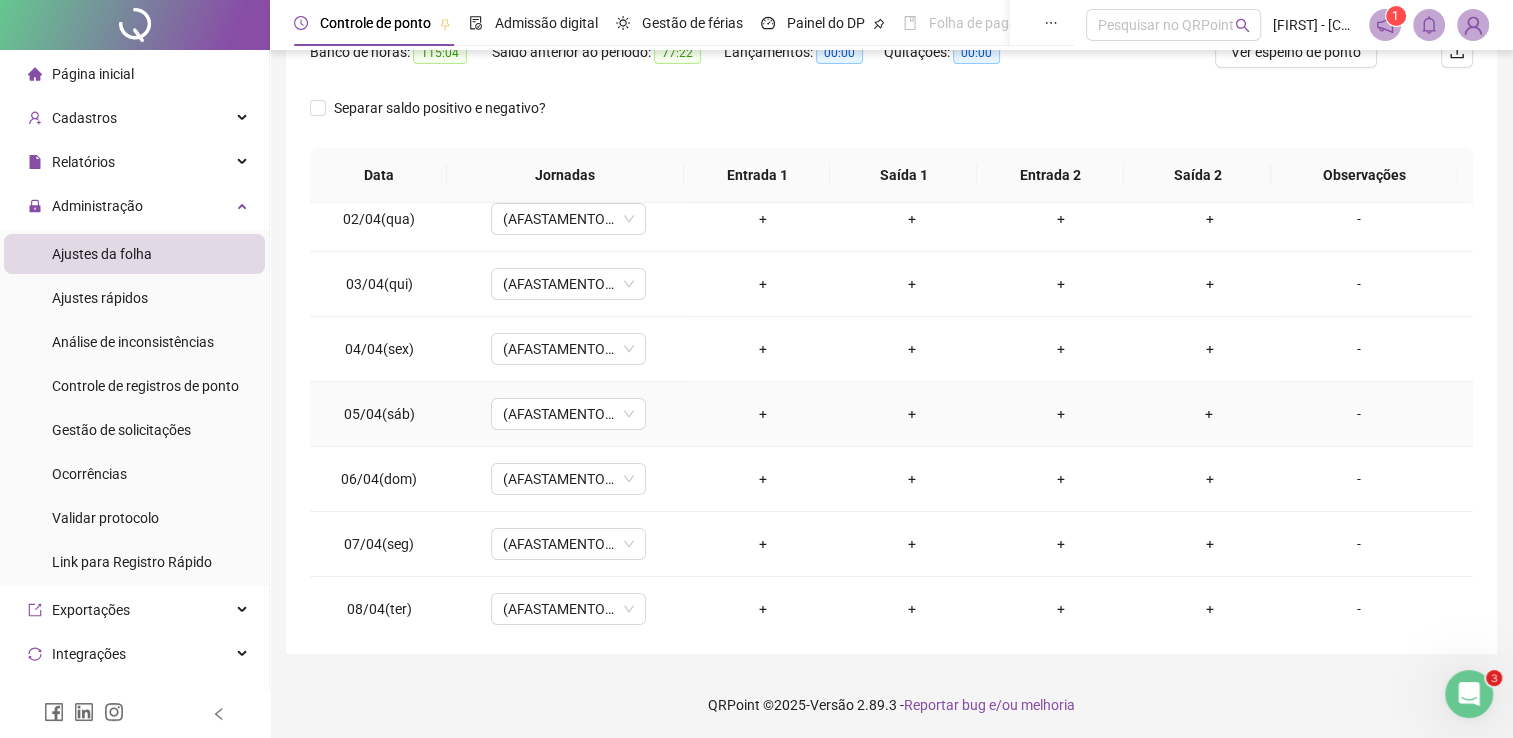 scroll, scrollTop: 283, scrollLeft: 0, axis: vertical 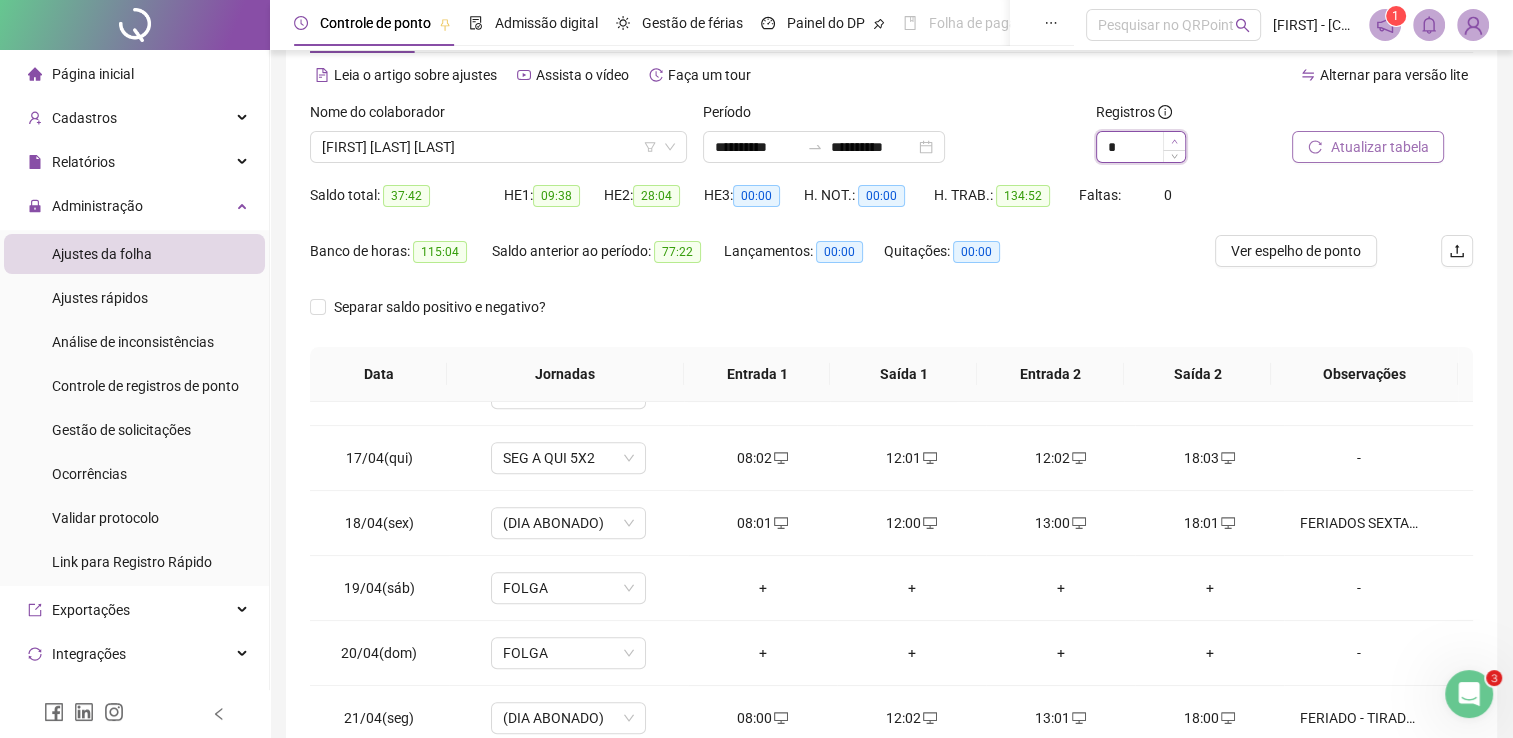 click 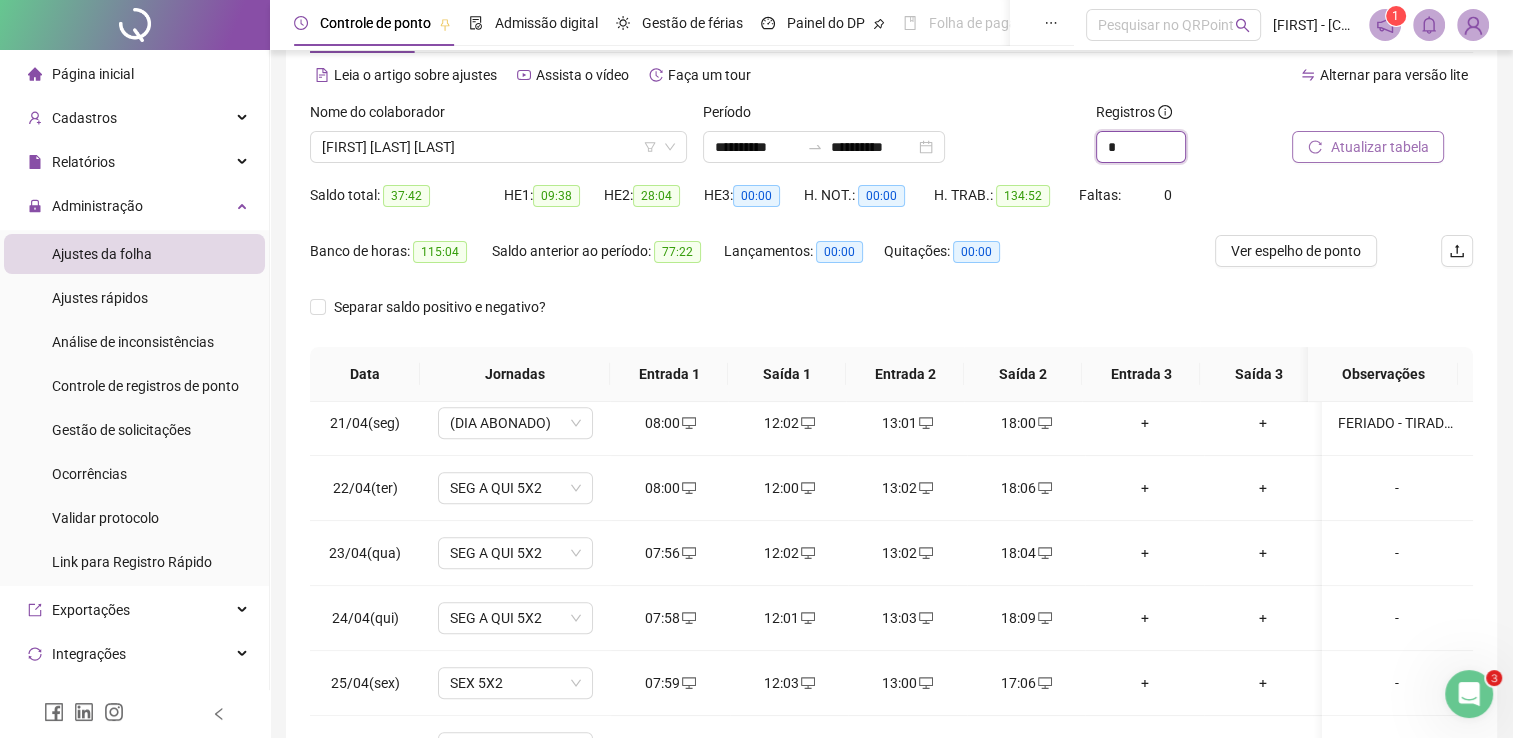 scroll, scrollTop: 1532, scrollLeft: 0, axis: vertical 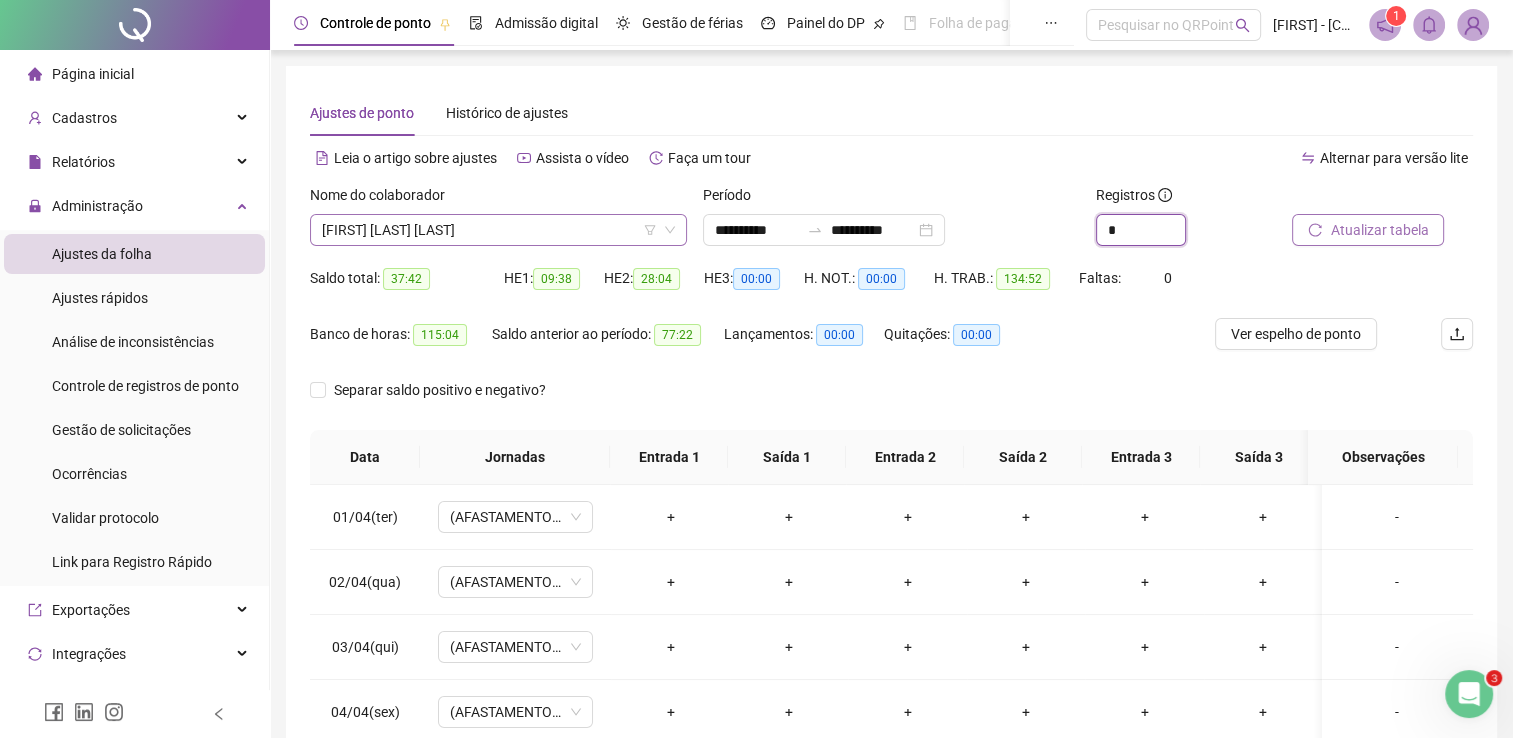 click on "[FIRST] [LAST] [LAST]" at bounding box center (498, 230) 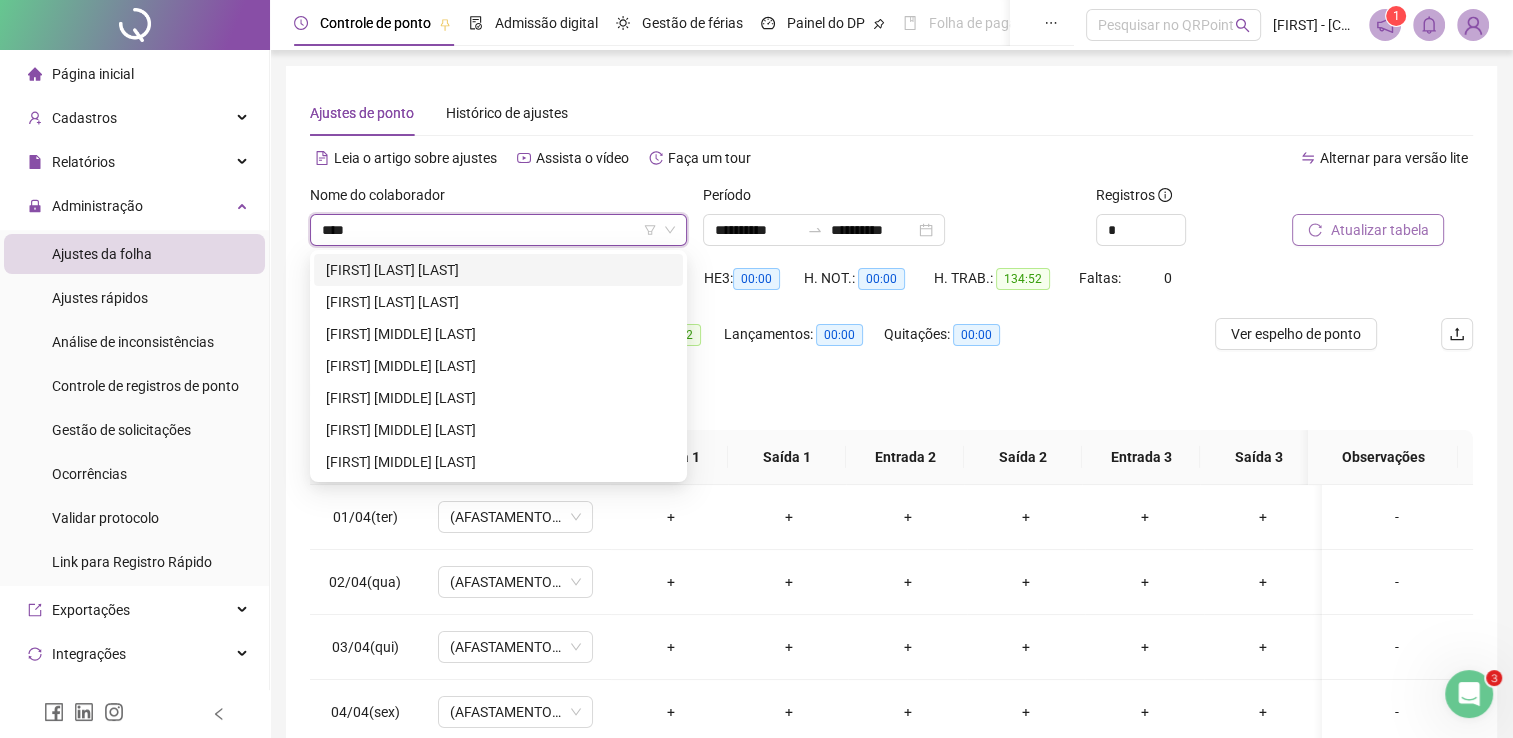 scroll, scrollTop: 0, scrollLeft: 0, axis: both 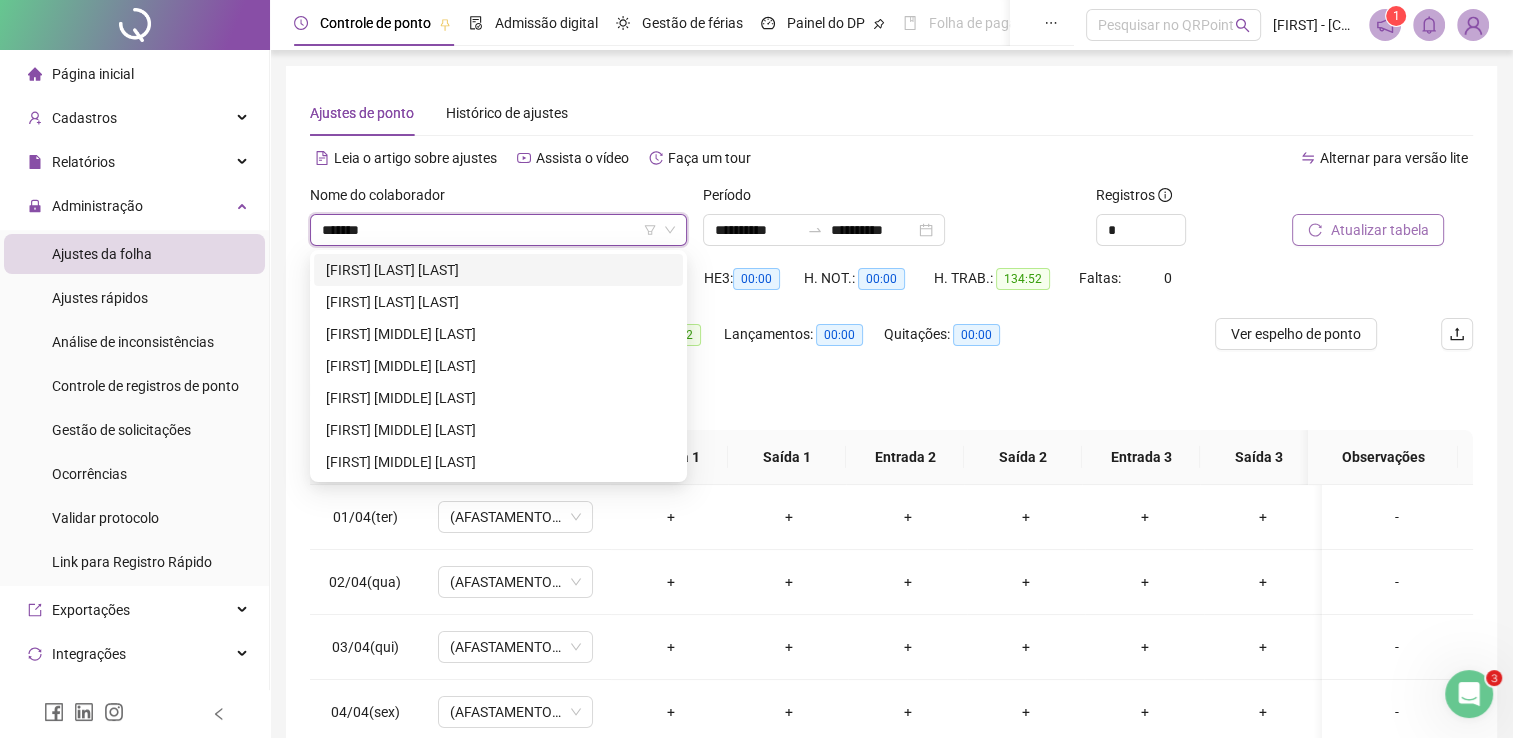 type on "********" 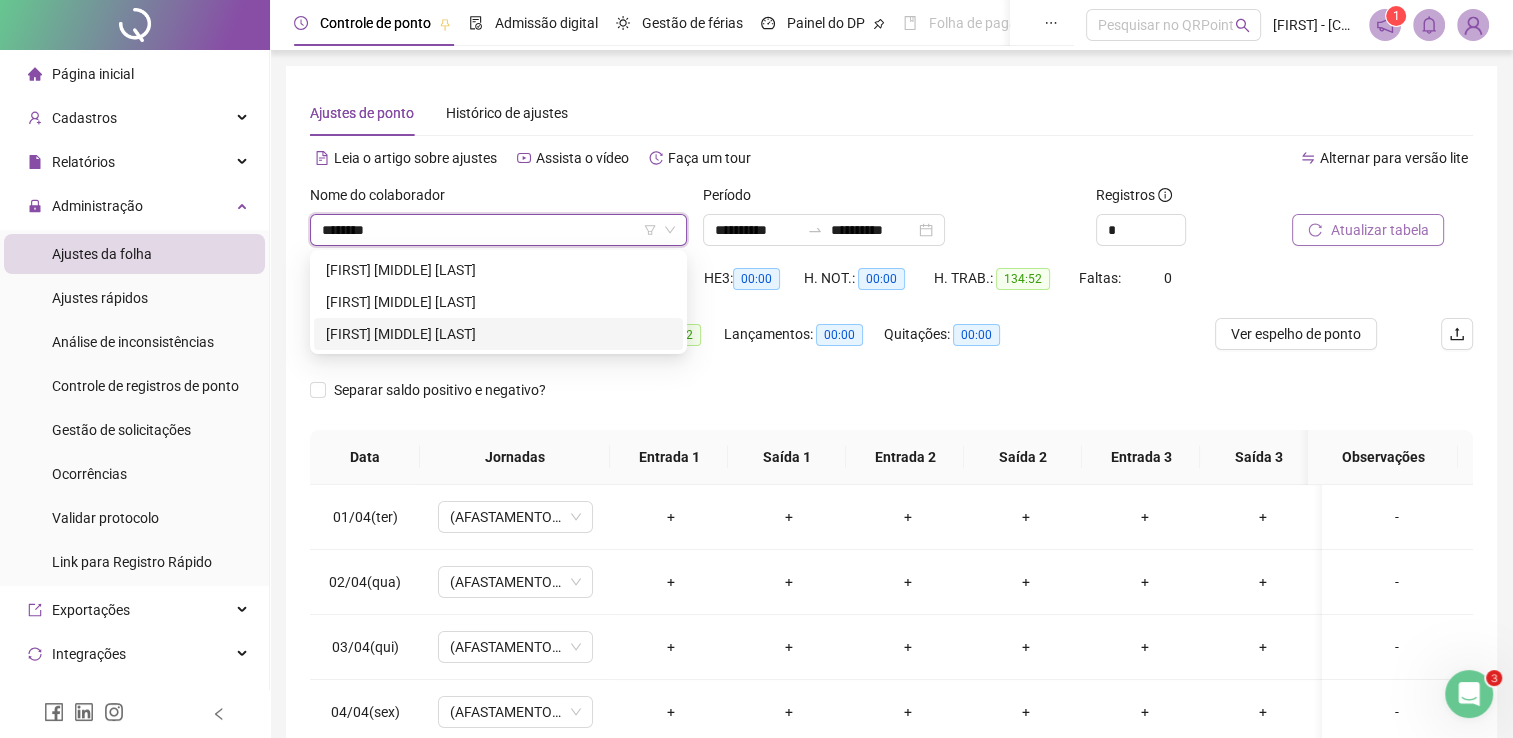 click on "[FIRST] [MIDDLE] [LAST]" at bounding box center (498, 334) 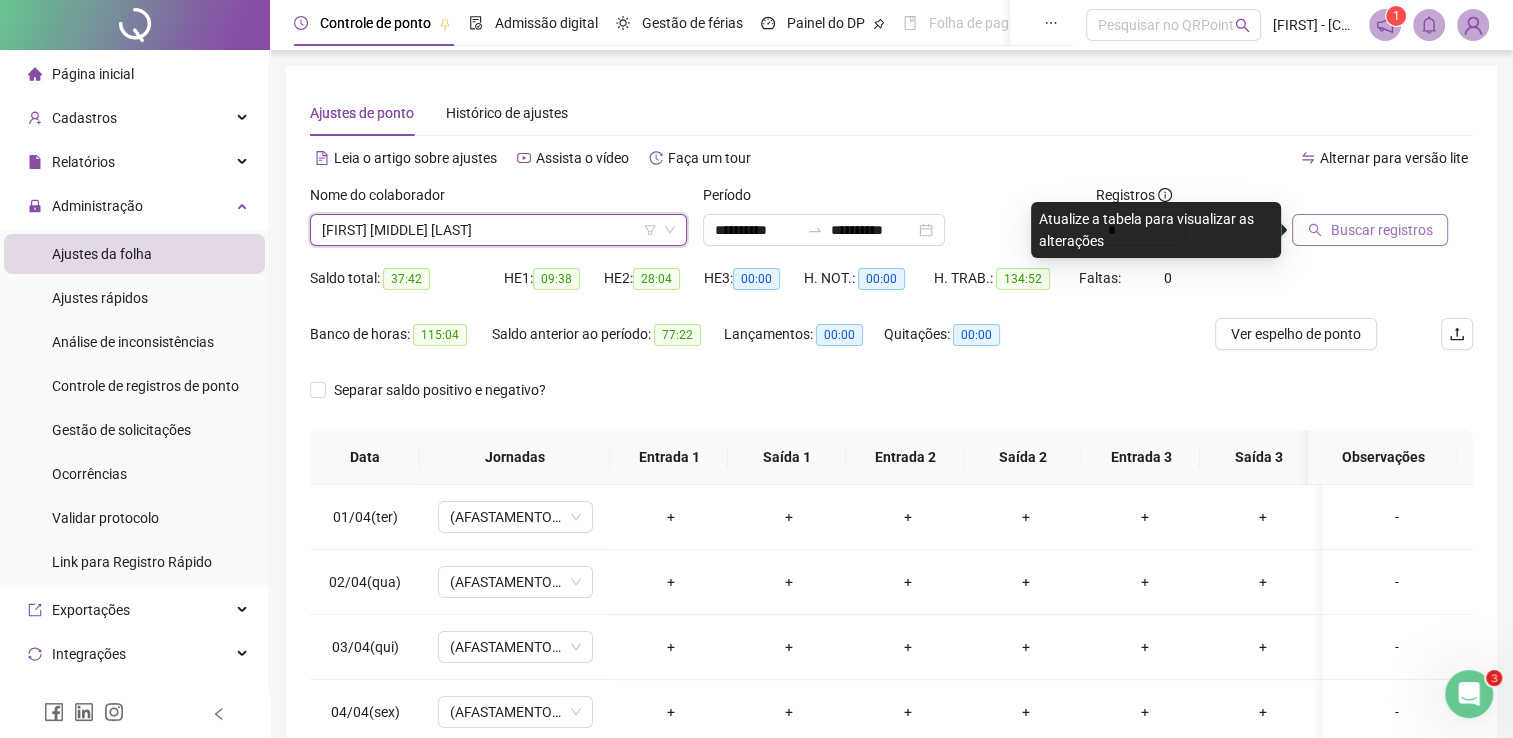click on "Buscar registros" at bounding box center [1381, 230] 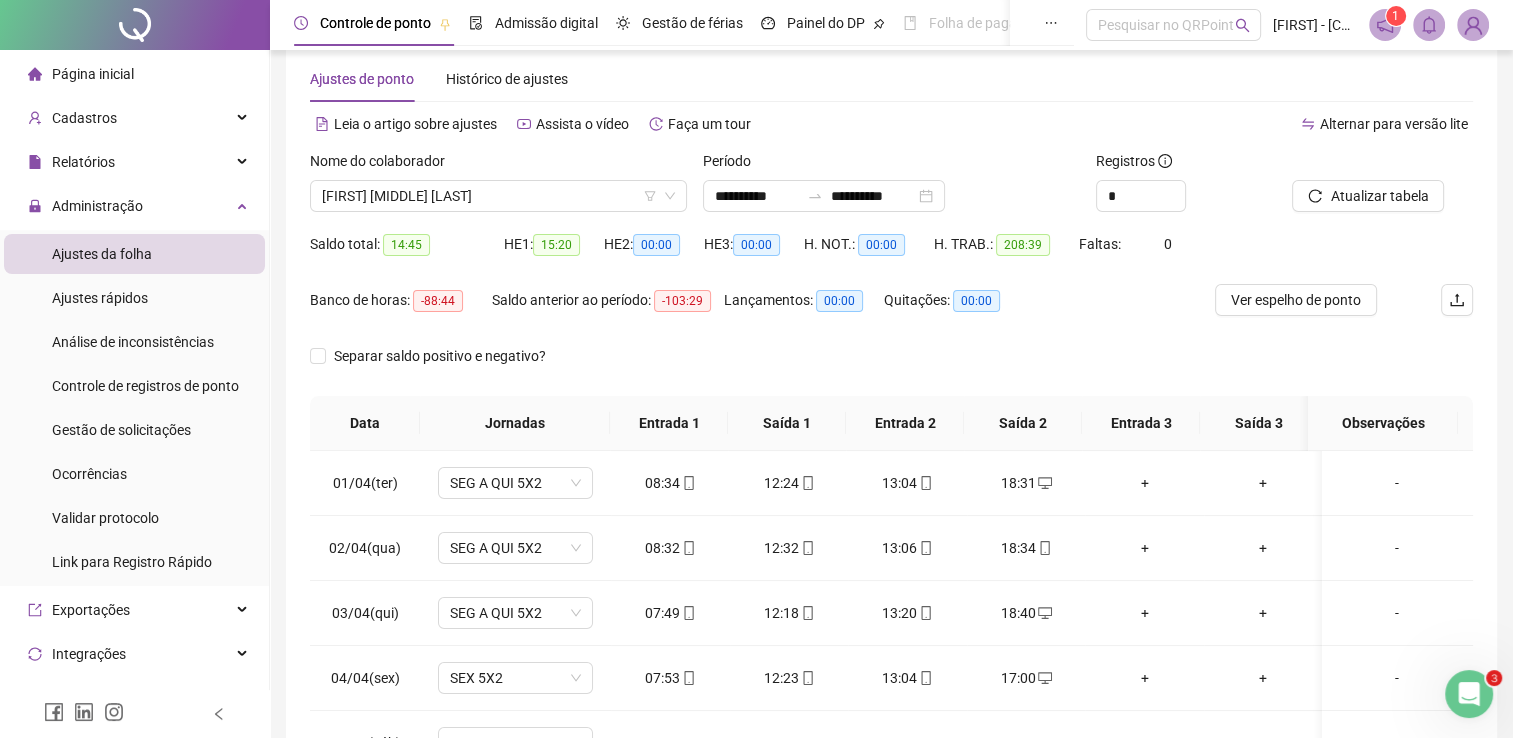 scroll, scrollTop: 283, scrollLeft: 0, axis: vertical 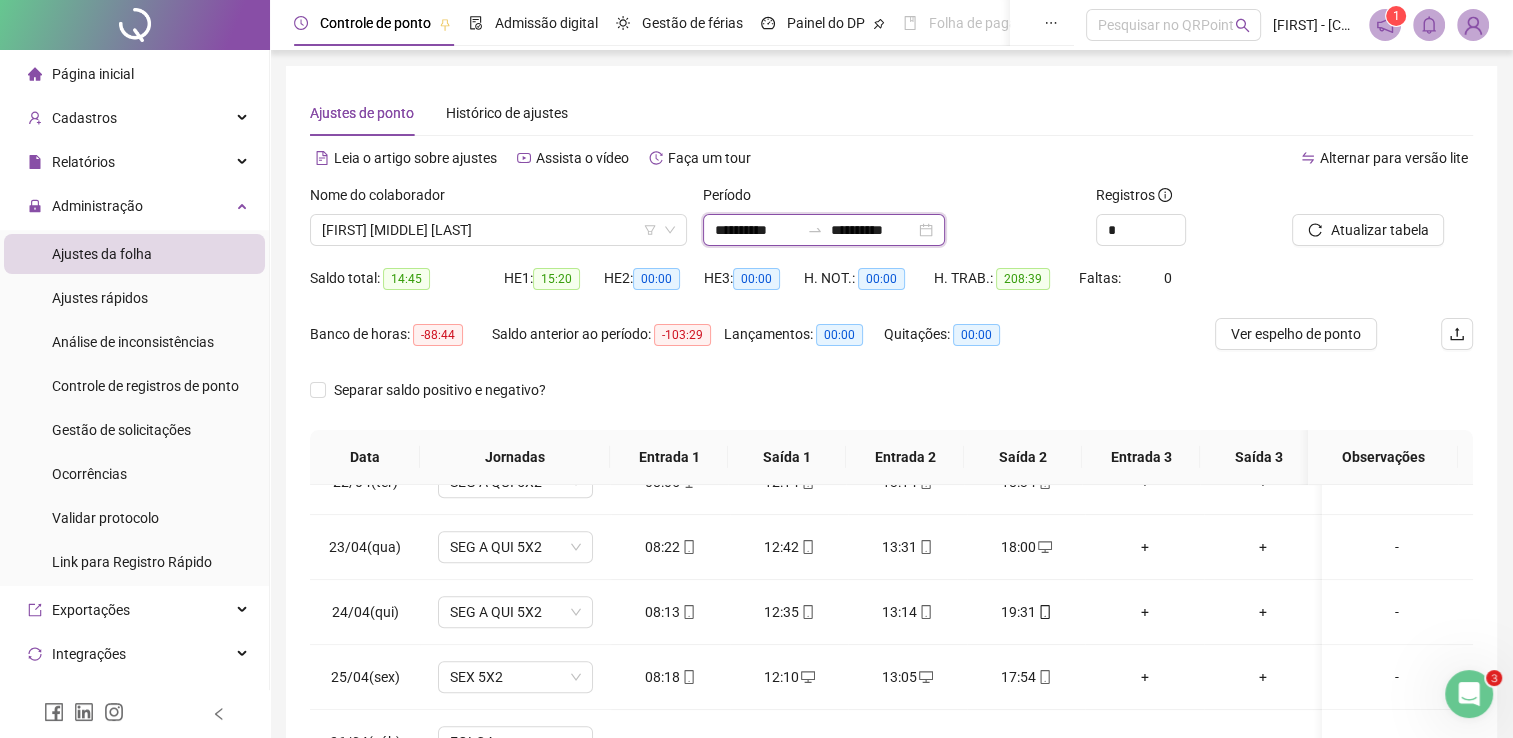 click on "**********" at bounding box center (757, 230) 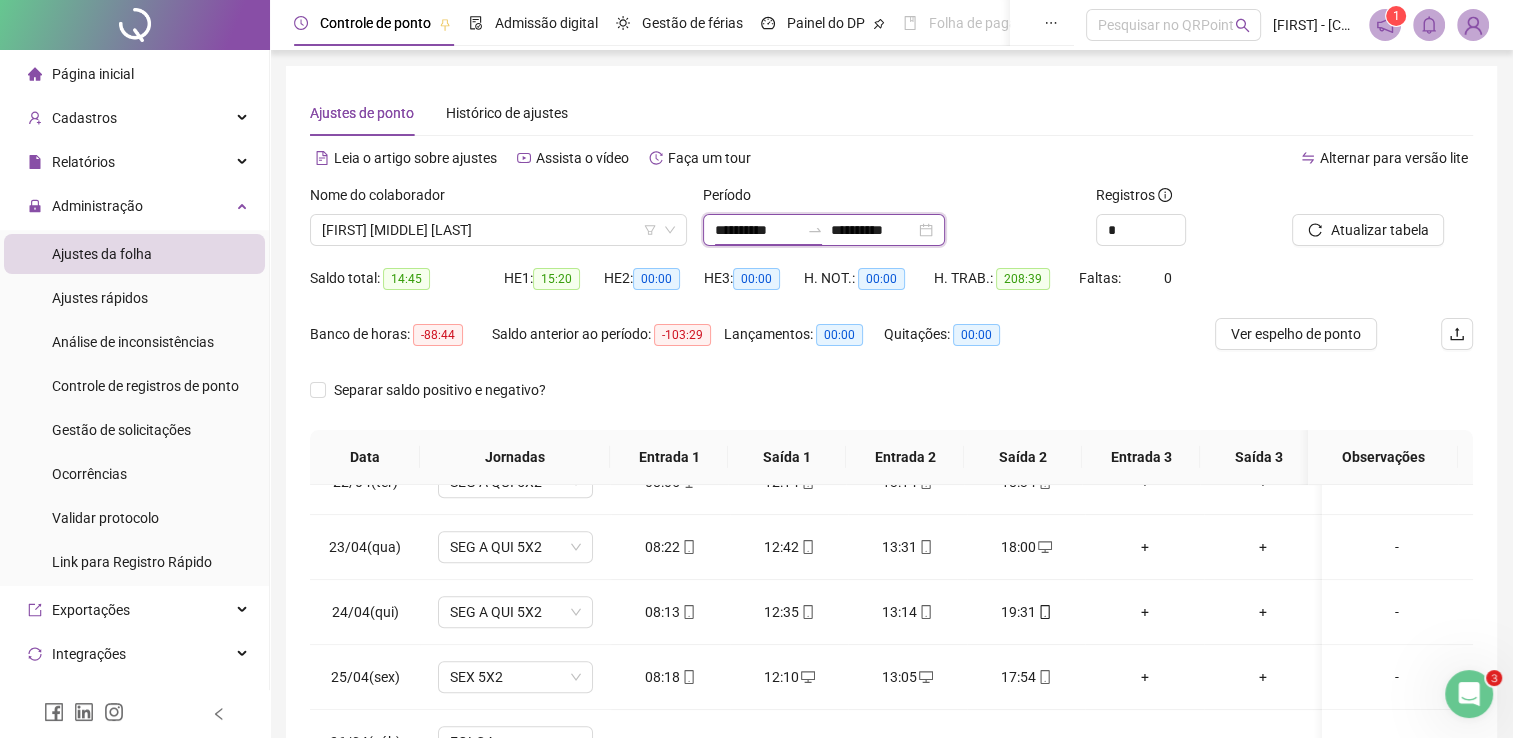 type on "**********" 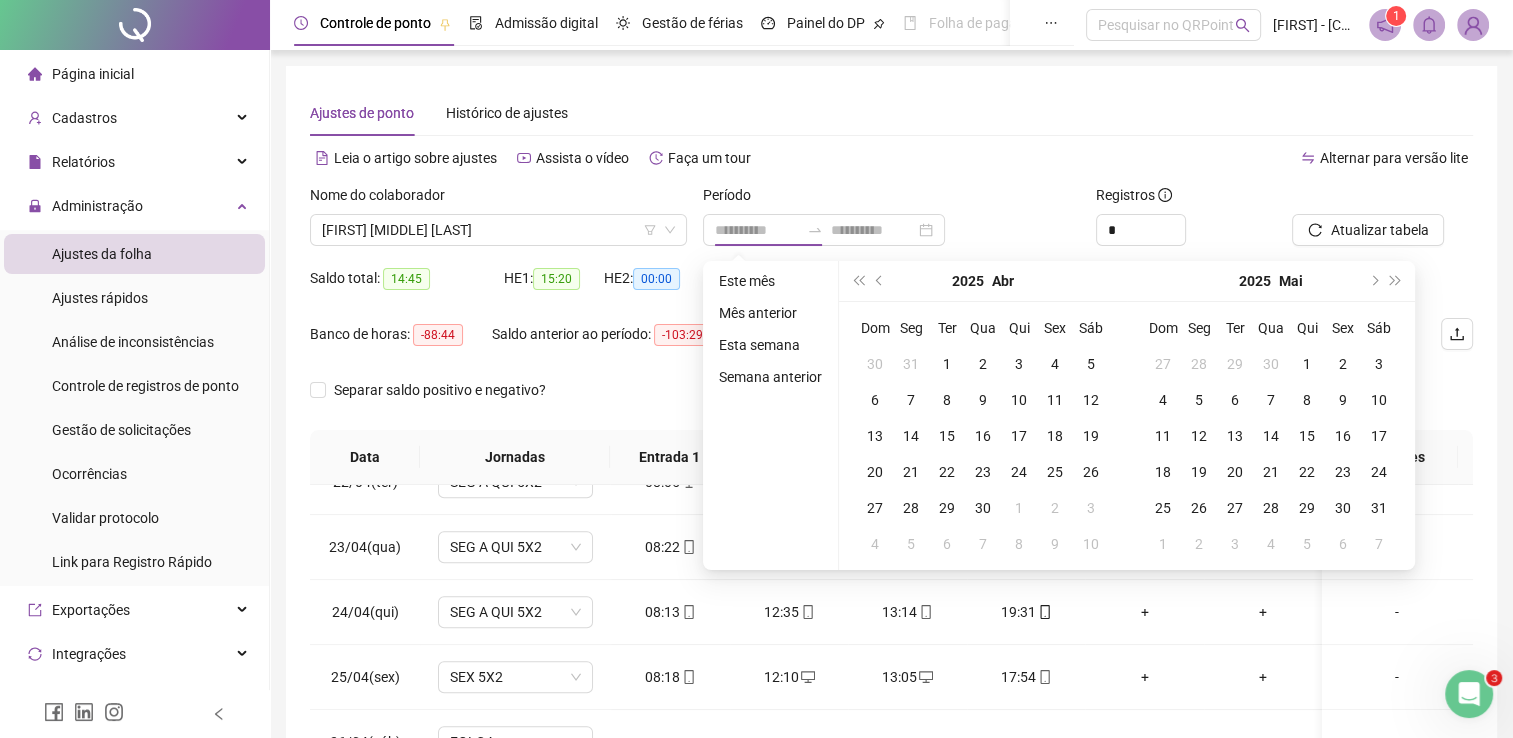 drag, startPoint x: 774, startPoint y: 282, endPoint x: 977, endPoint y: 275, distance: 203.12065 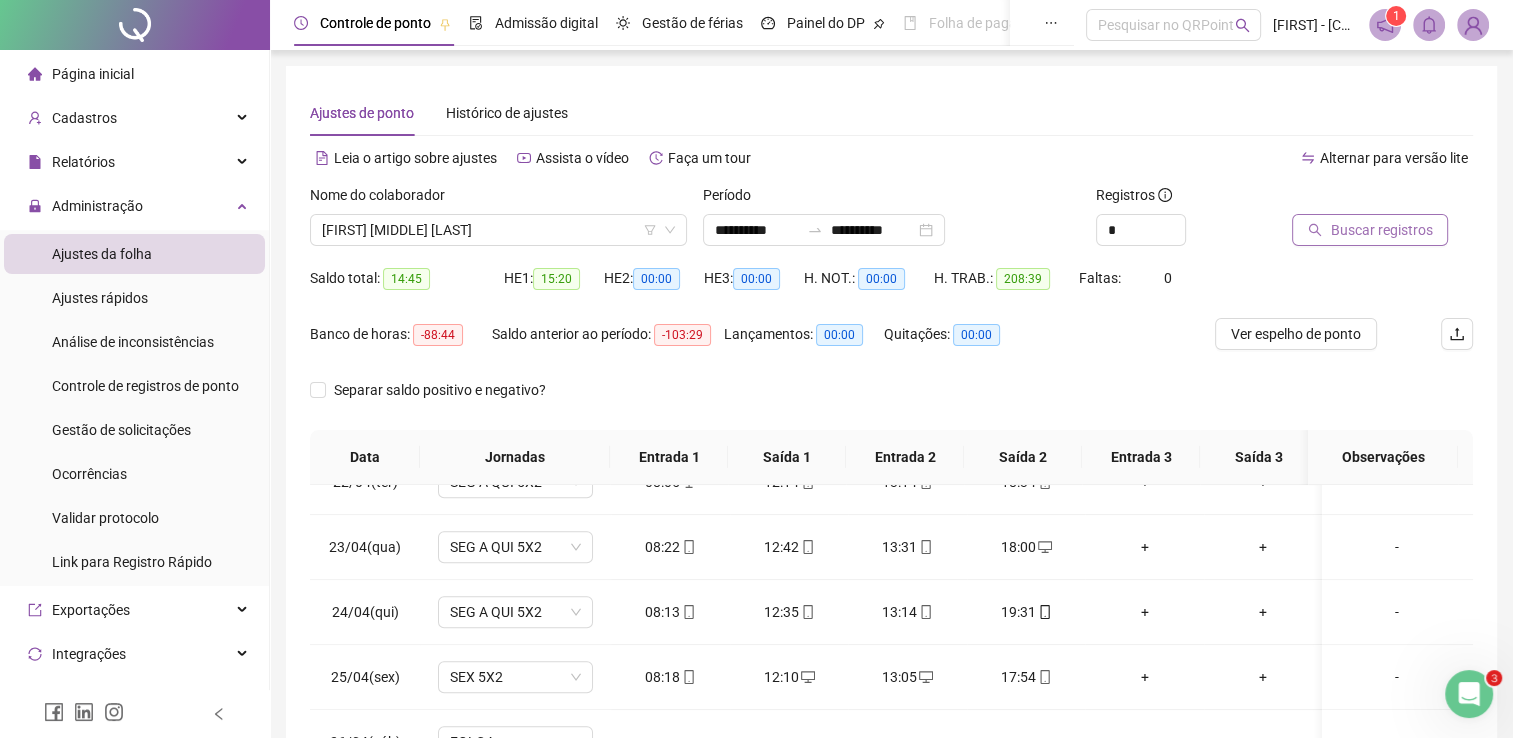 click 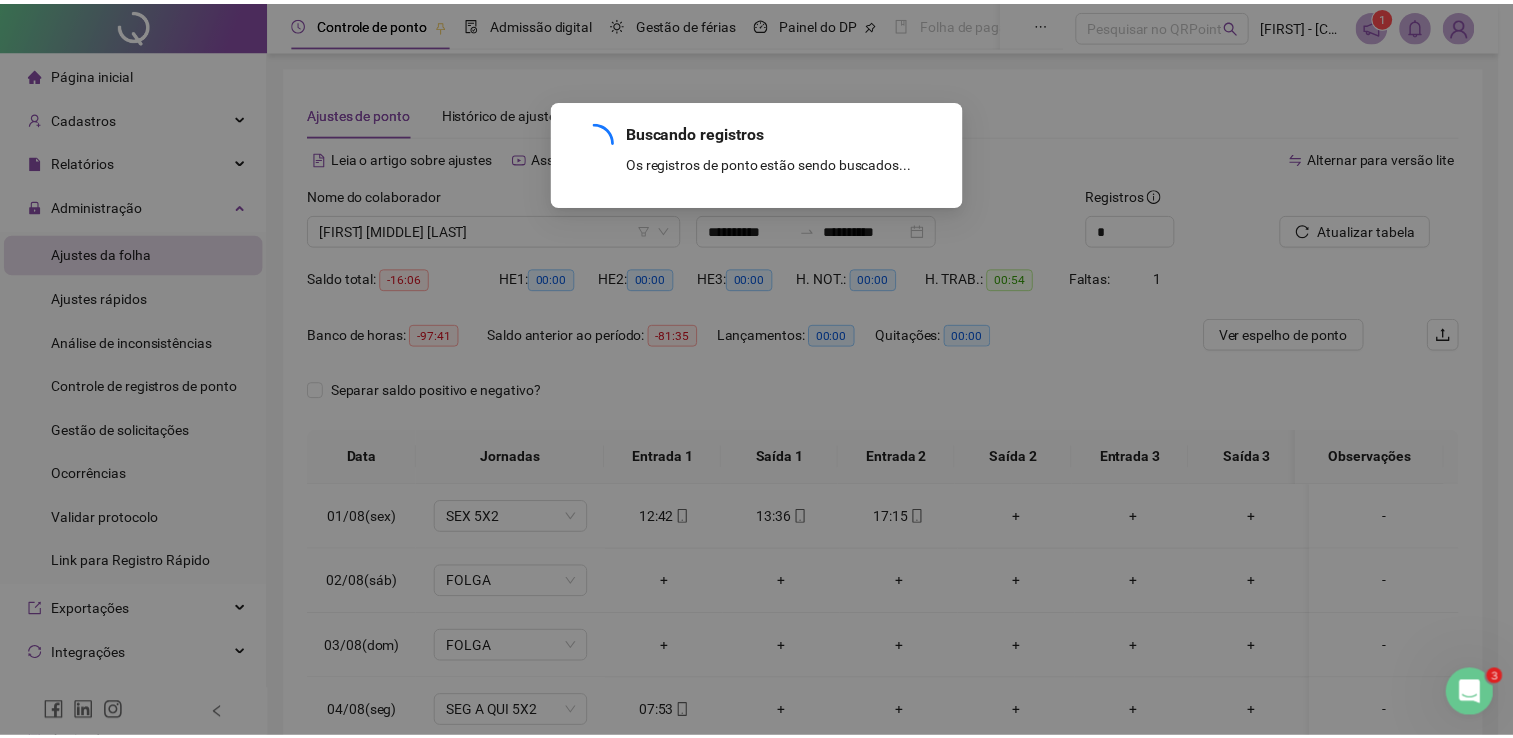 scroll, scrollTop: 0, scrollLeft: 0, axis: both 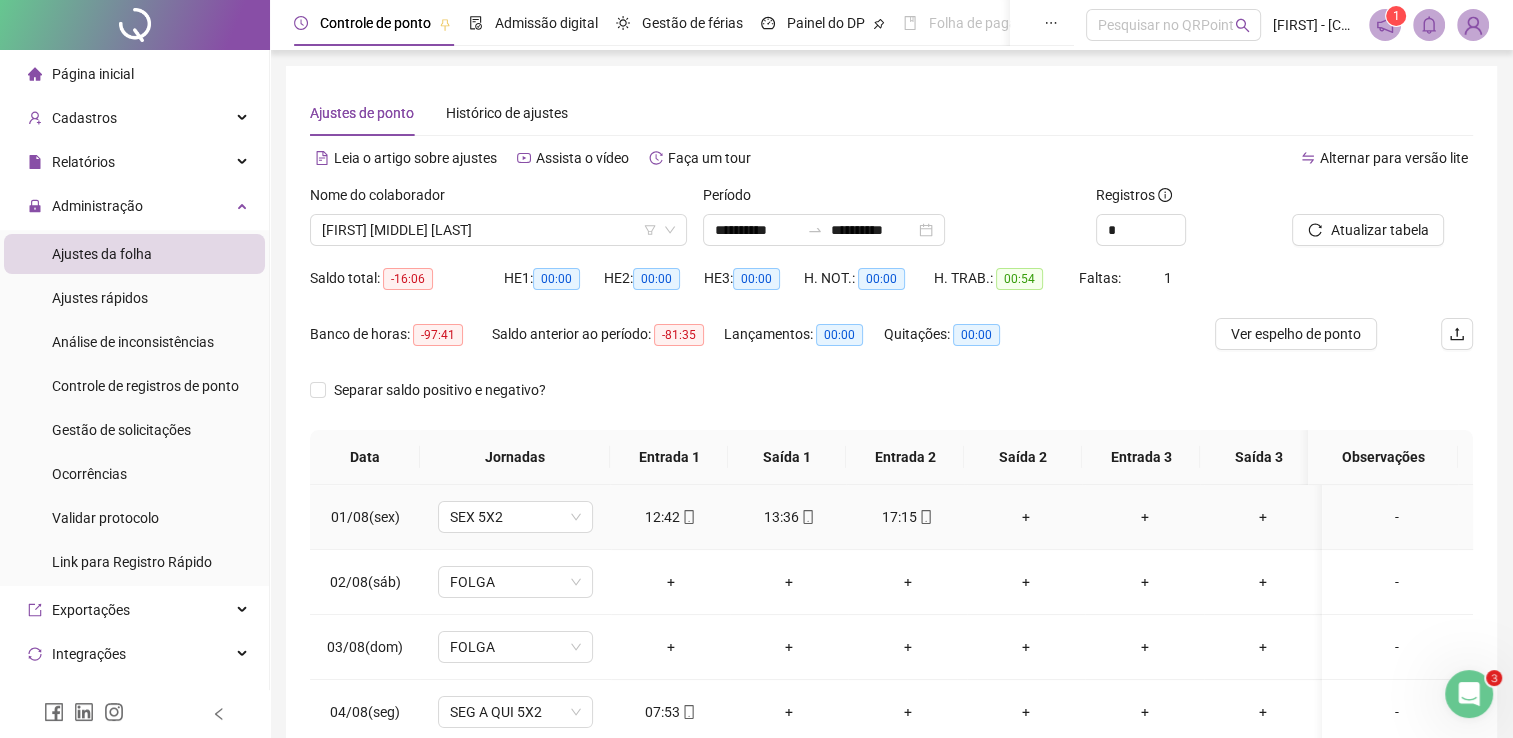 click on "+" at bounding box center (1026, 517) 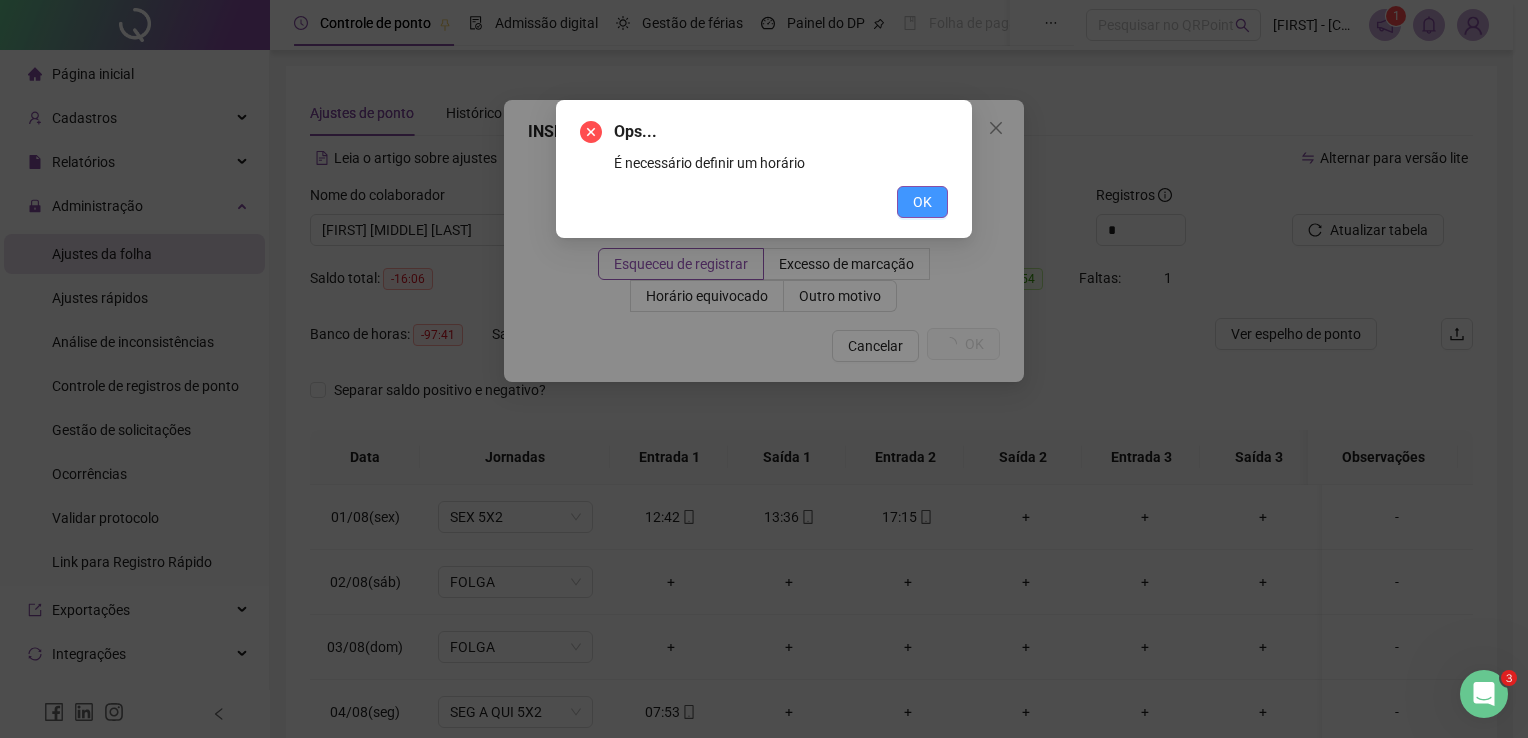 click on "OK" at bounding box center (922, 202) 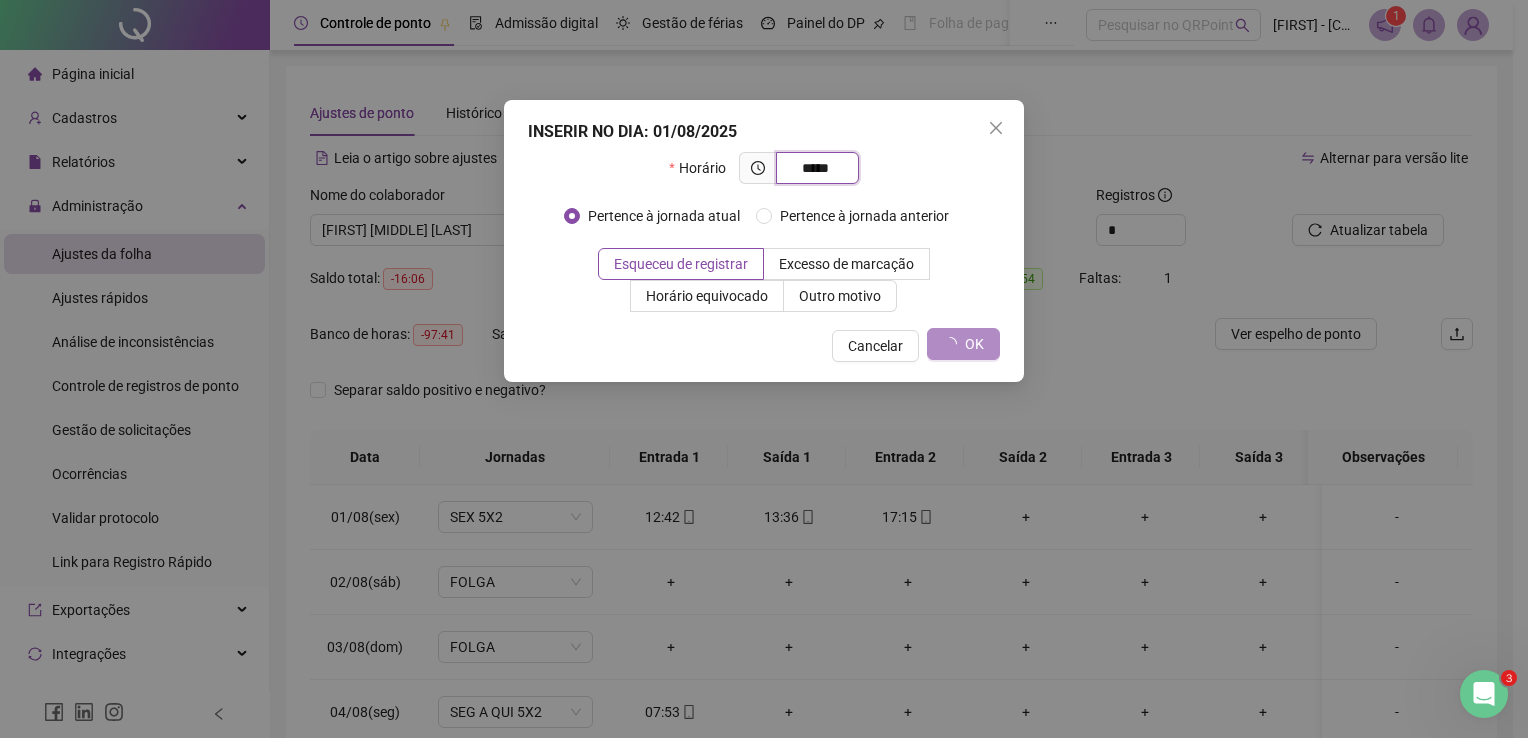 type on "*****" 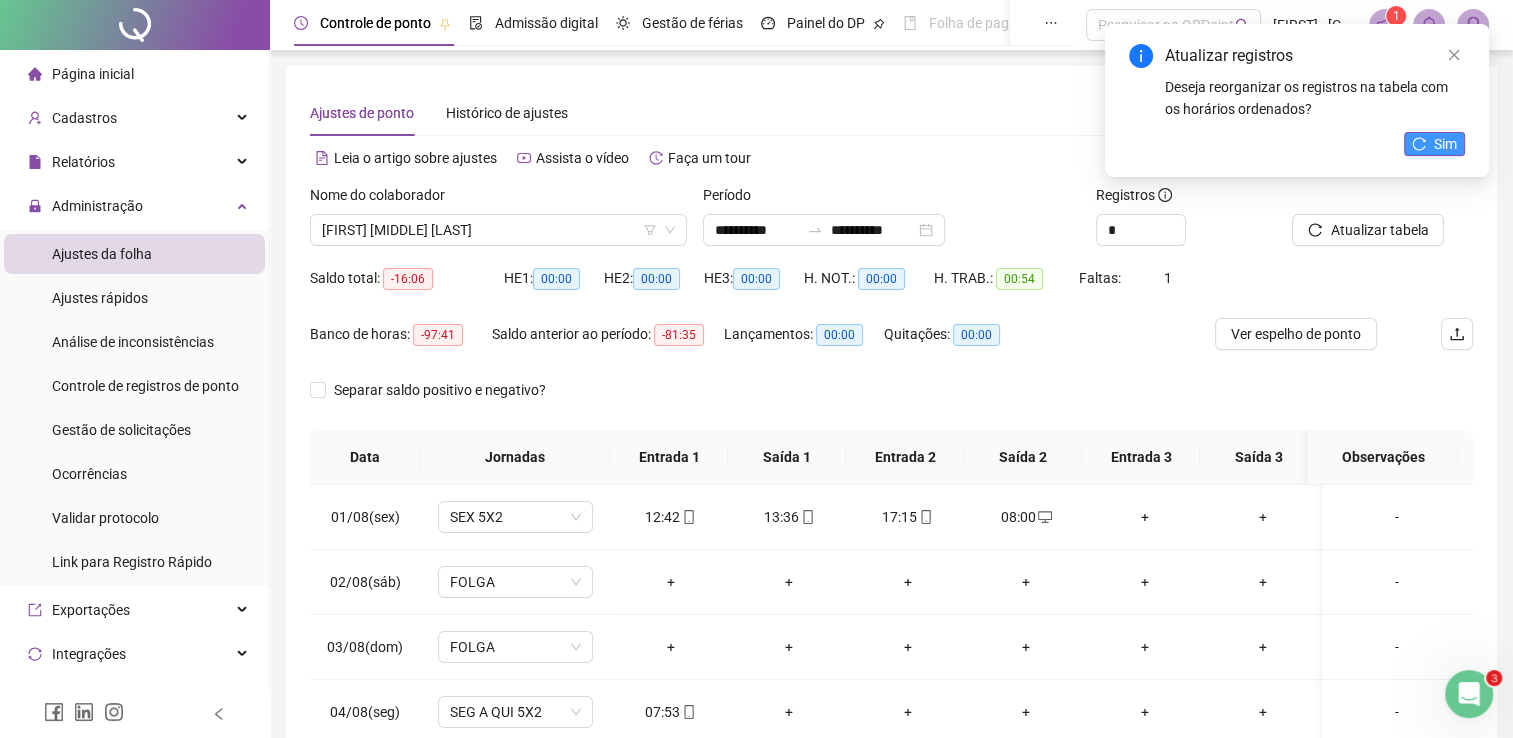 click on "Sim" at bounding box center [1434, 144] 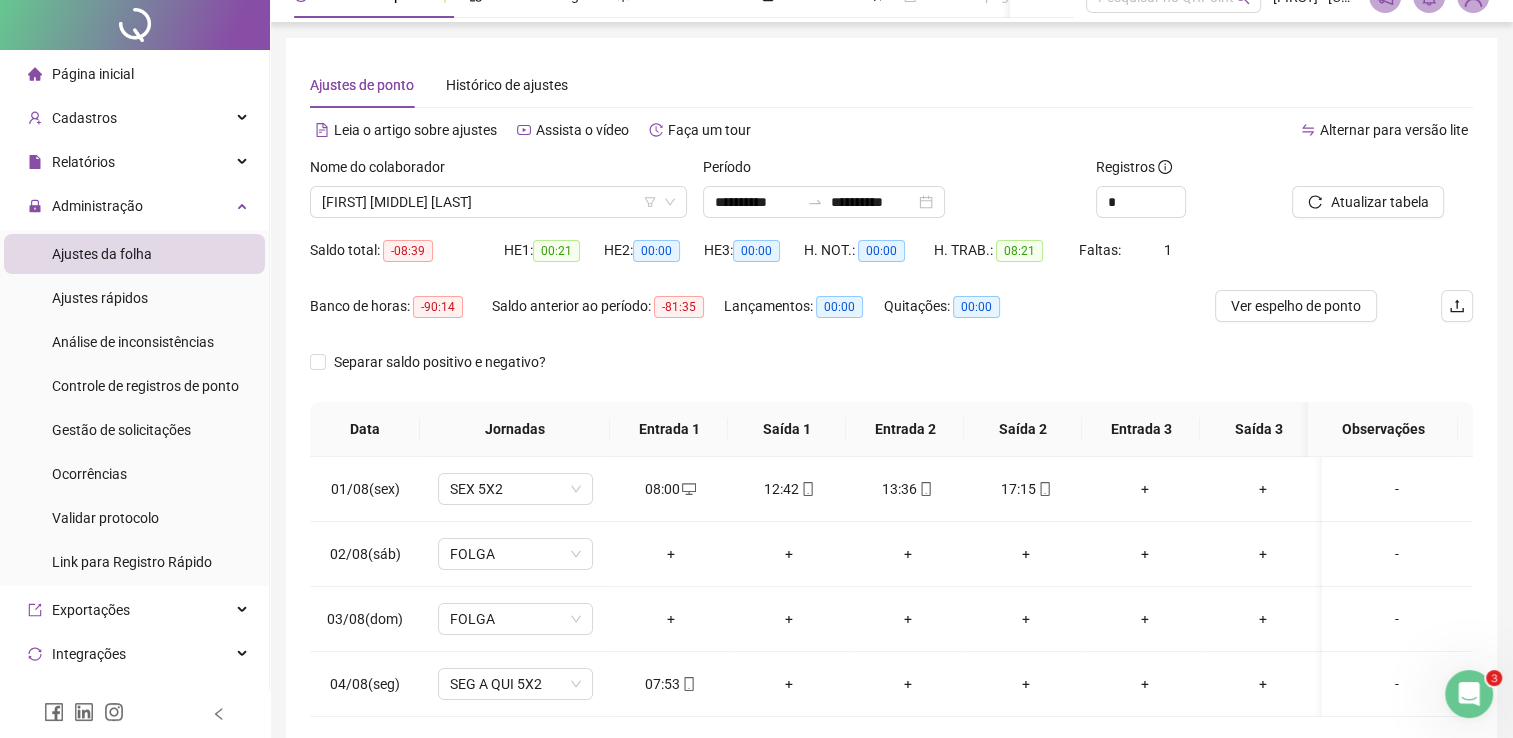 scroll, scrollTop: 0, scrollLeft: 0, axis: both 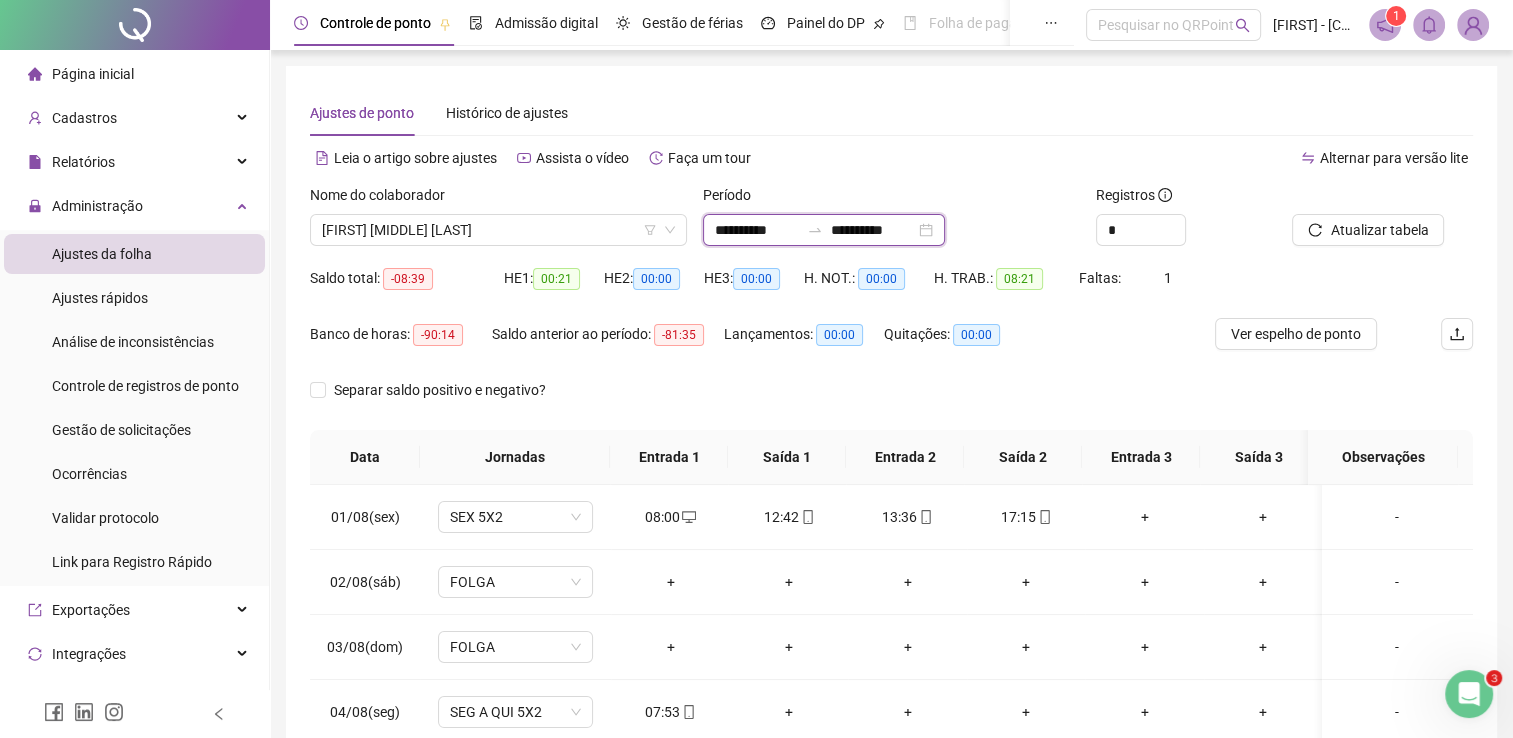 click on "**********" at bounding box center [757, 230] 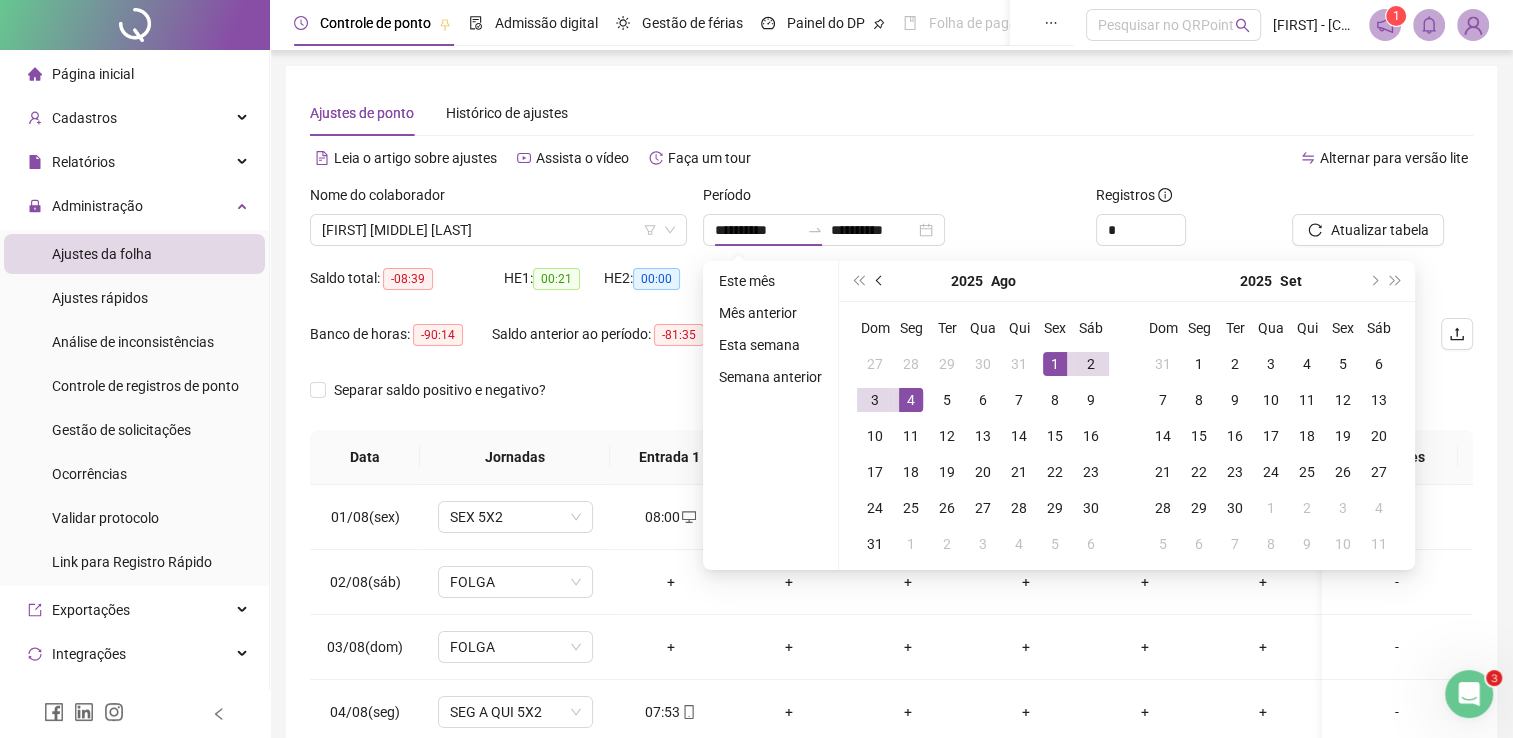 click at bounding box center (881, 281) 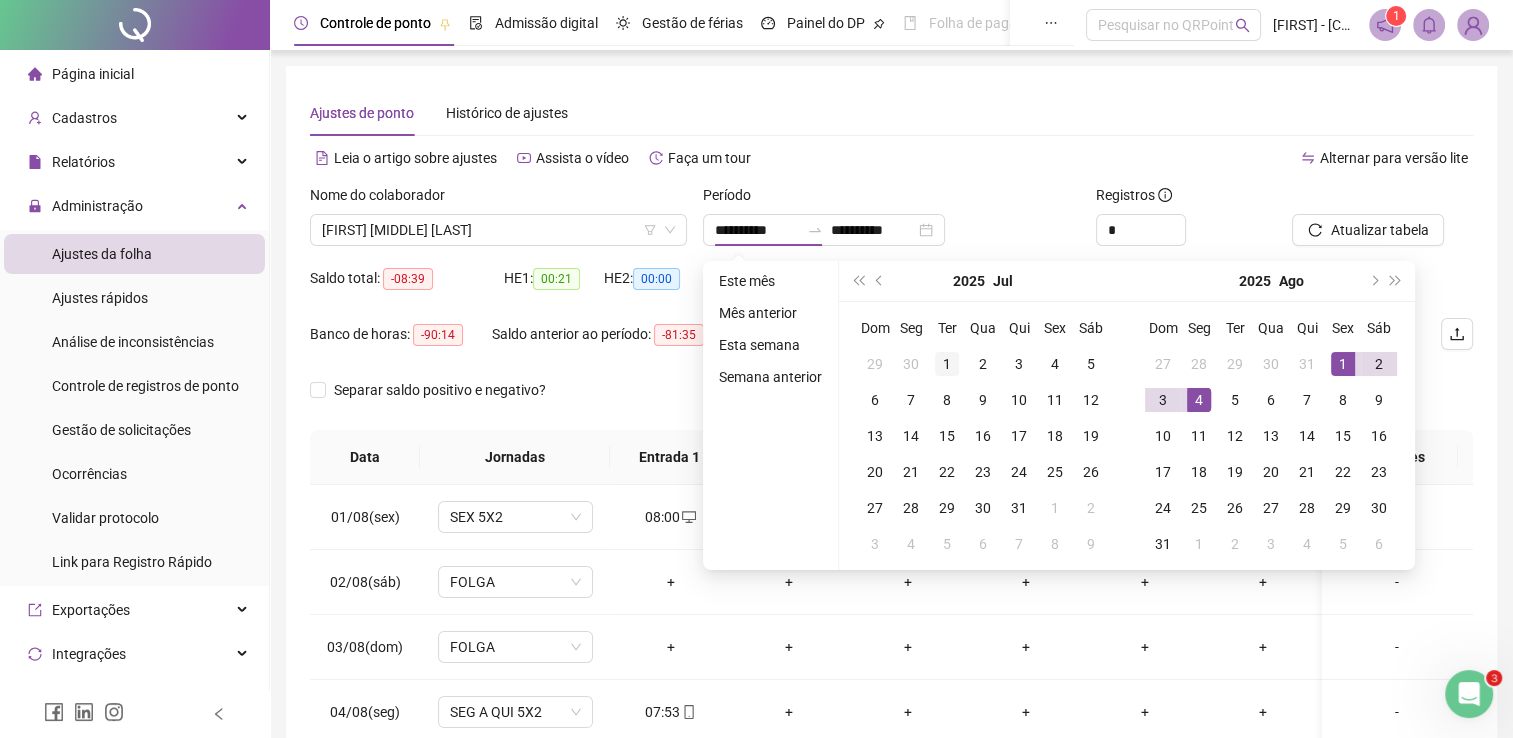 type on "**********" 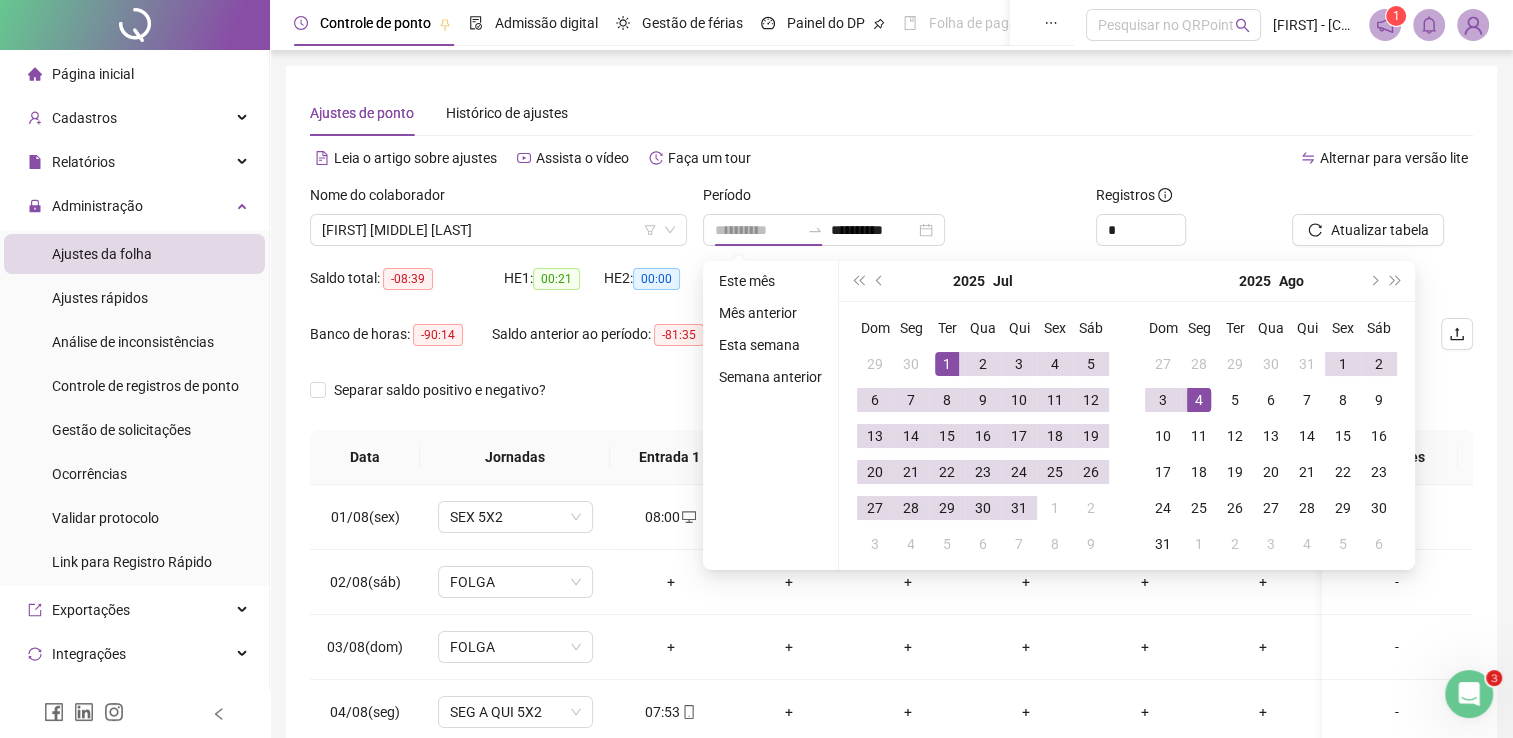 click on "1" at bounding box center (947, 364) 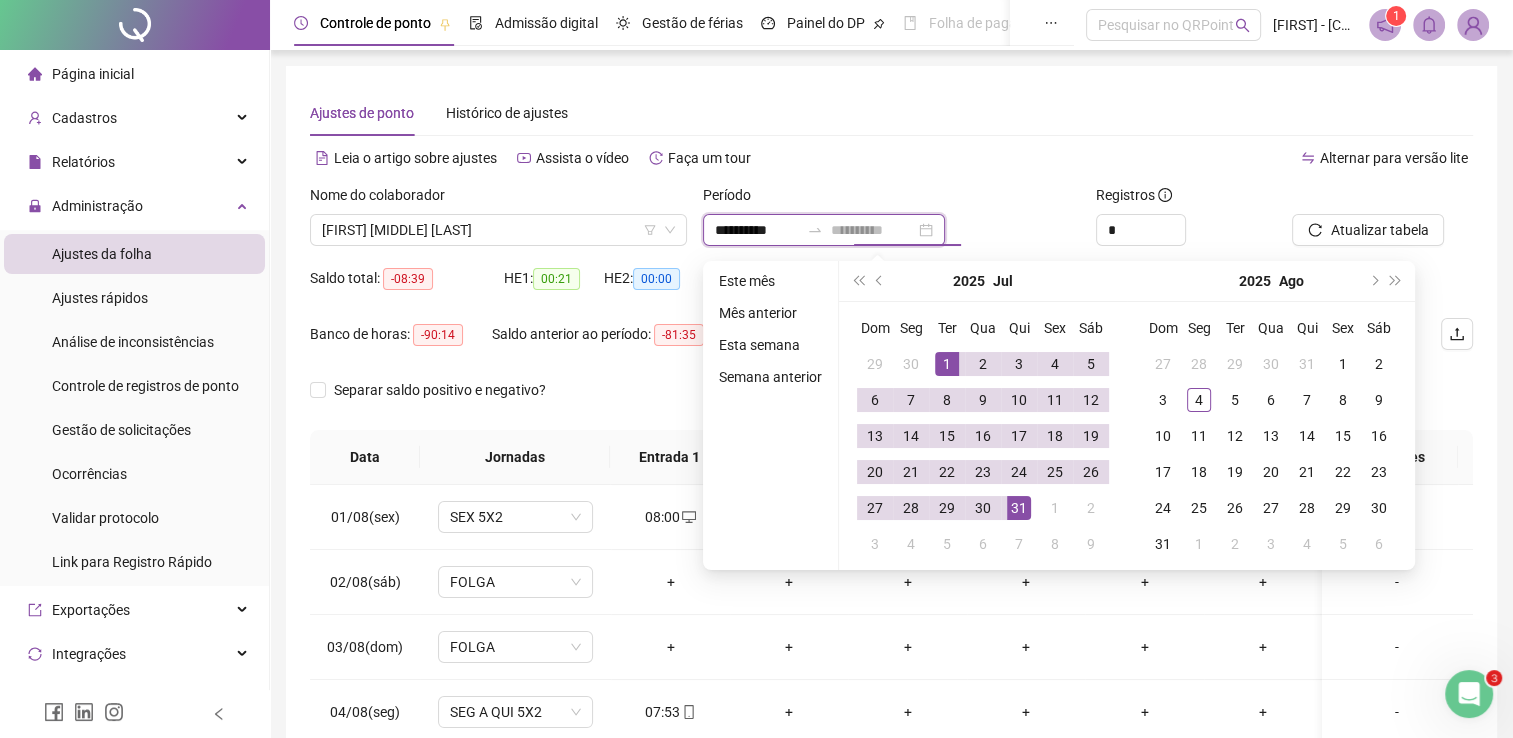 type on "**********" 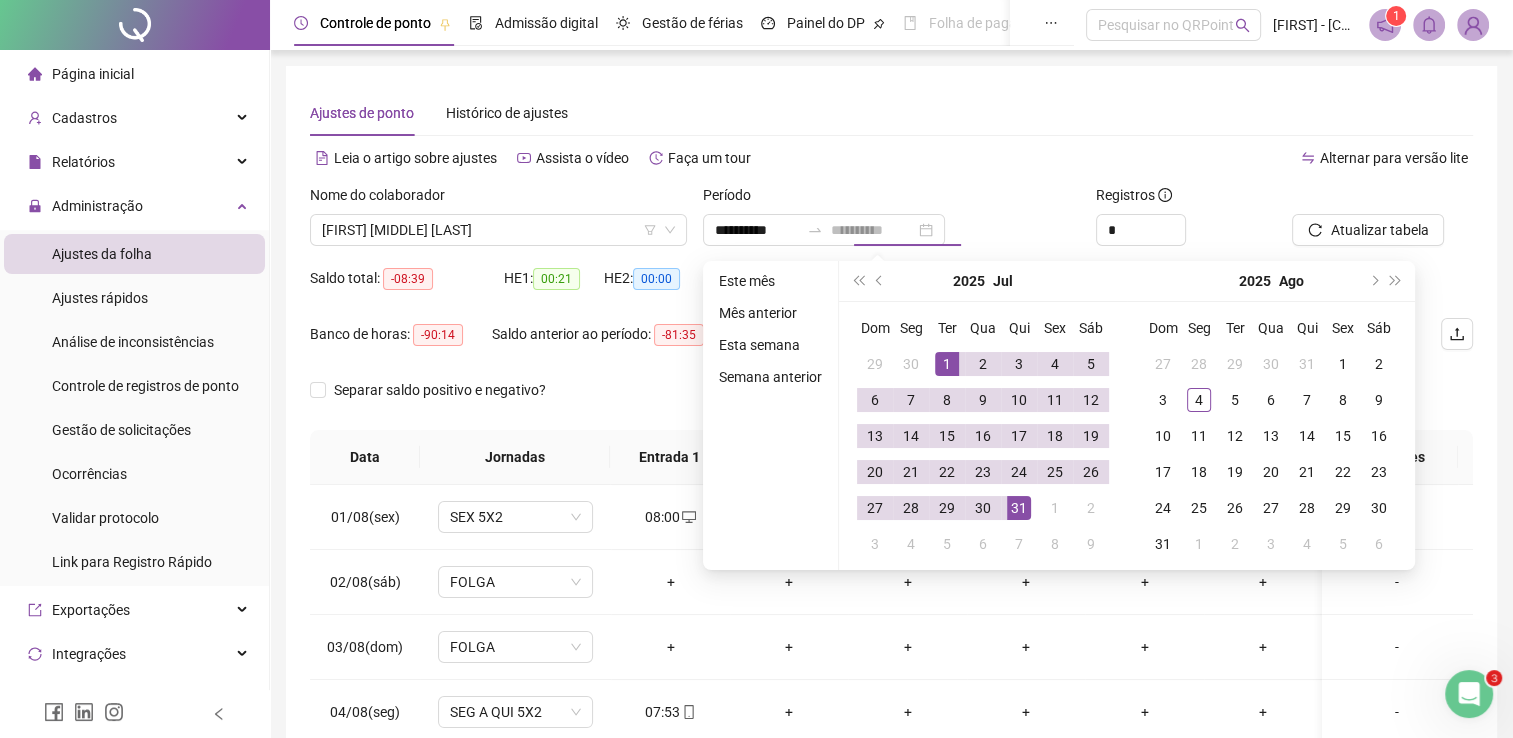 click on "31" at bounding box center (1019, 508) 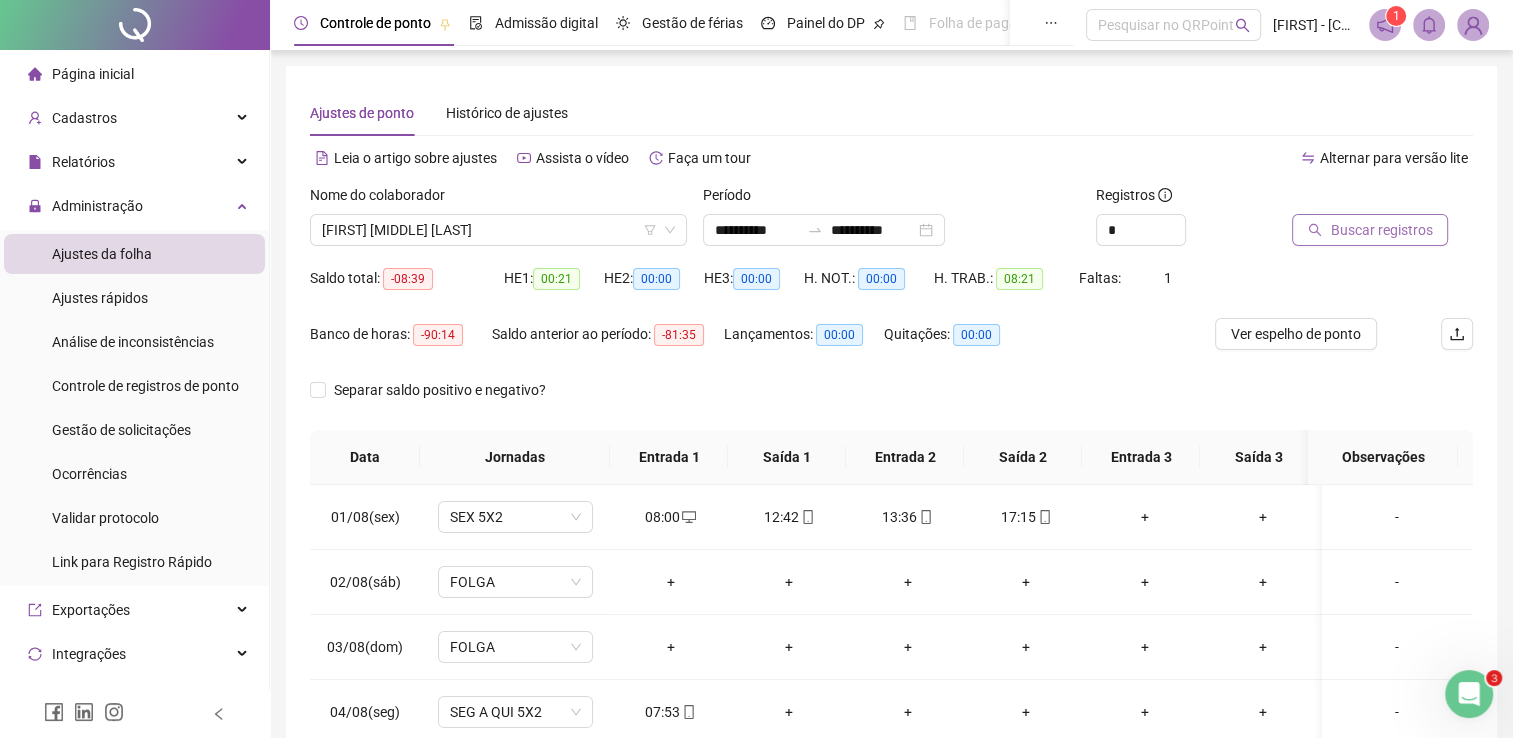 click on "Buscar registros" at bounding box center (1381, 230) 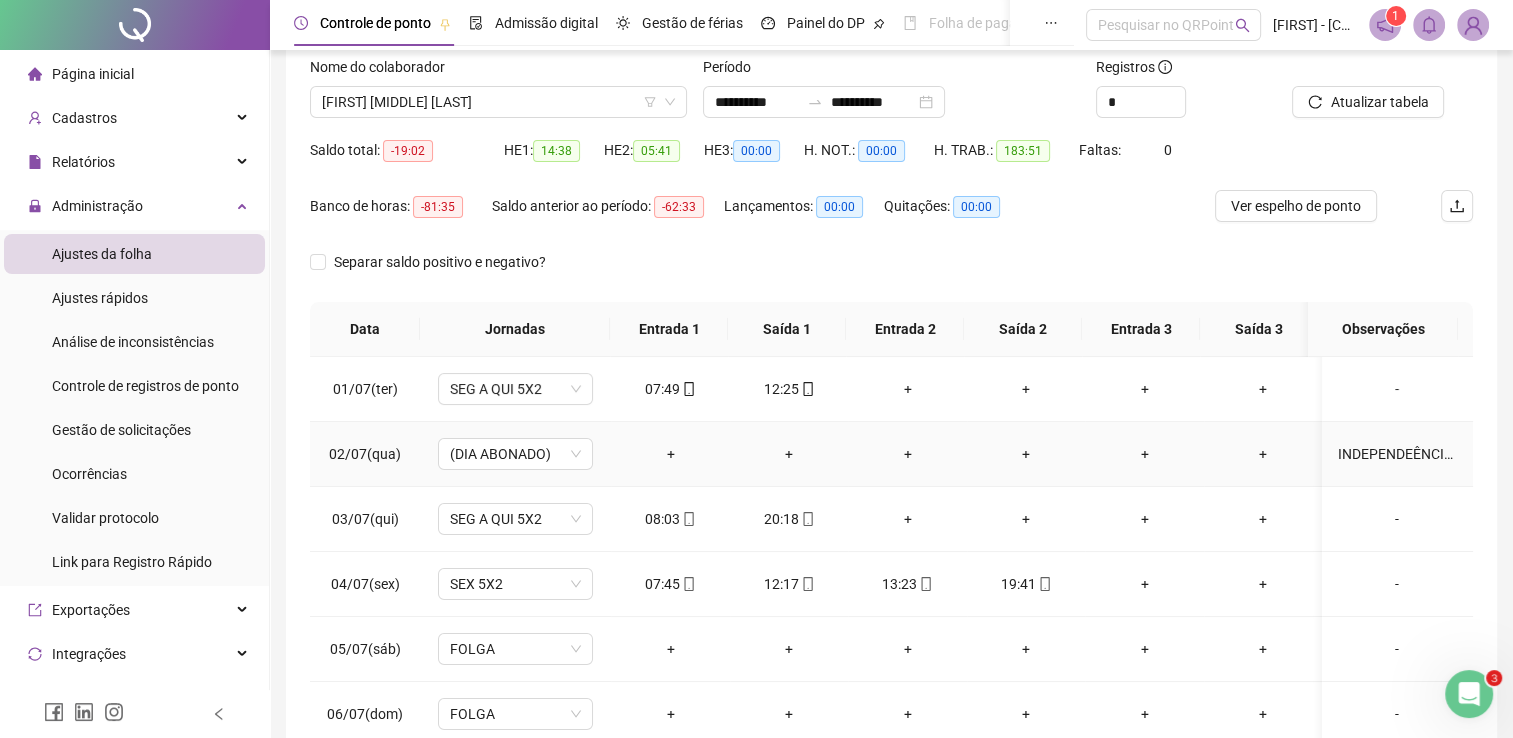 scroll, scrollTop: 283, scrollLeft: 0, axis: vertical 